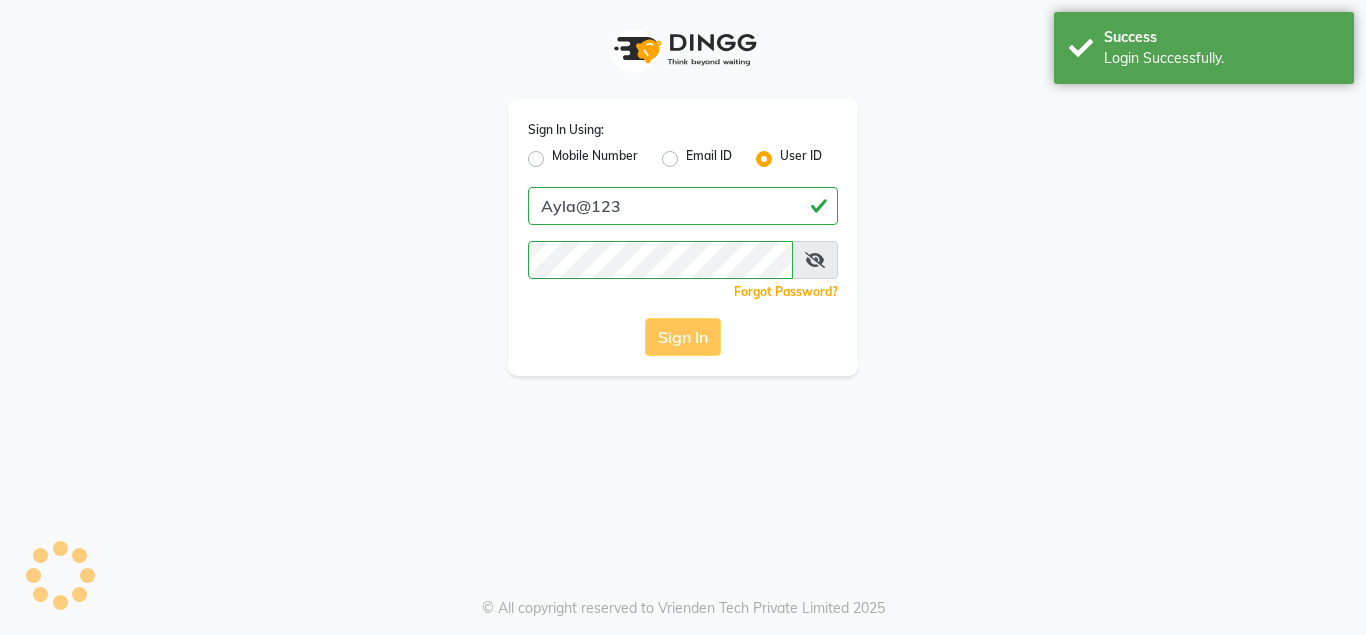 scroll, scrollTop: 0, scrollLeft: 0, axis: both 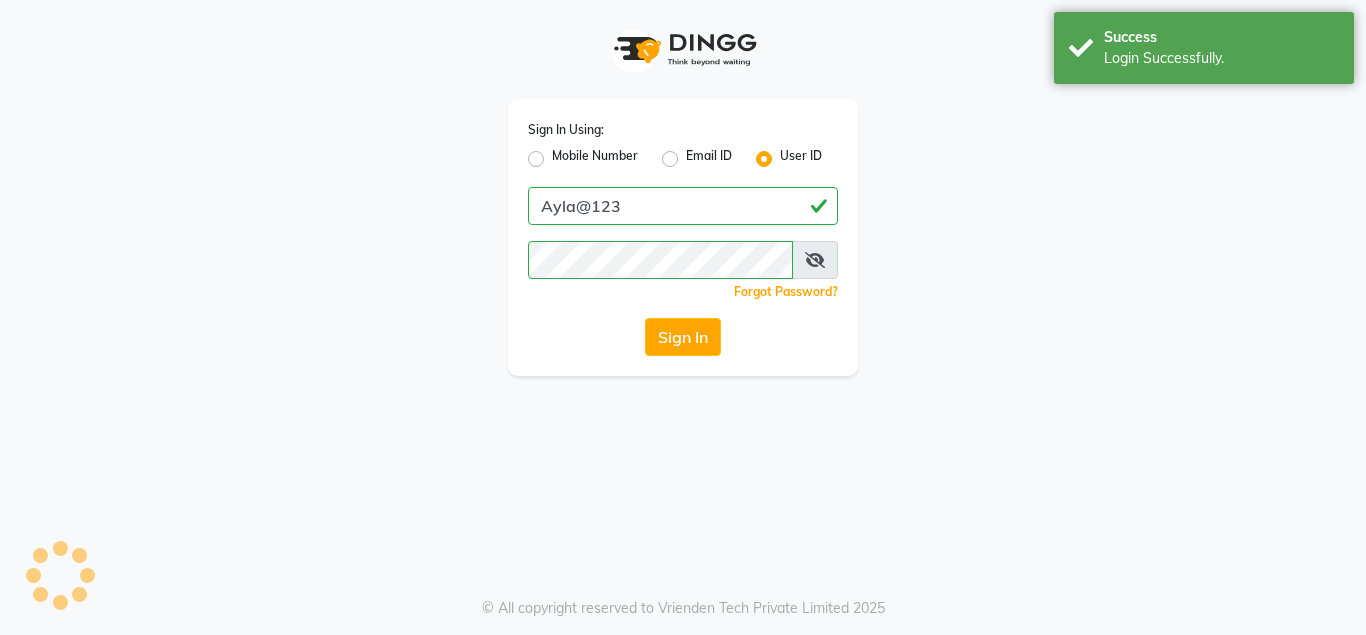select on "service" 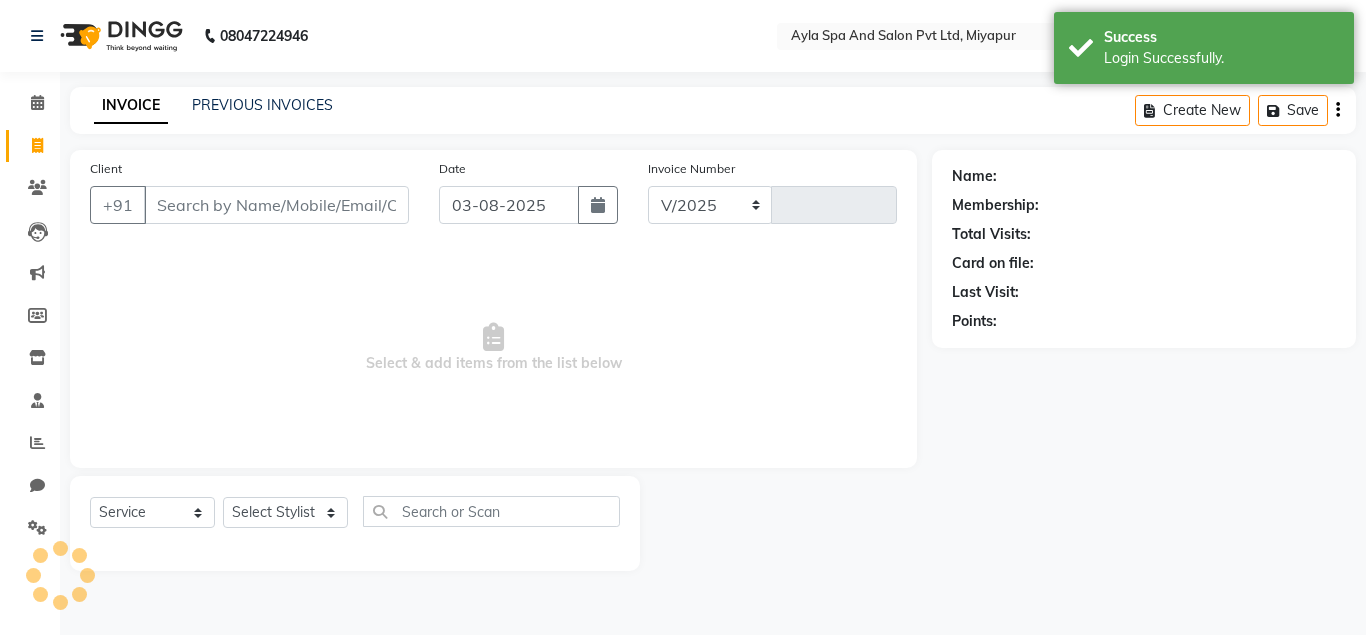 select on "en" 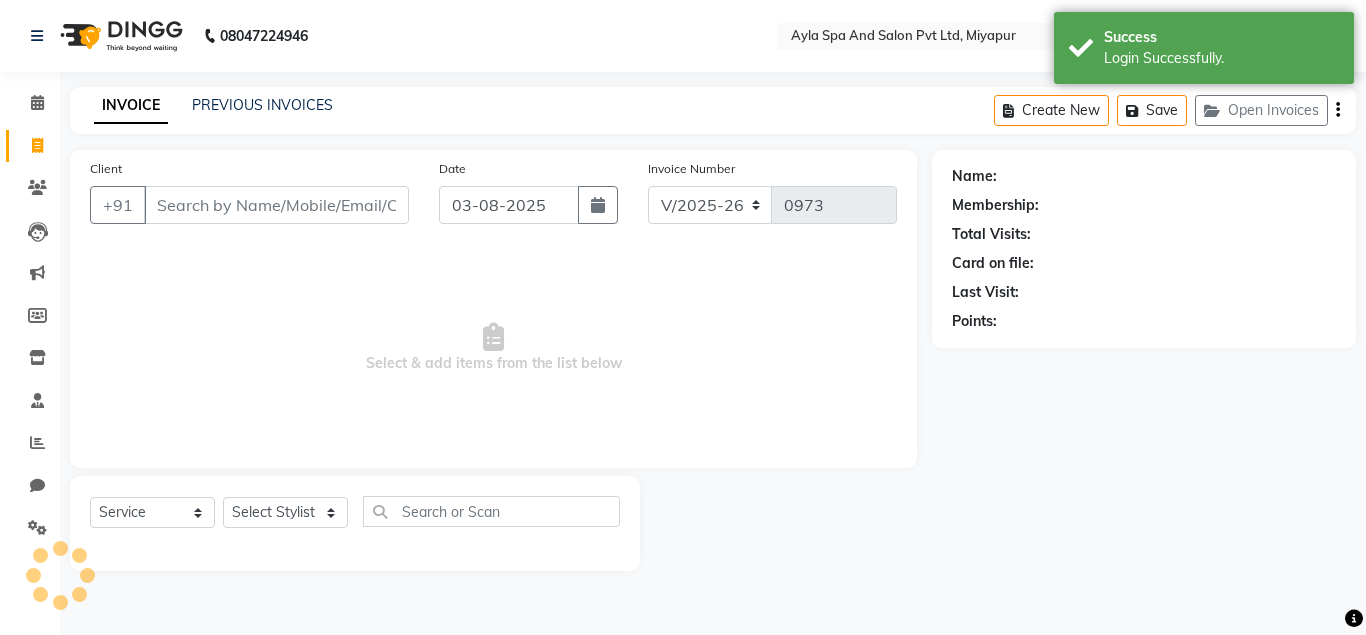 click on "Client" at bounding box center [276, 205] 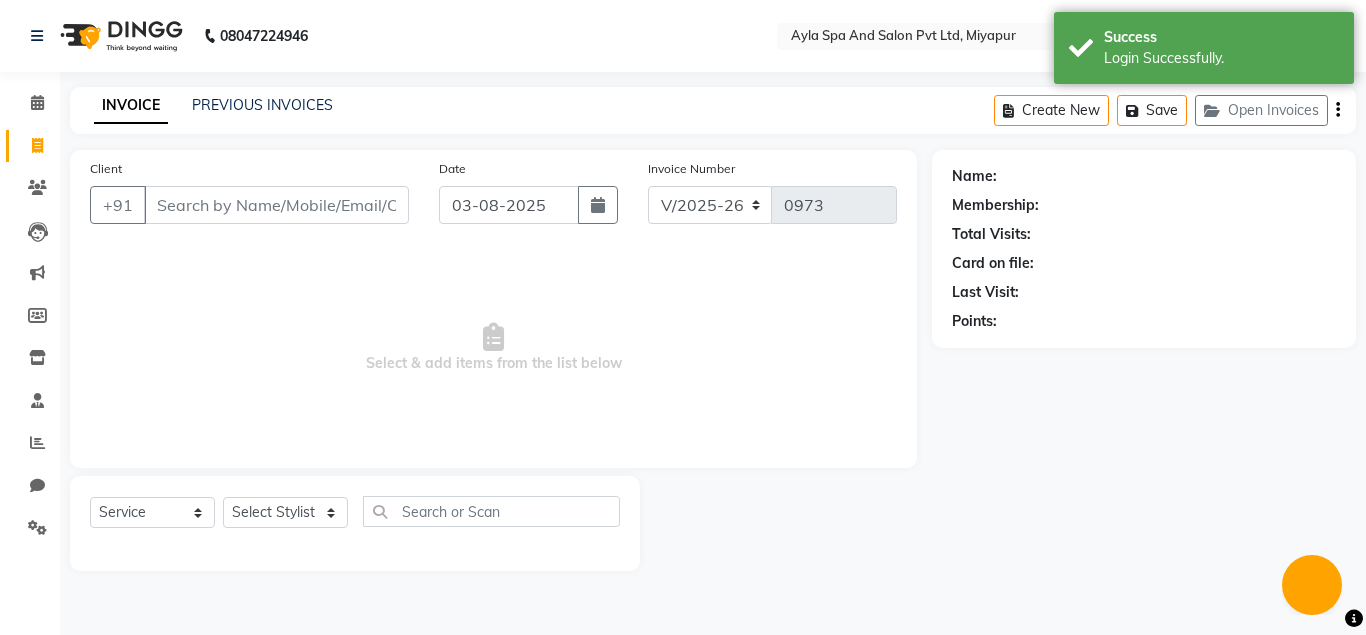 scroll, scrollTop: 0, scrollLeft: 0, axis: both 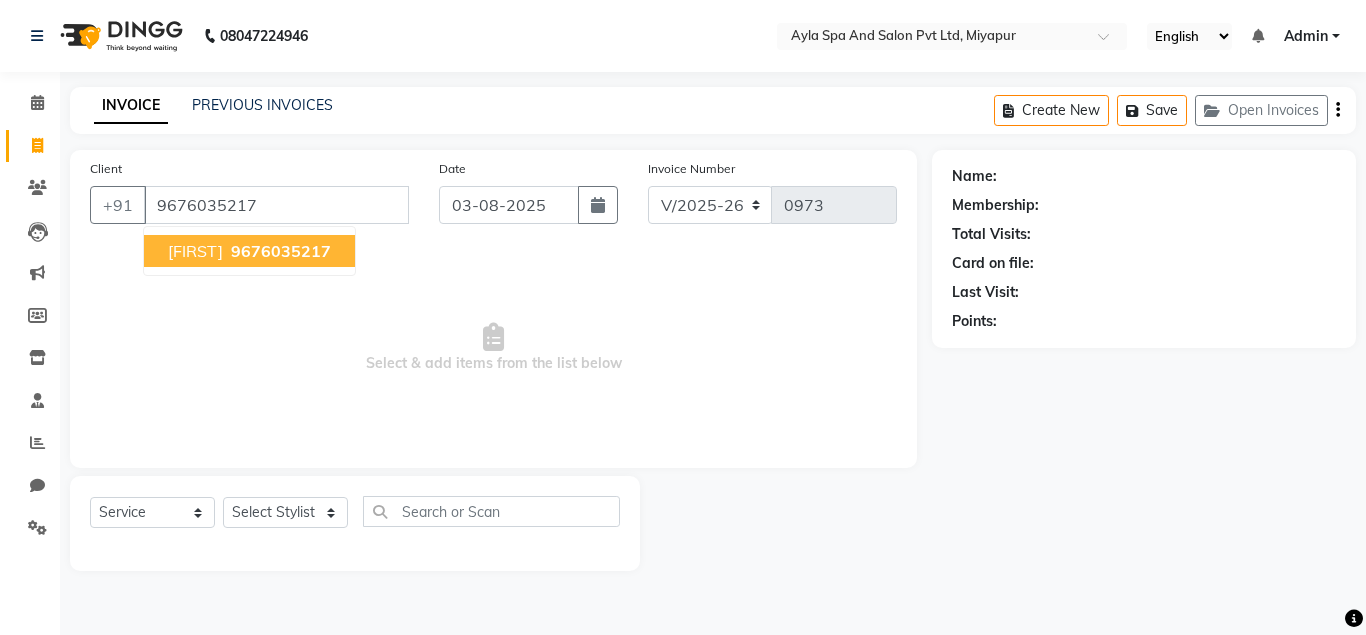 type on "9676035217" 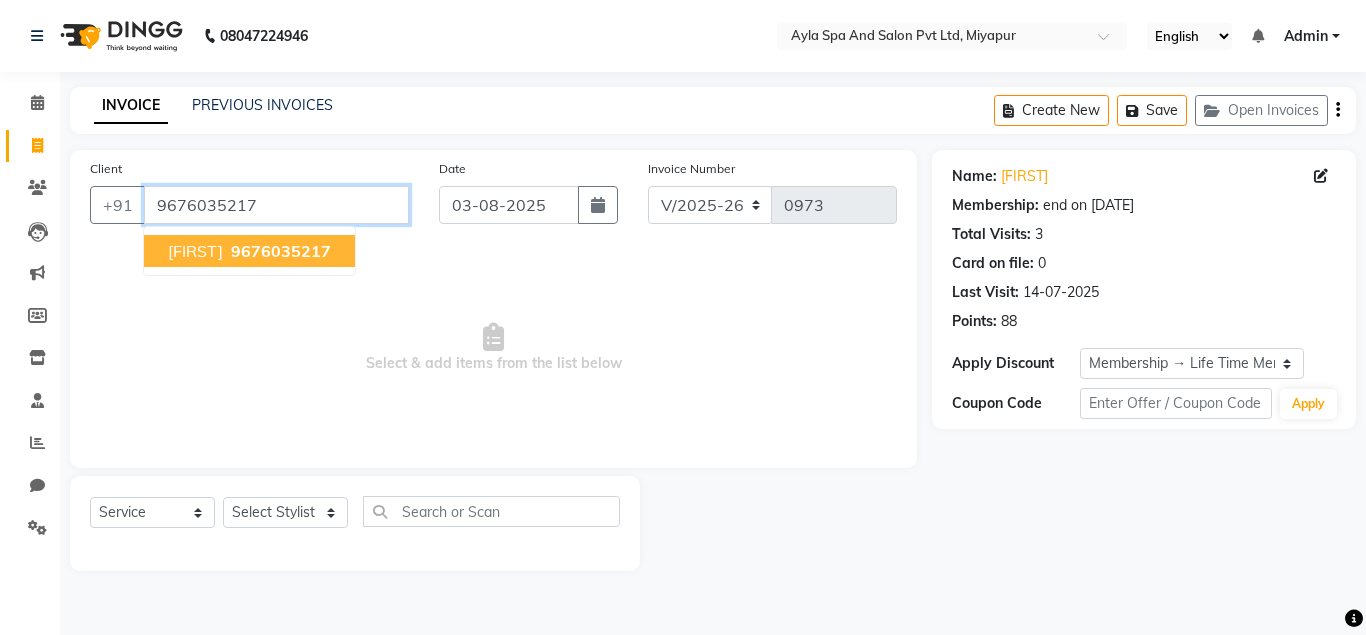 click on "9676035217" at bounding box center [276, 205] 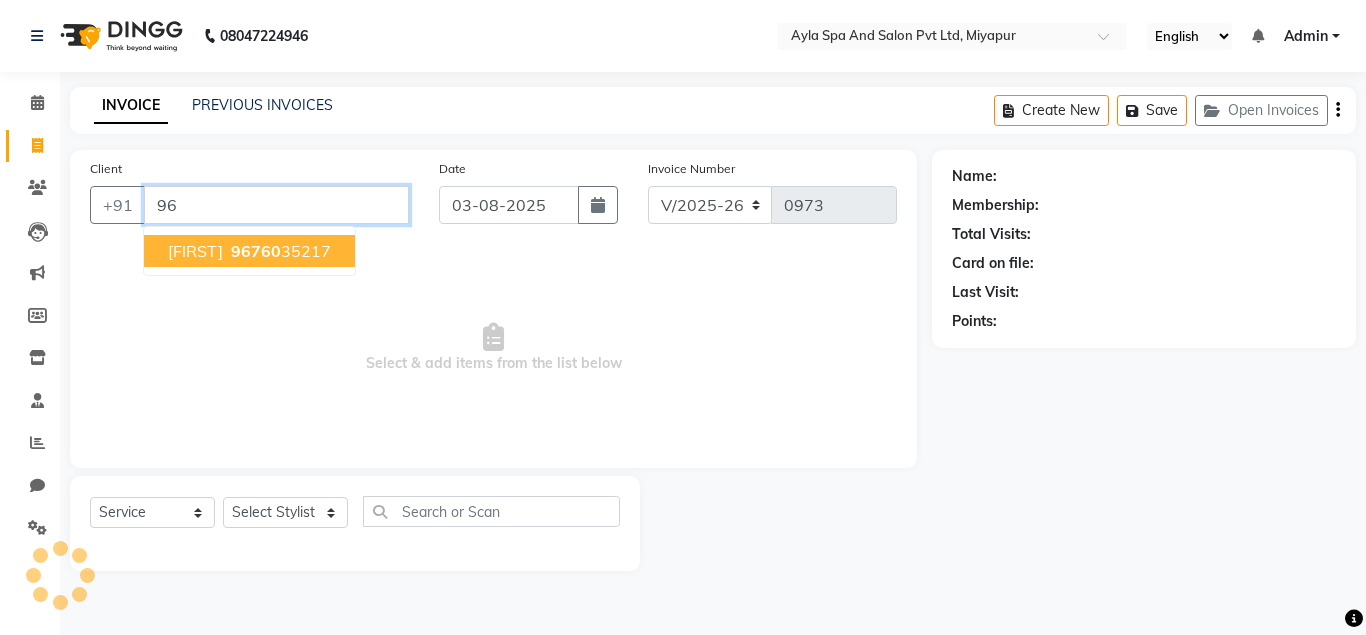 type on "9" 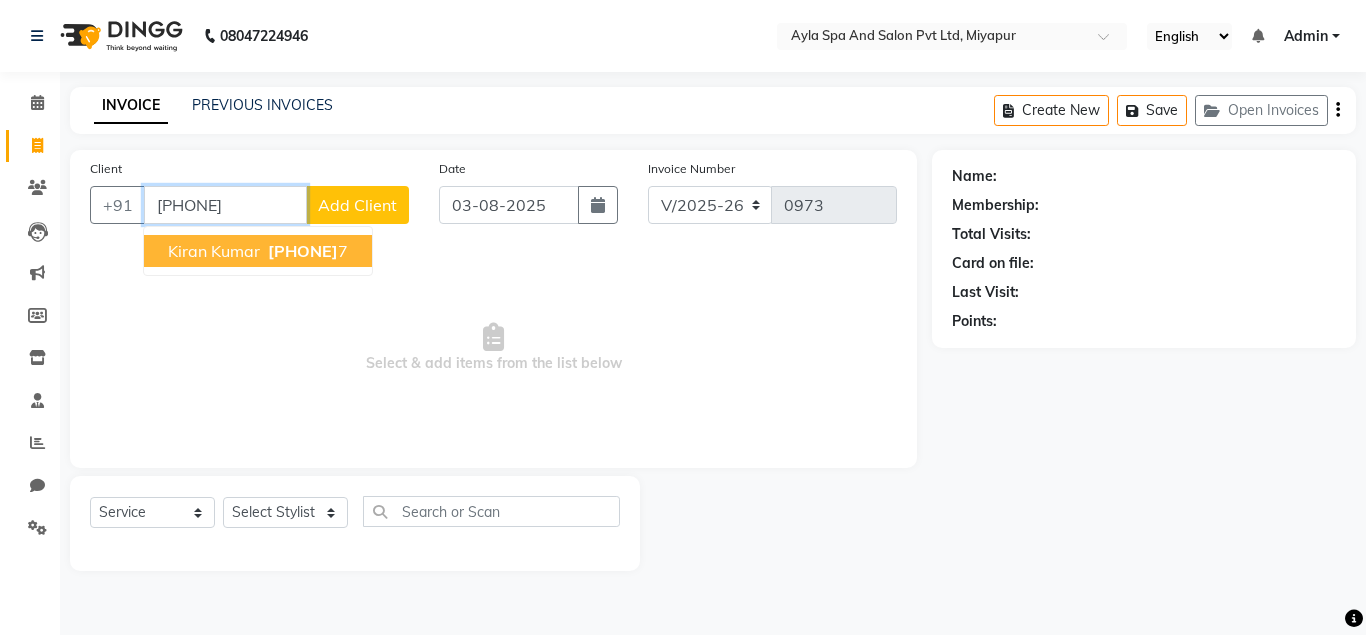 type on "[PHONE]" 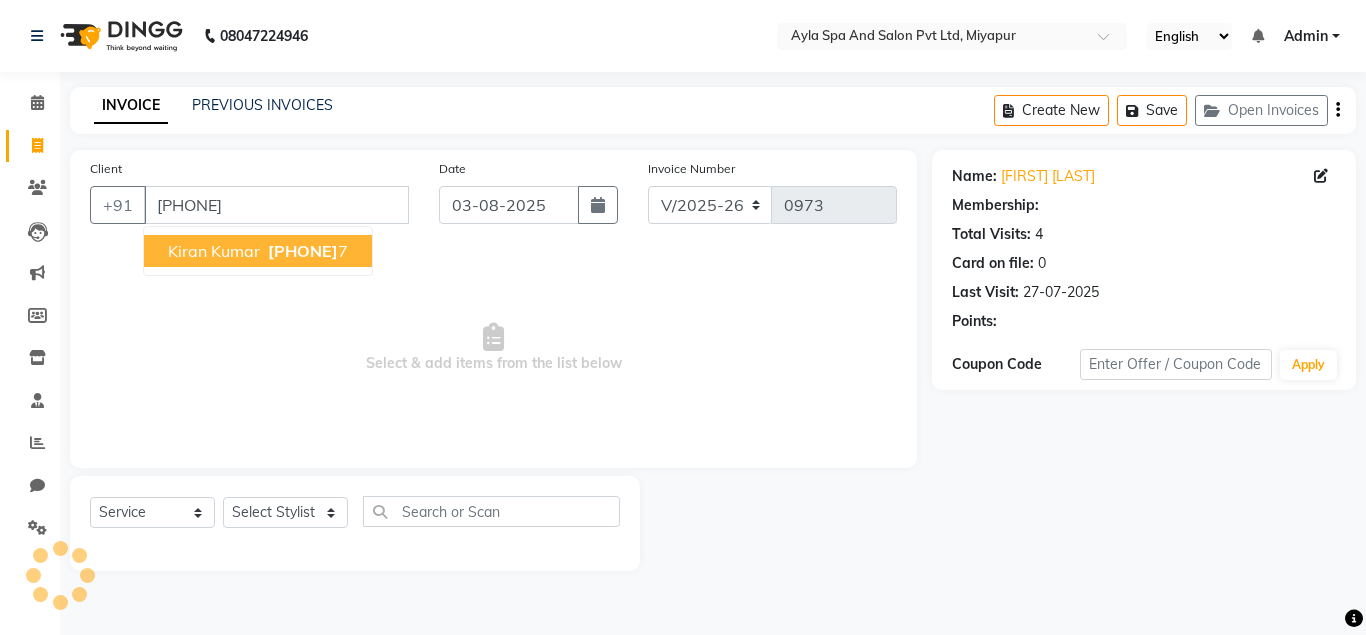 select on "1: Object" 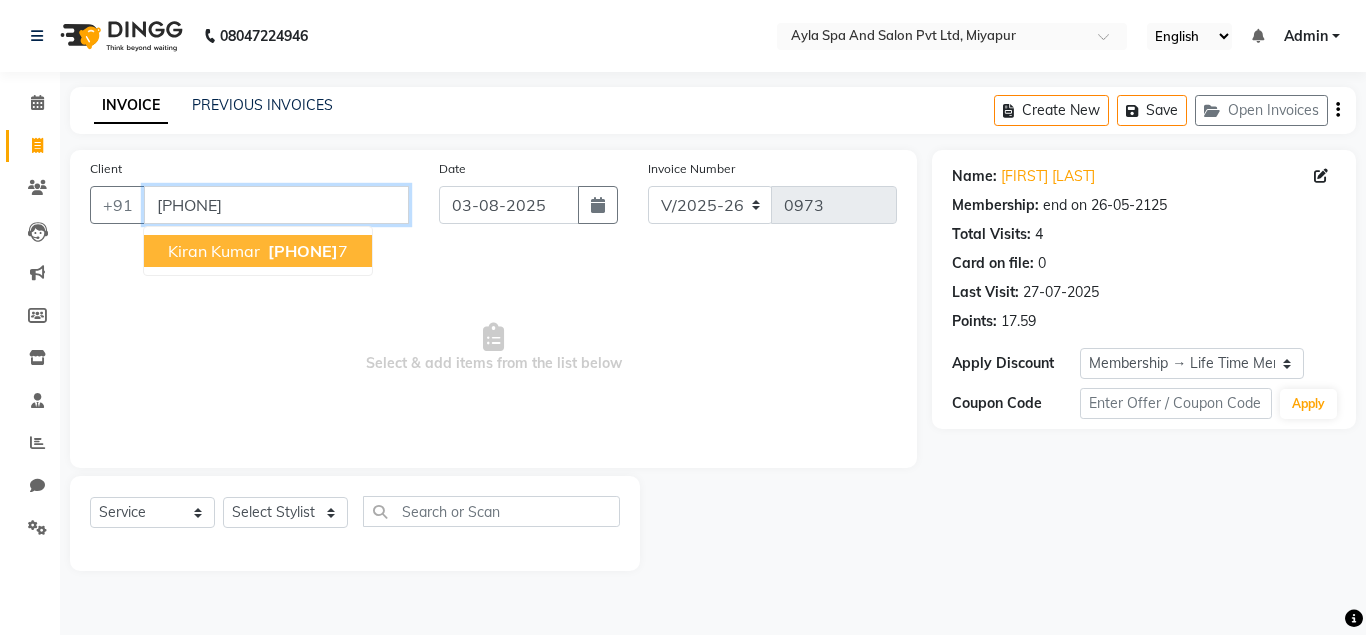 drag, startPoint x: 273, startPoint y: 208, endPoint x: 146, endPoint y: 209, distance: 127.00394 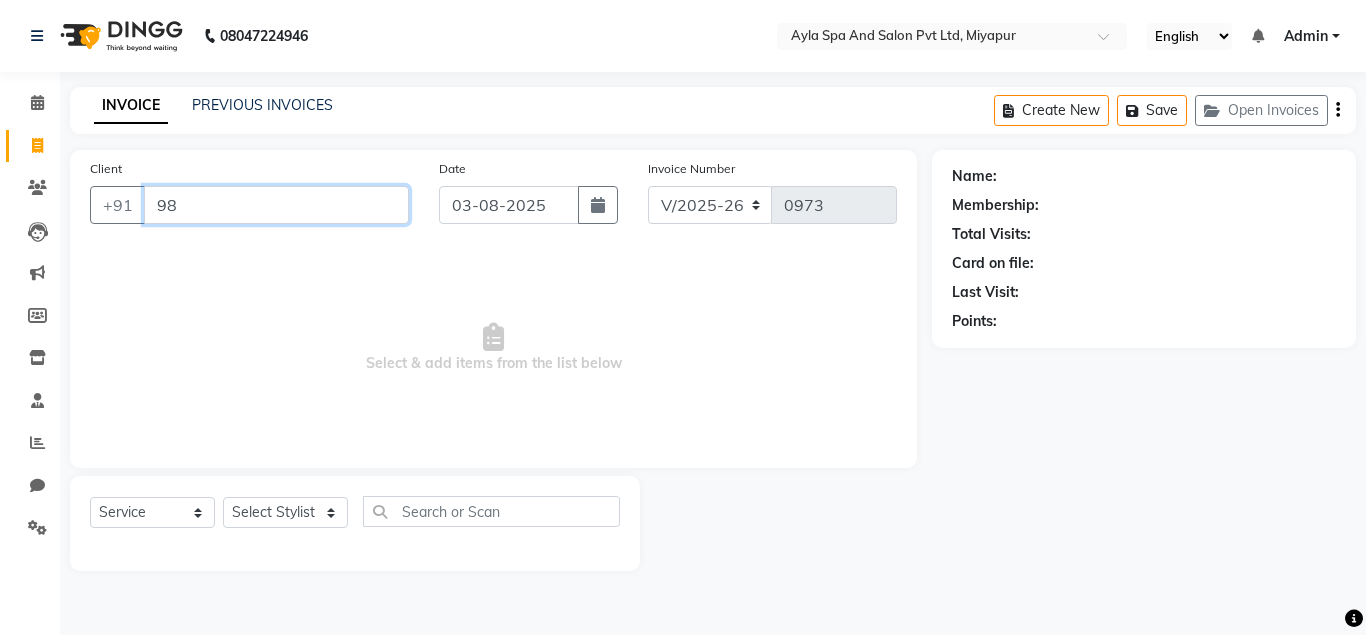 type on "9" 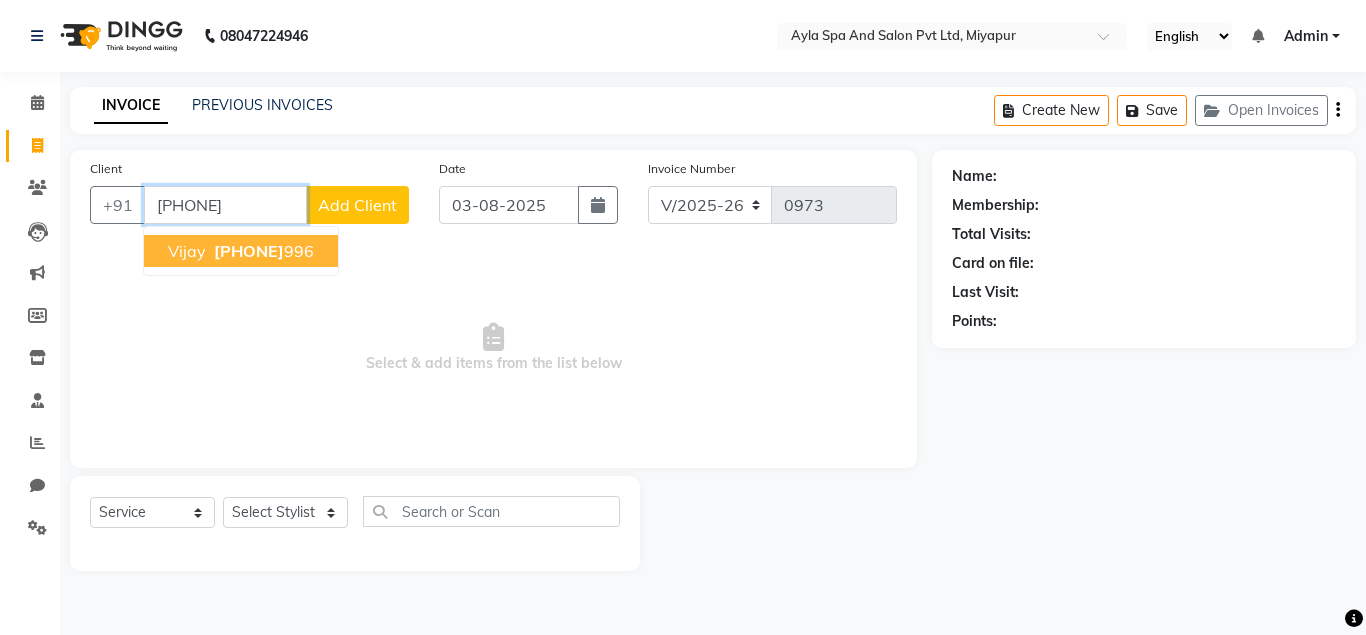 click on "Vijay" at bounding box center (187, 251) 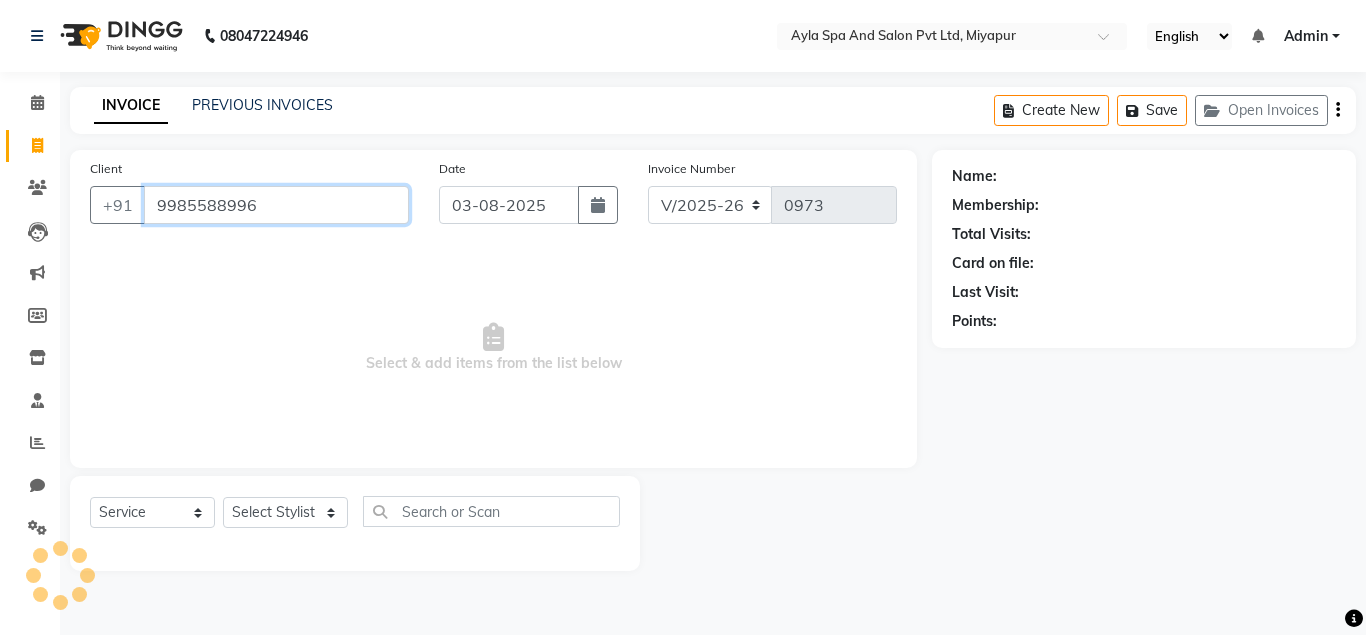 type on "9985588996" 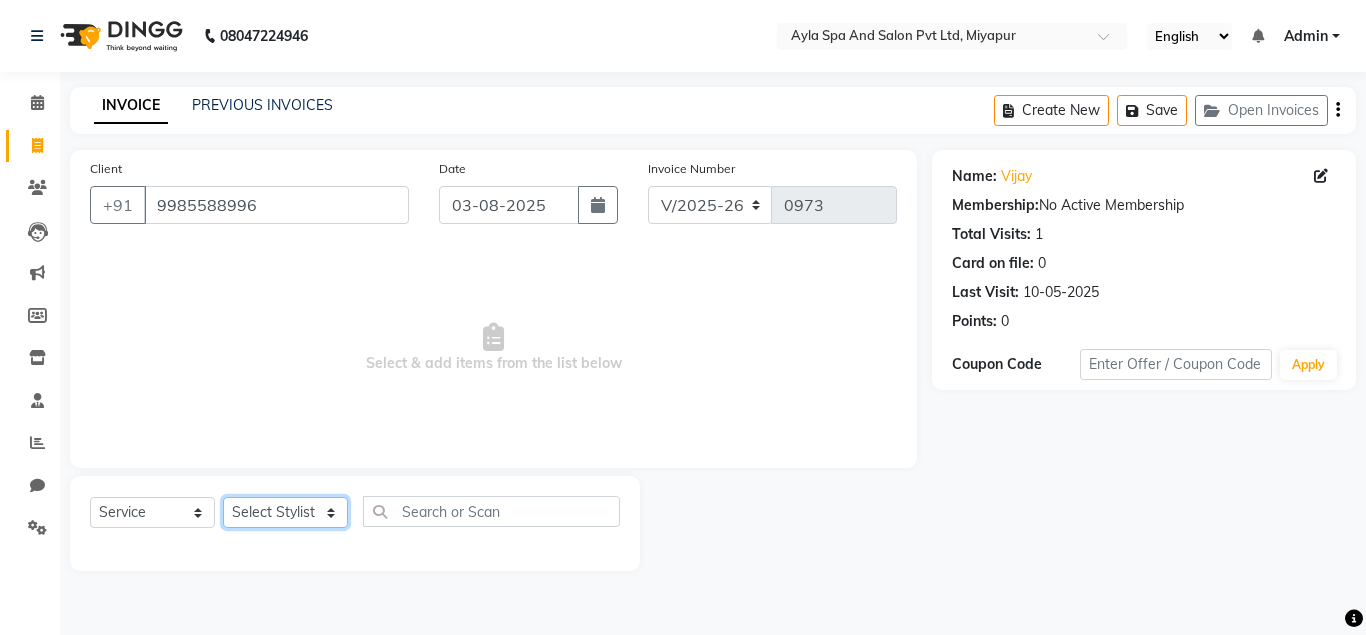 click on "Select Stylist Akshit raja BALU meena Neelima Renuka Silpa" 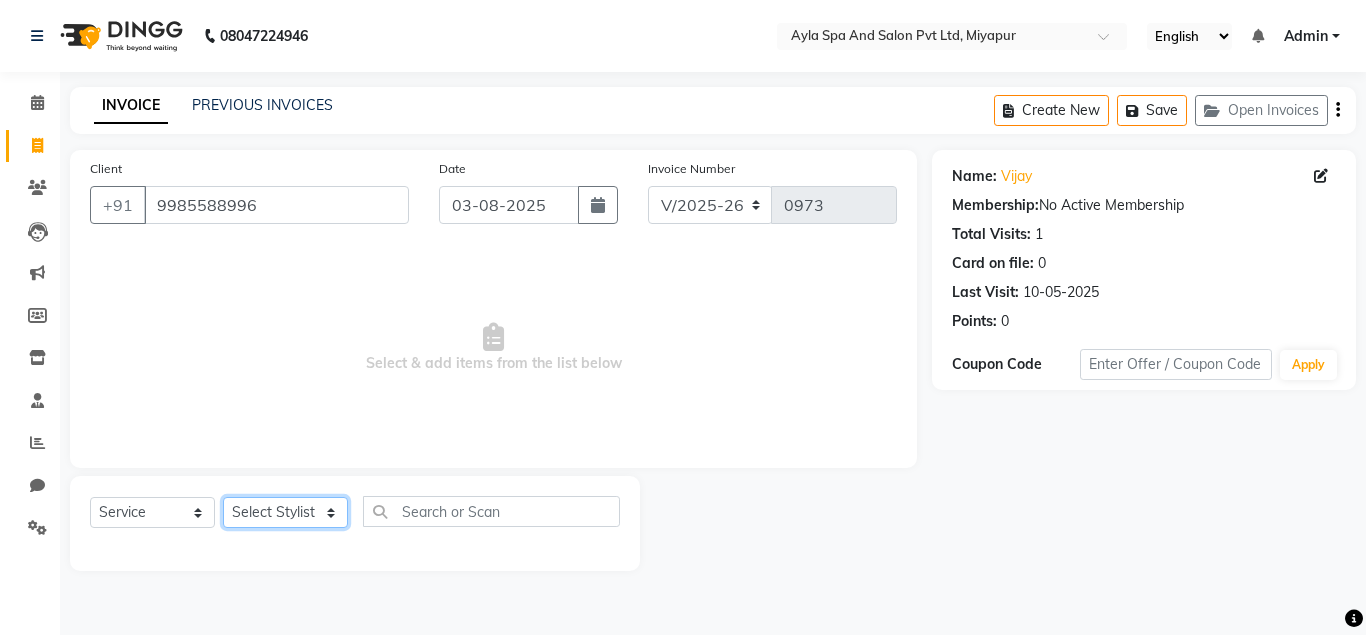 select on "85161" 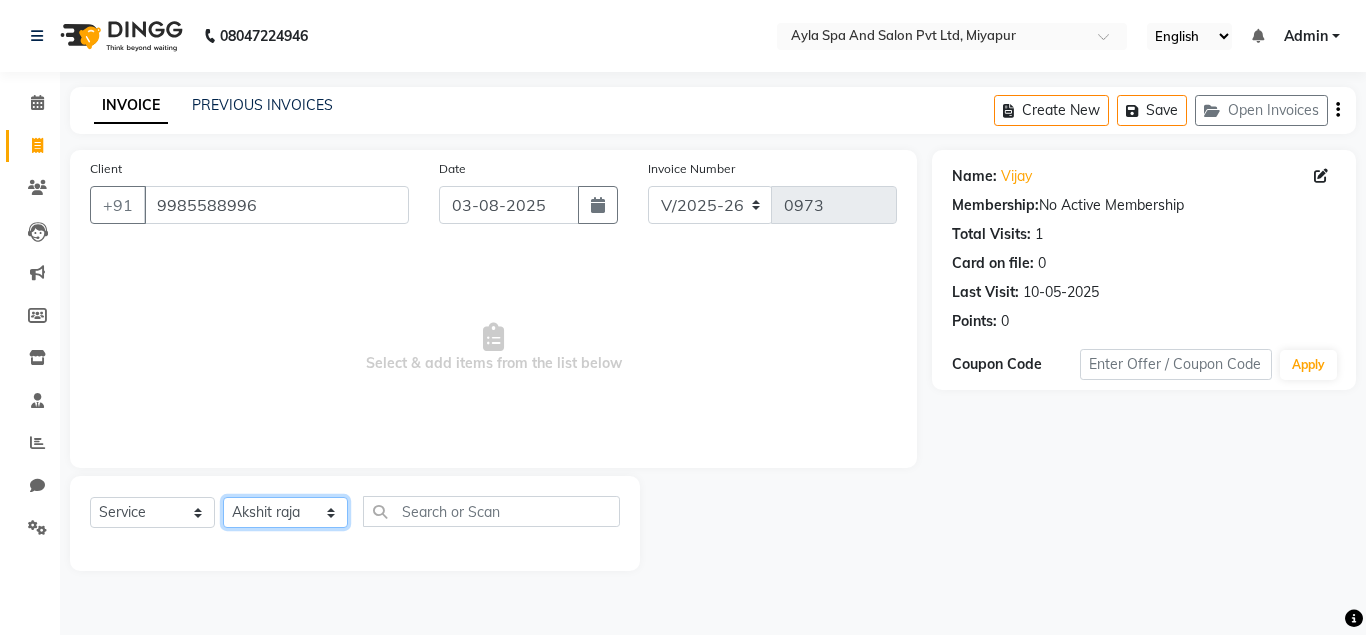 click on "Akshit raja" 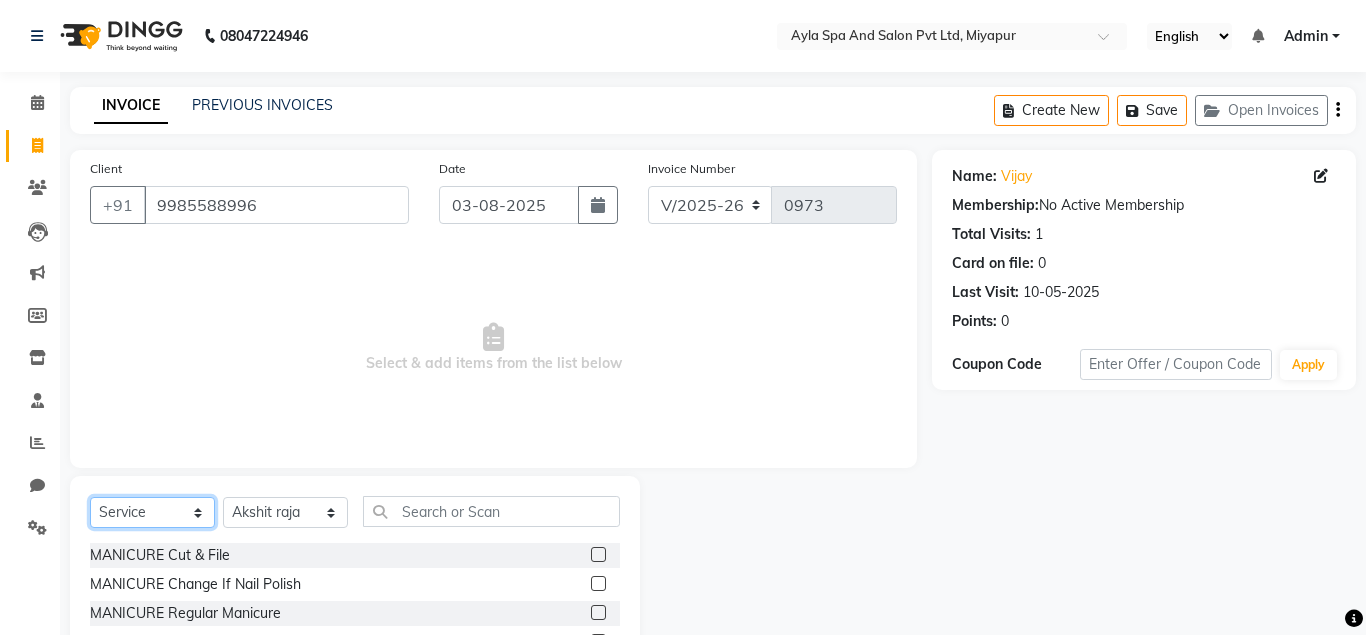 click on "Select  Service  Product  Membership  Package Voucher Prepaid Gift Card" 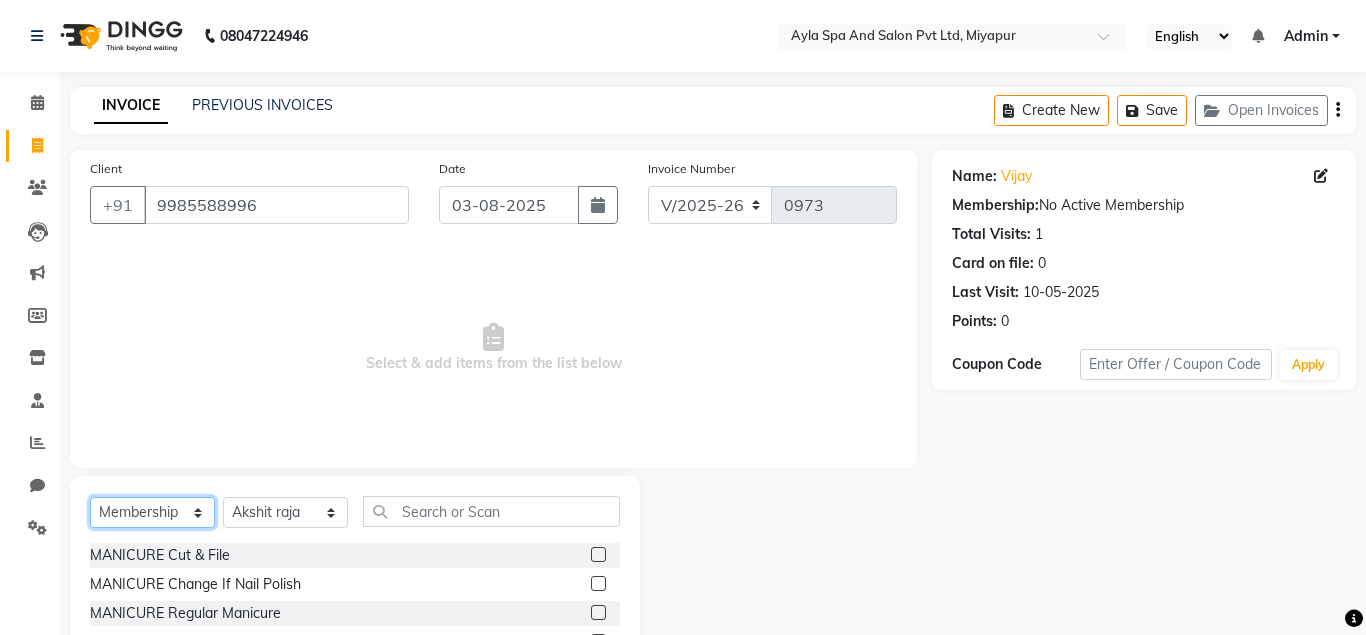 click on "Membership" 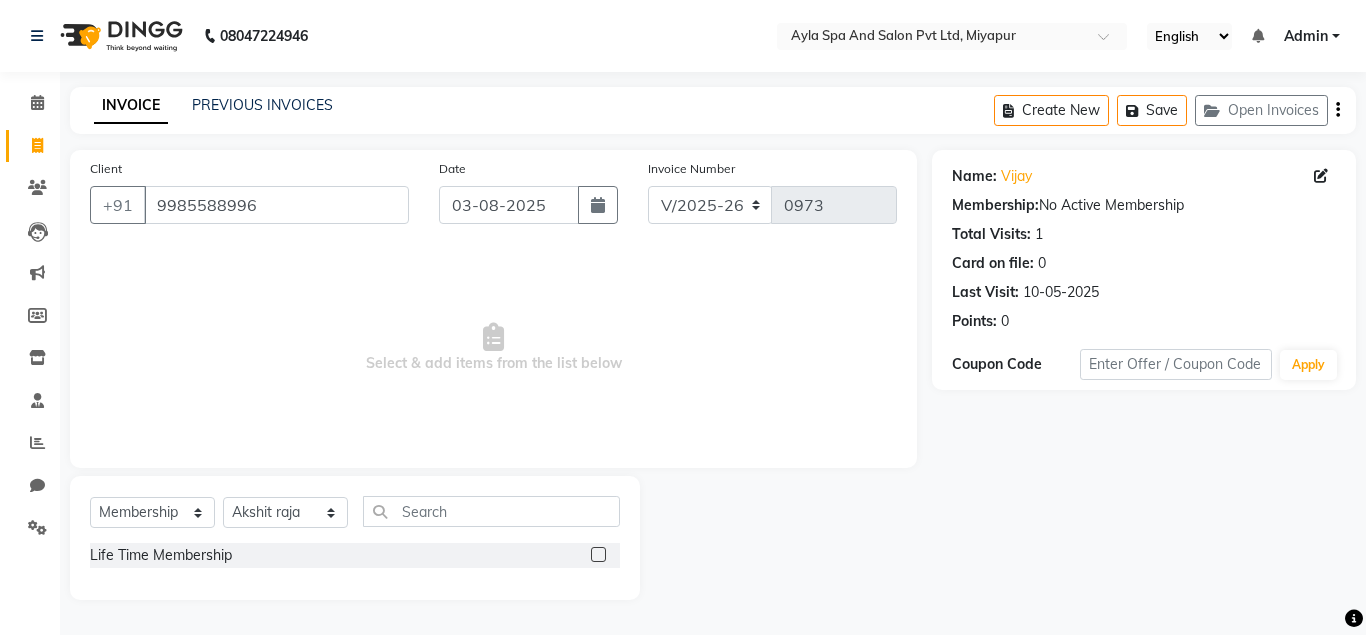 click 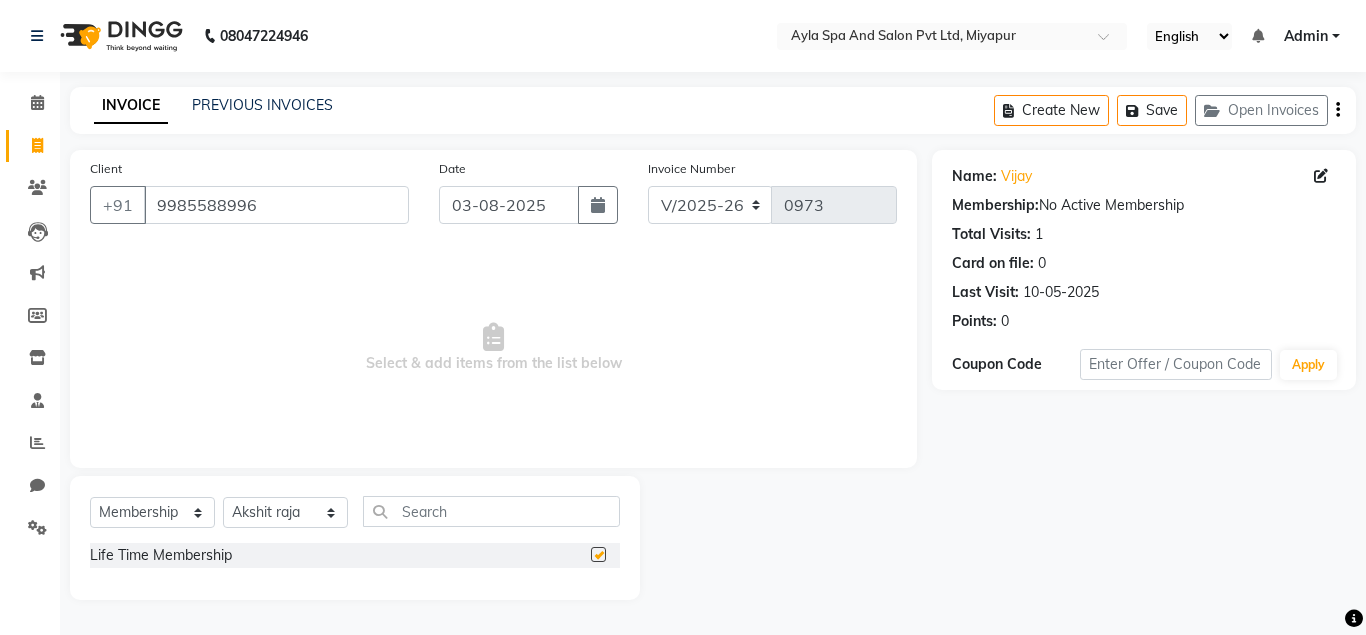 select on "select" 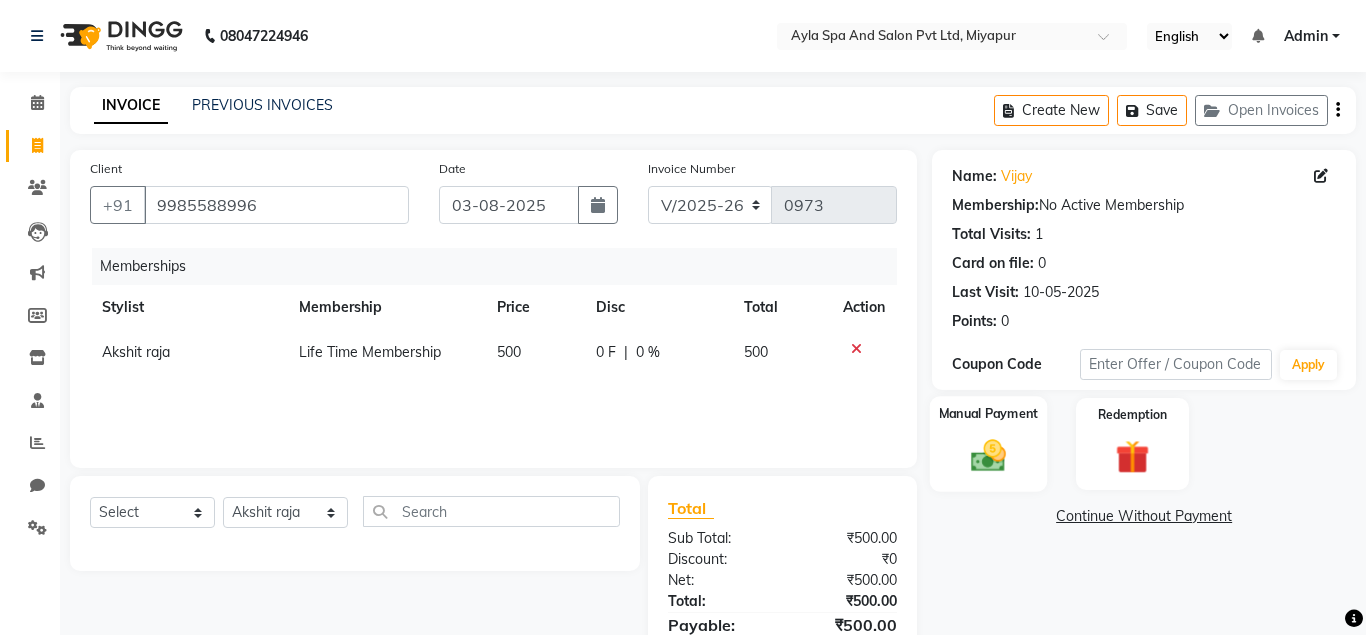 click 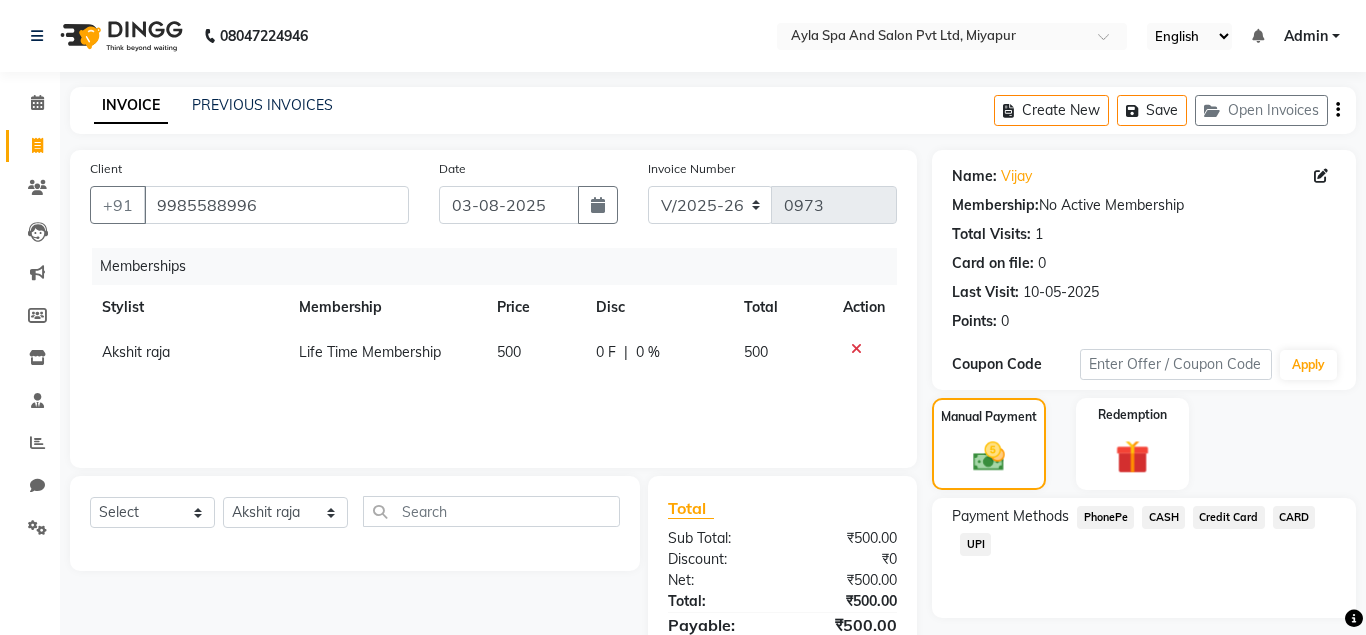 click on "UPI" 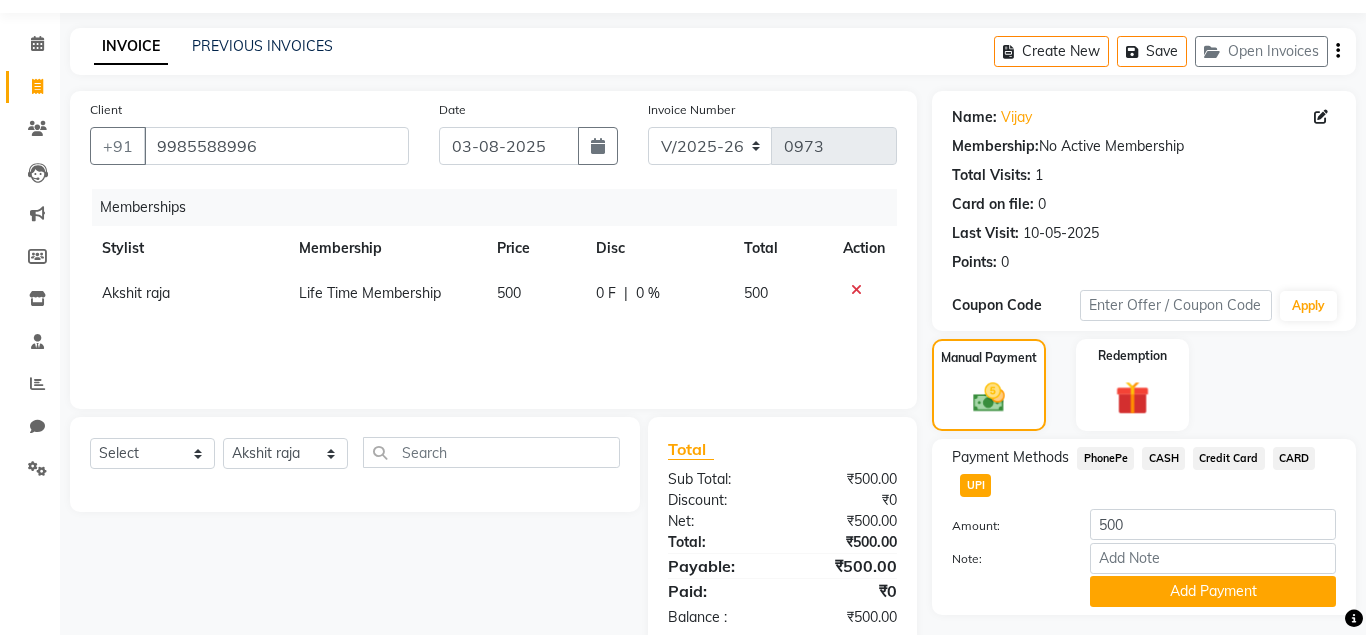 scroll, scrollTop: 109, scrollLeft: 0, axis: vertical 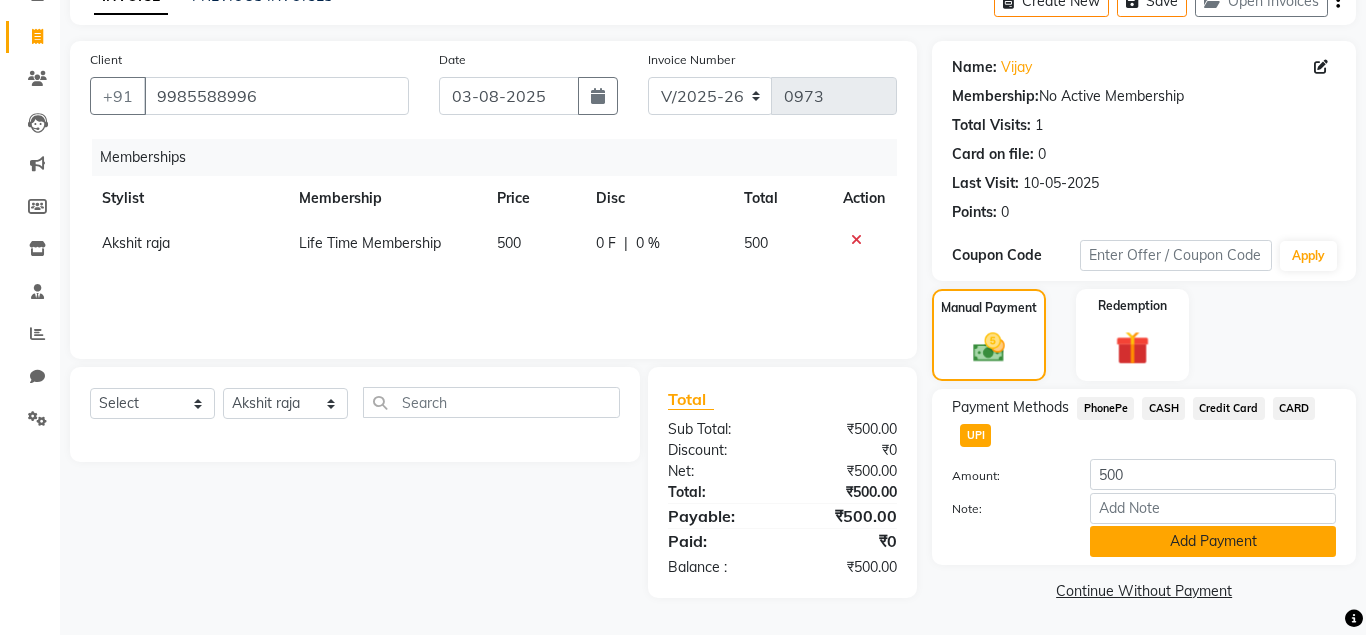 click on "Add Payment" 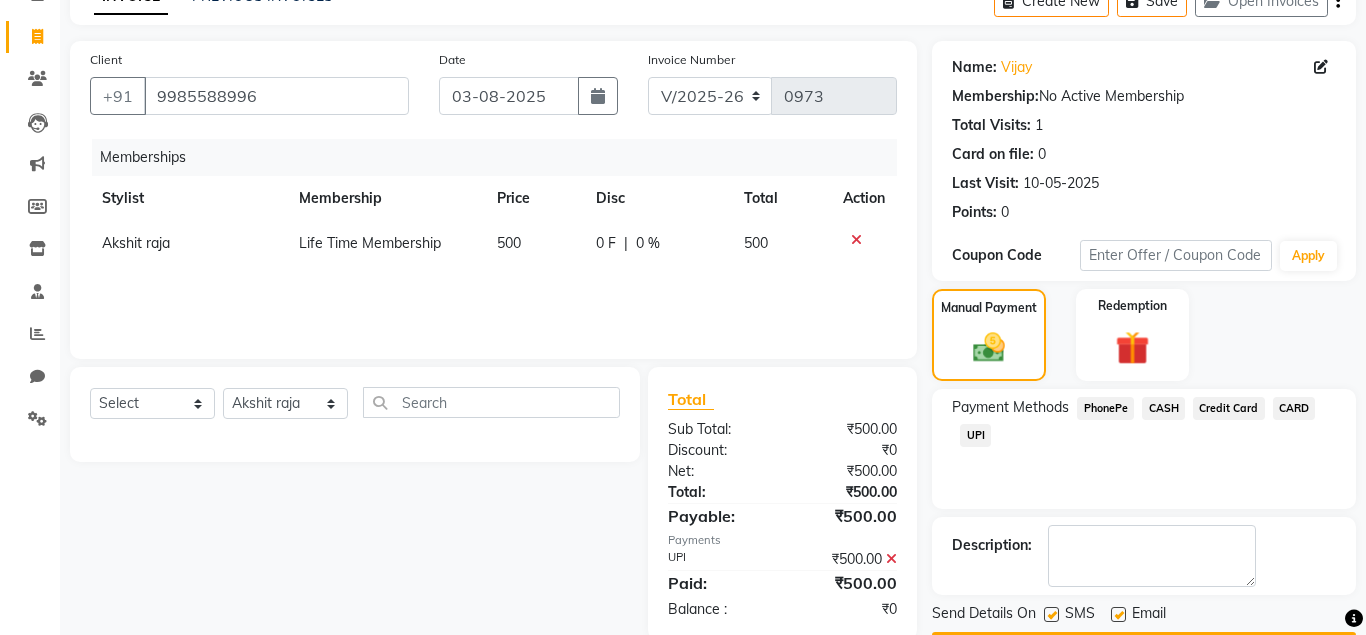 scroll, scrollTop: 167, scrollLeft: 0, axis: vertical 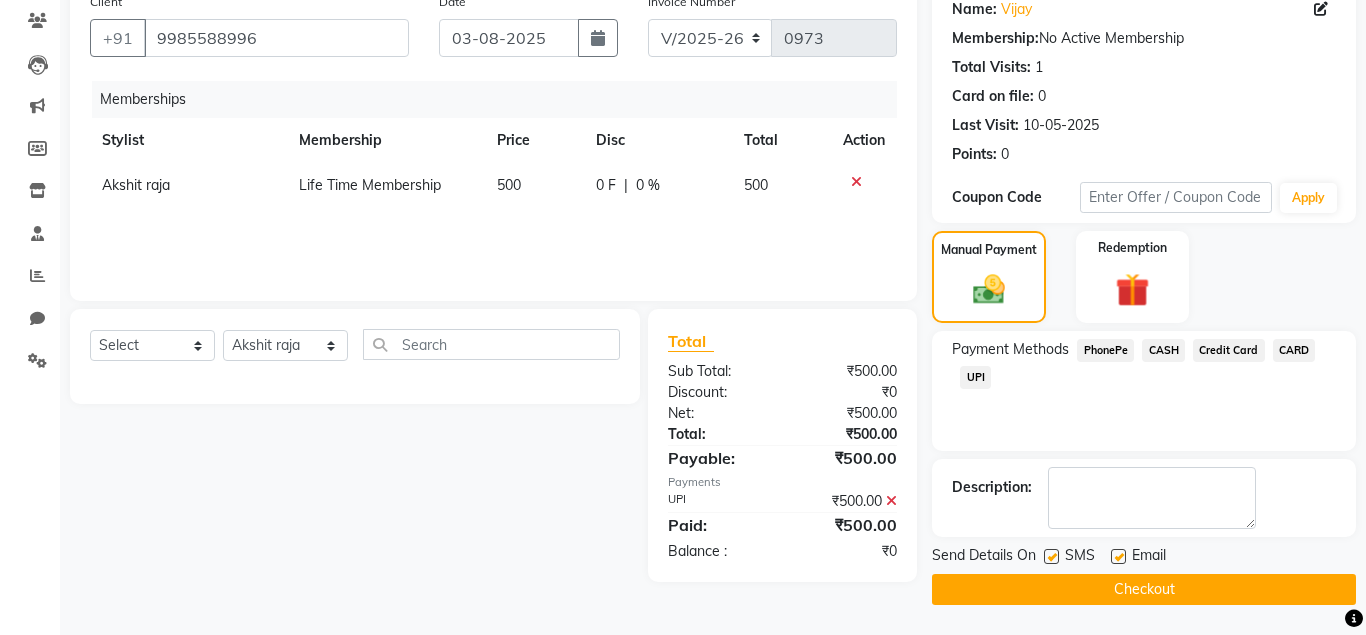 click 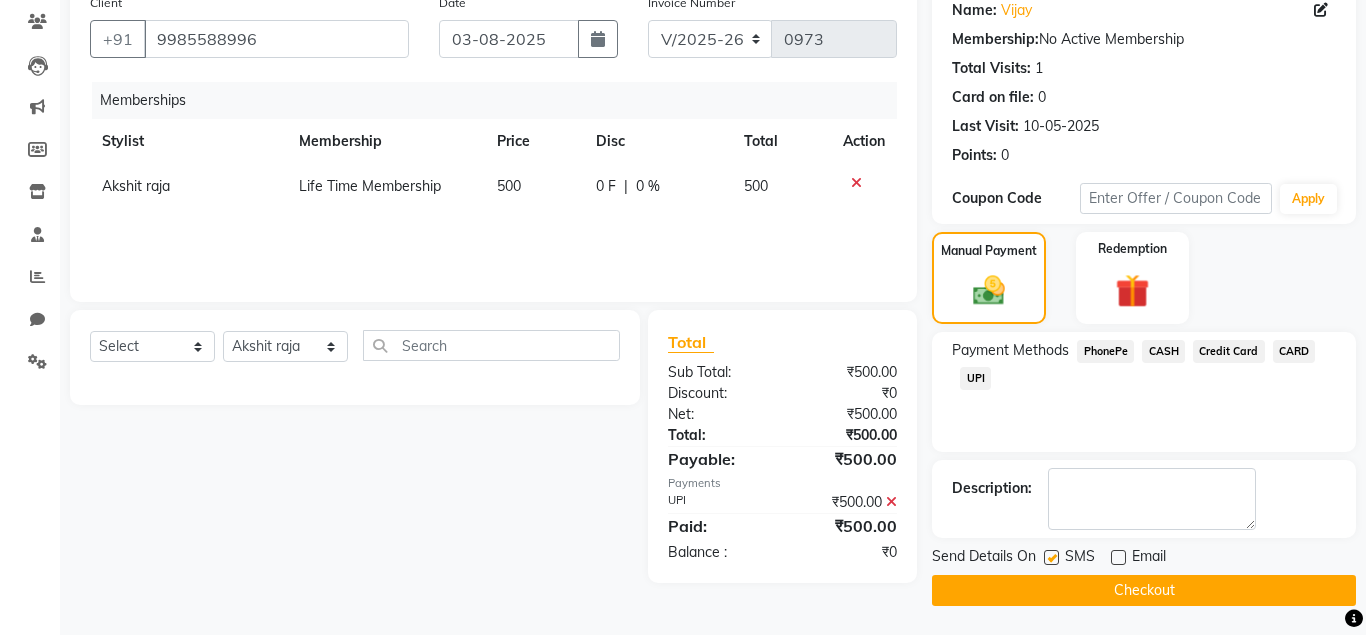scroll, scrollTop: 167, scrollLeft: 0, axis: vertical 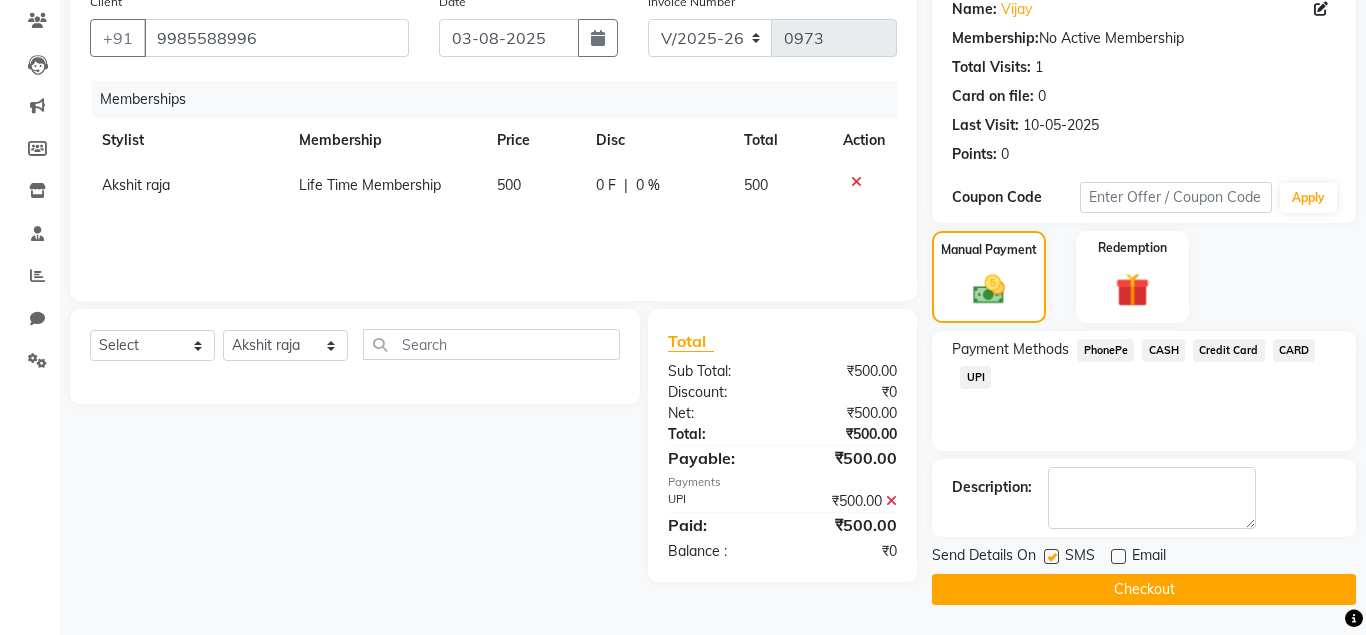 click on "Checkout" 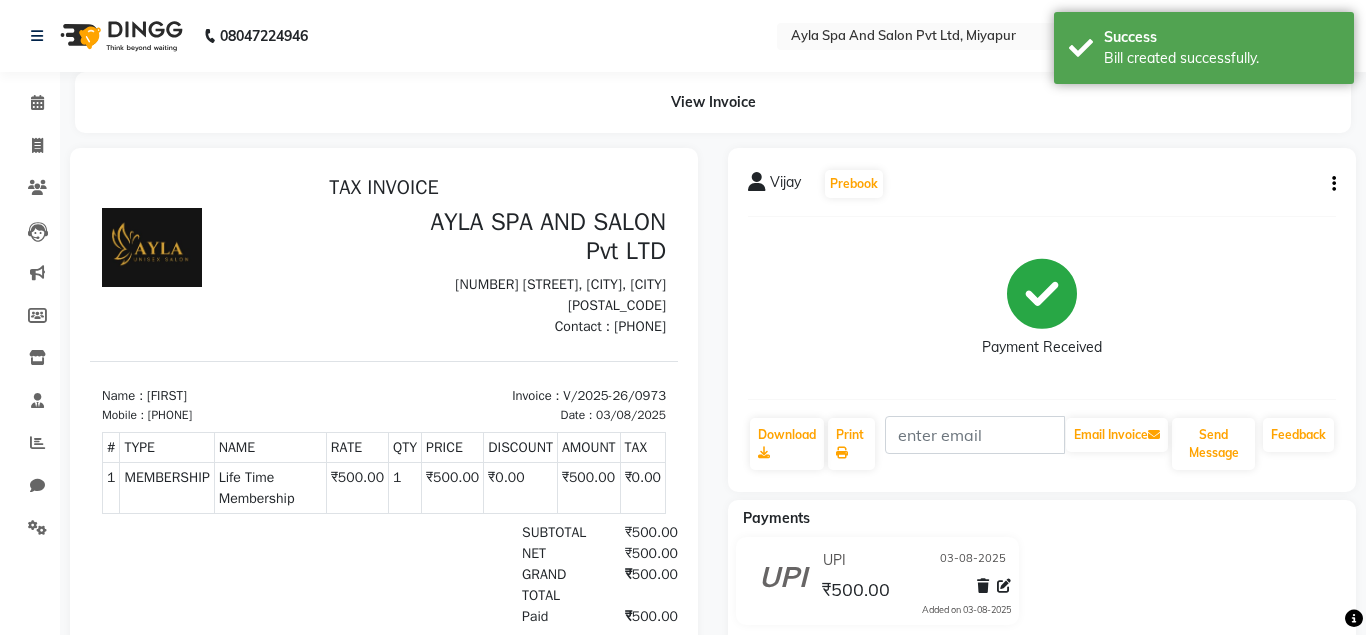 scroll, scrollTop: 0, scrollLeft: 0, axis: both 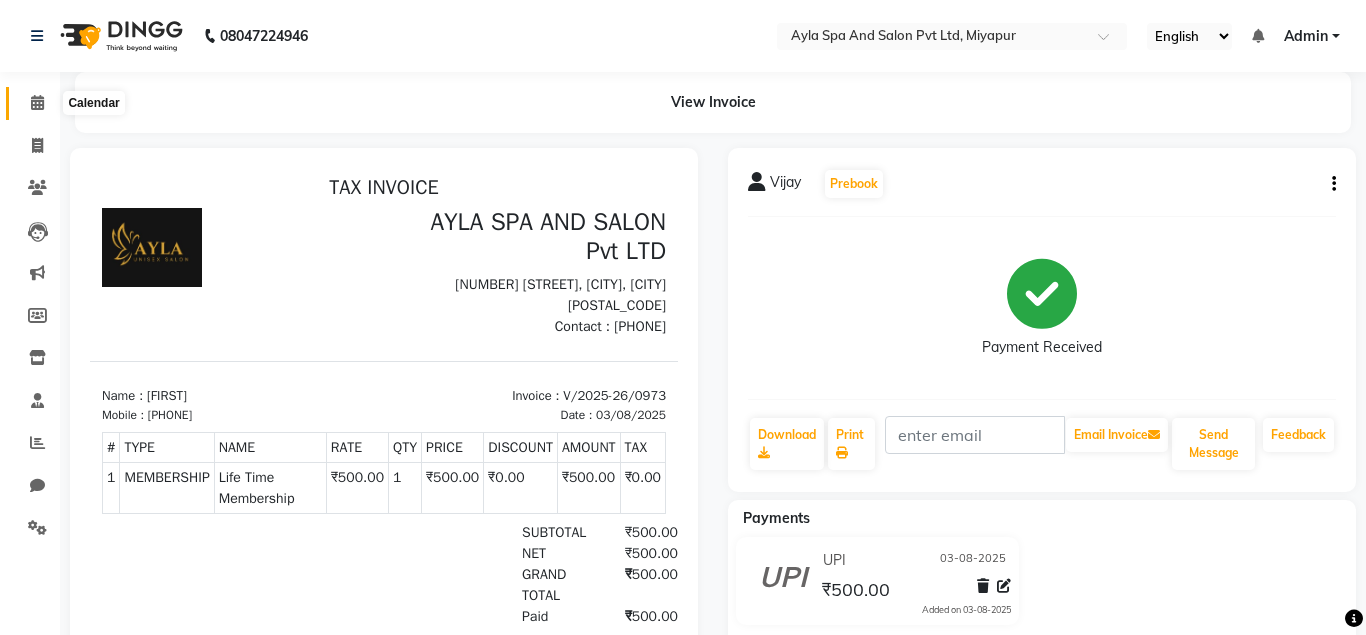 click 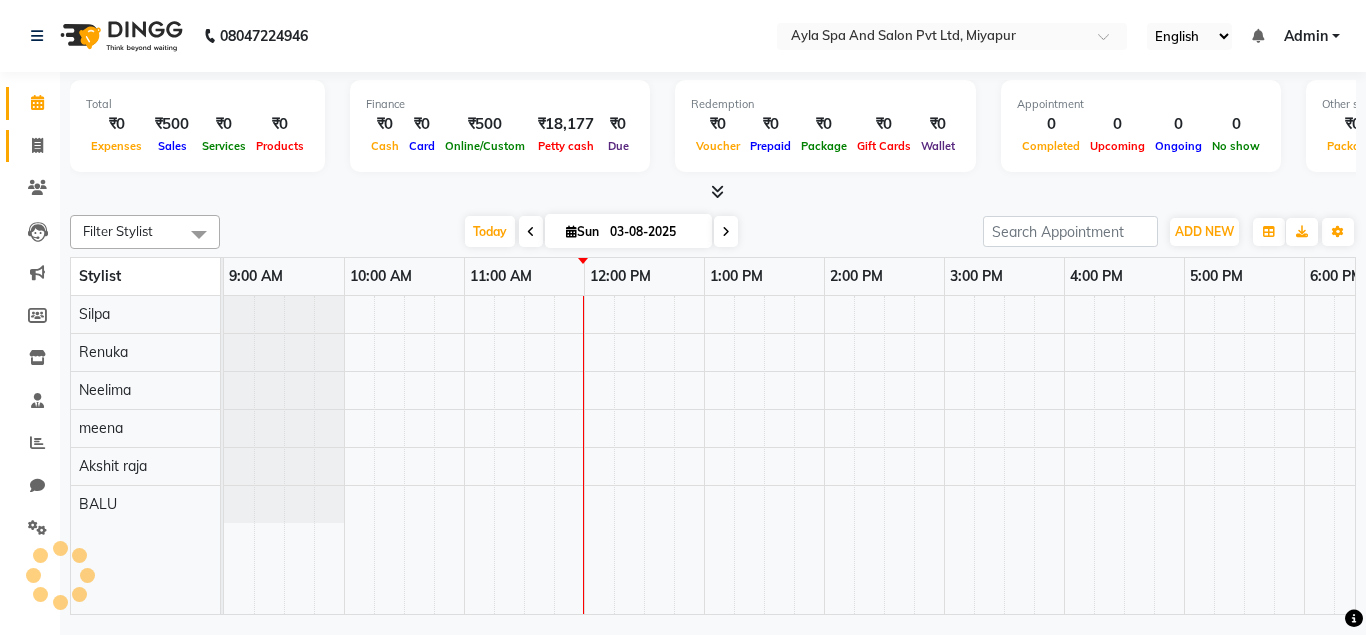 click on "Invoice" 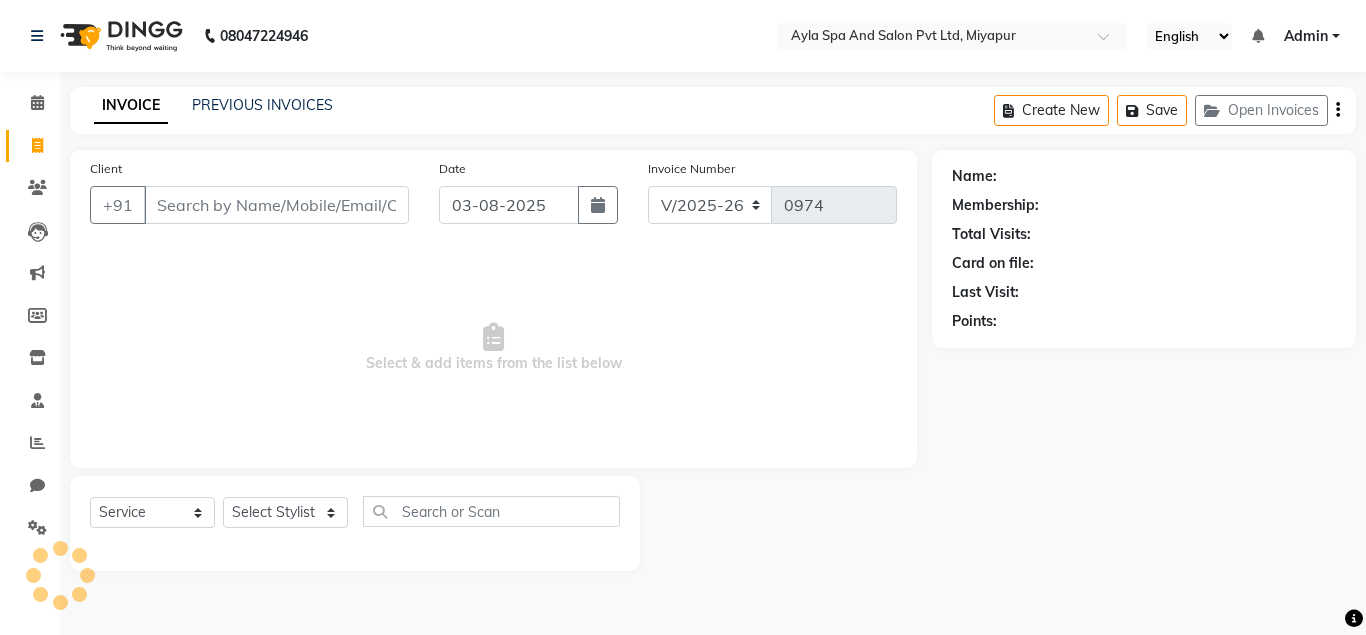 click on "Client" at bounding box center [276, 205] 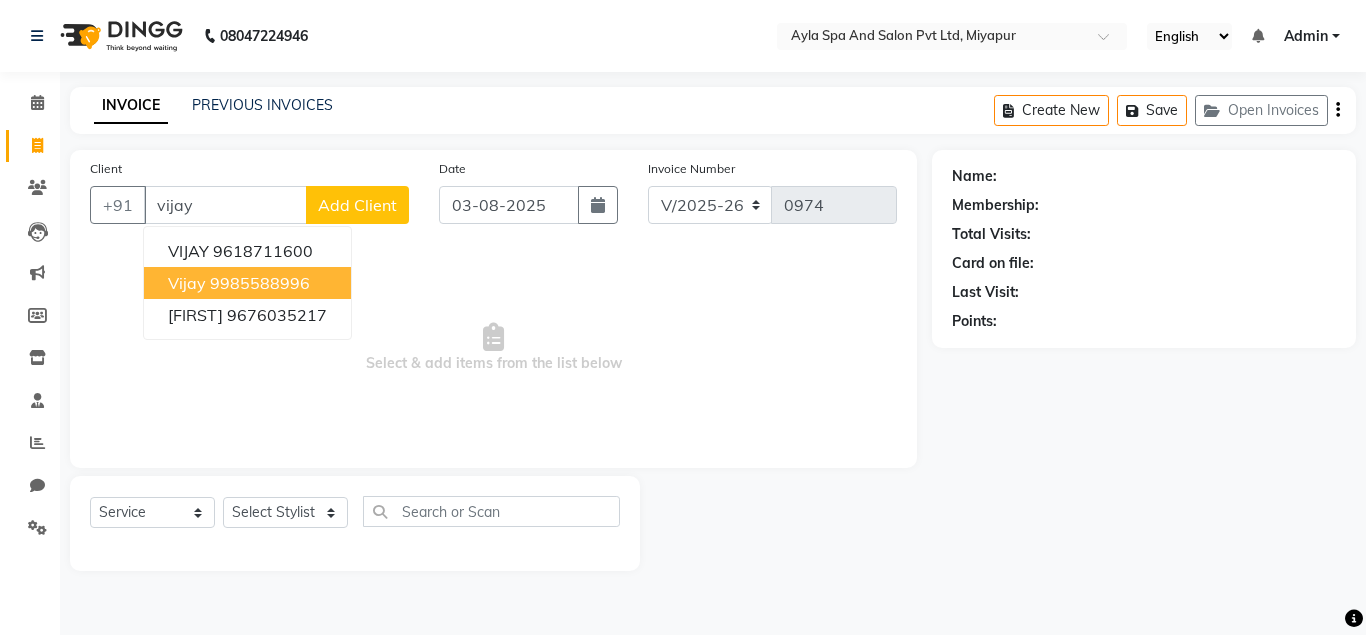 click on "9985588996" at bounding box center [260, 283] 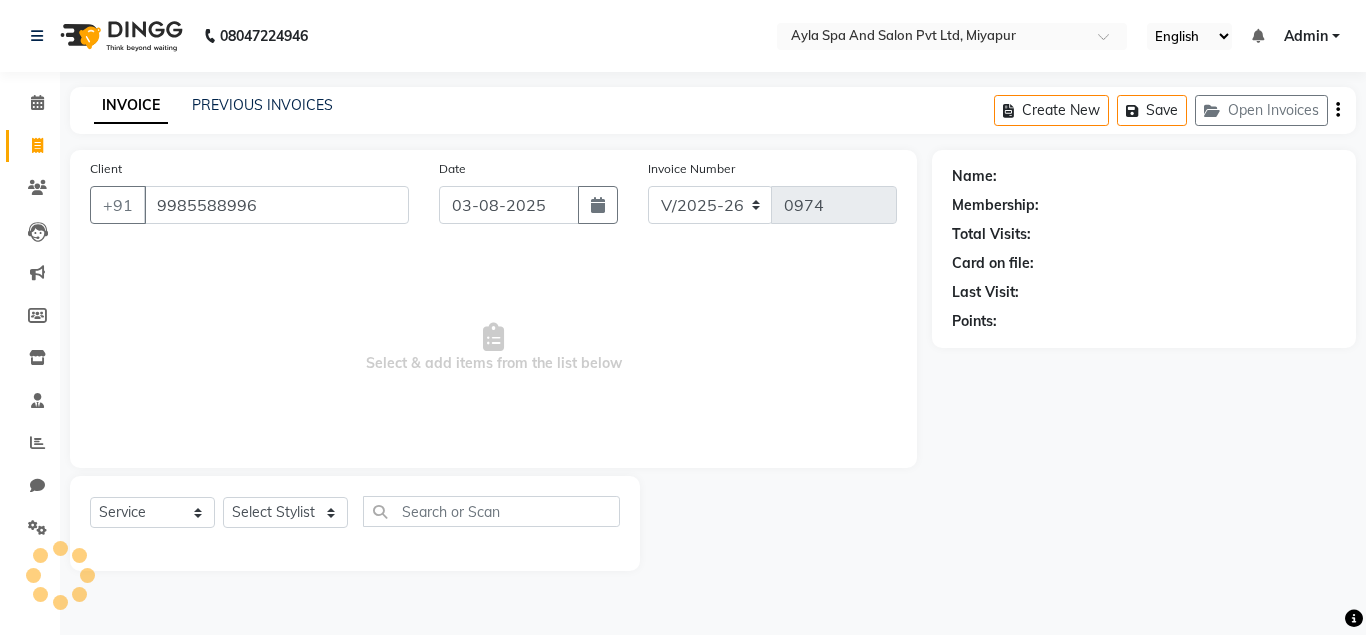 type on "9985588996" 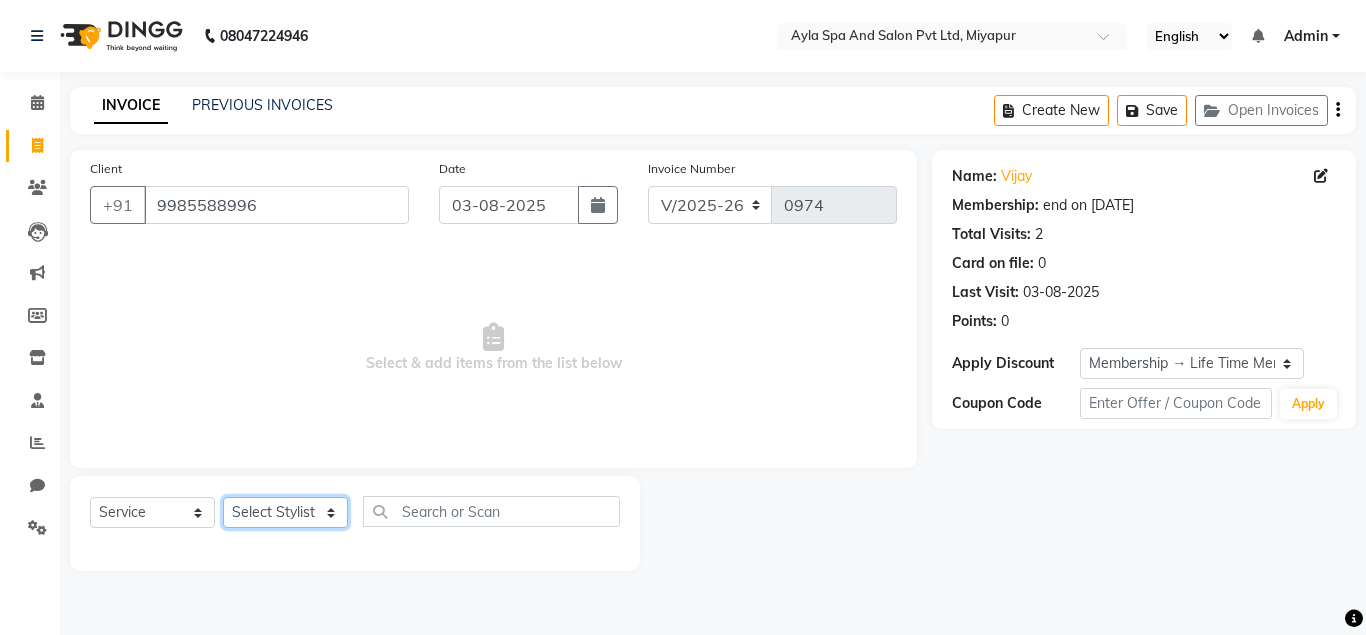 click on "Select Stylist Akshit raja BALU meena Neelima Renuka Silpa" 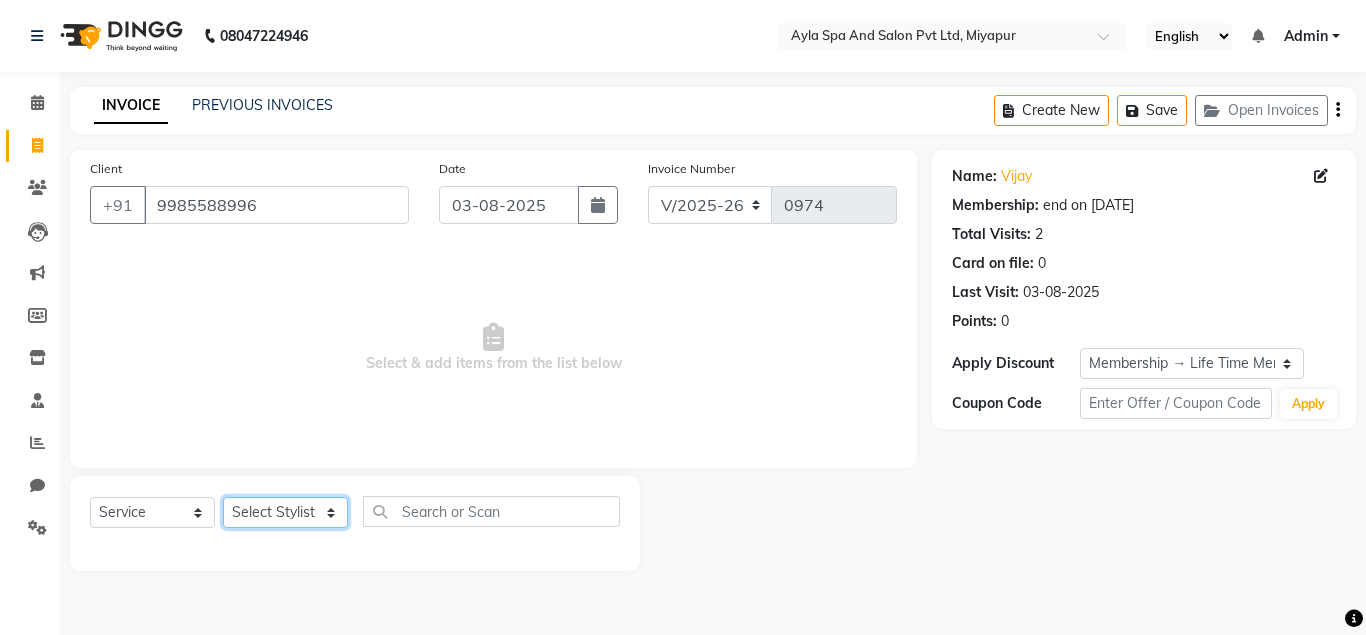 select on "85161" 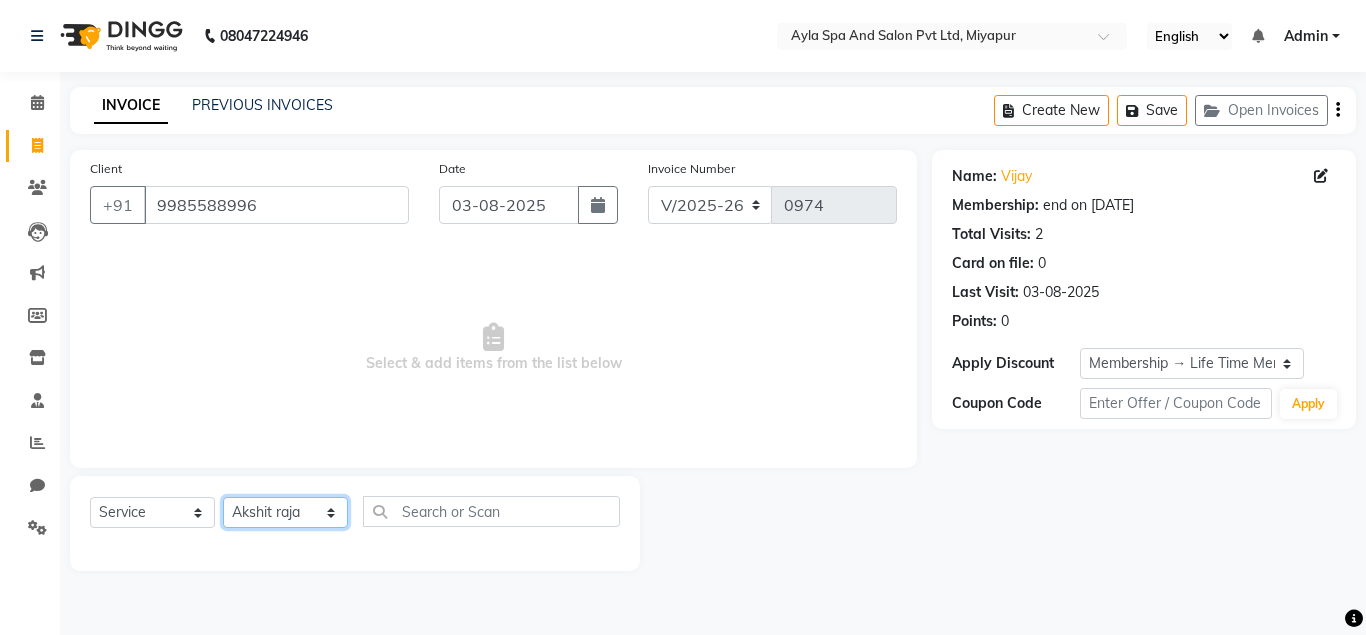 click on "Akshit raja" 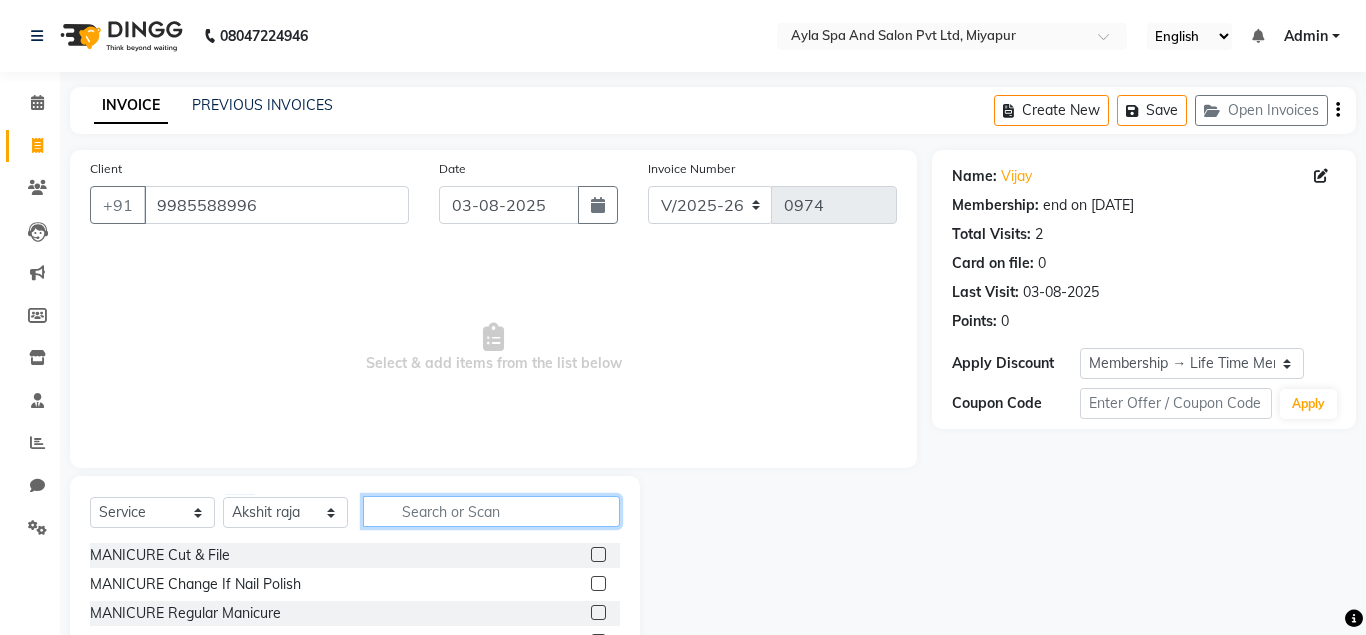 click 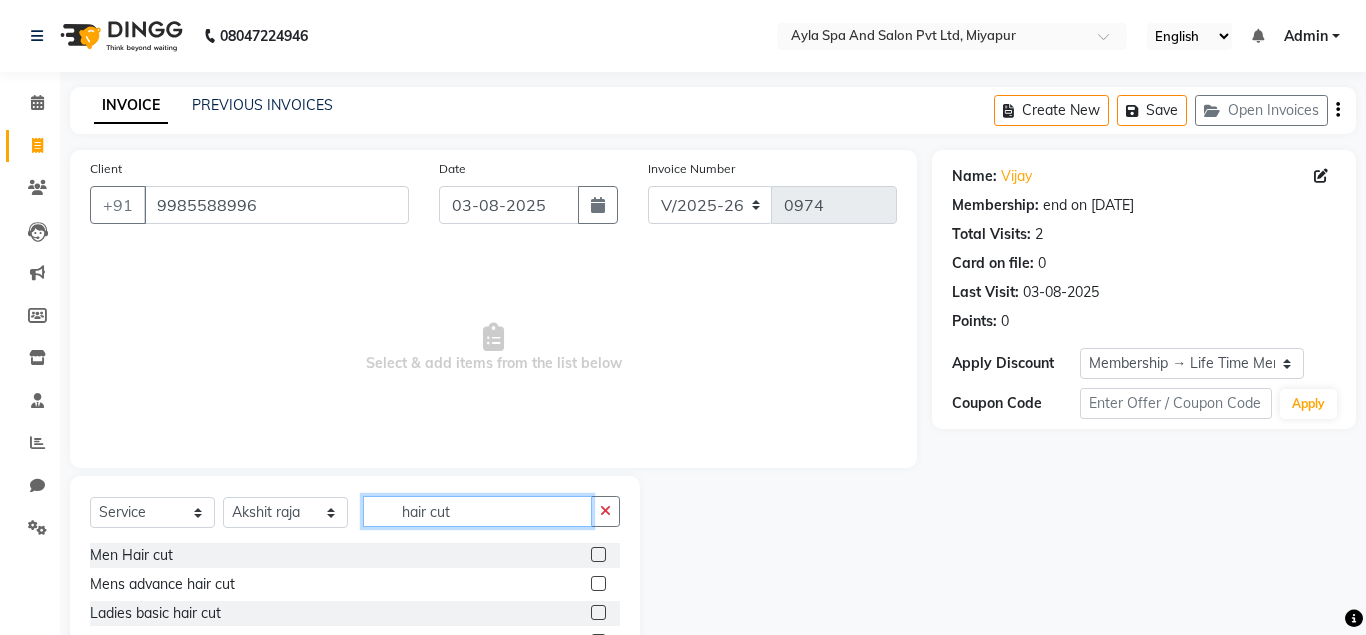 type on "hair cut" 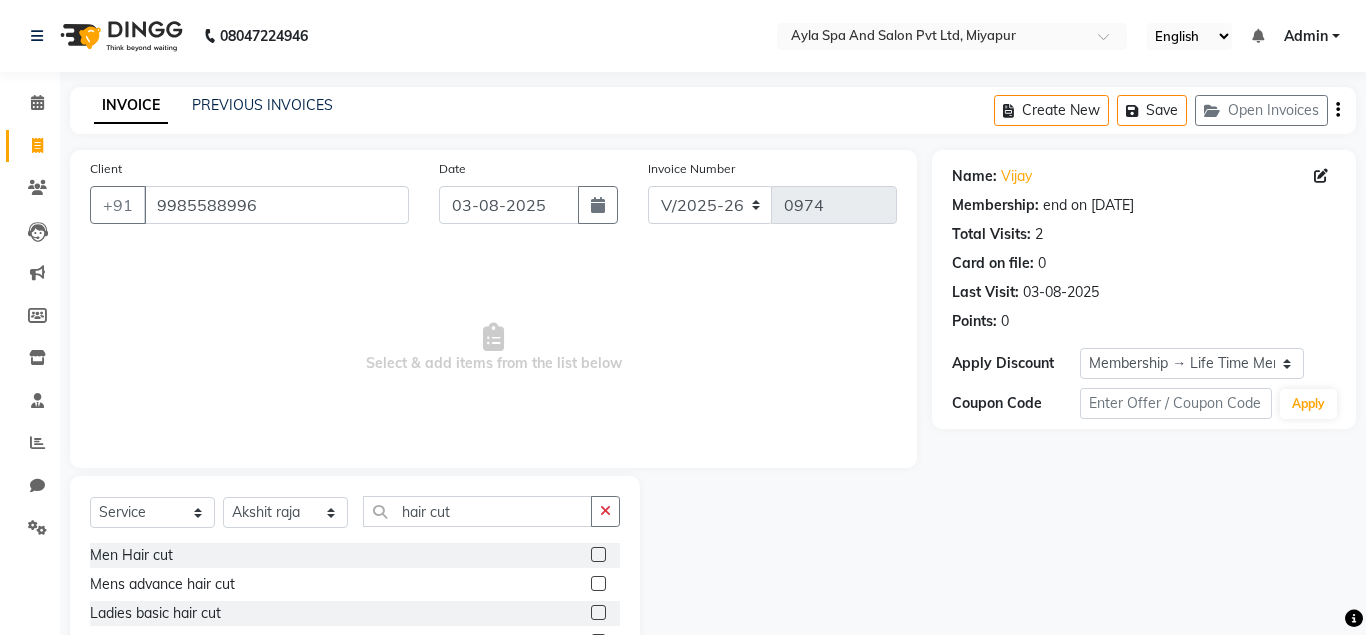 click 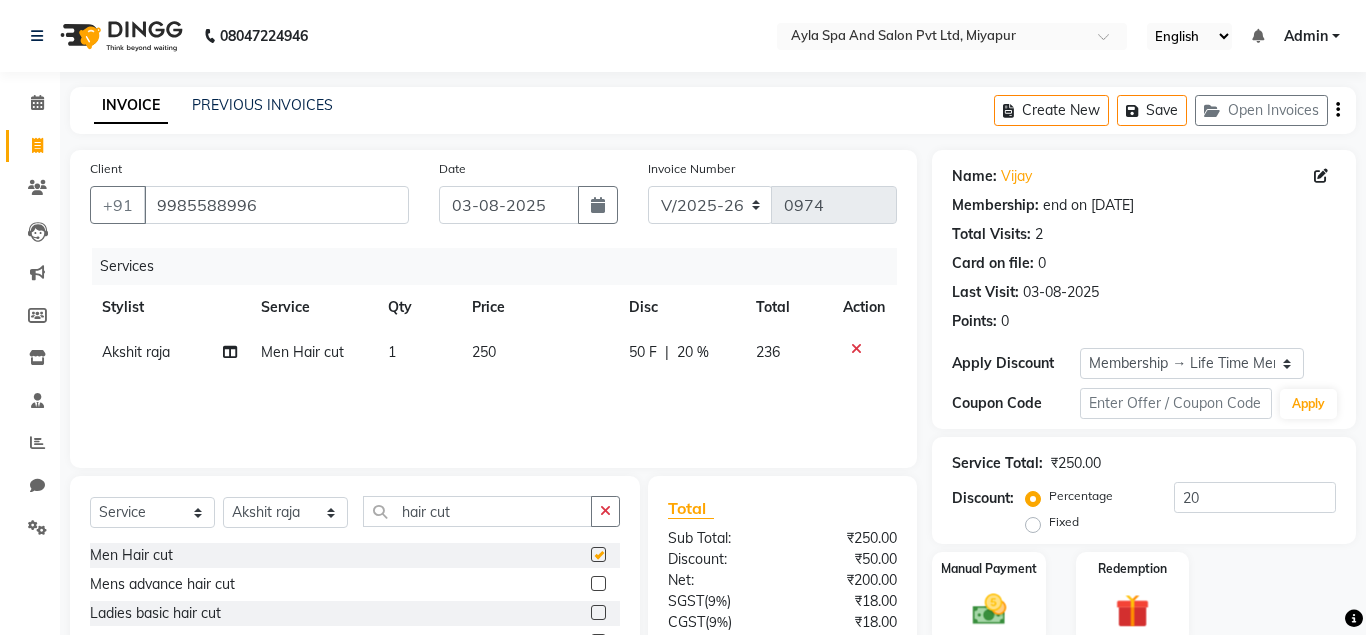 checkbox on "false" 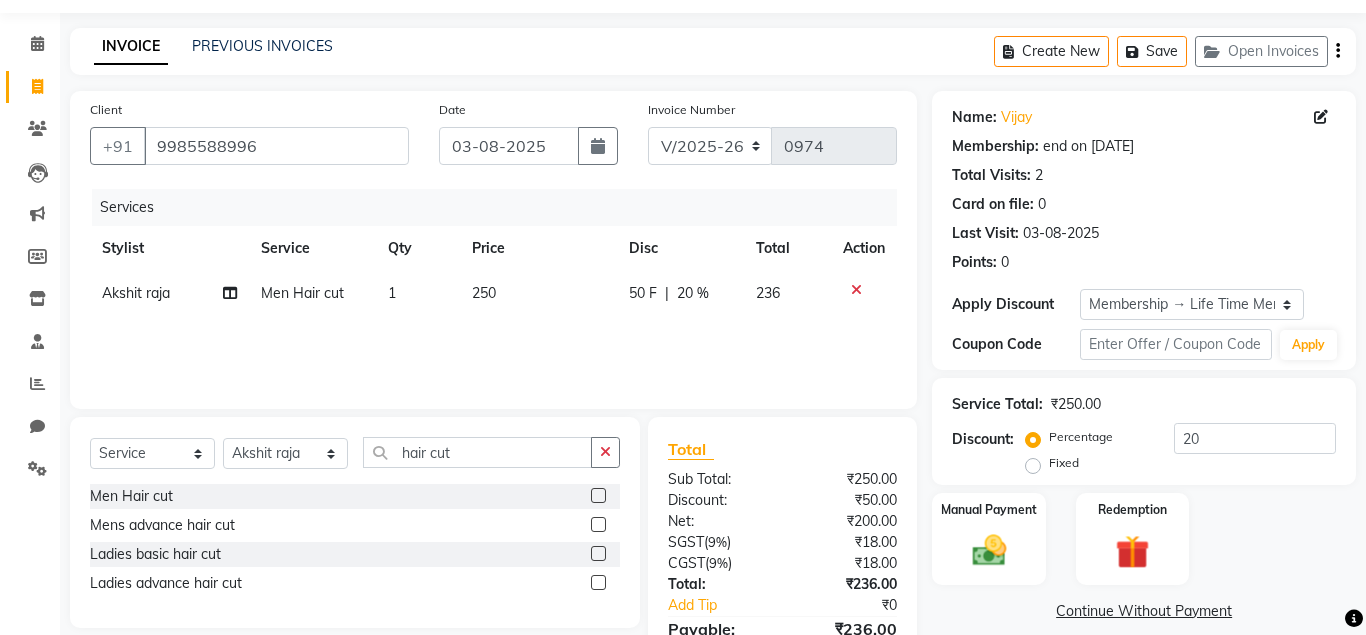 scroll, scrollTop: 102, scrollLeft: 0, axis: vertical 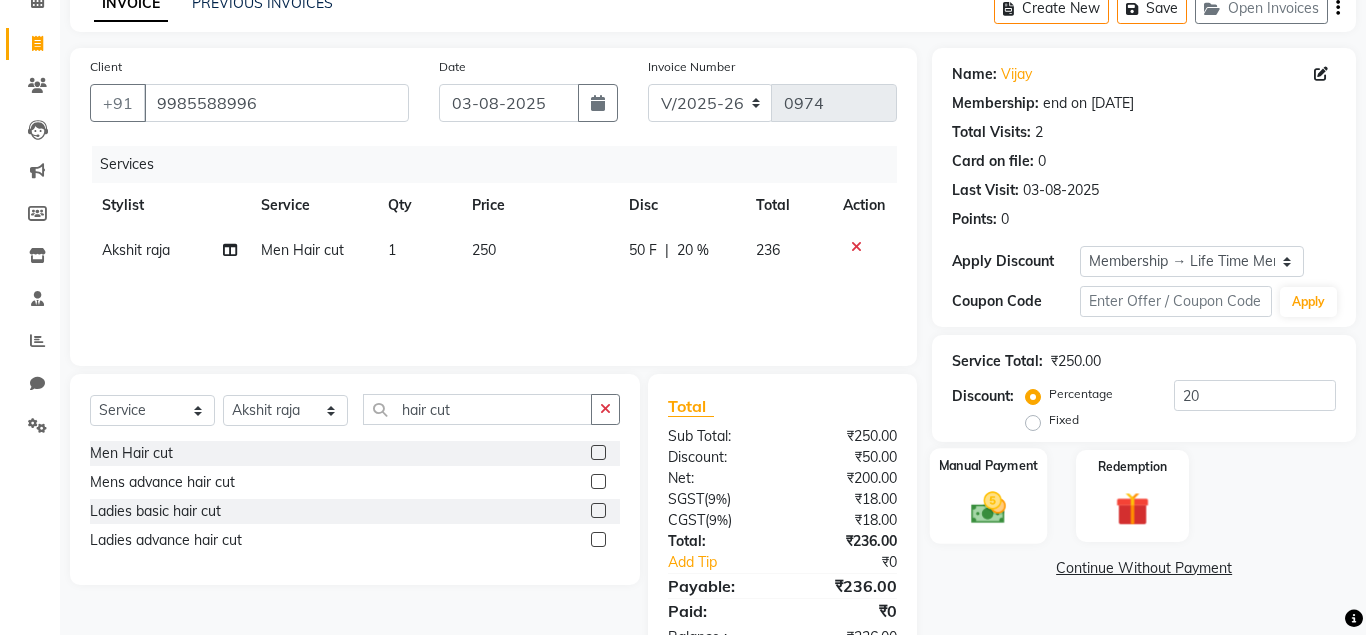 click 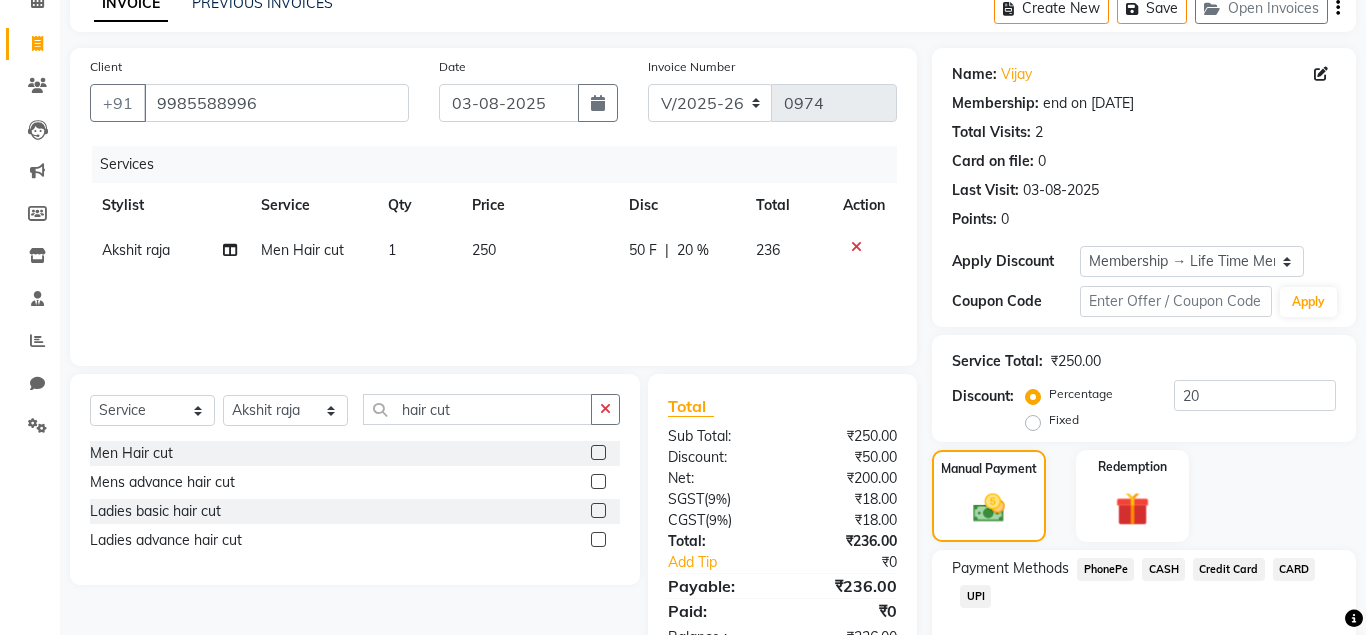 click on "UPI" 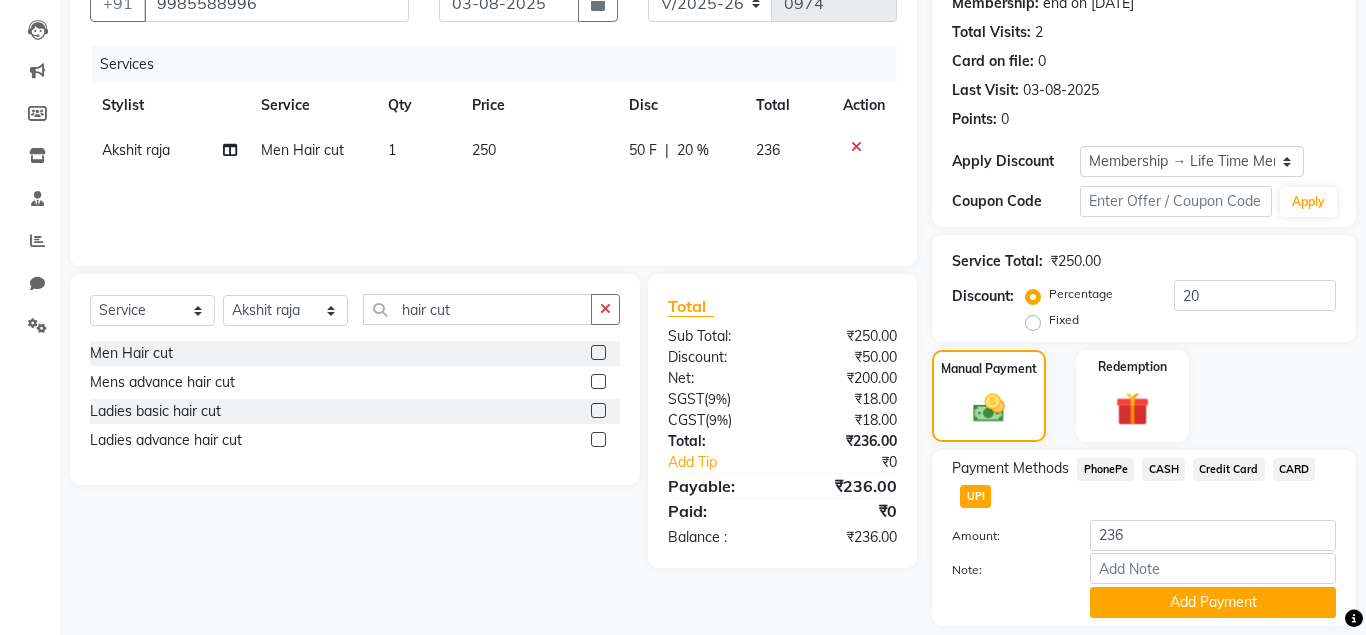 scroll, scrollTop: 263, scrollLeft: 0, axis: vertical 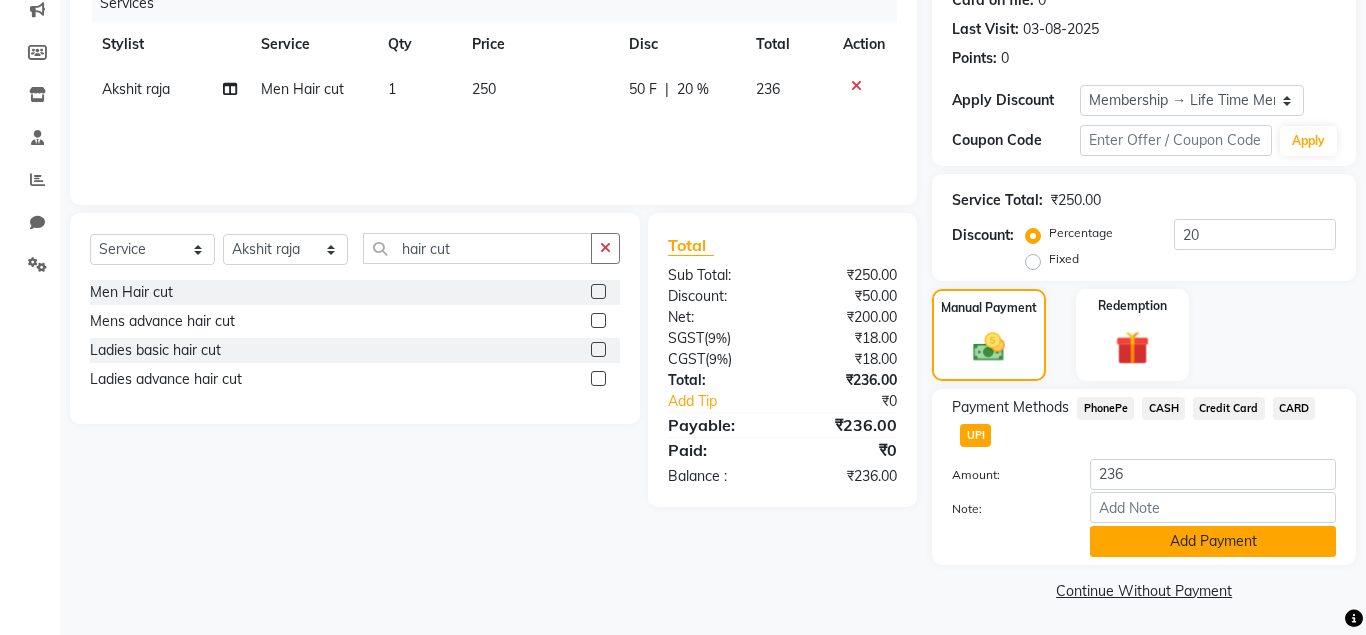 click on "Add Payment" 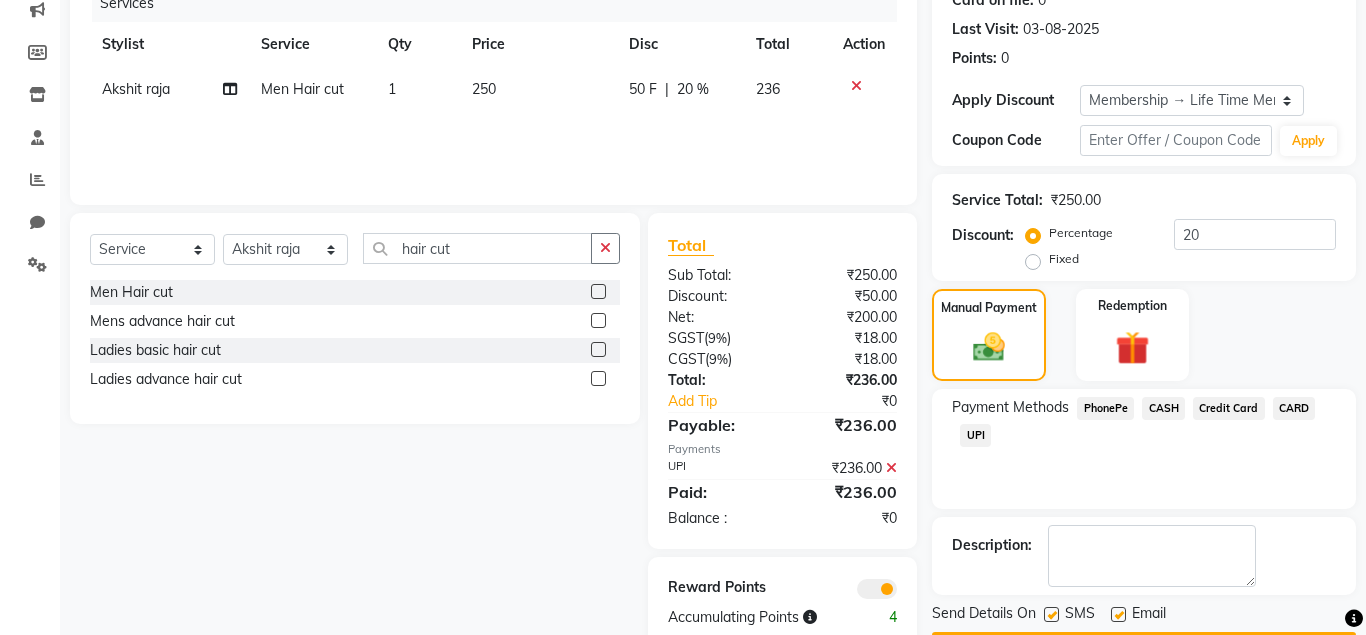click 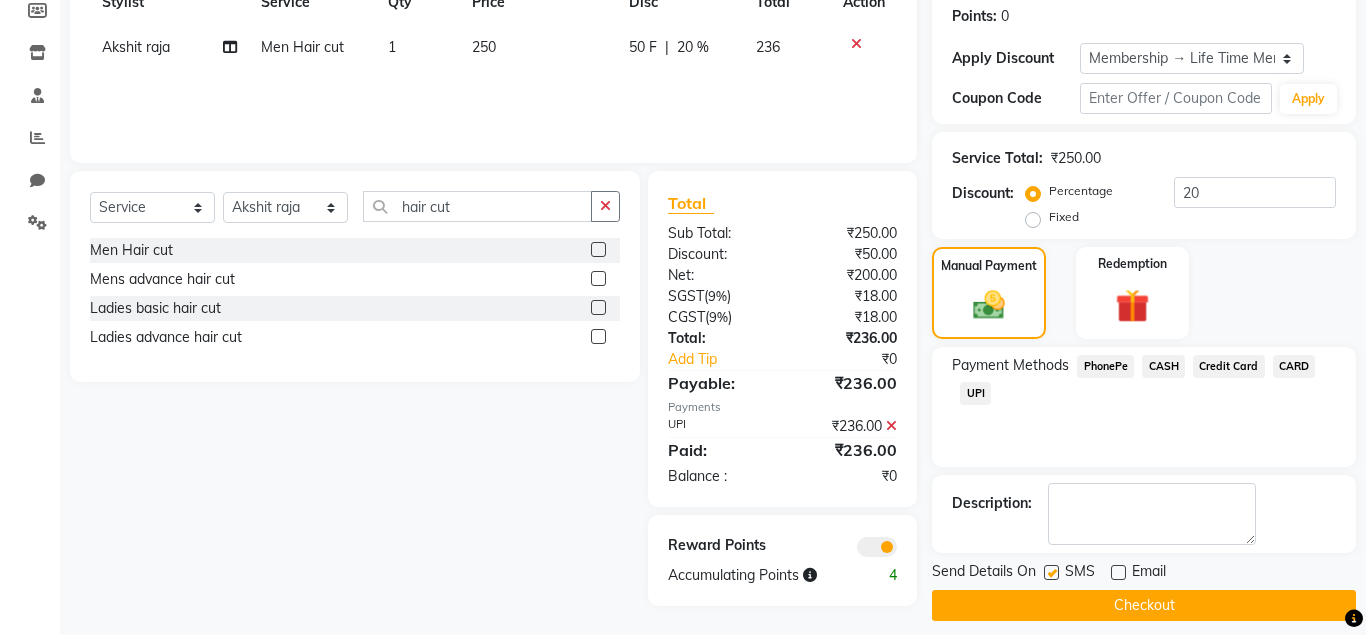 scroll, scrollTop: 321, scrollLeft: 0, axis: vertical 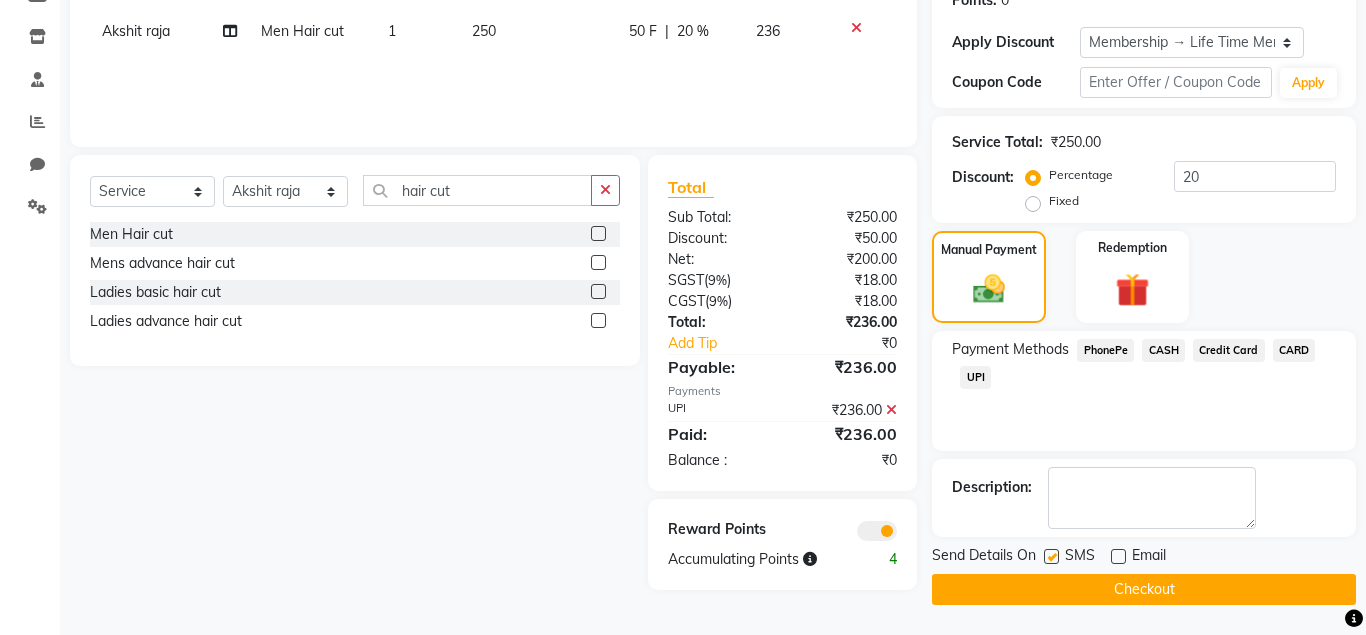 click on "Checkout" 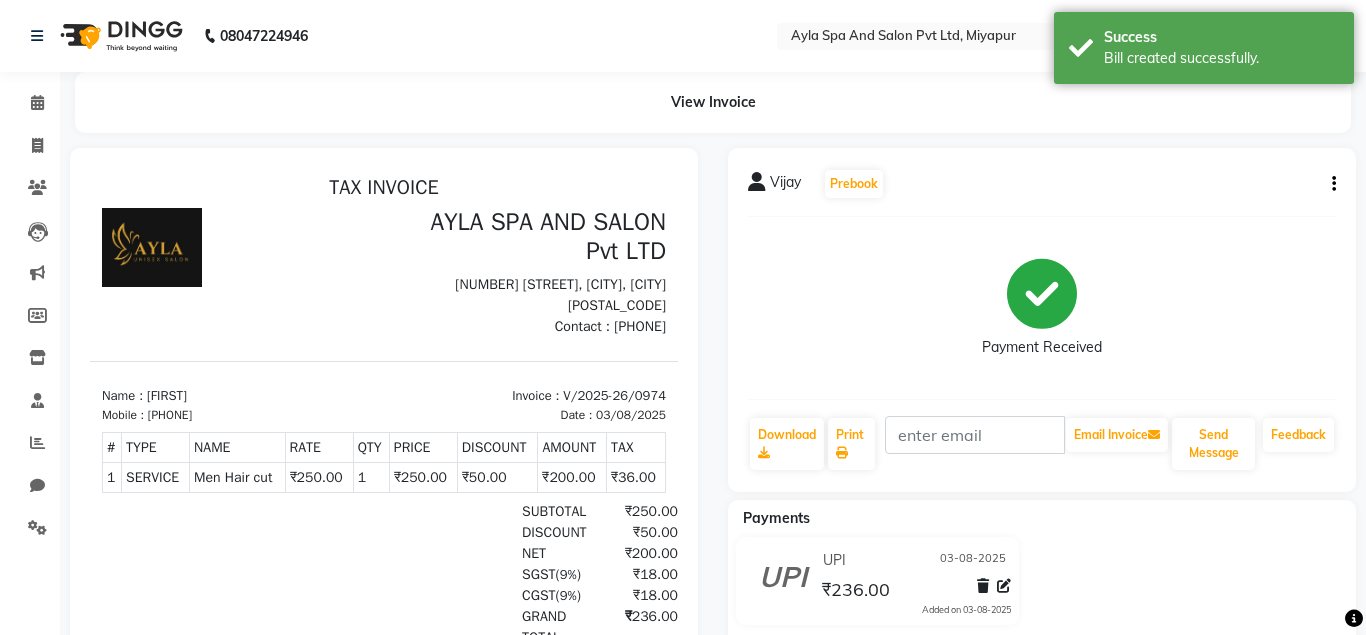 scroll, scrollTop: 0, scrollLeft: 0, axis: both 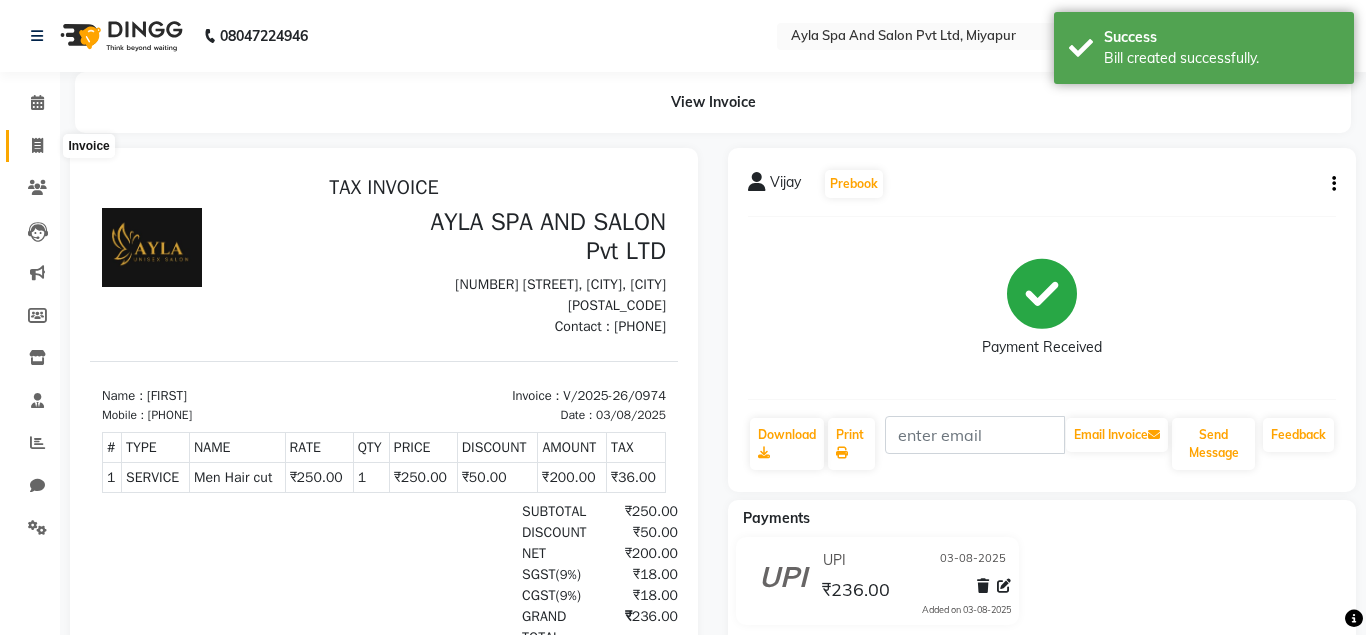 click 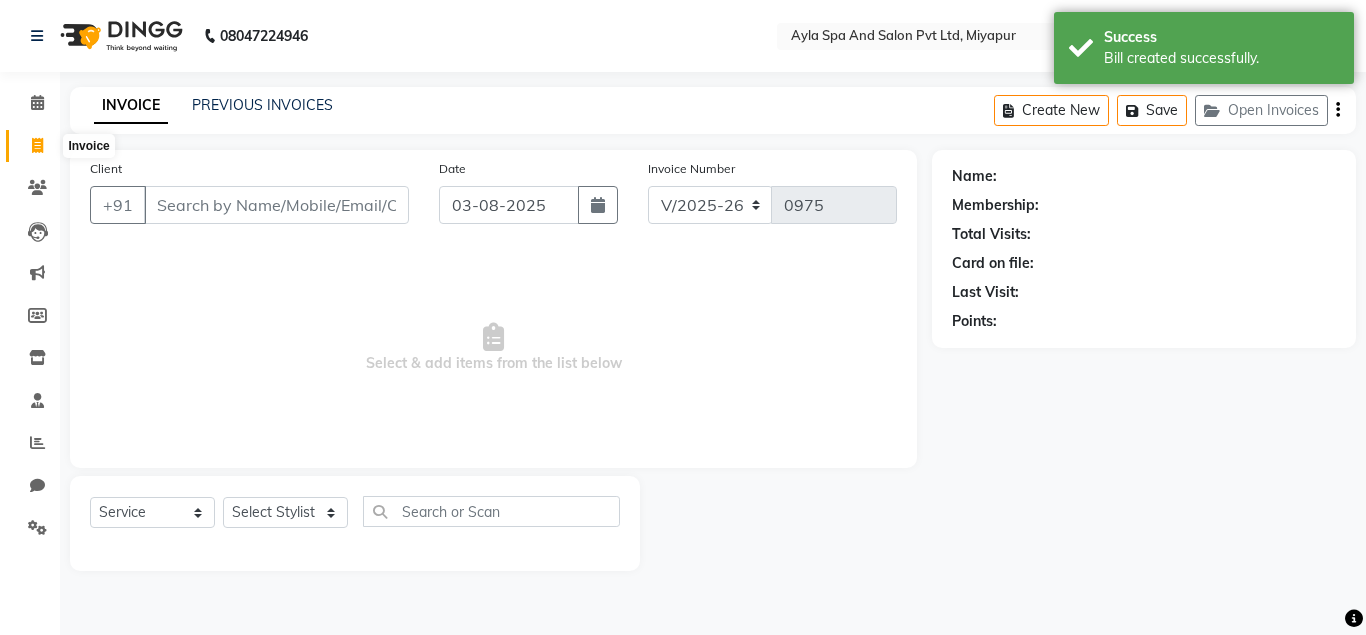 click 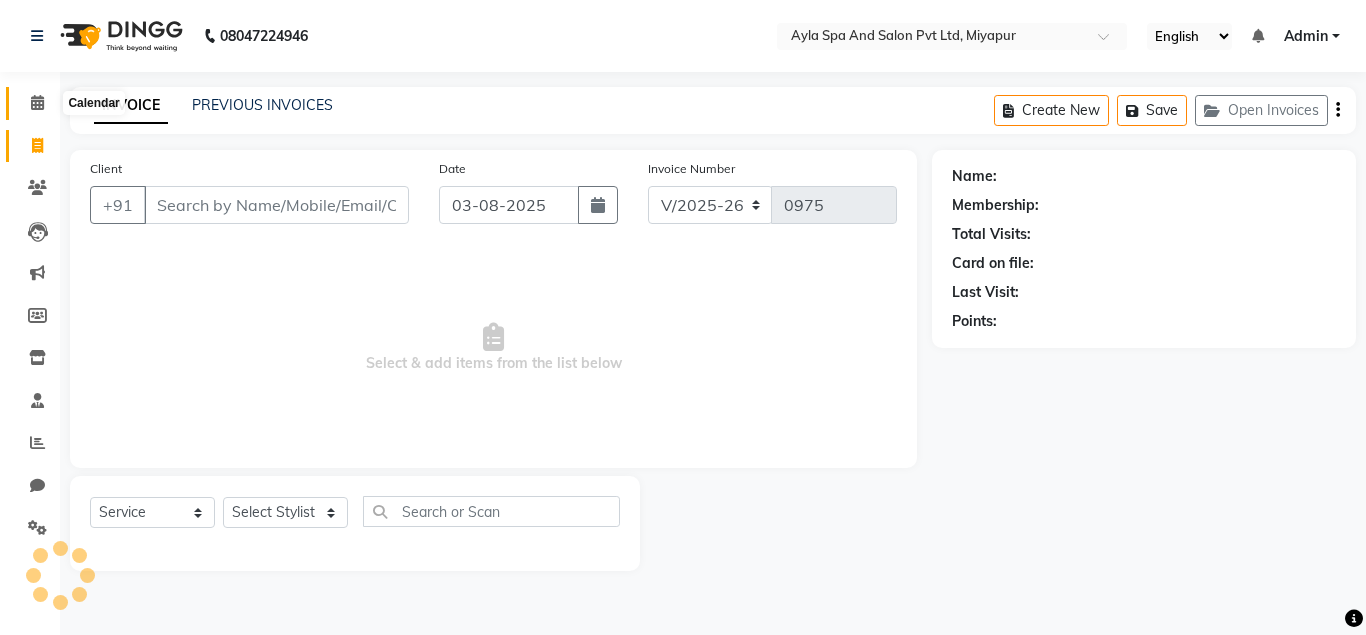 click 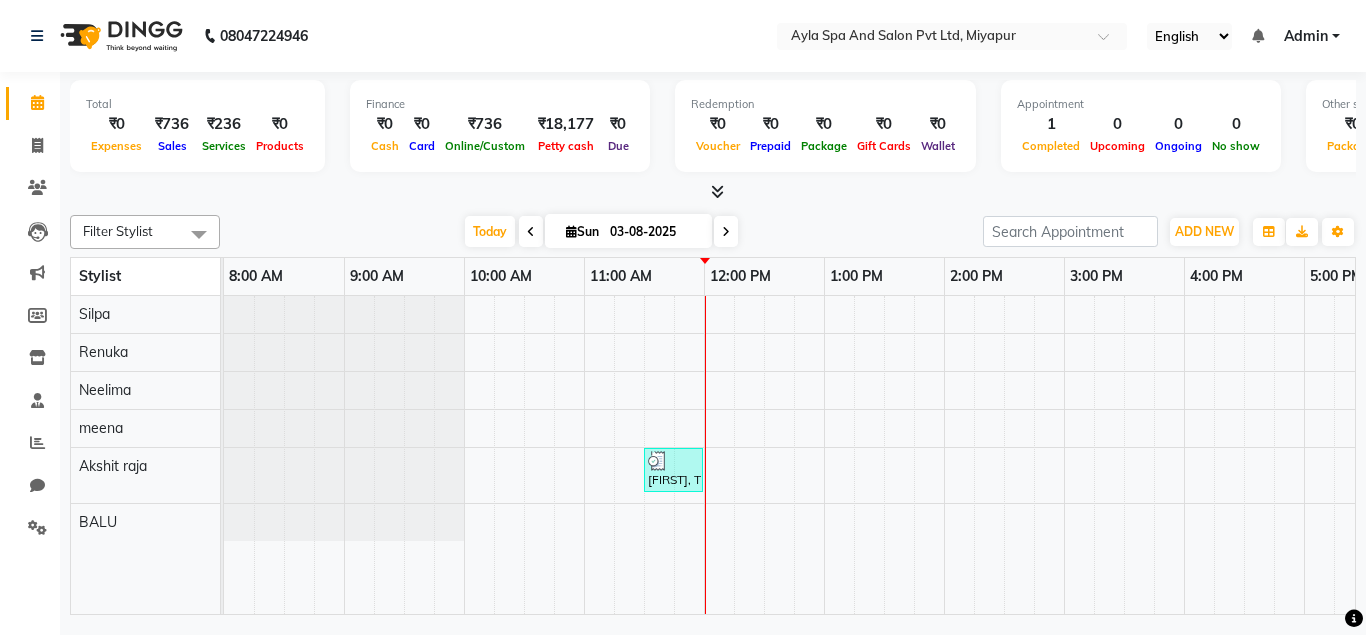 scroll, scrollTop: 0, scrollLeft: 0, axis: both 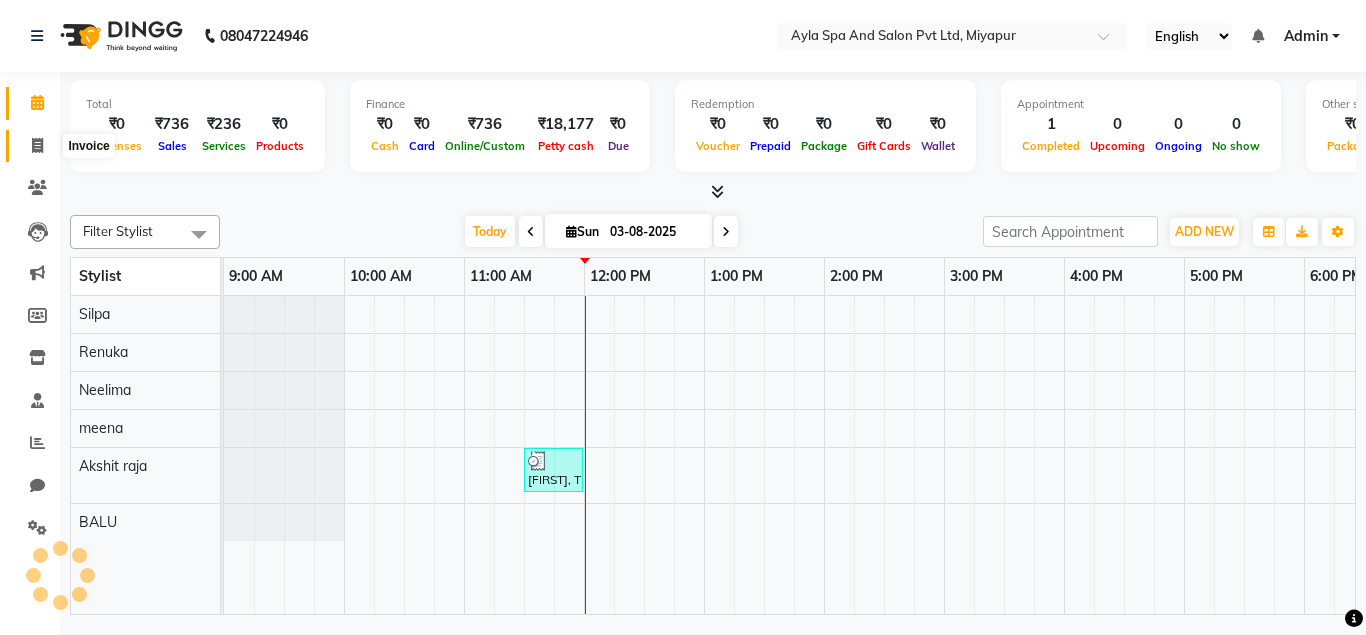 click 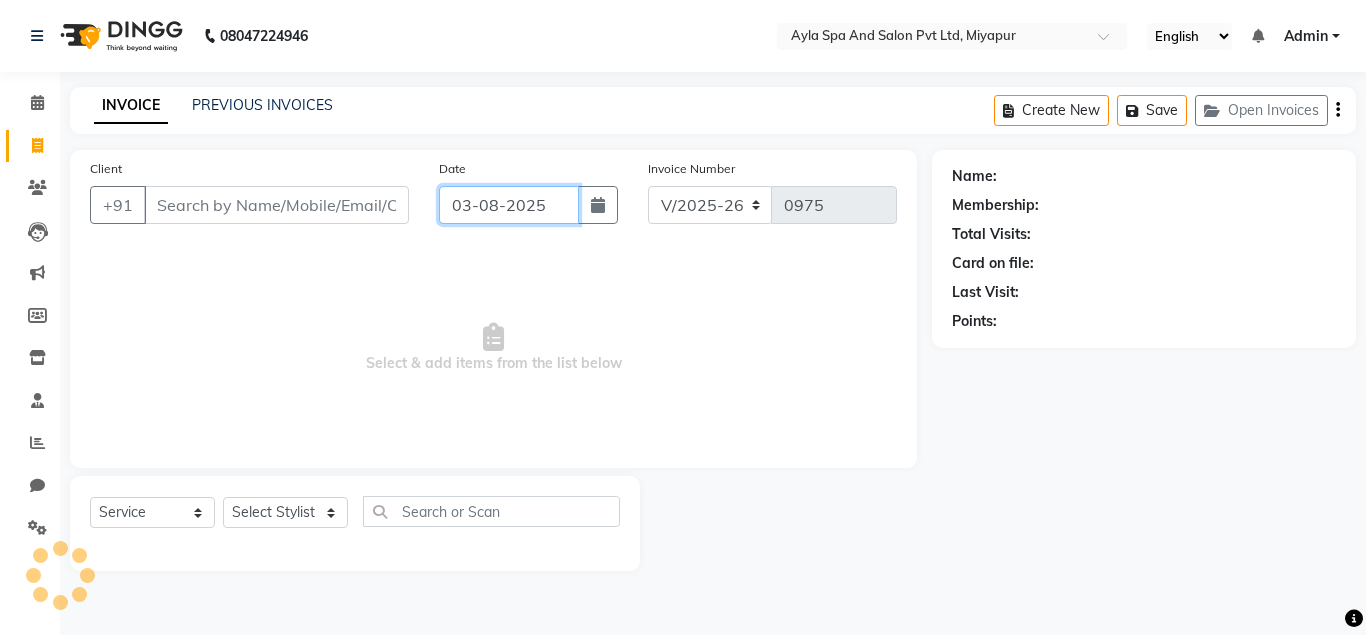 click on "03-08-2025" 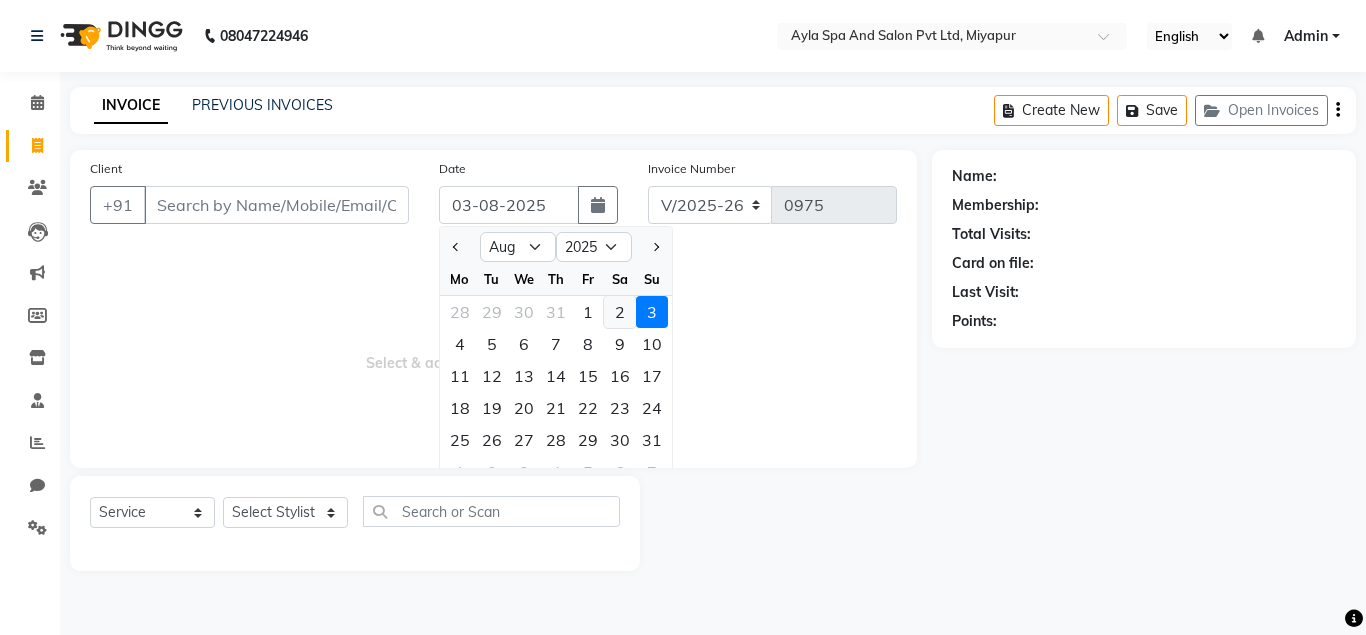 click on "2" 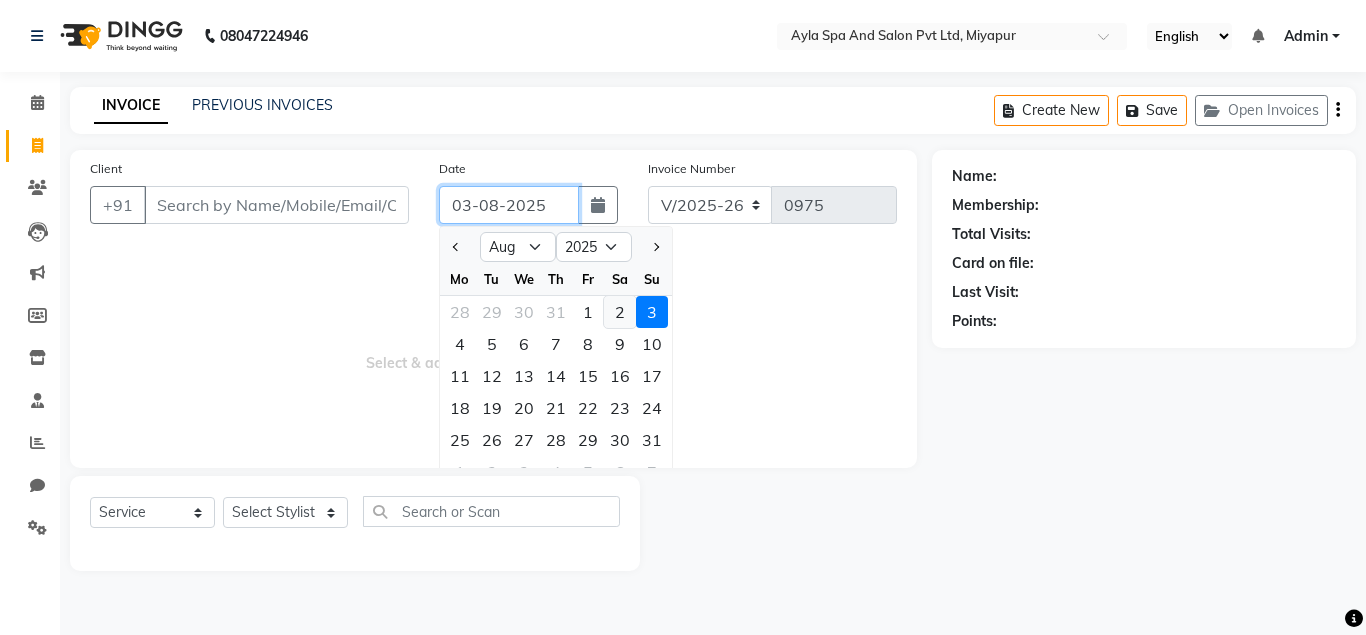 type on "02-08-2025" 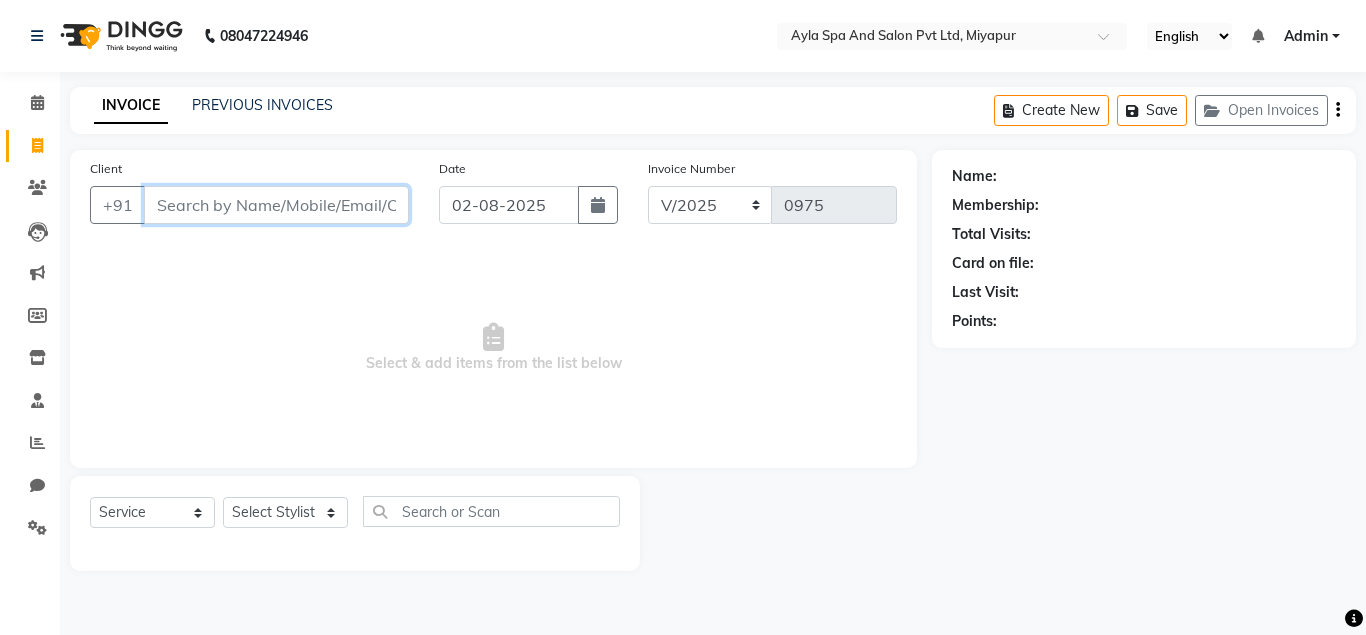 click on "Client" at bounding box center [276, 205] 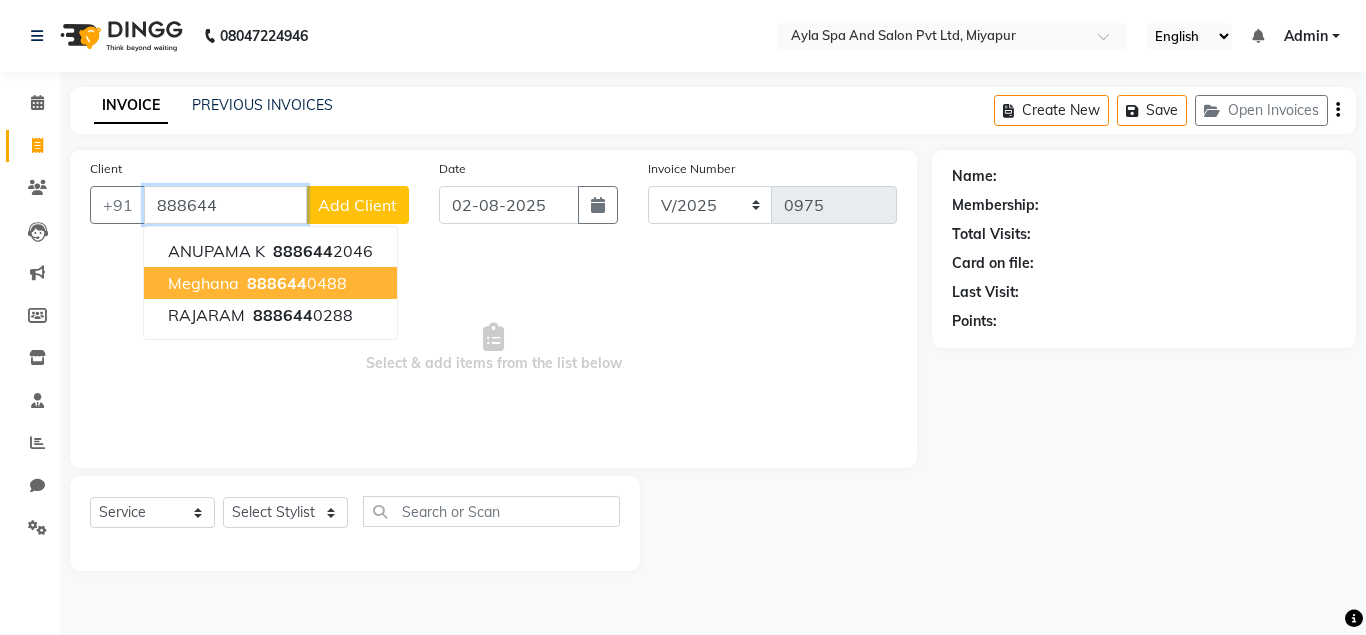 click on "meghana" at bounding box center [203, 283] 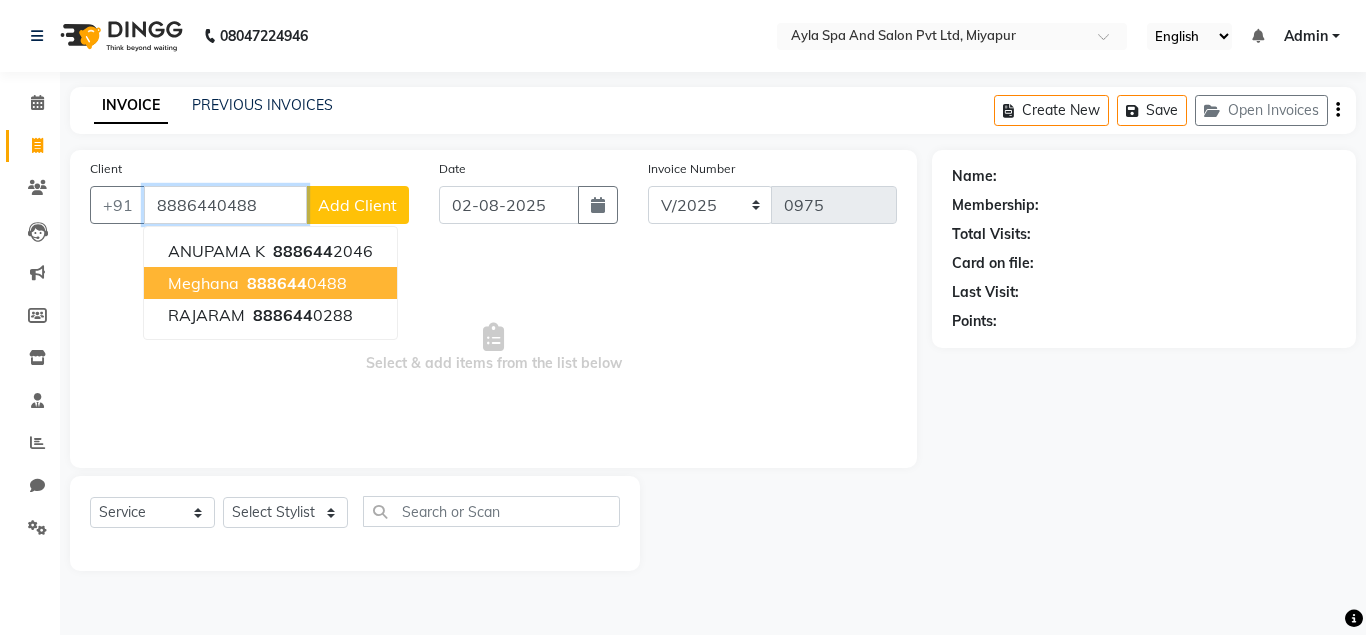 type on "8886440488" 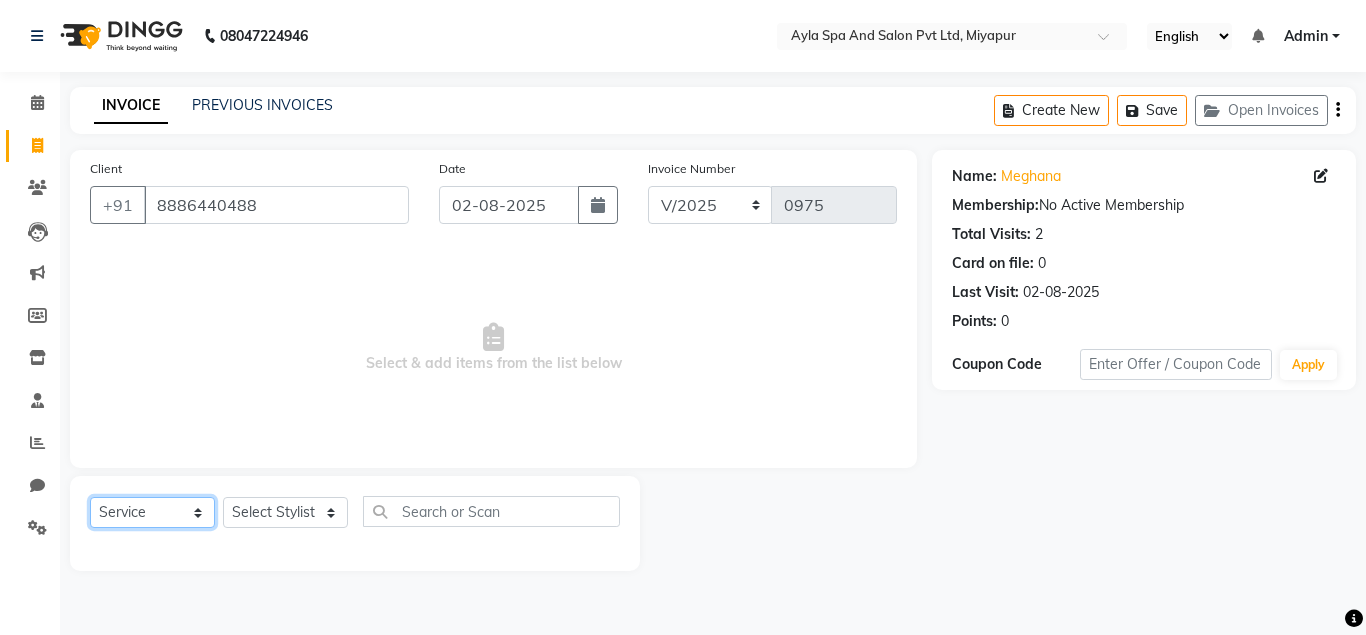 click on "Select  Service  Product  Membership  Package Voucher Prepaid Gift Card" 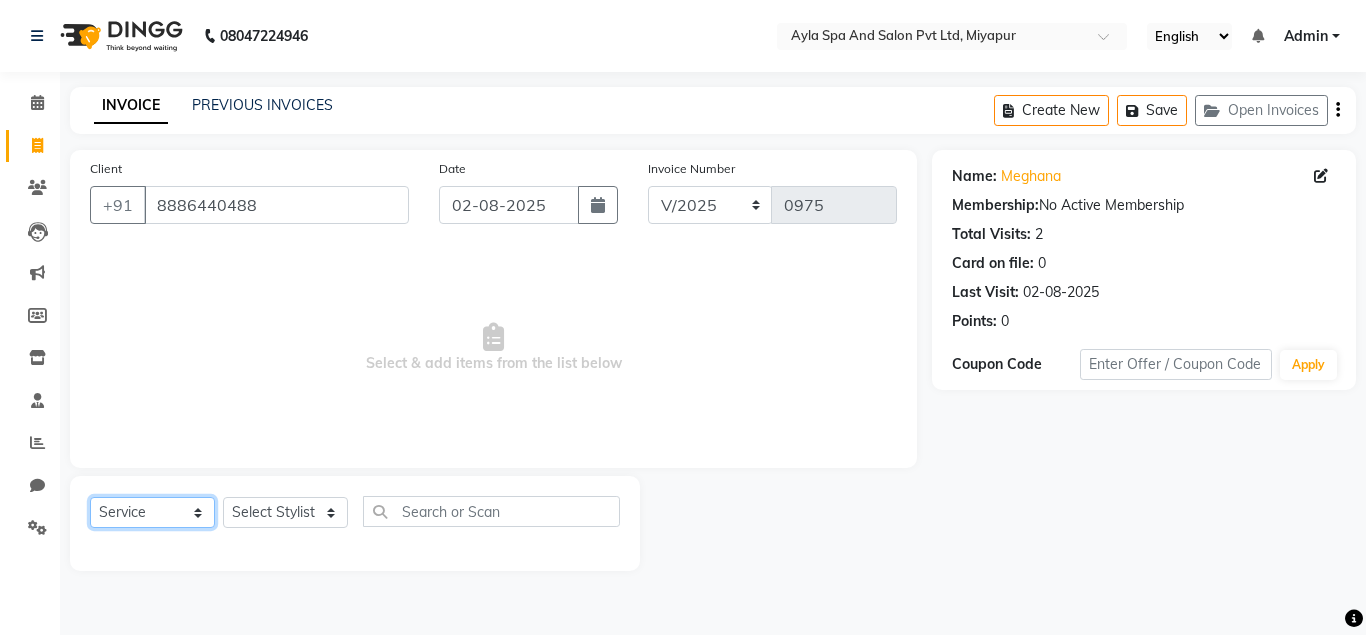 select on "membership" 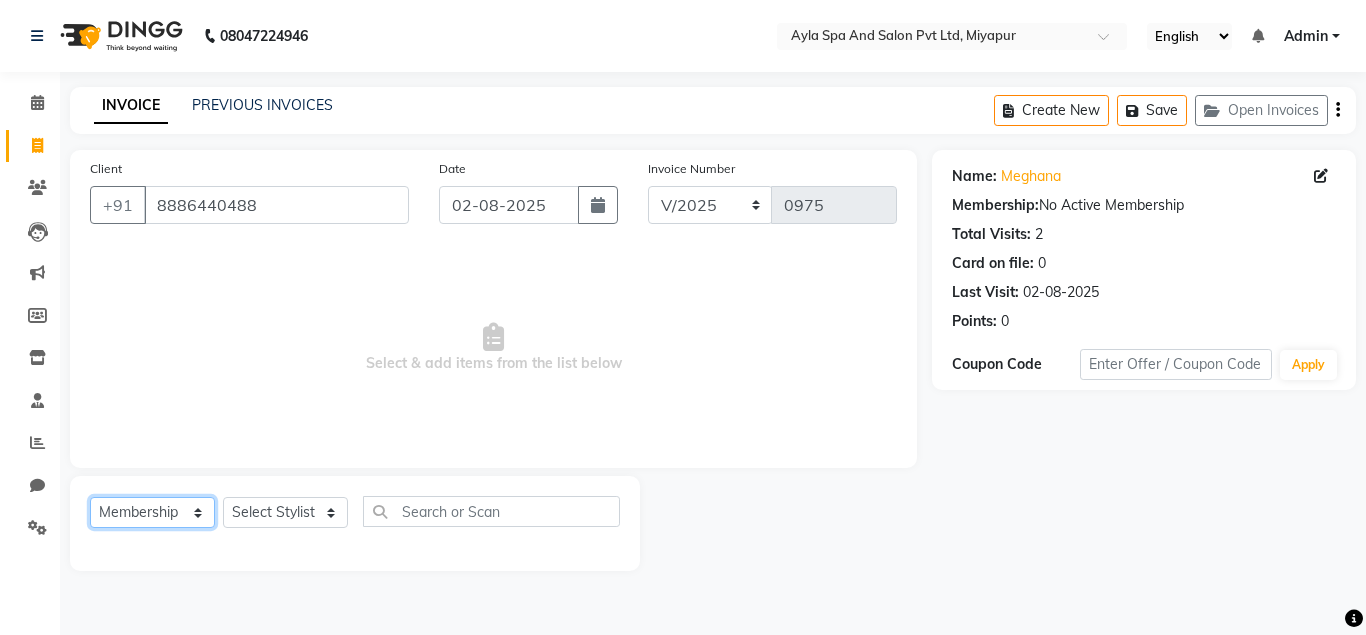 click on "Membership" 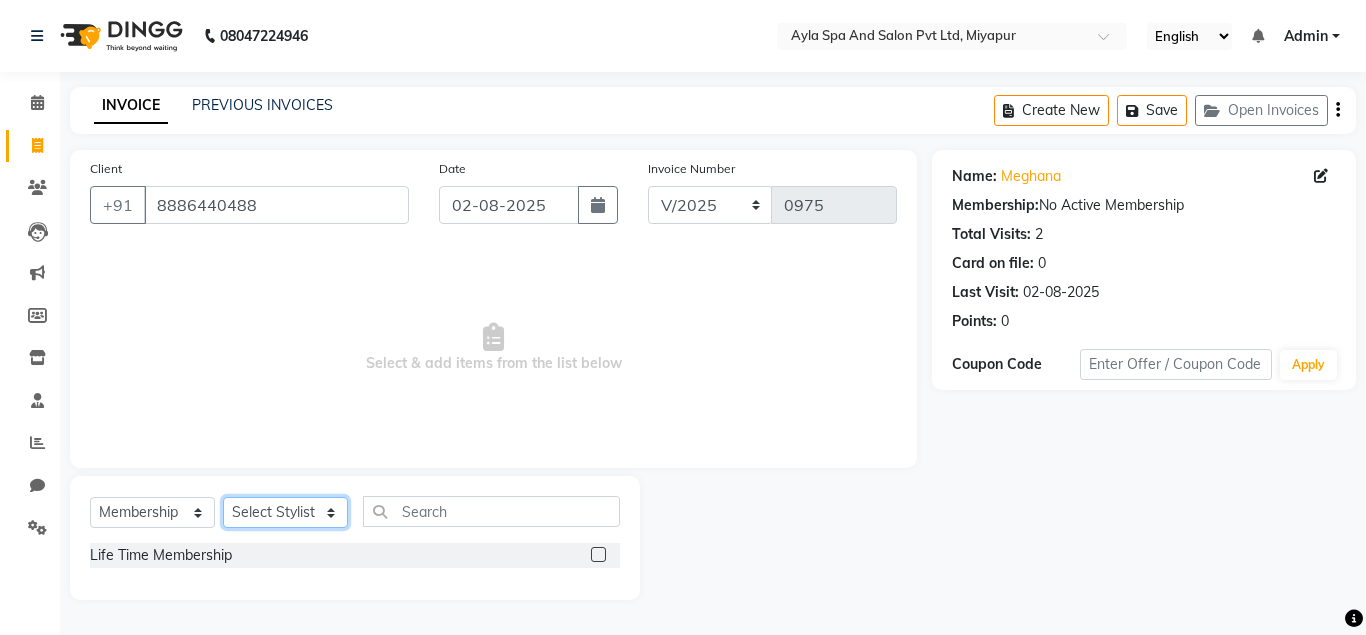click on "Select Stylist Akshit raja BALU meena Neelima Renuka Silpa" 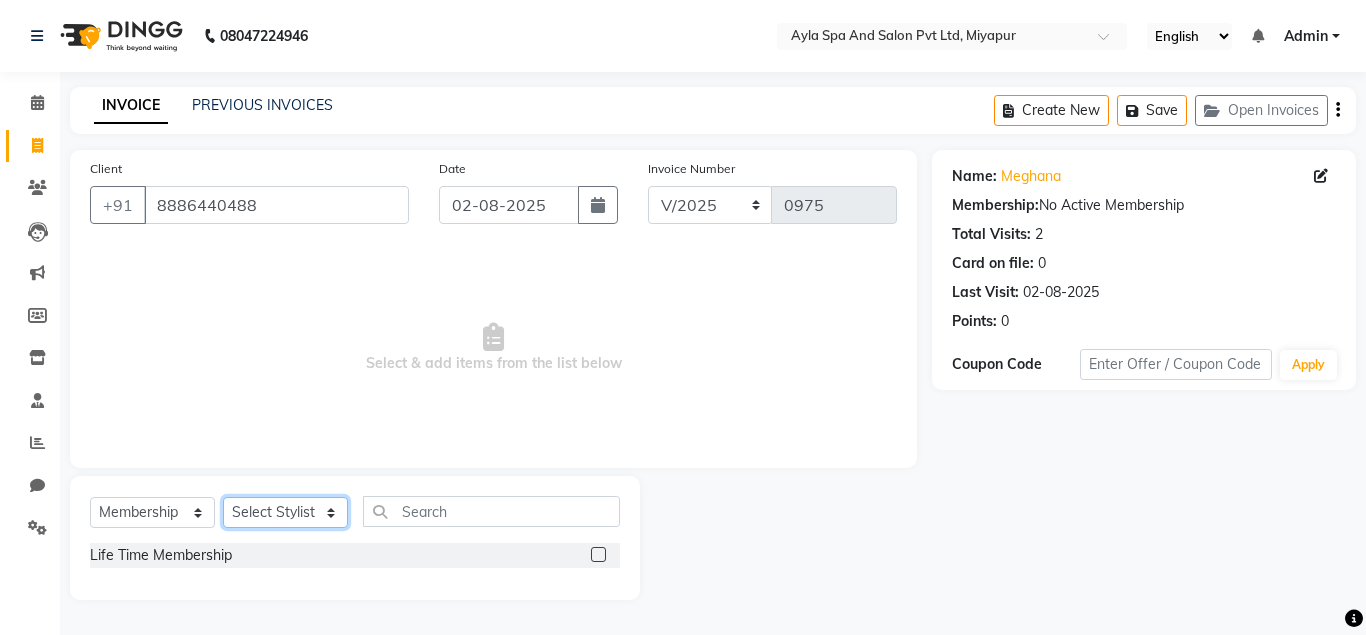 select on "80482" 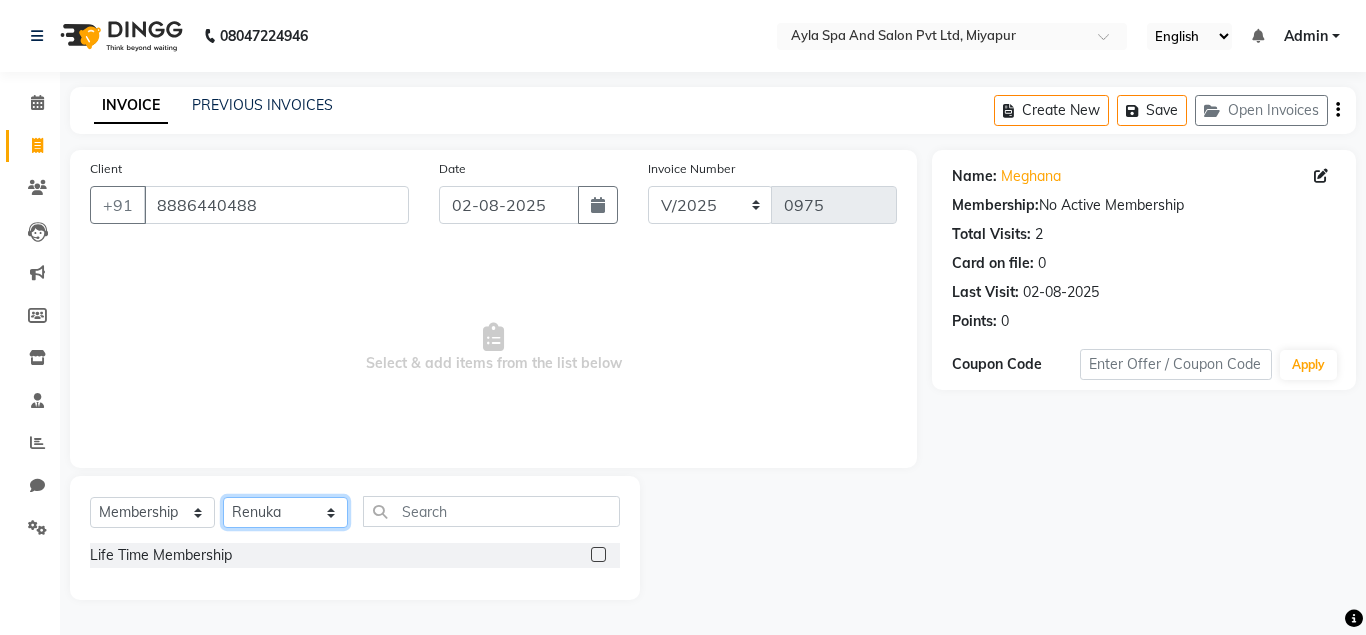 click on "Renuka" 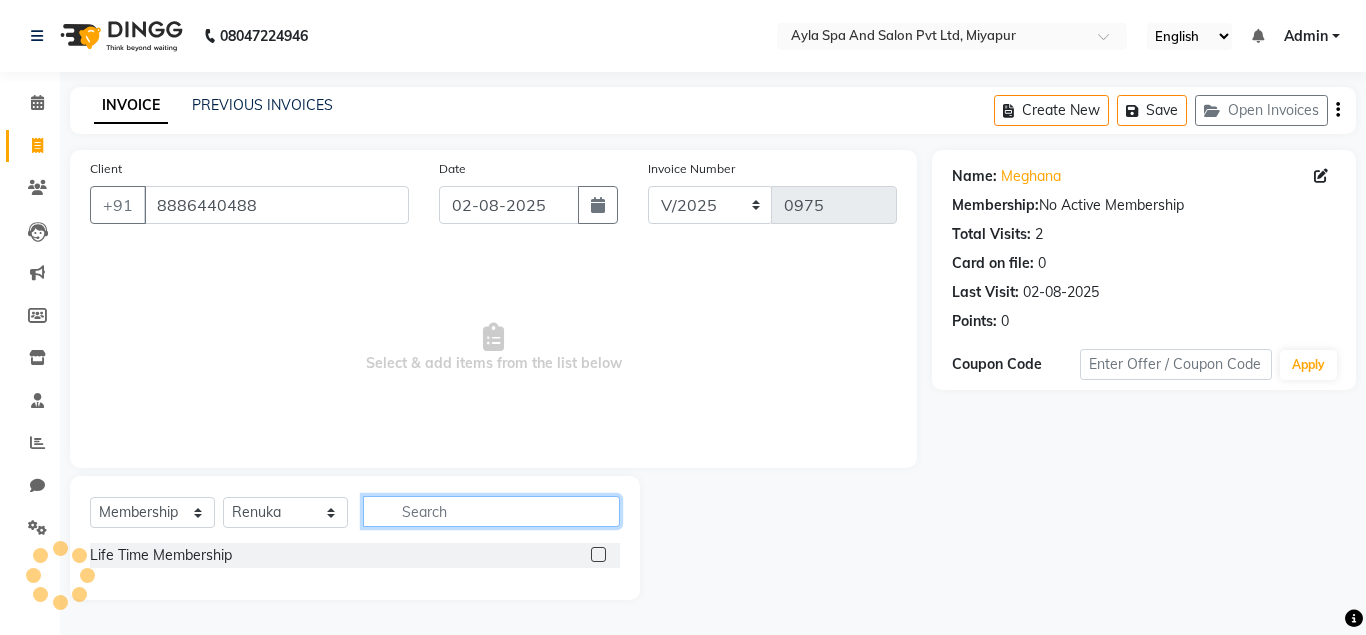 click 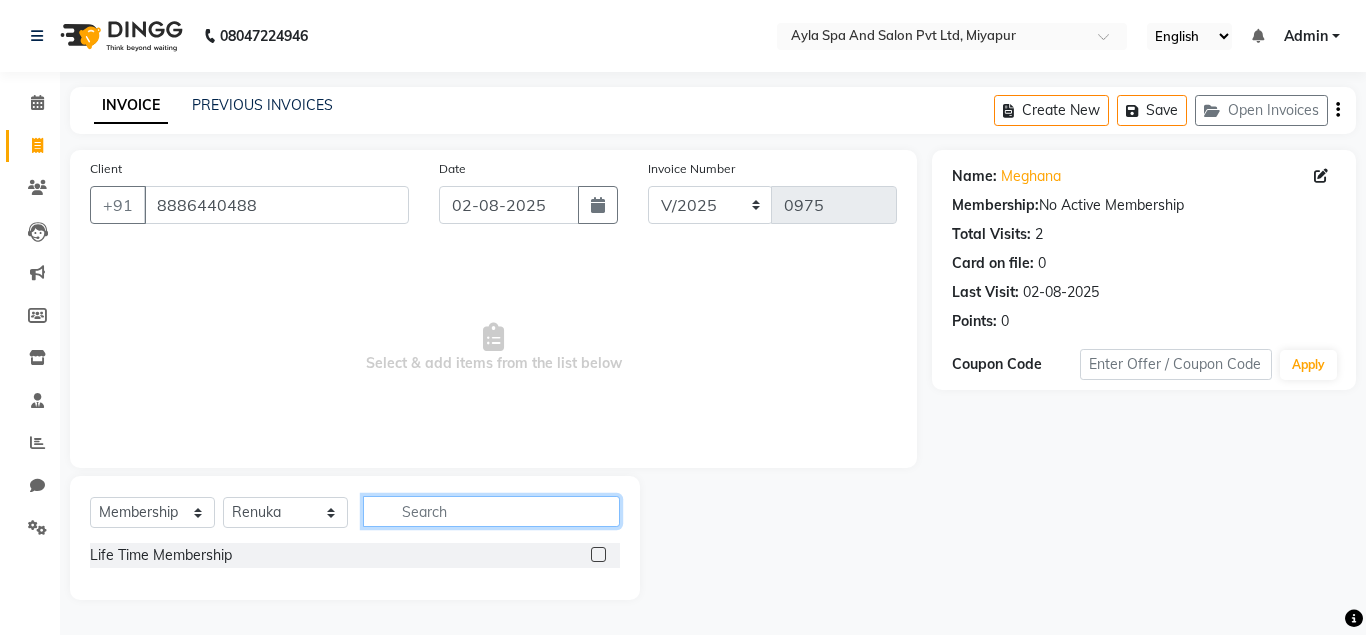 click 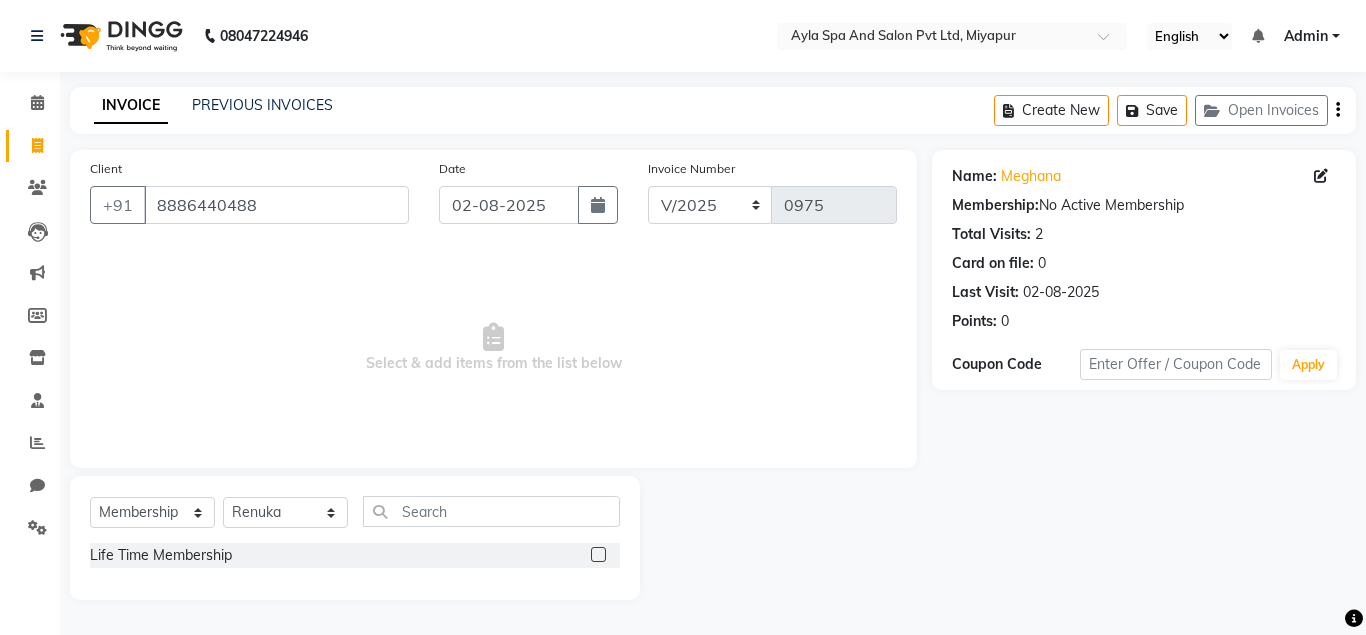 click 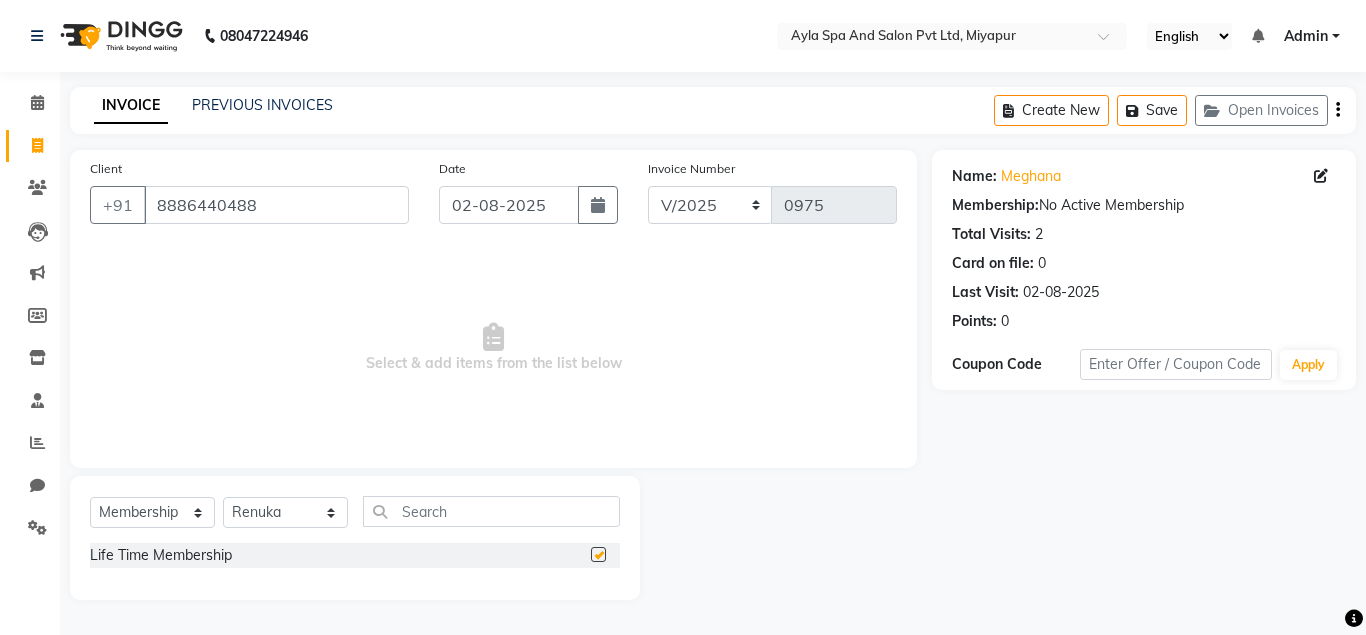 select on "select" 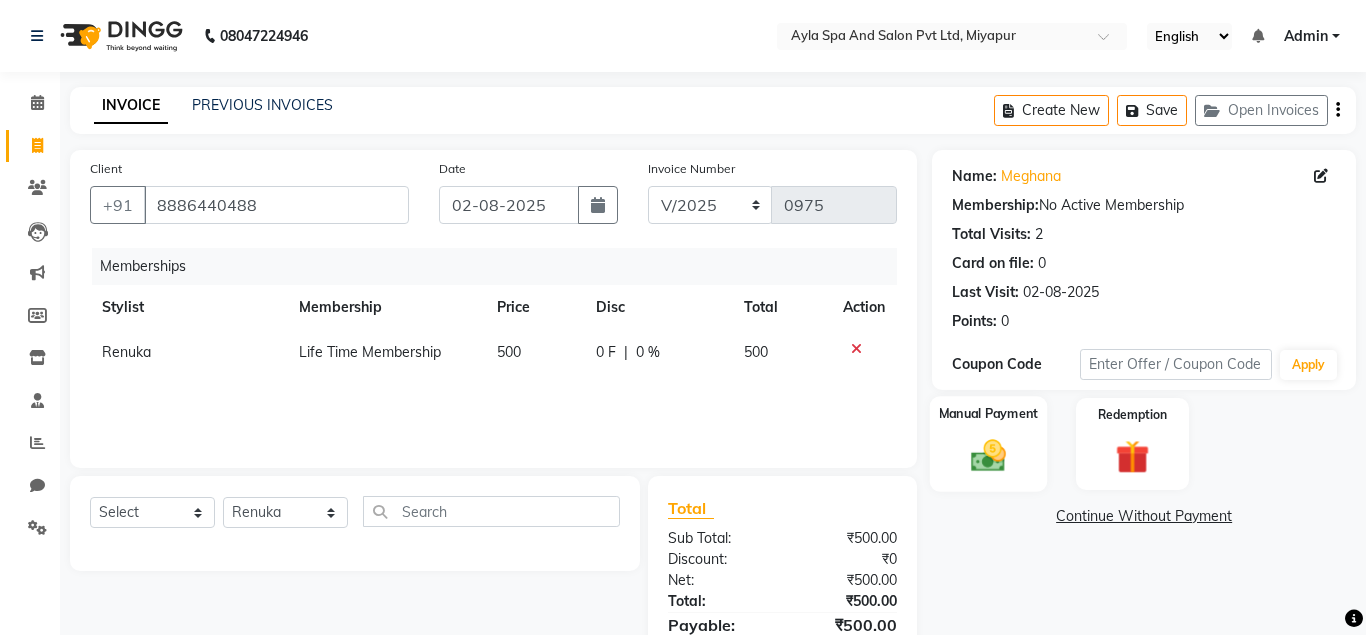 click 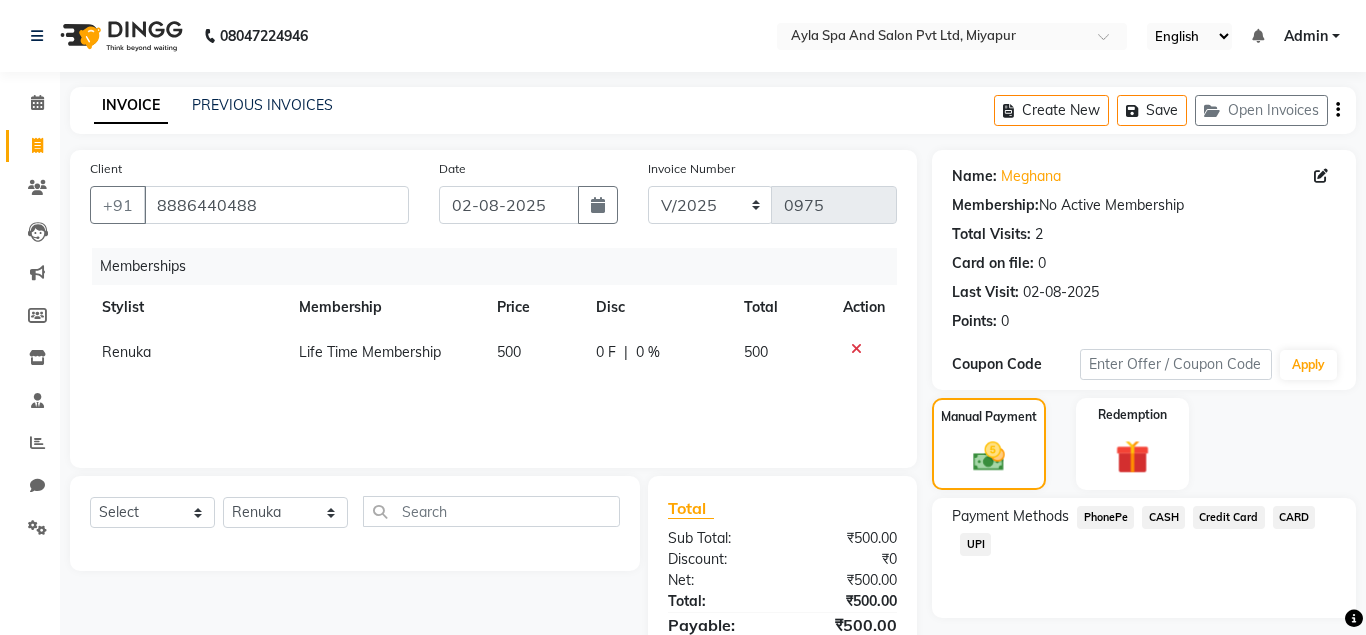 click on "UPI" 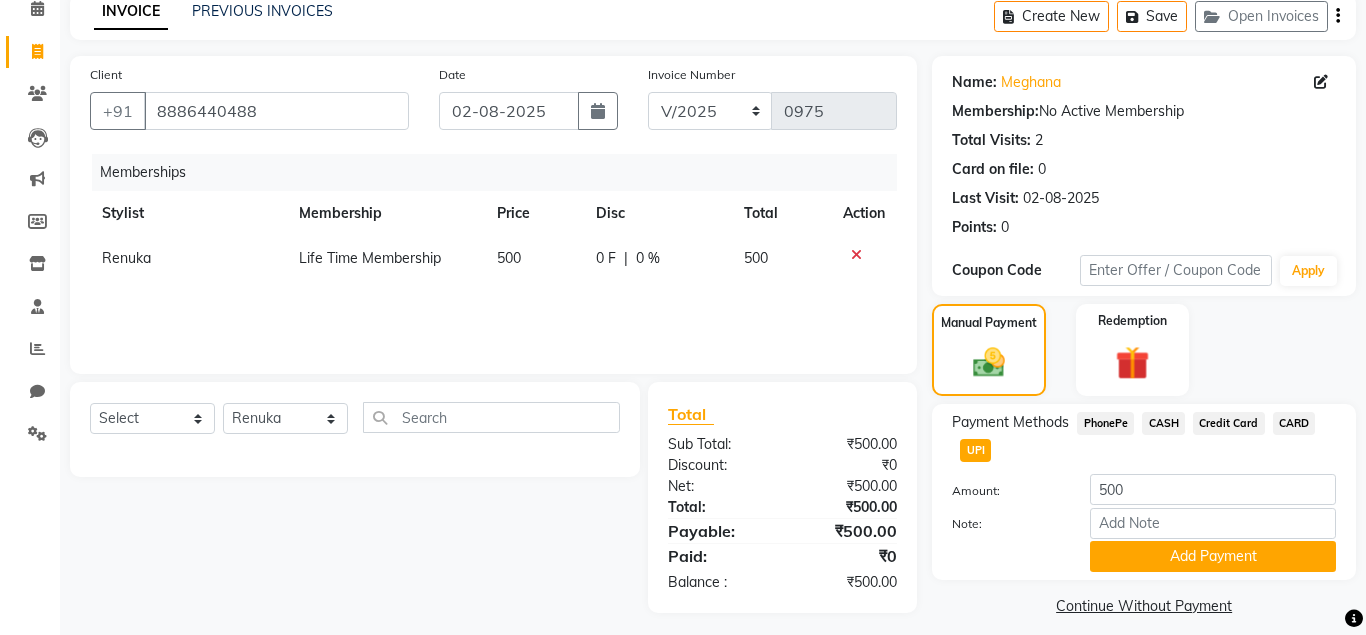scroll, scrollTop: 109, scrollLeft: 0, axis: vertical 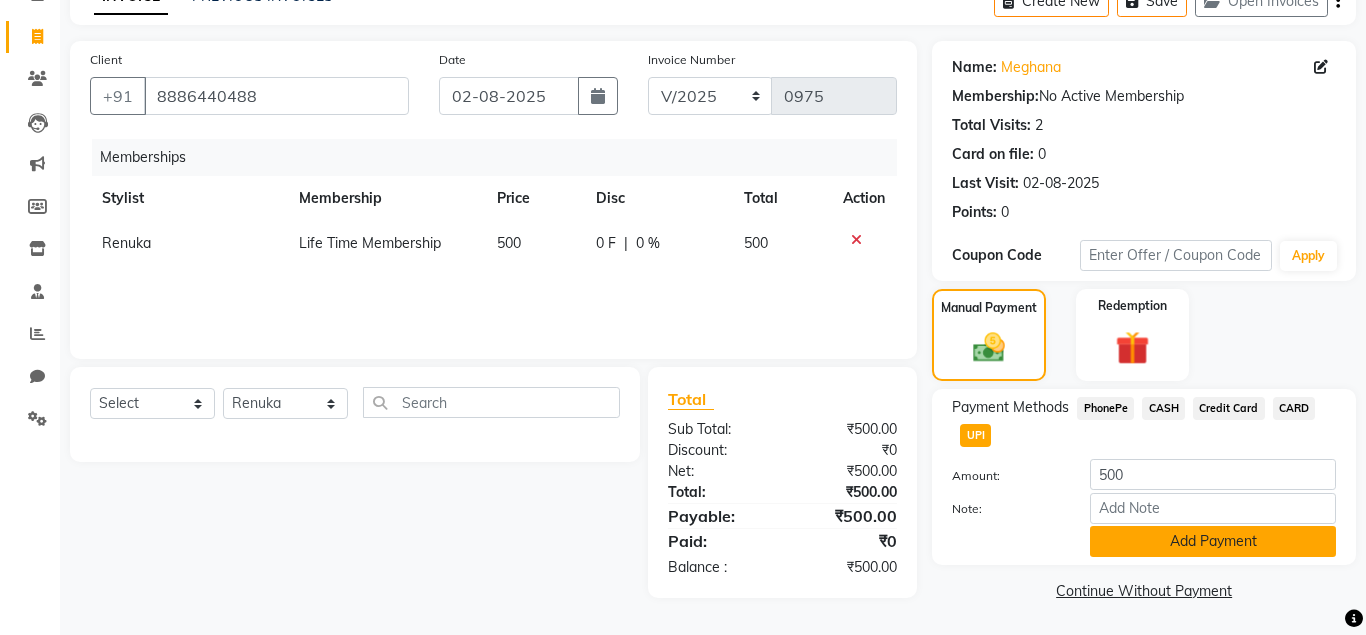click on "Add Payment" 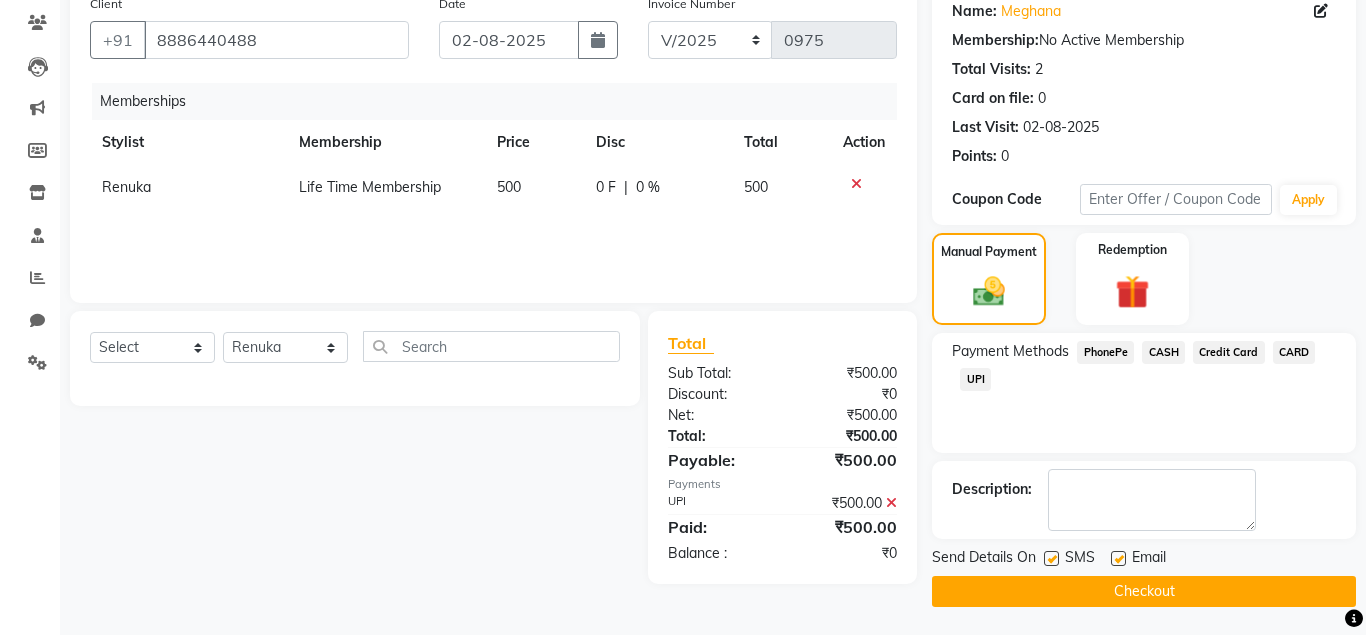 scroll, scrollTop: 167, scrollLeft: 0, axis: vertical 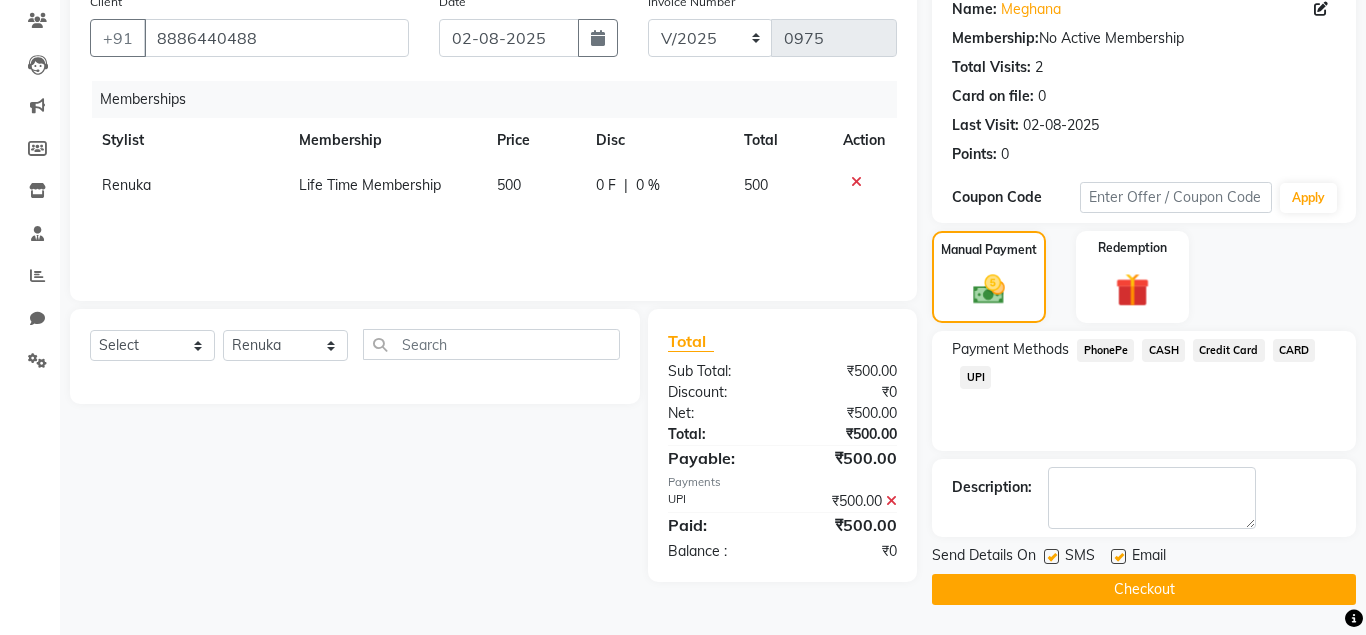 click 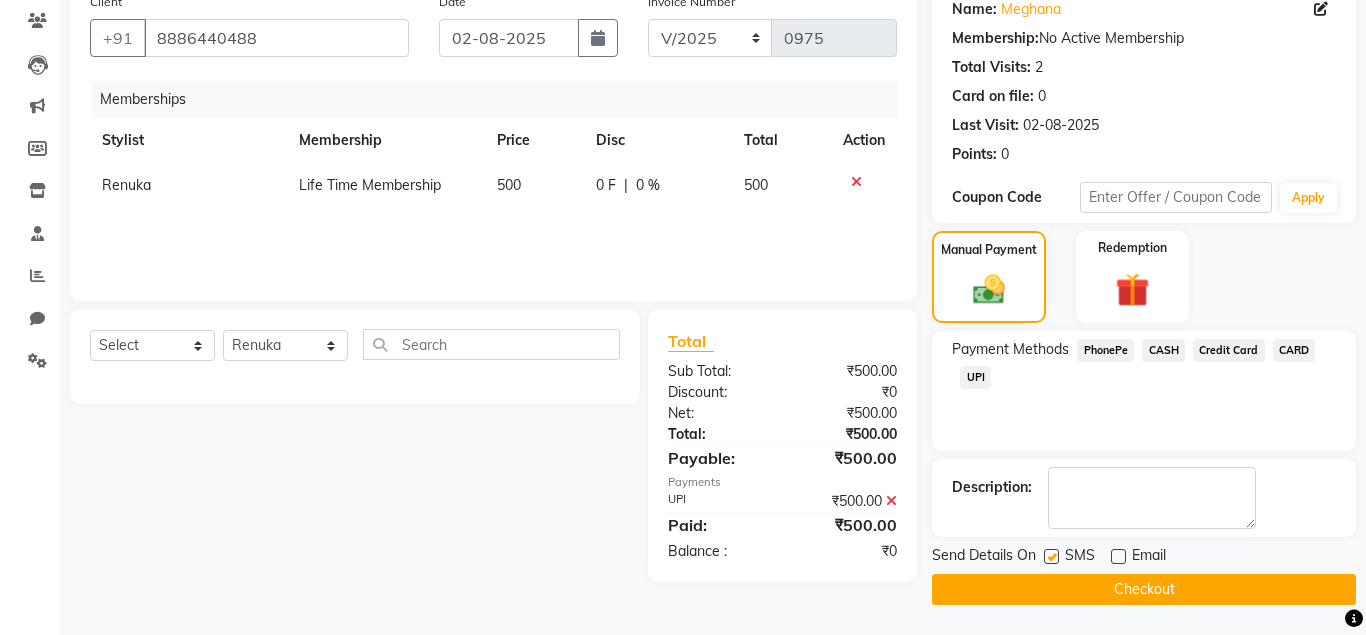 click on "Checkout" 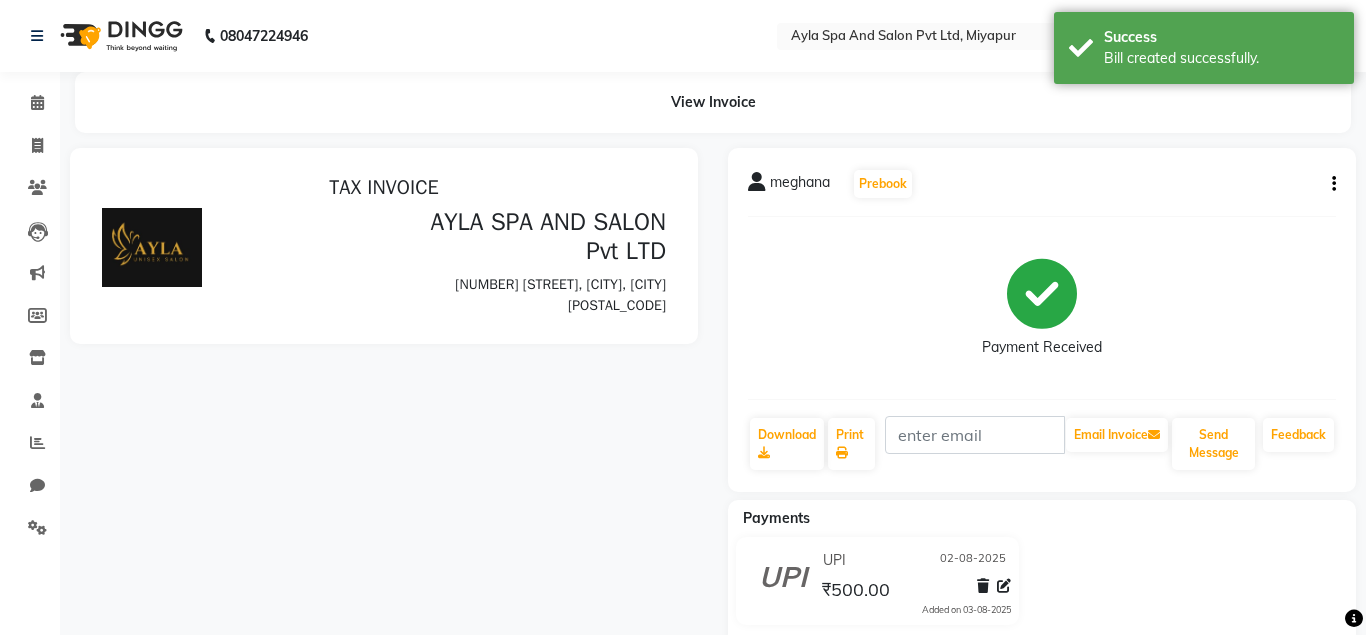 scroll, scrollTop: 0, scrollLeft: 0, axis: both 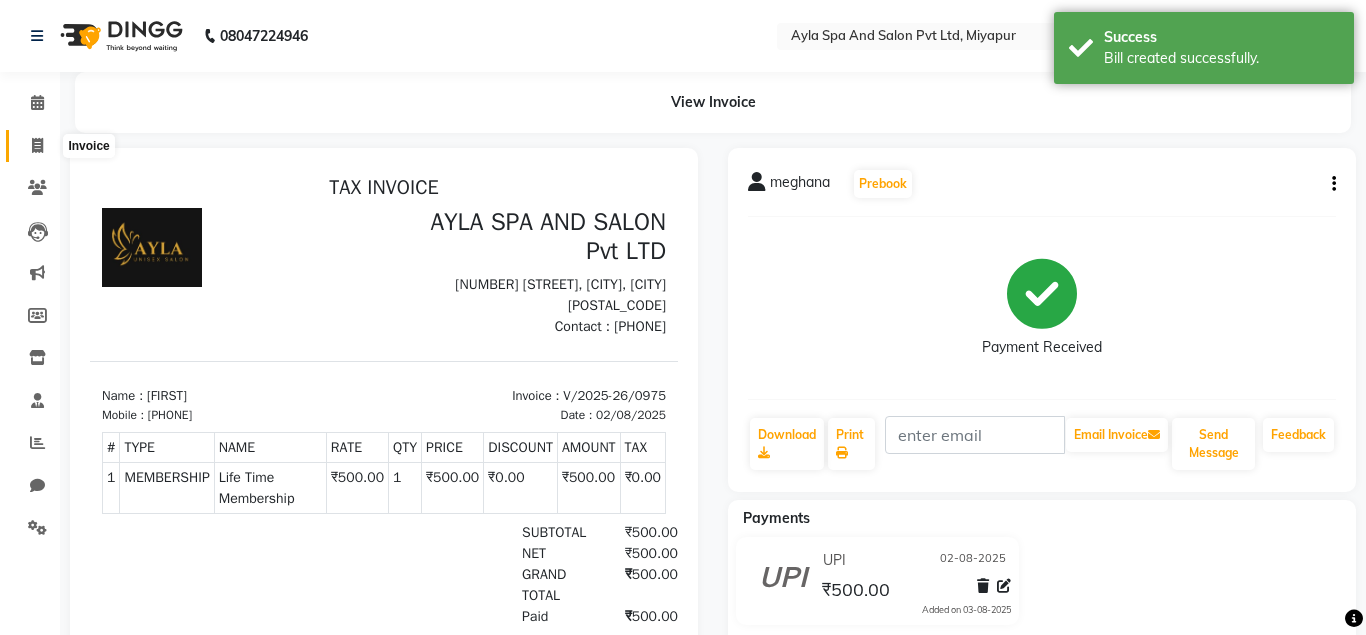 click 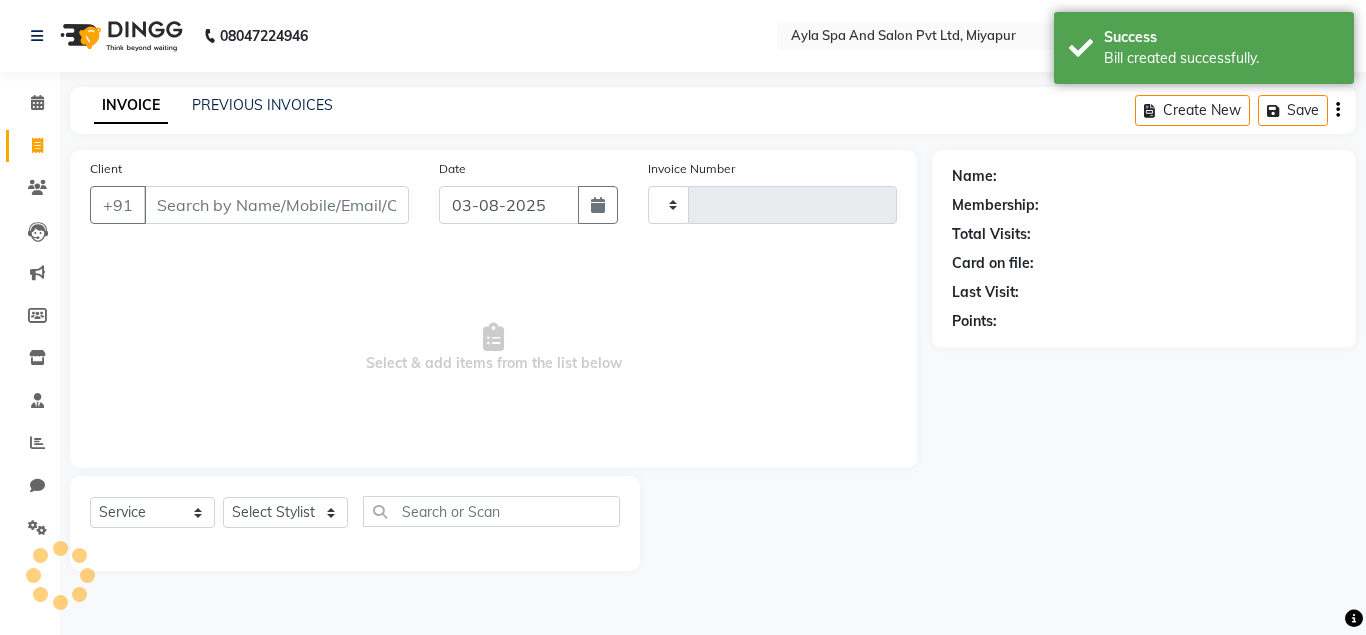 type on "0976" 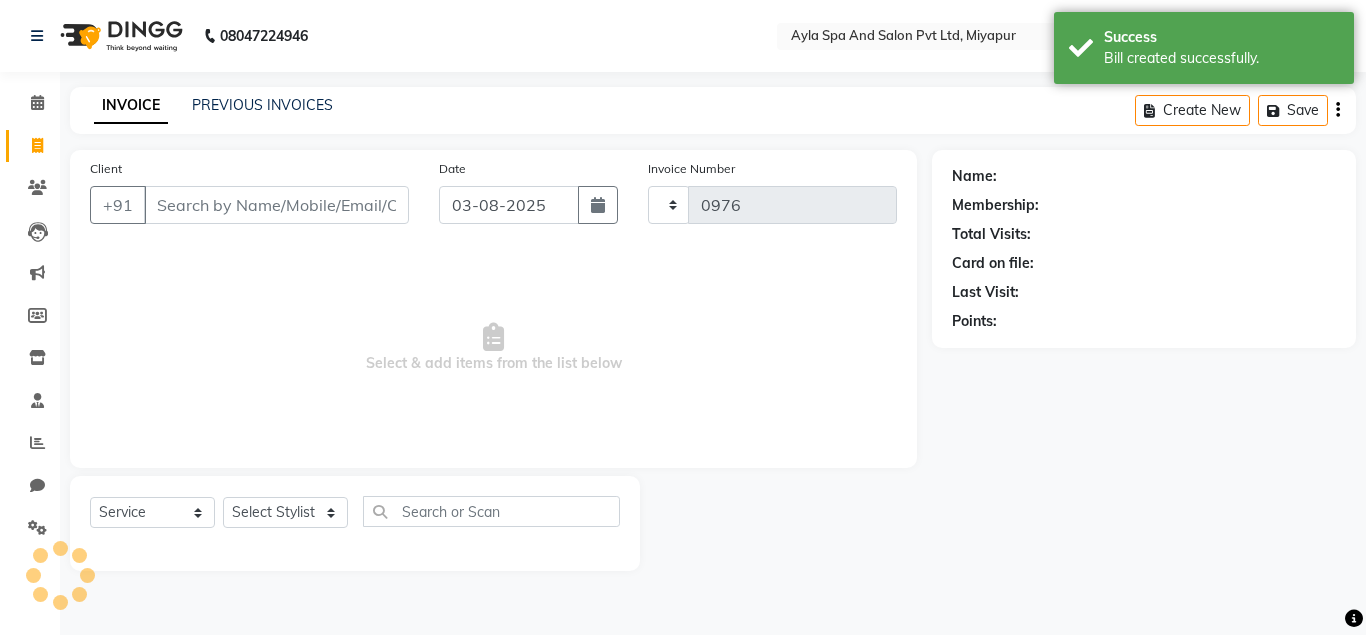 select on "7756" 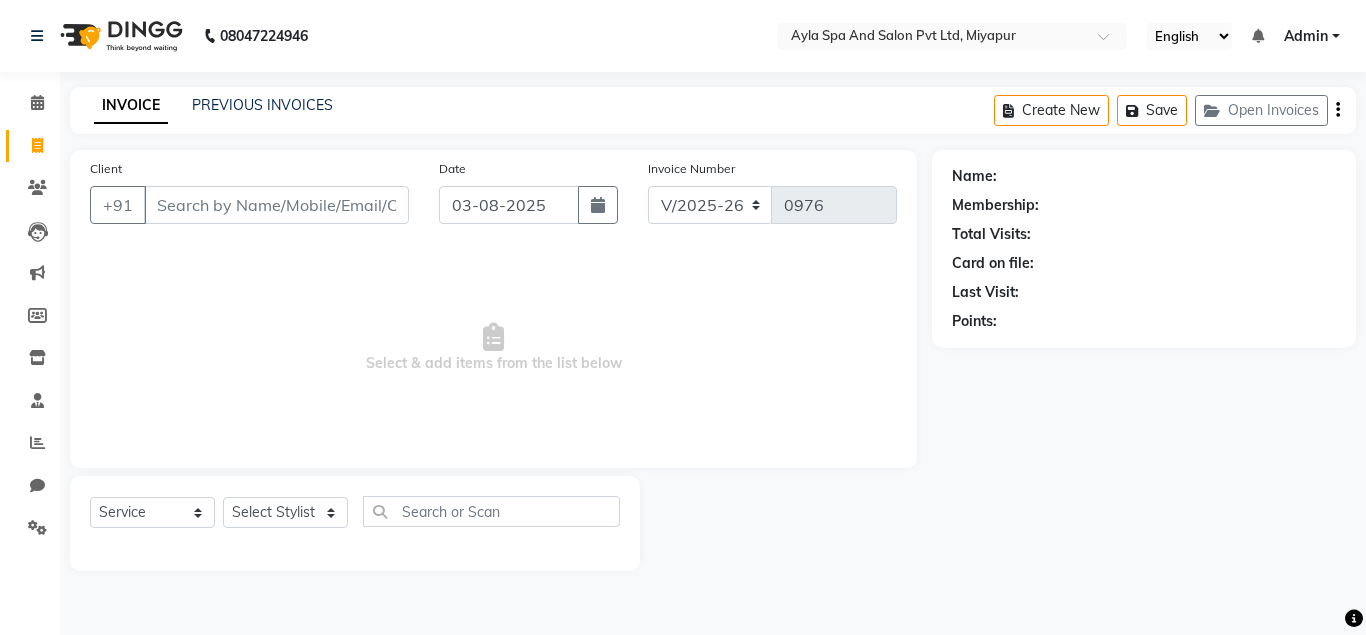 click on "Client" at bounding box center [276, 205] 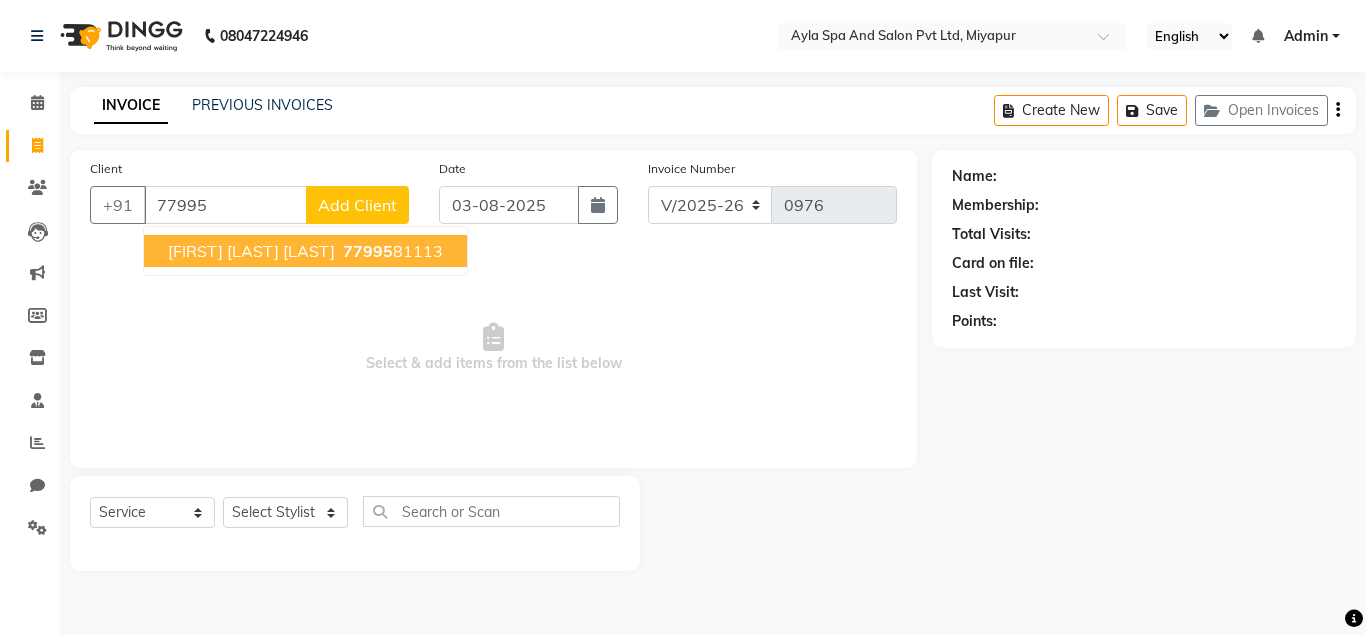 click on "[FIRST] [LAST]   [PHONE]" at bounding box center [305, 251] 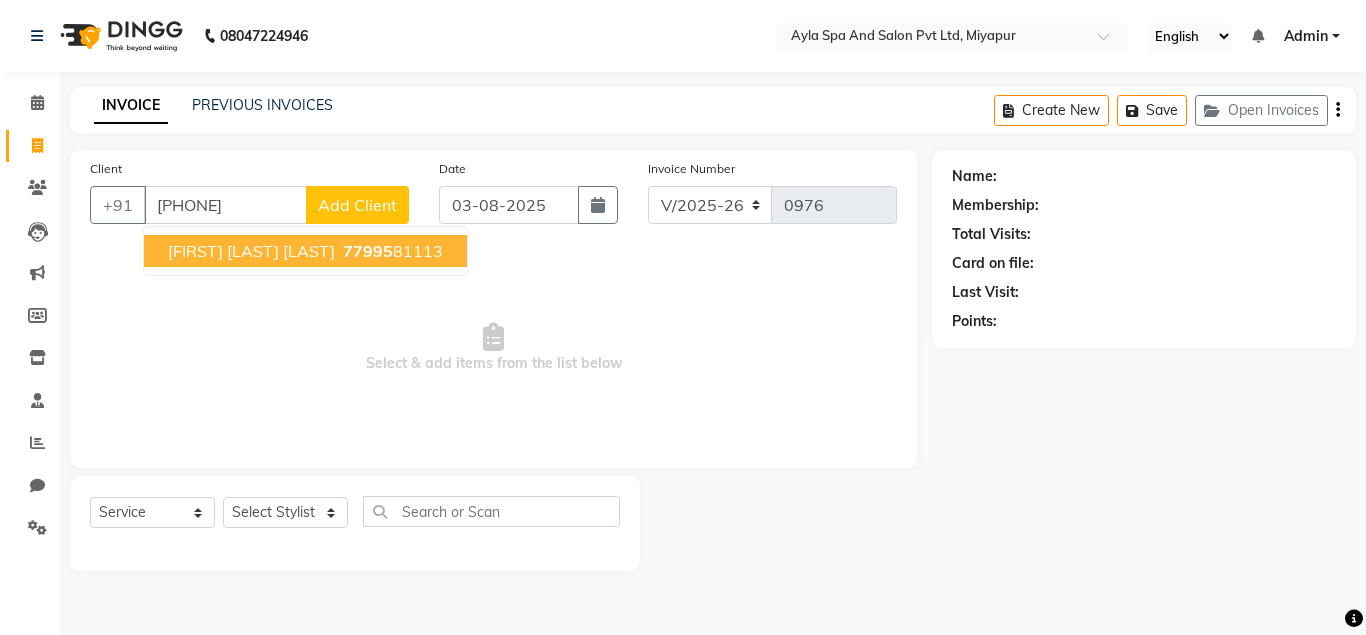 type on "[PHONE]" 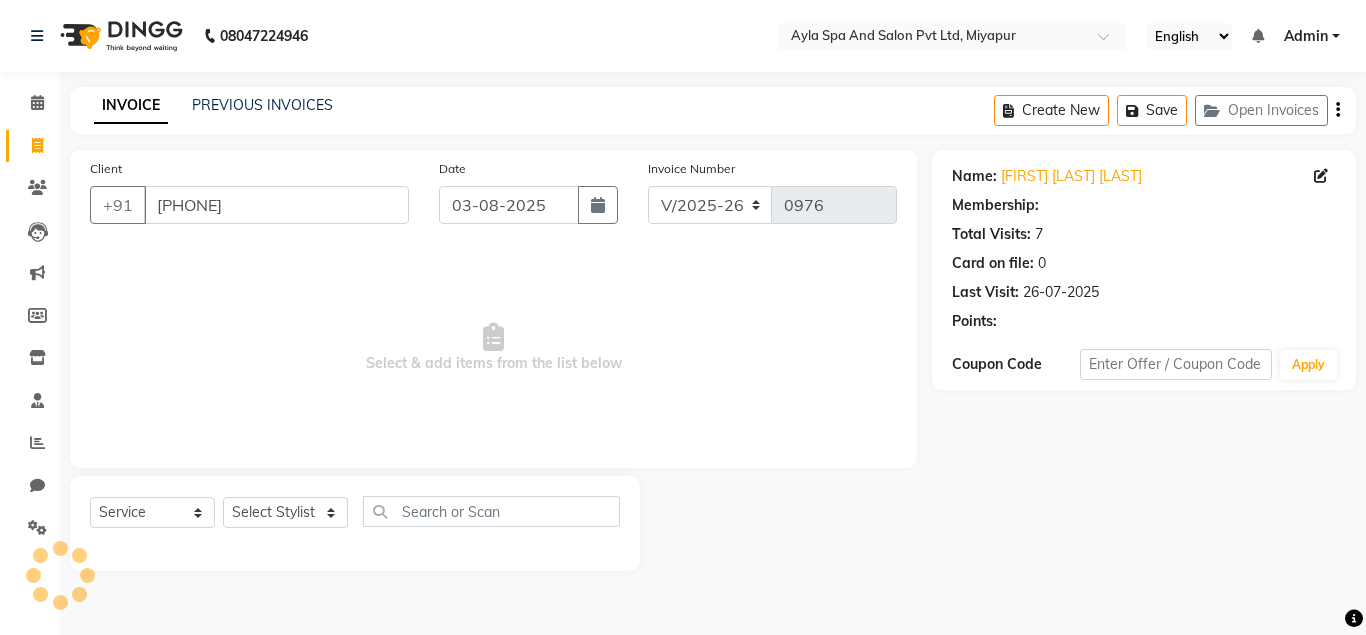 select on "1: Object" 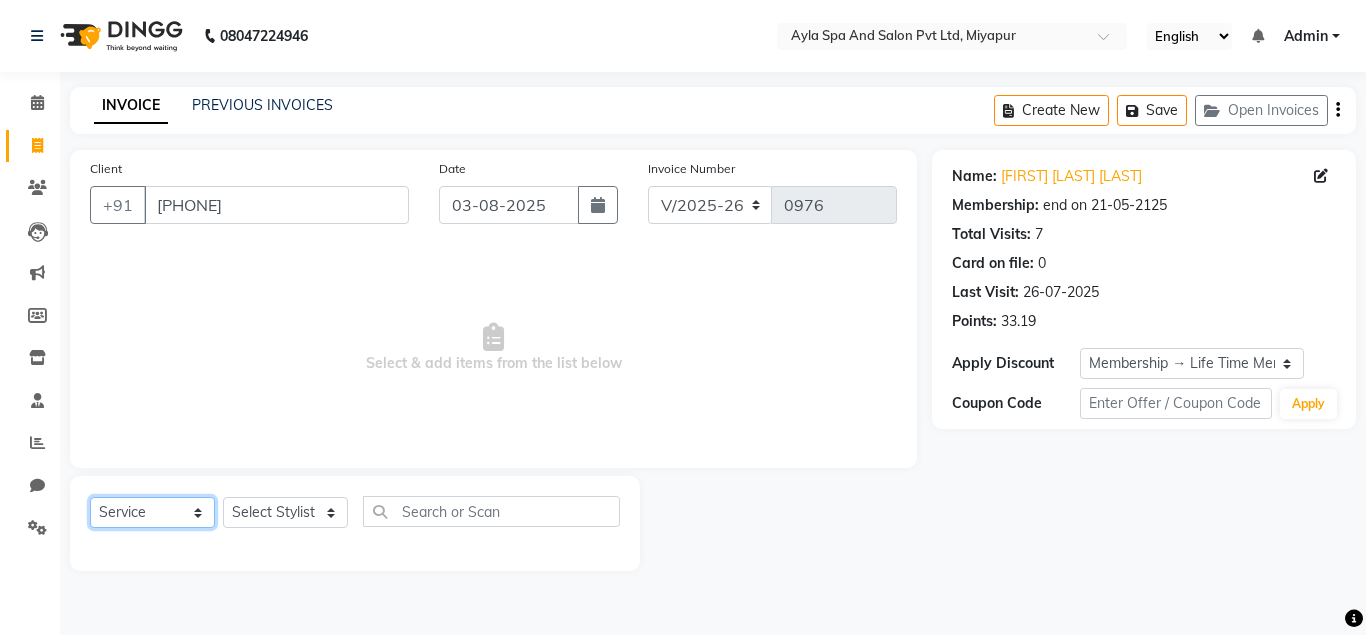click on "Select  Service  Product  Membership  Package Voucher Prepaid Gift Card" 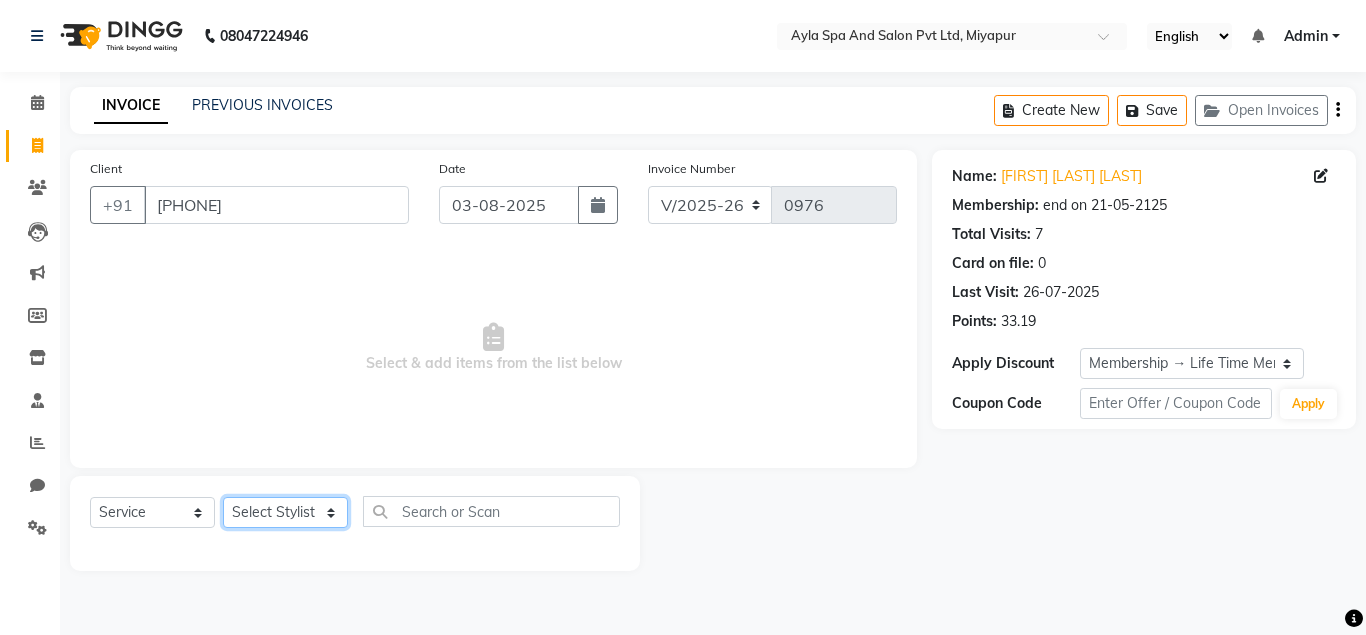click on "Select Stylist Akshit raja BALU meena Neelima Renuka Silpa" 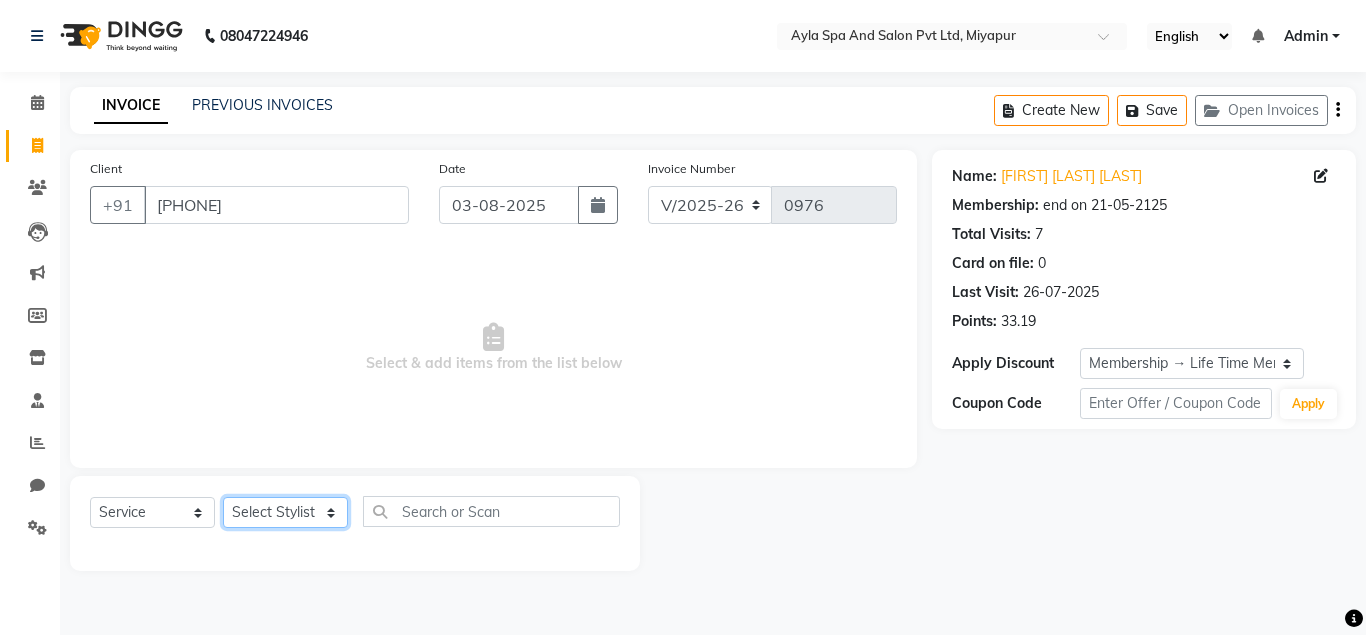 select on "84227" 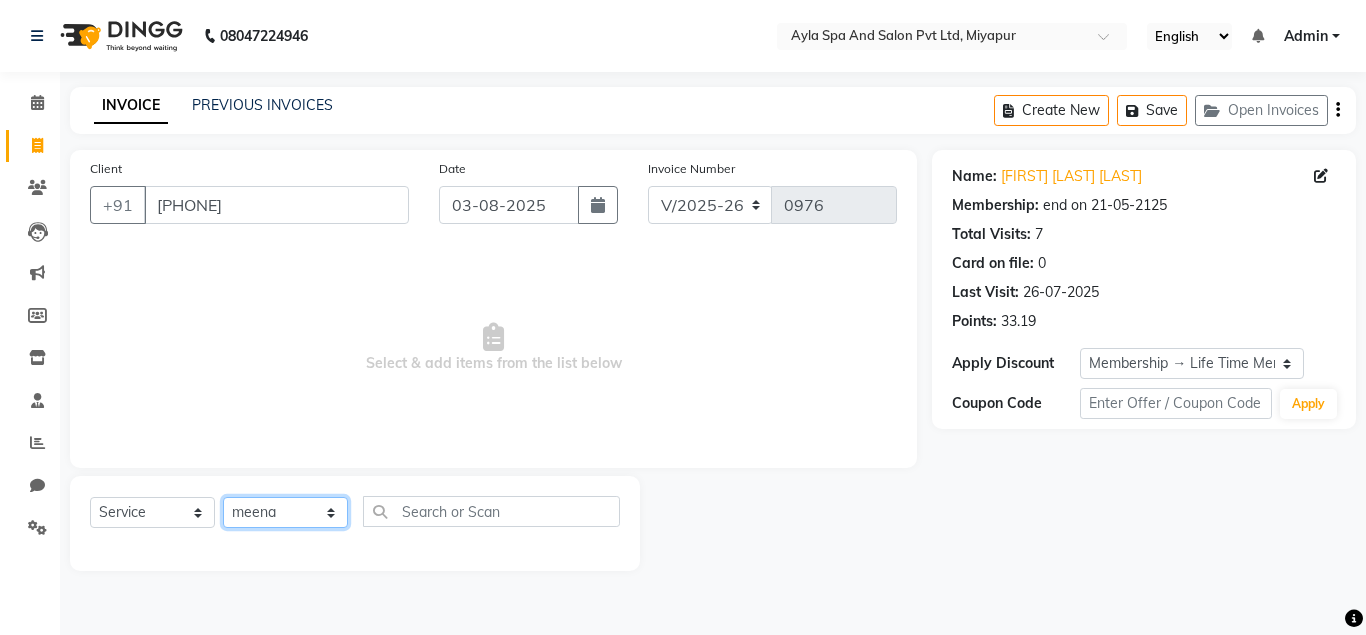 click on "meena" 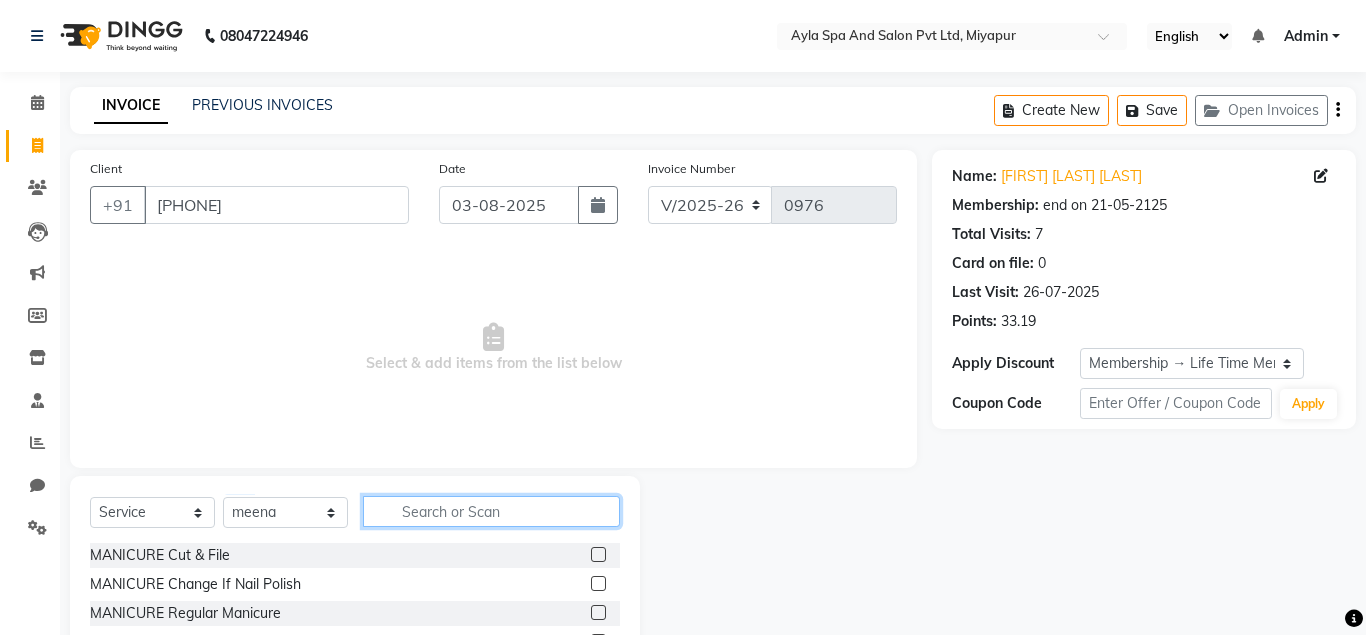 click 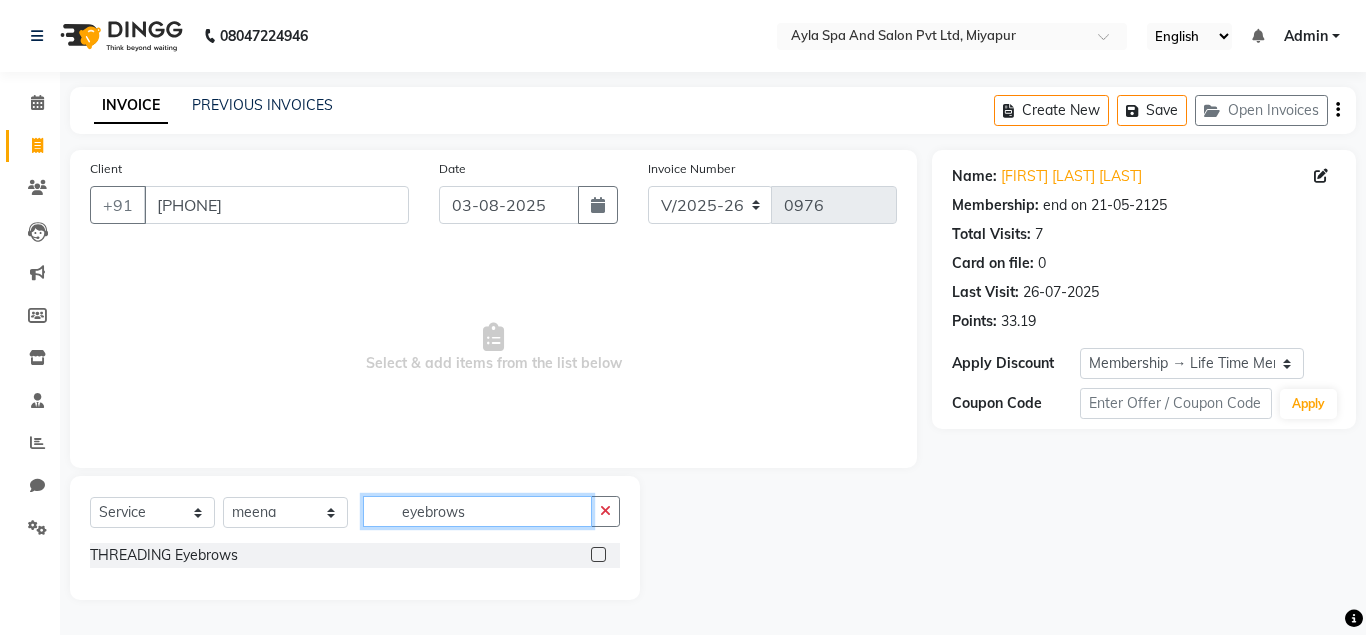 type on "eyebrows" 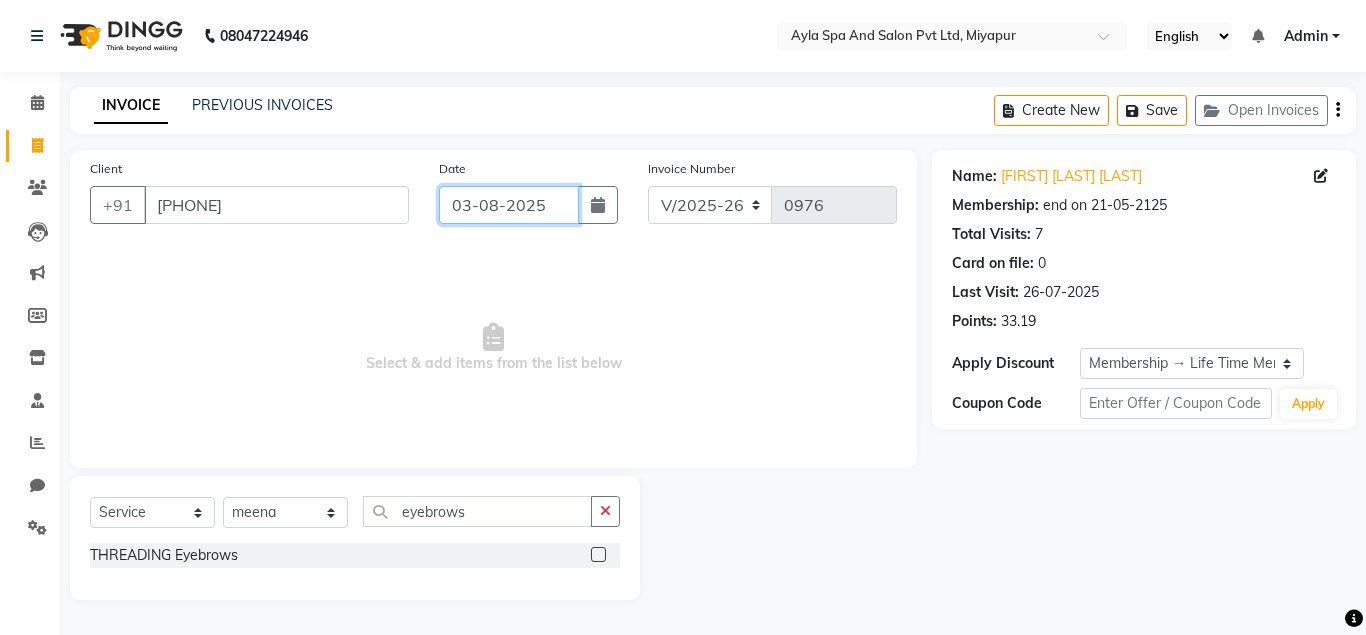 click on "03-08-2025" 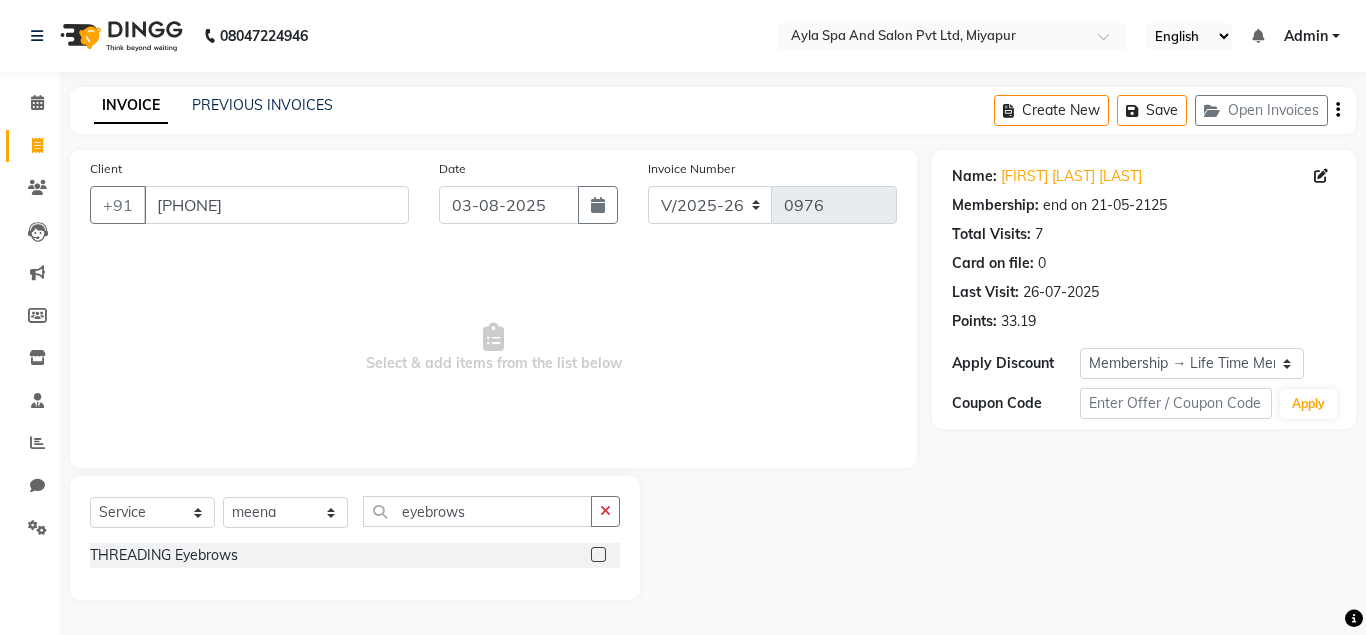 select on "8" 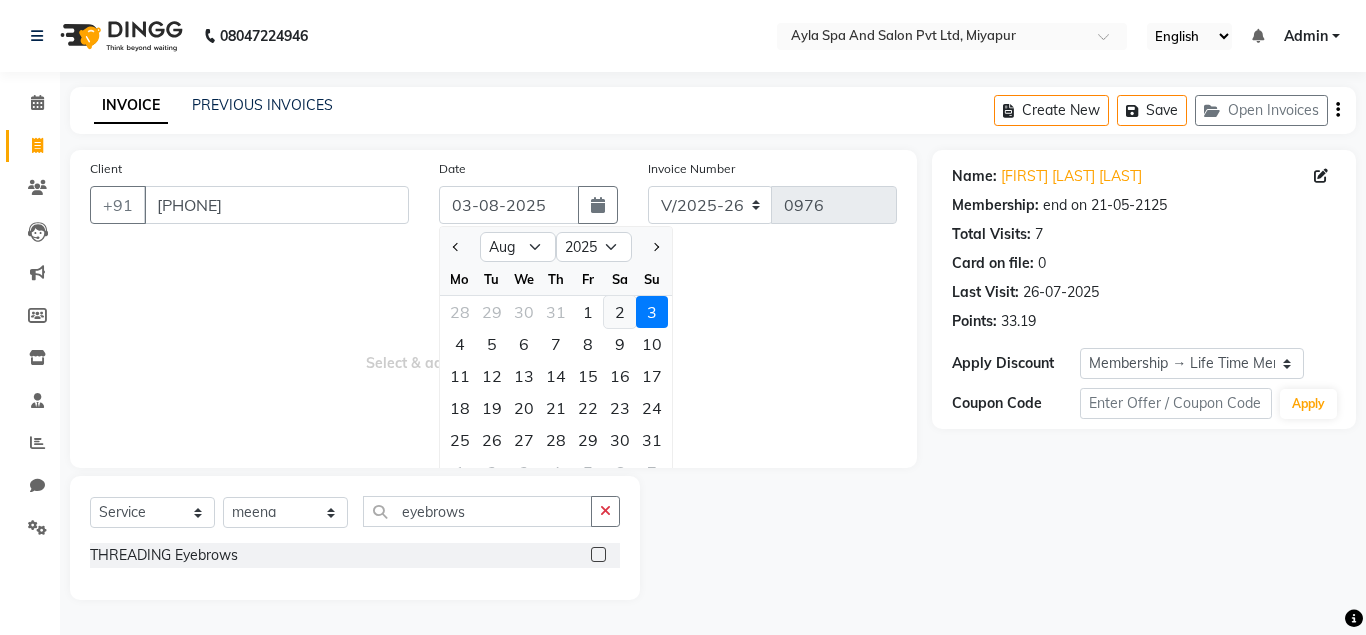 click on "2" 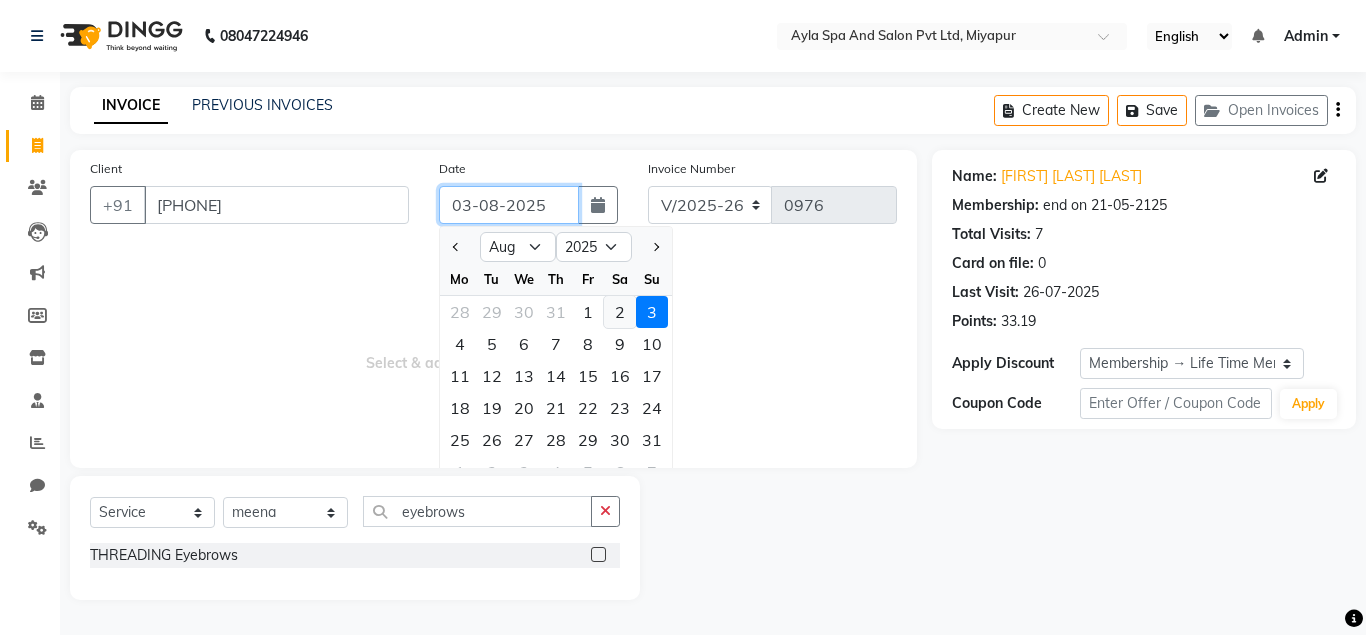 type on "02-08-2025" 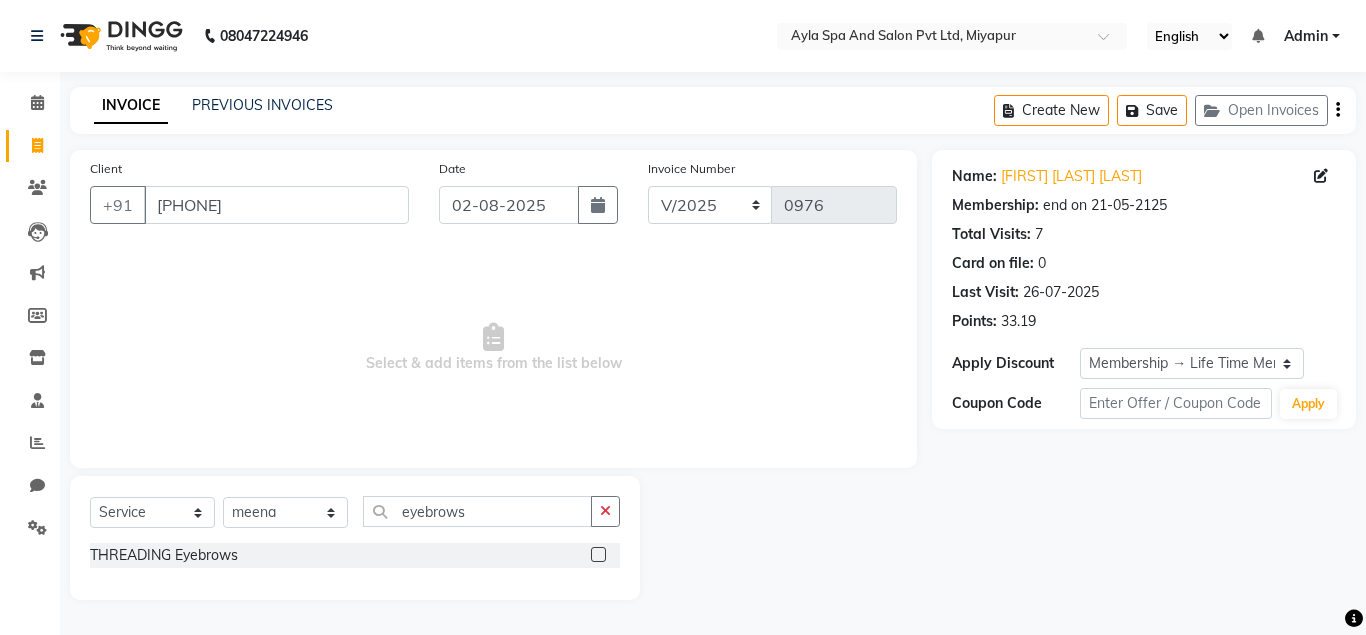 click 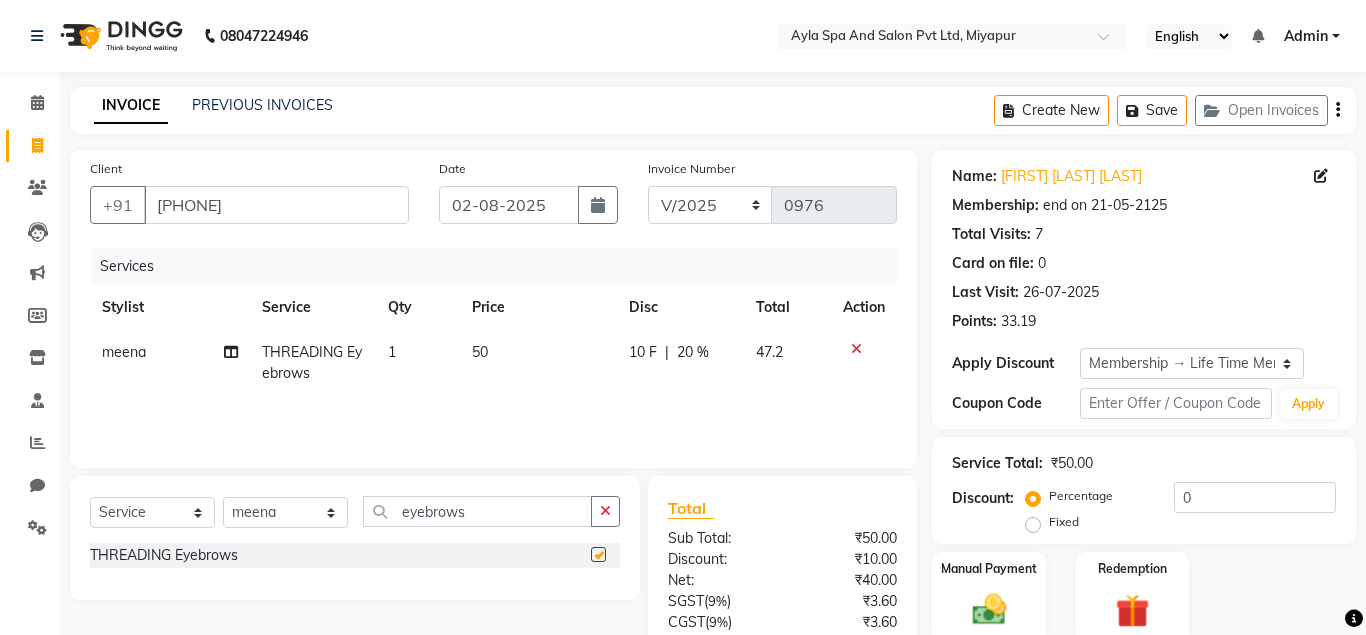 checkbox on "false" 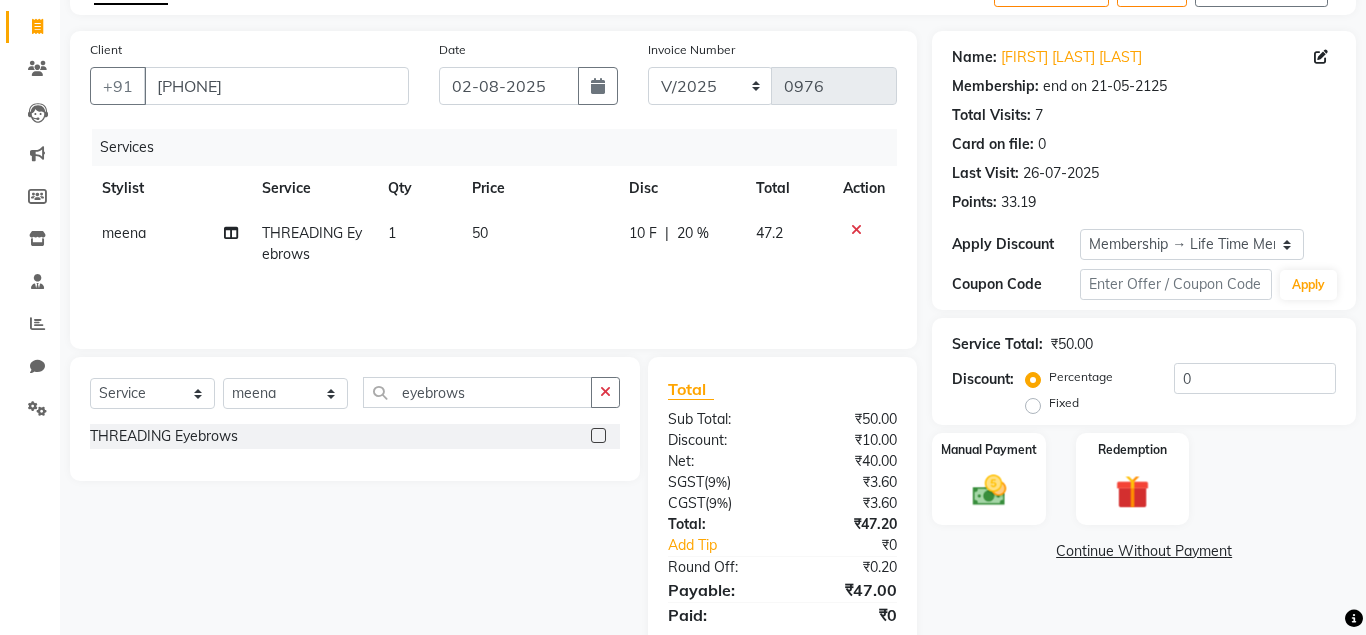 scroll, scrollTop: 186, scrollLeft: 0, axis: vertical 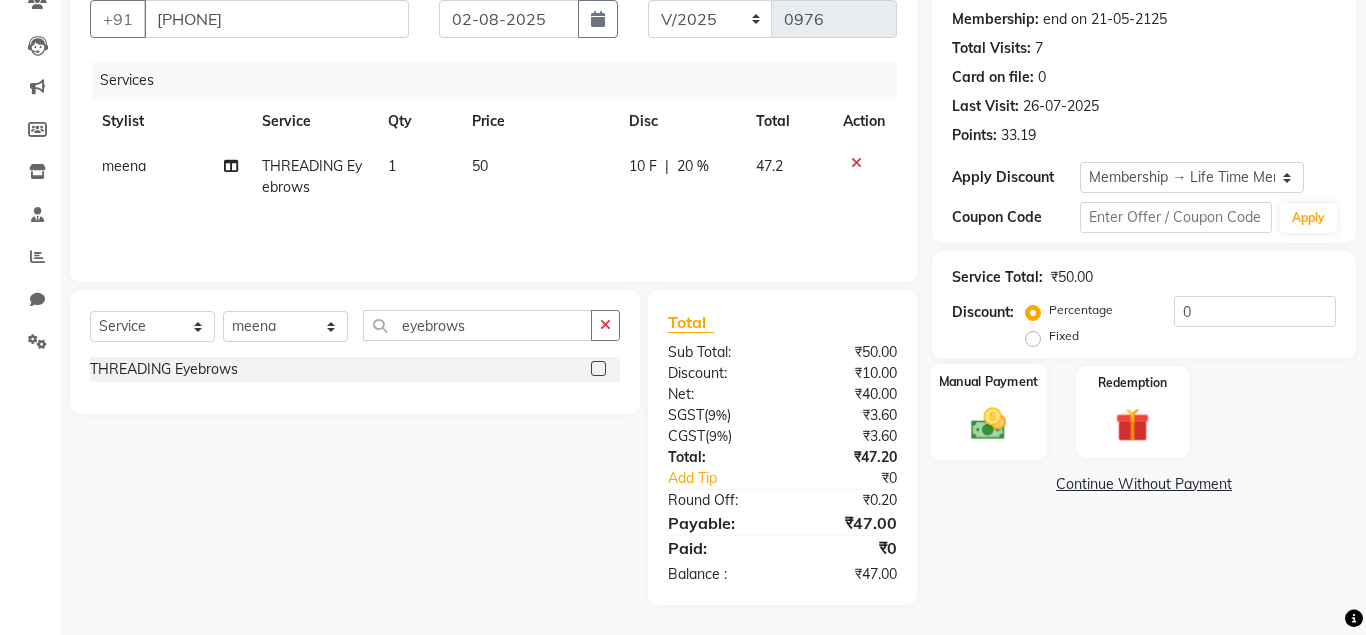 click 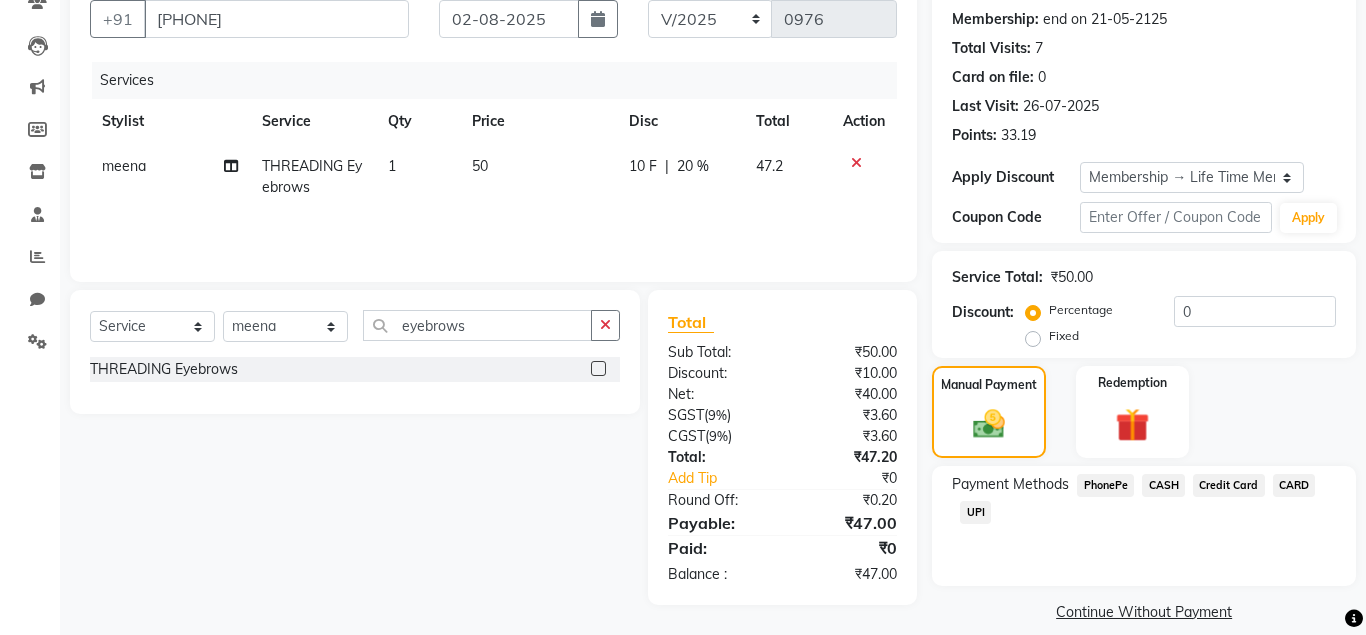 click on "UPI" 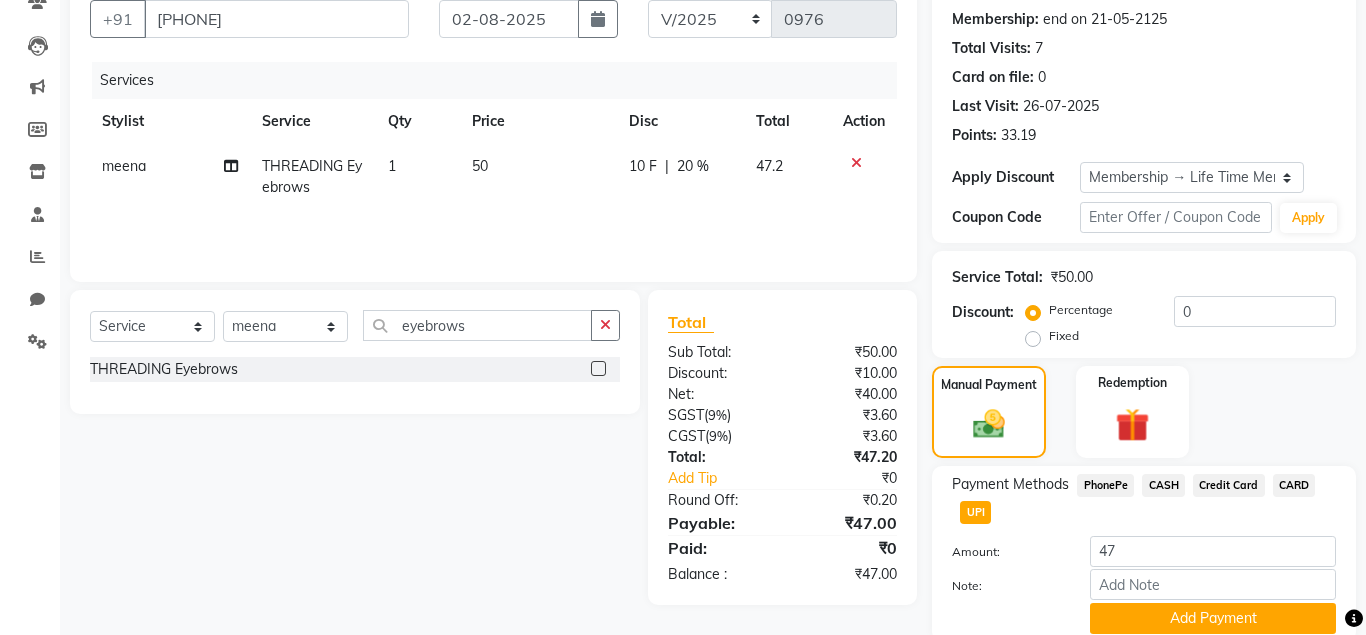 scroll, scrollTop: 263, scrollLeft: 0, axis: vertical 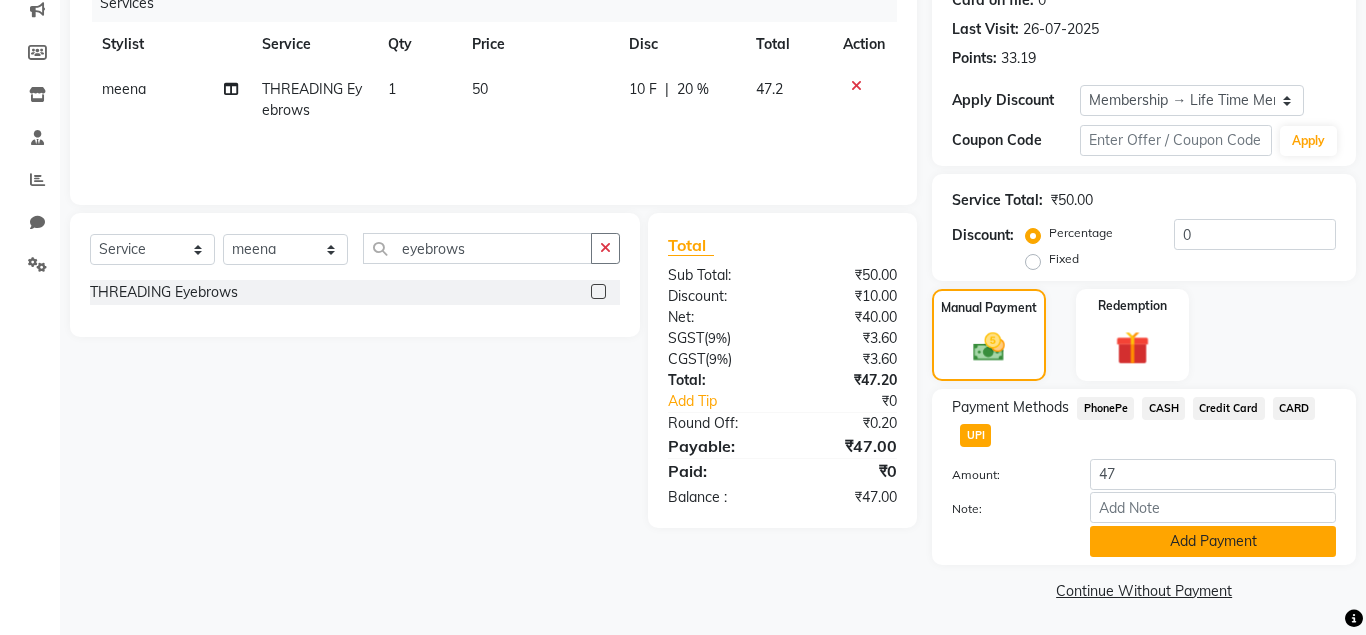 click on "Add Payment" 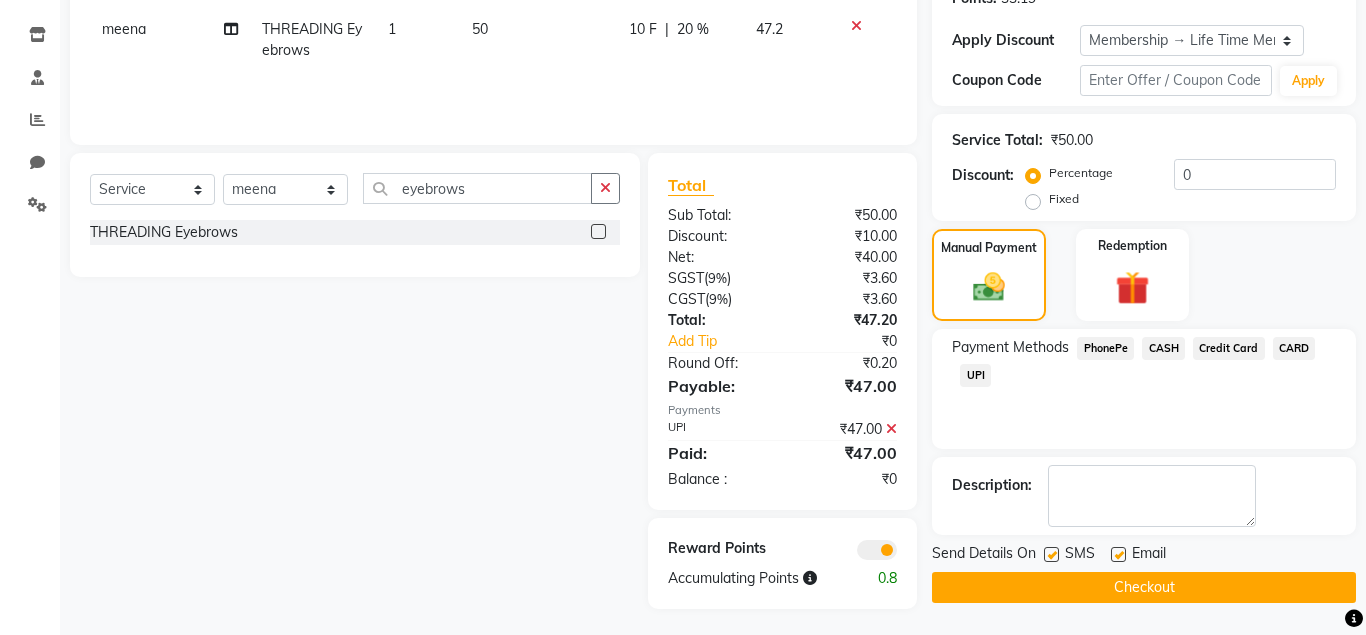 scroll, scrollTop: 327, scrollLeft: 0, axis: vertical 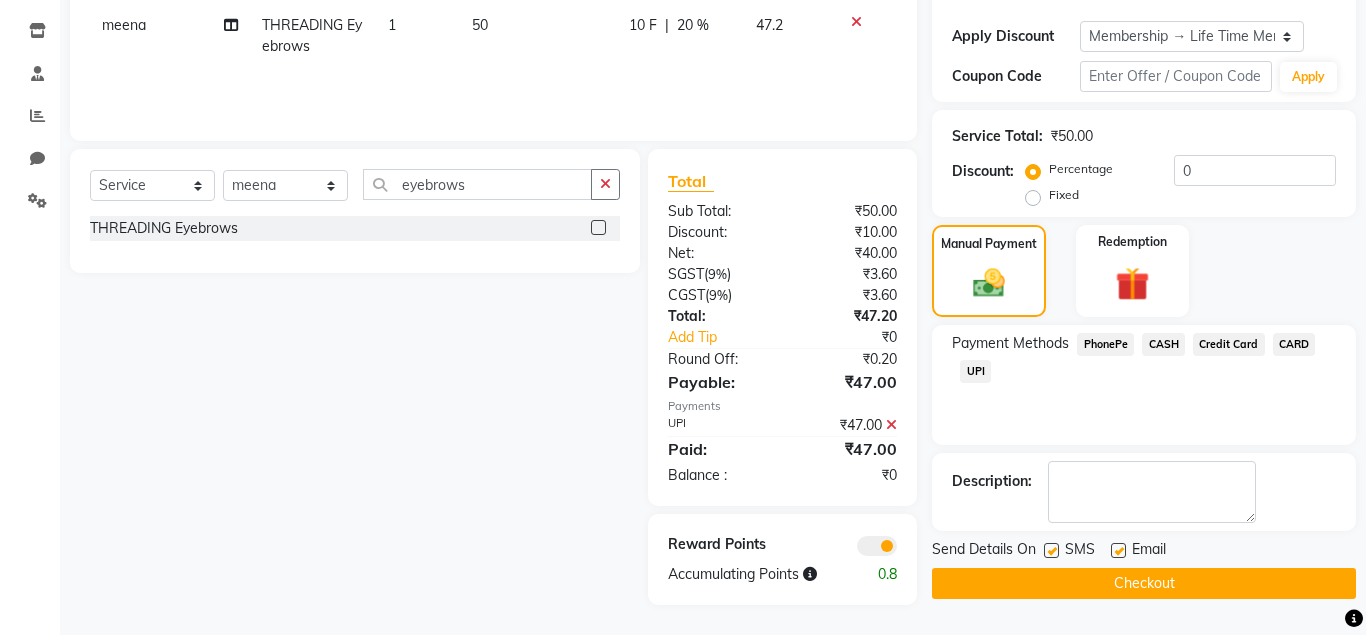 click 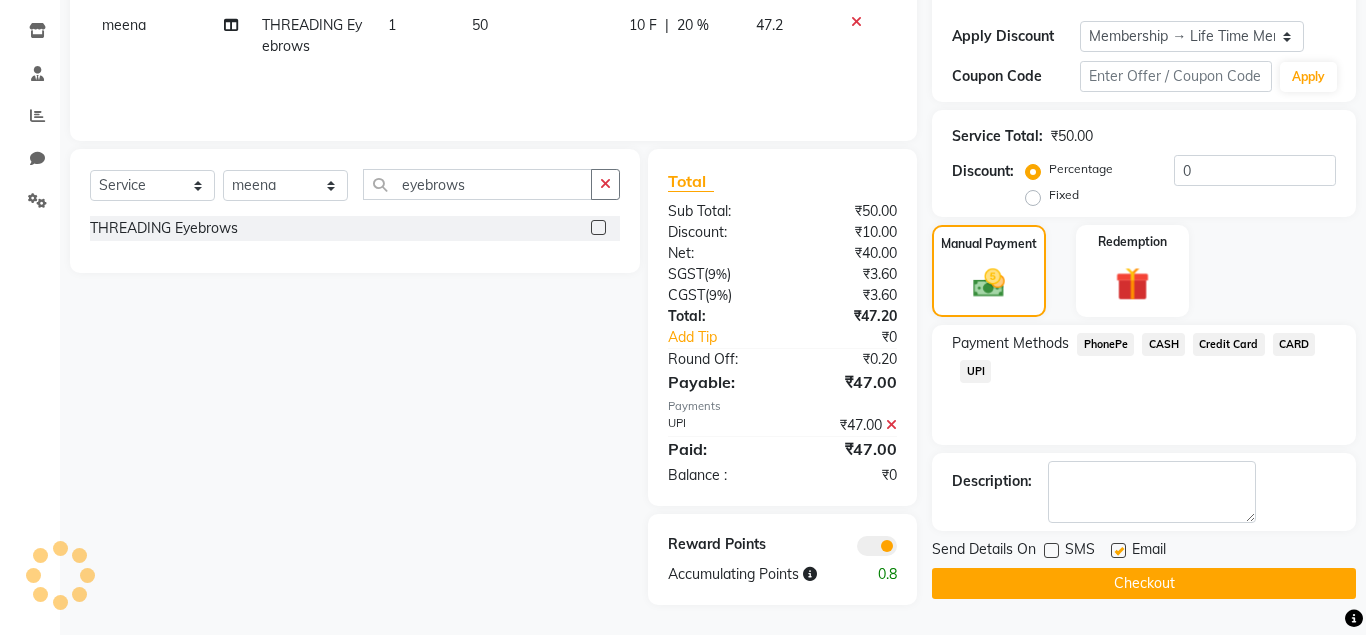 drag, startPoint x: 1116, startPoint y: 548, endPoint x: 1115, endPoint y: 563, distance: 15.033297 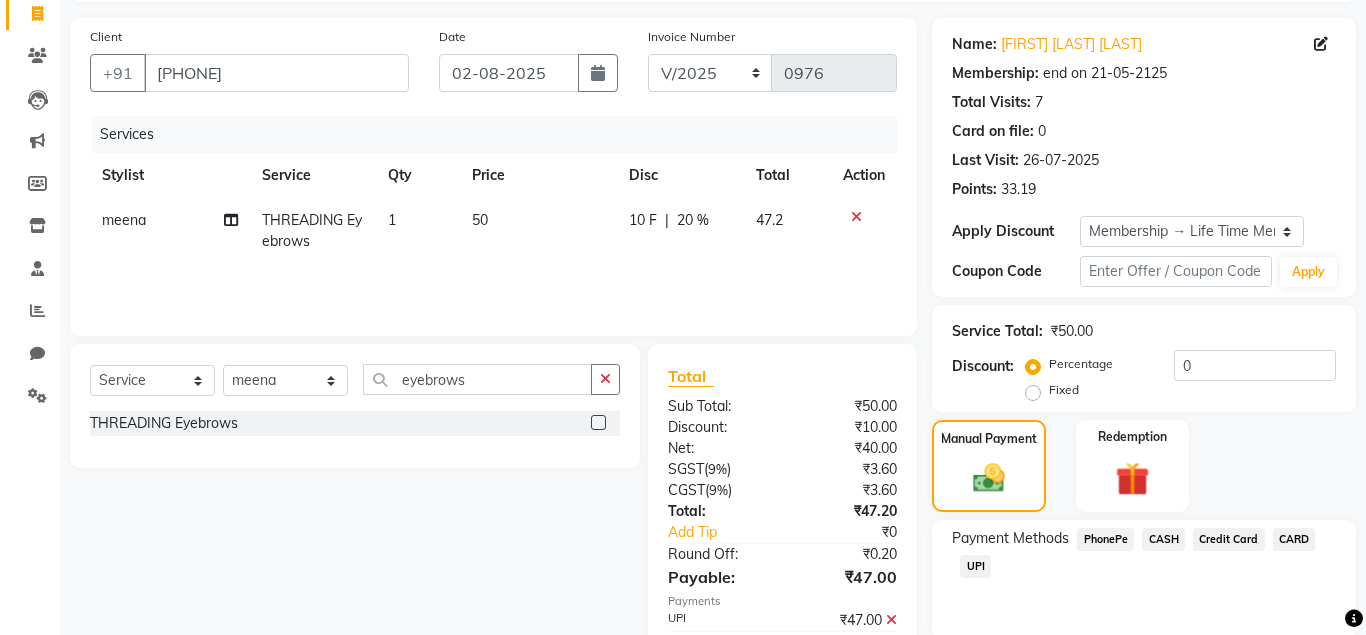 scroll, scrollTop: 327, scrollLeft: 0, axis: vertical 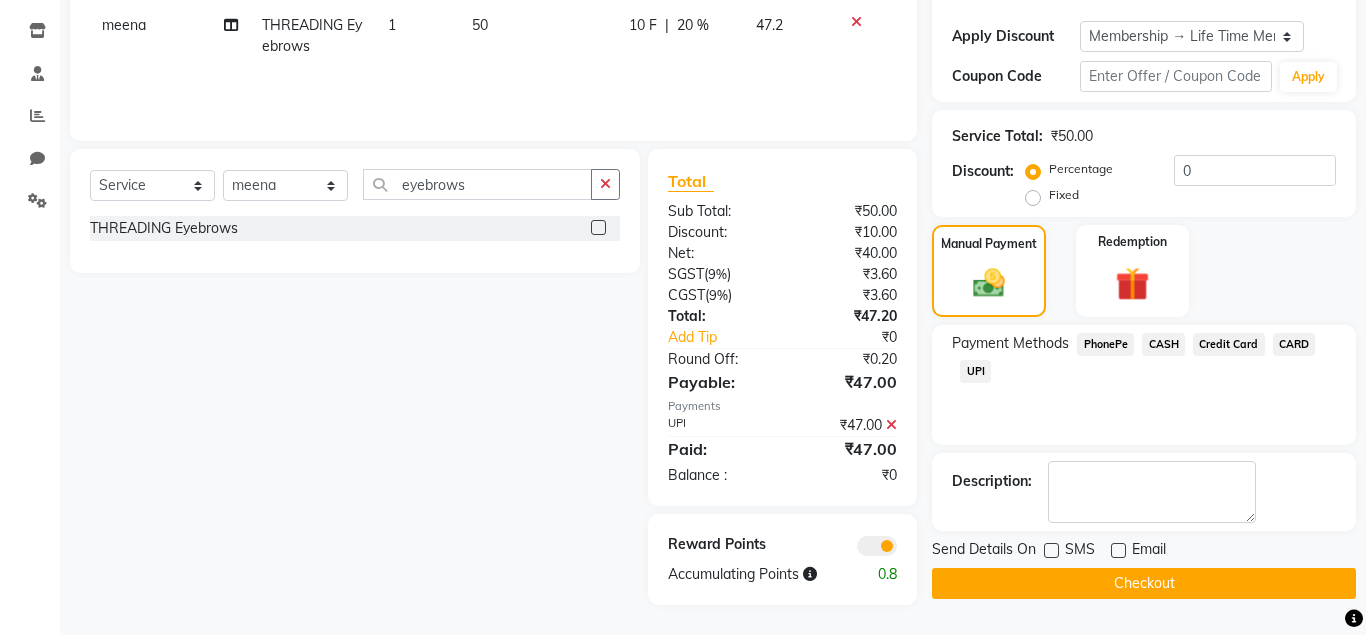 click on "Checkout" 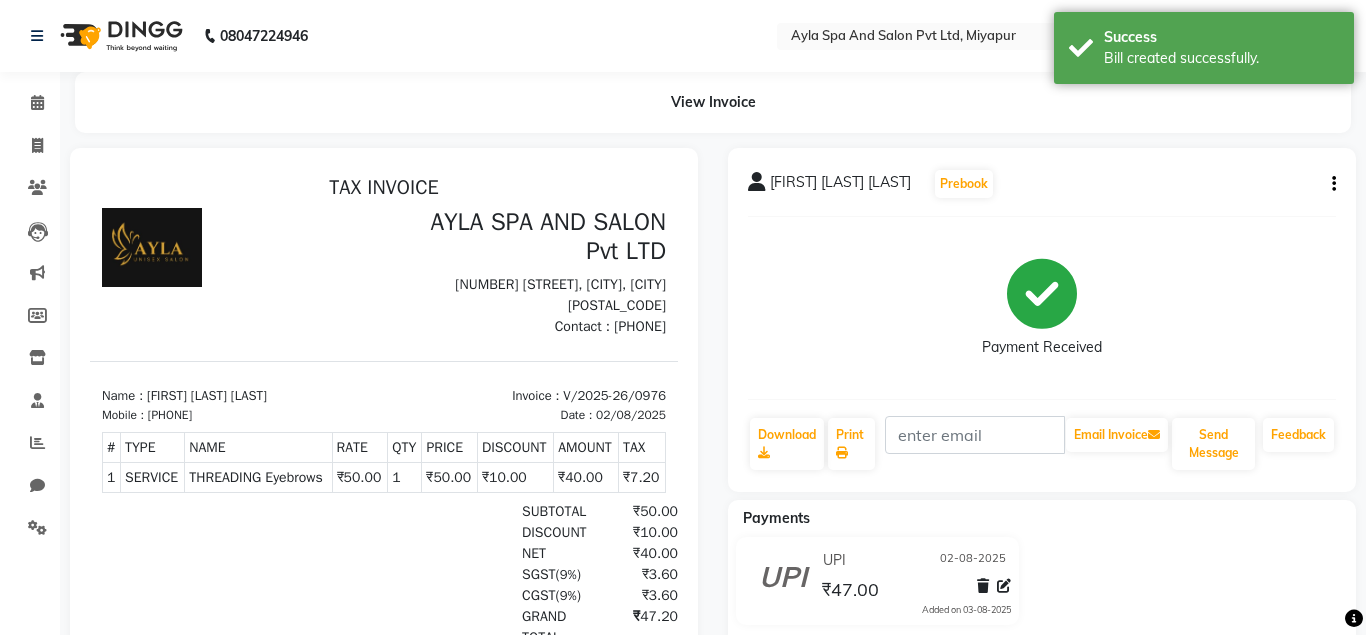 scroll, scrollTop: 0, scrollLeft: 0, axis: both 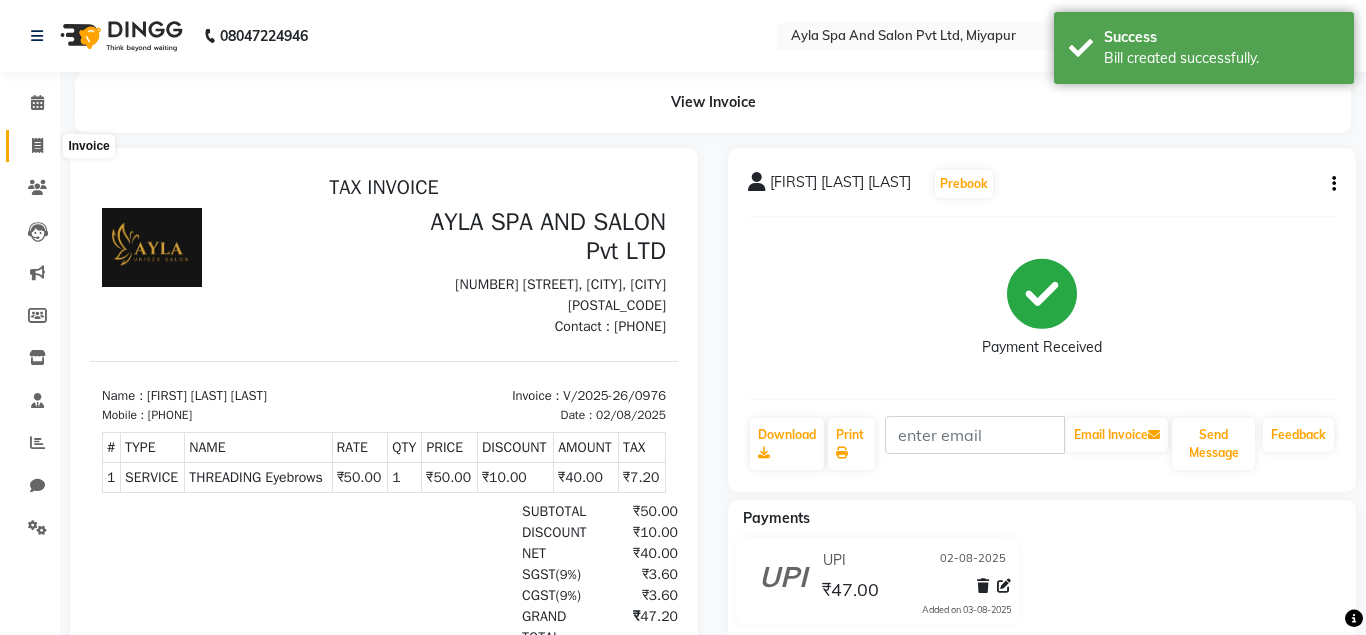 drag, startPoint x: 34, startPoint y: 142, endPoint x: 35, endPoint y: 154, distance: 12.0415945 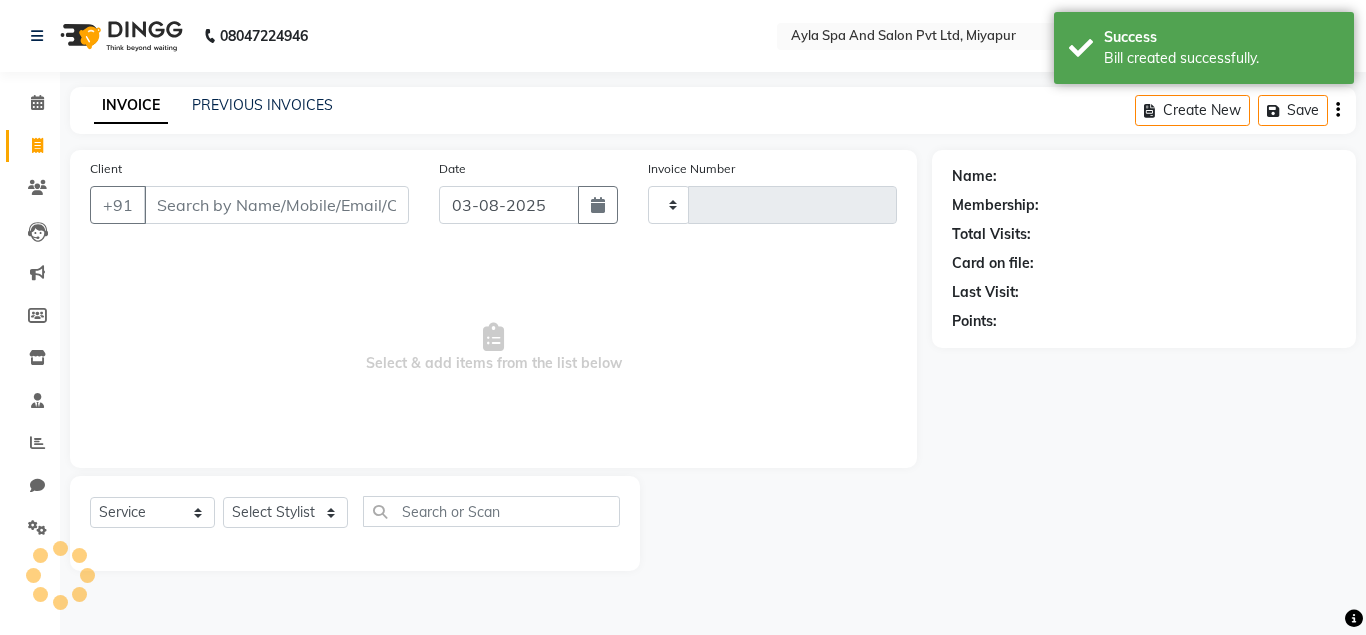 type on "0977" 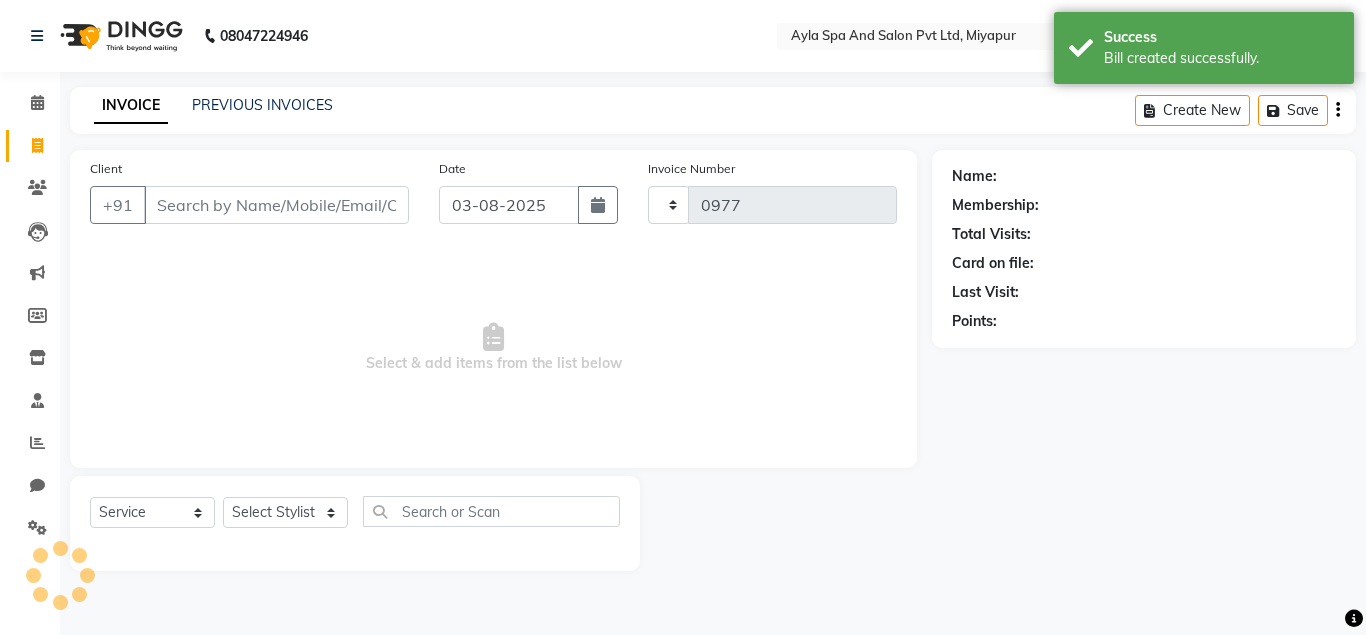 select on "7756" 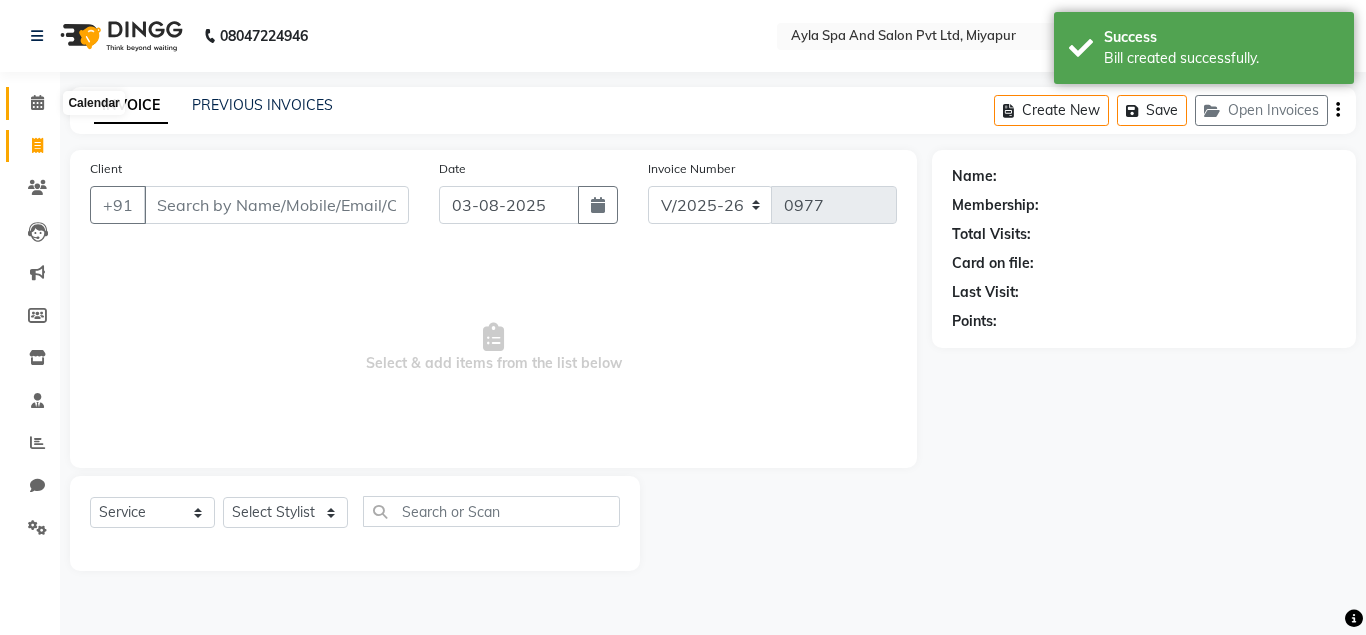 click 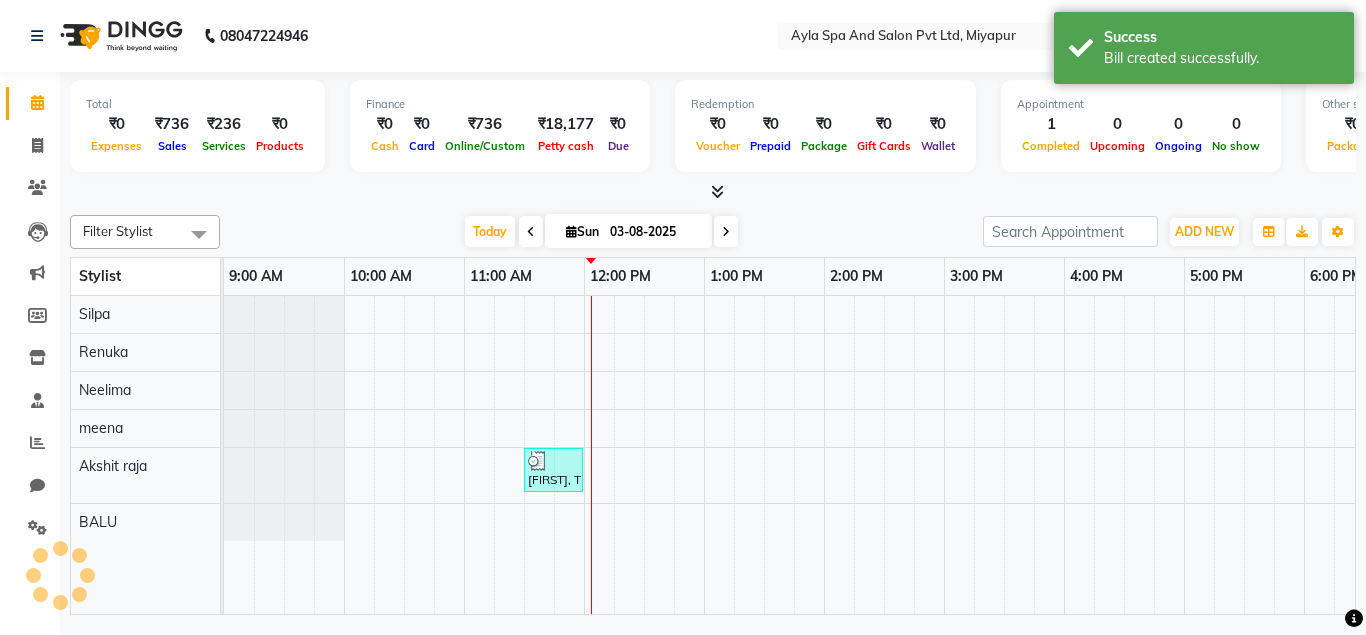 scroll, scrollTop: 0, scrollLeft: 0, axis: both 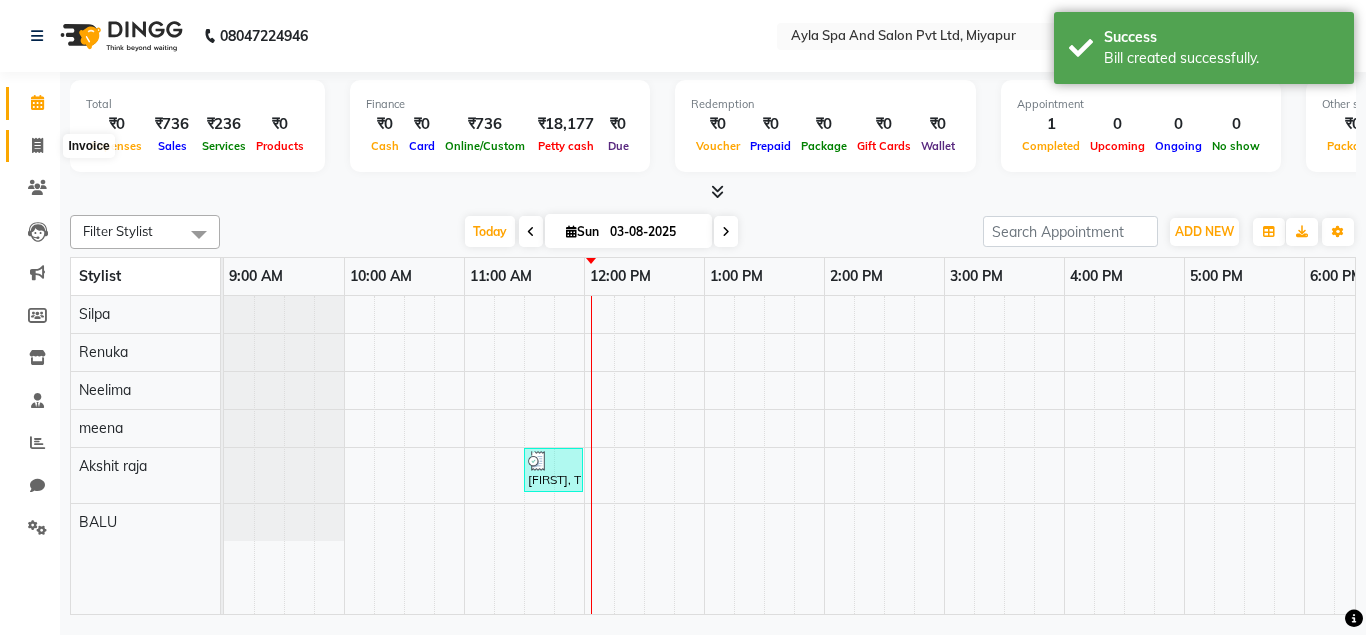 click 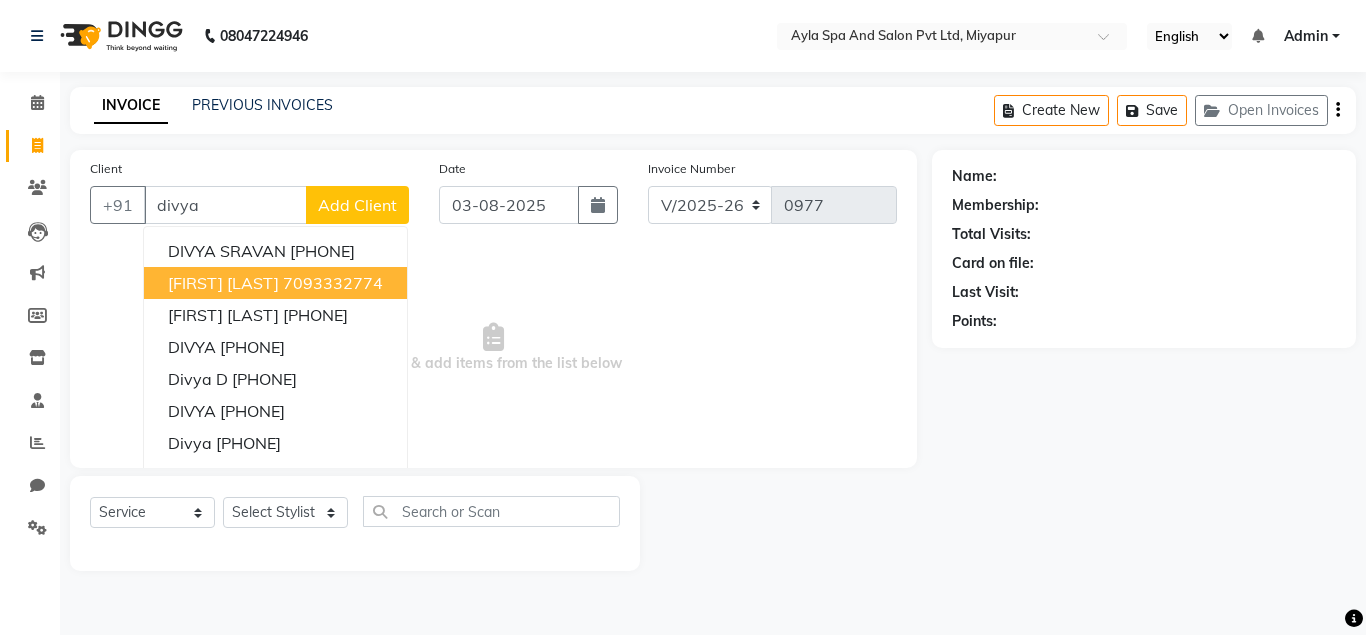 click on "7093332774" at bounding box center (333, 283) 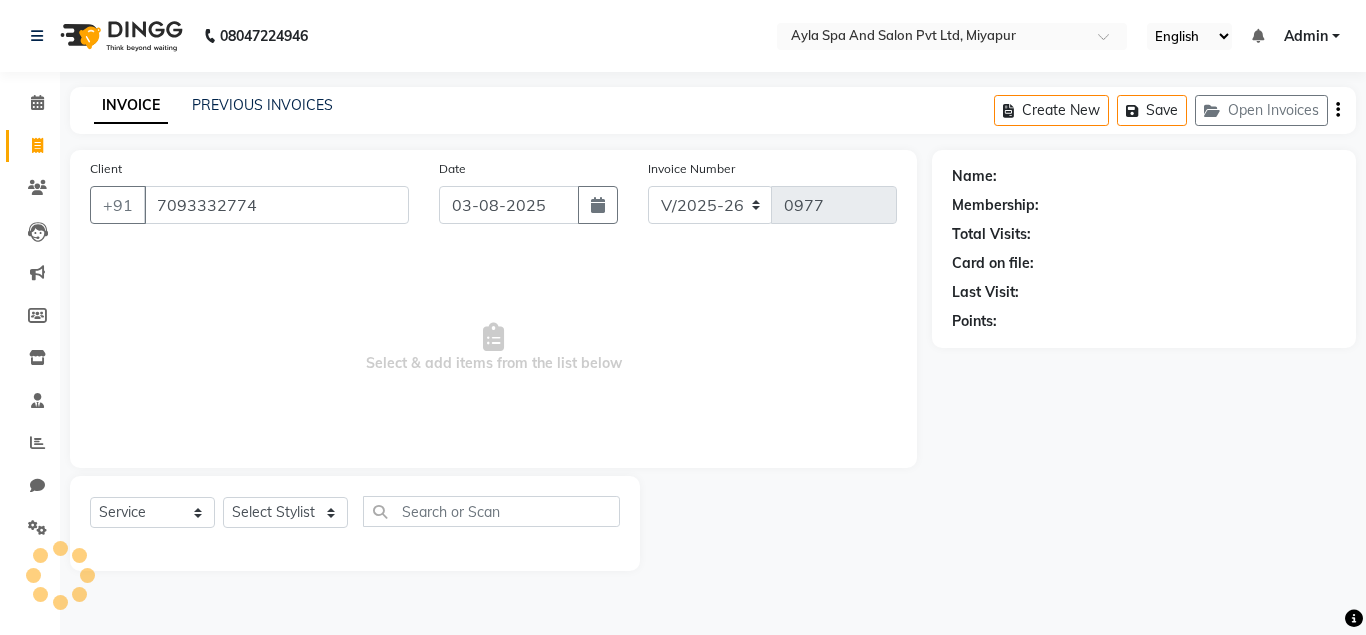 type on "7093332774" 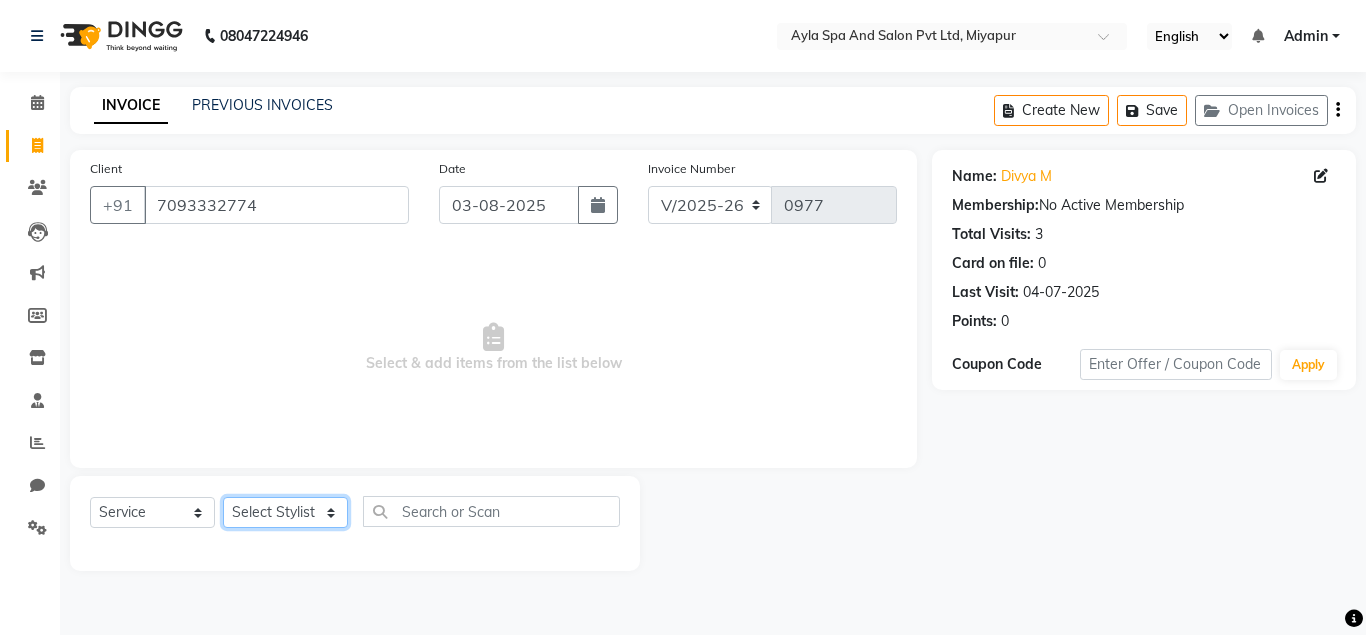 click on "Select Stylist Akshit raja BALU meena Neelima Renuka Silpa" 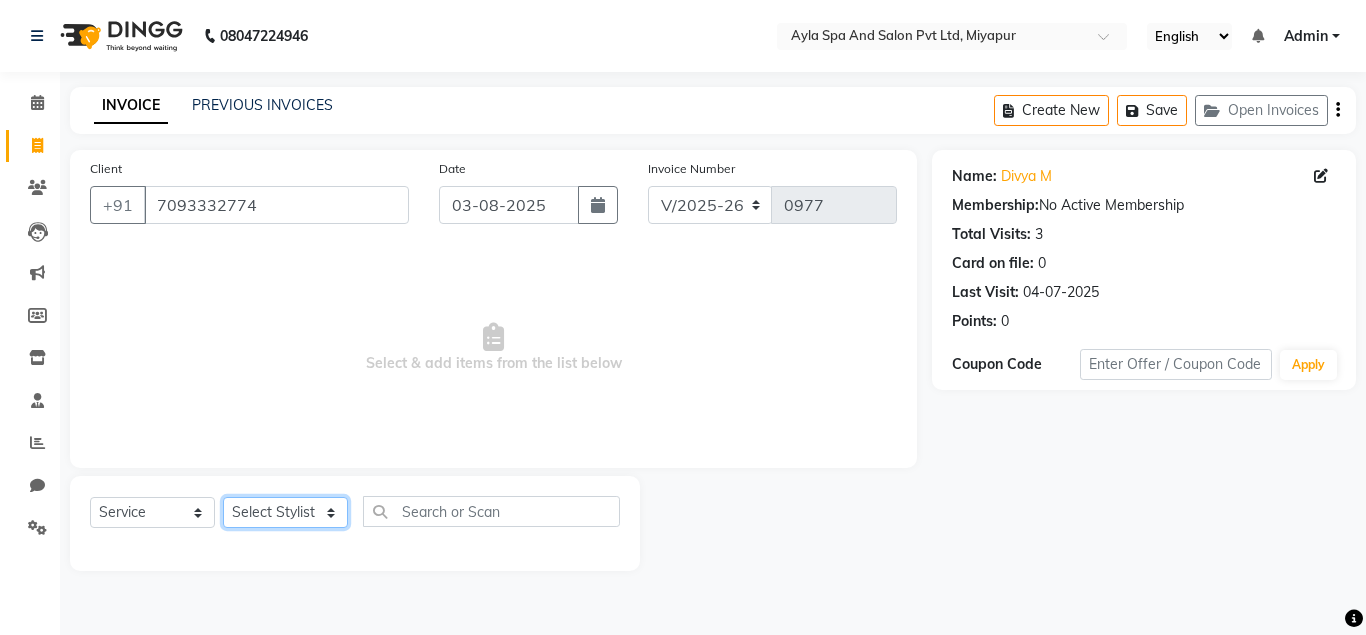 select on "84227" 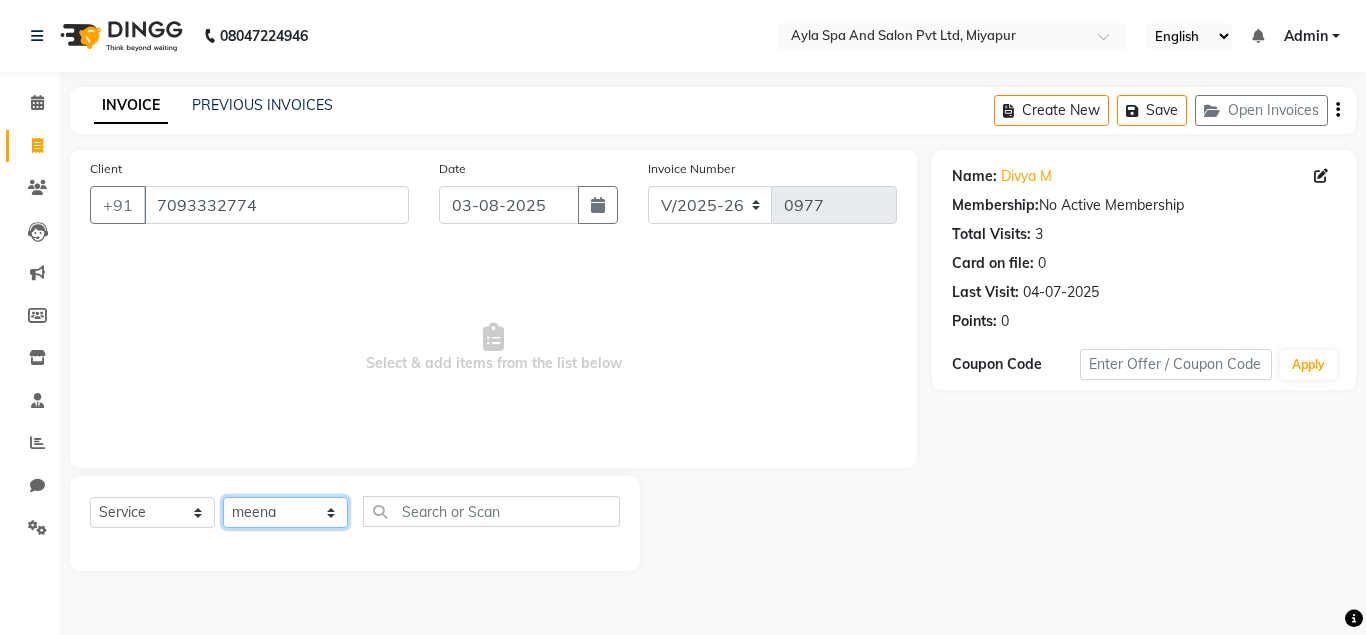 click on "meena" 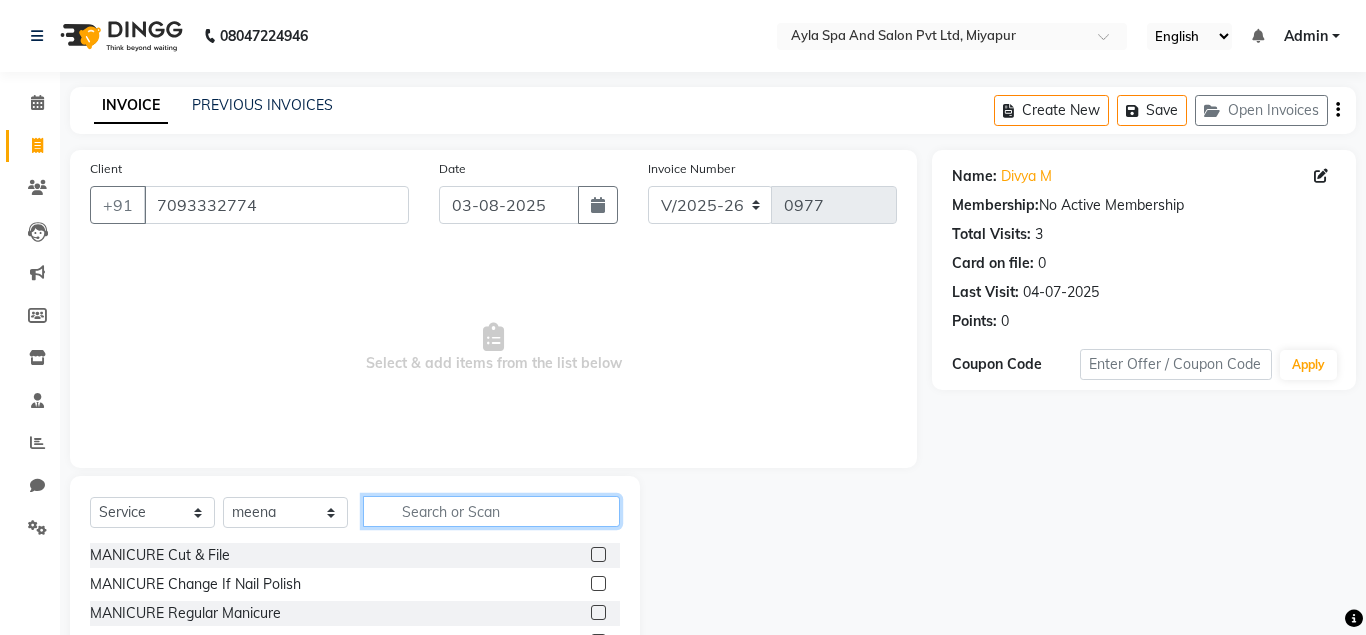 click 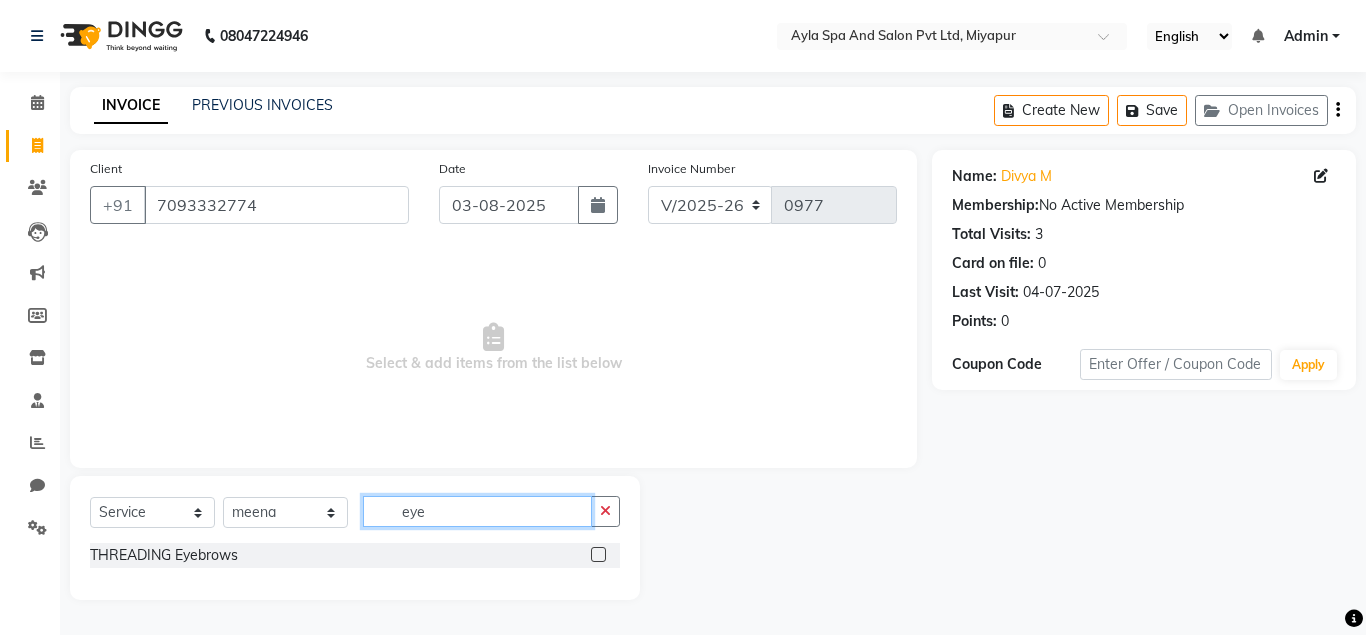 type on "eye" 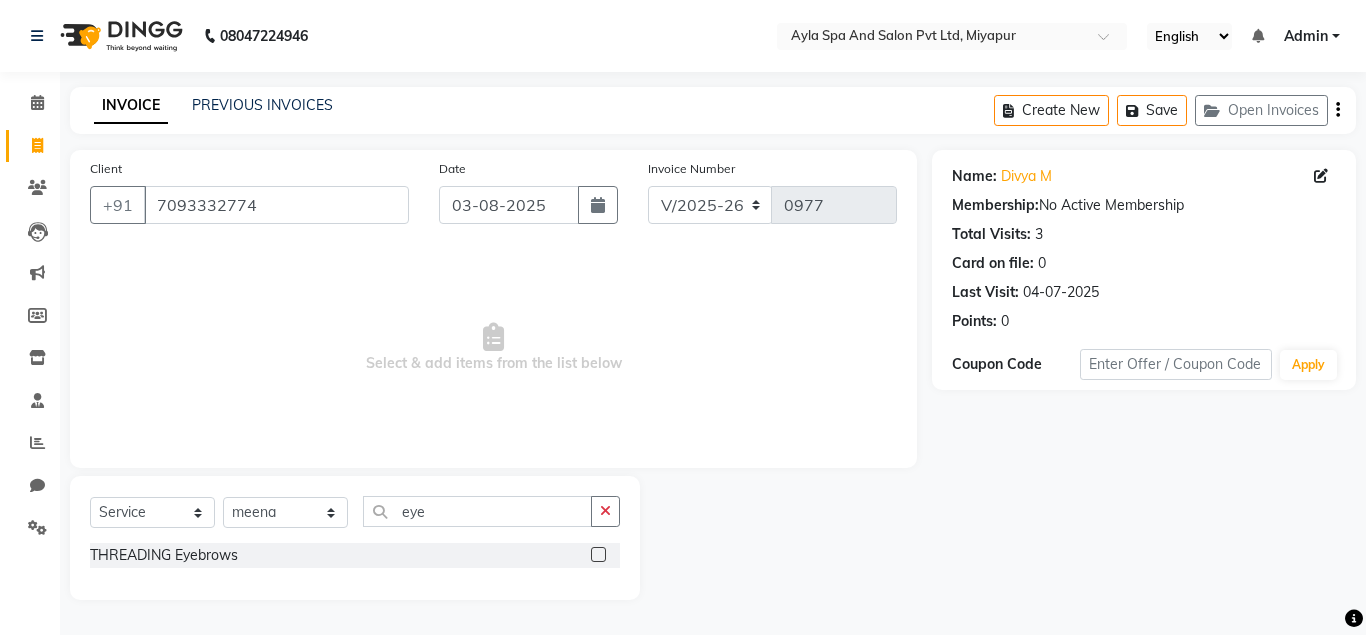 click 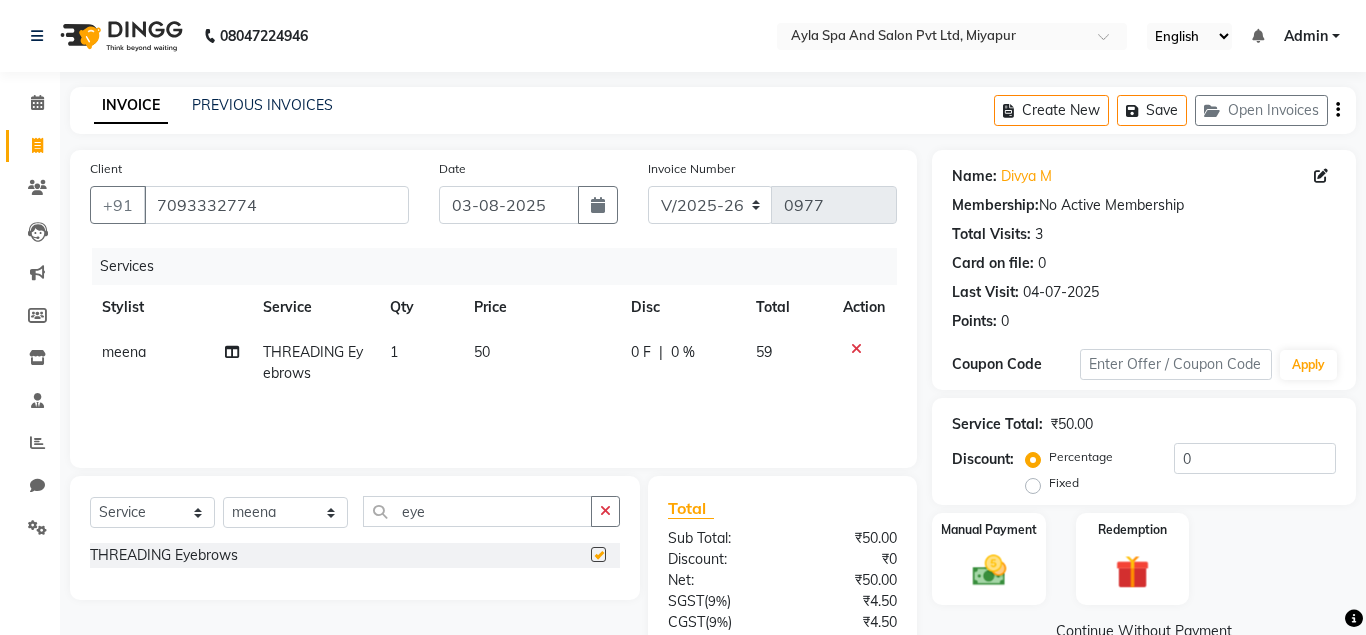 checkbox on "false" 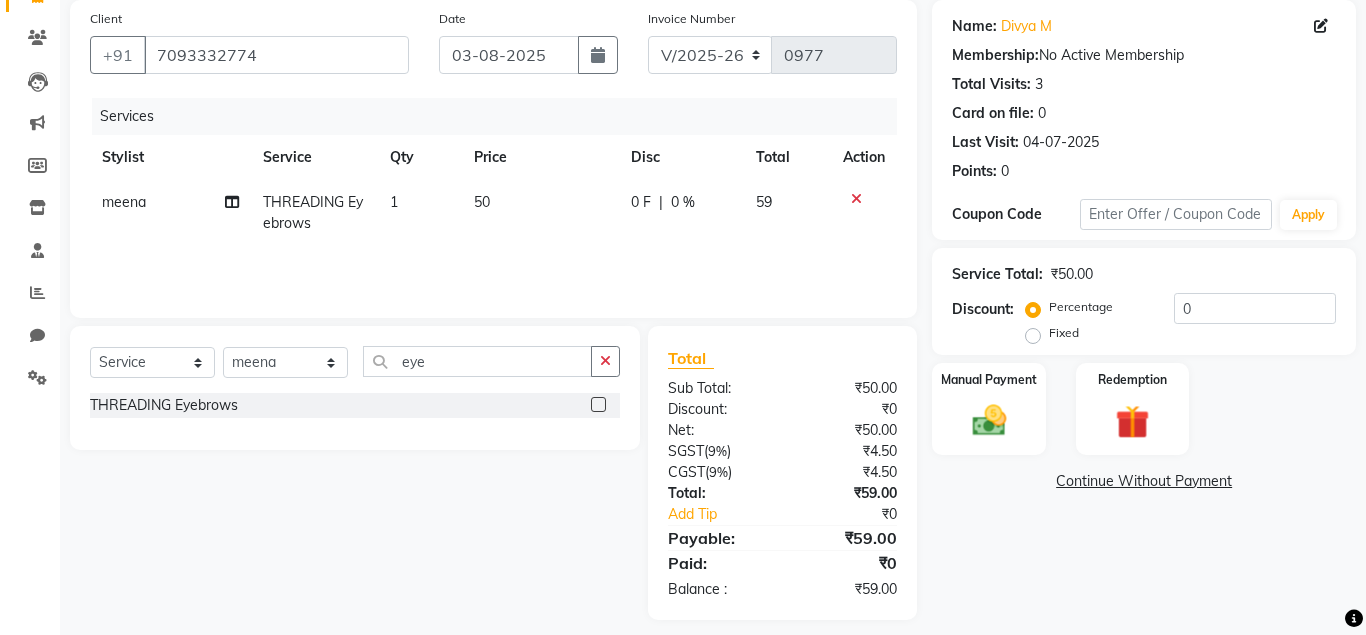 scroll, scrollTop: 165, scrollLeft: 0, axis: vertical 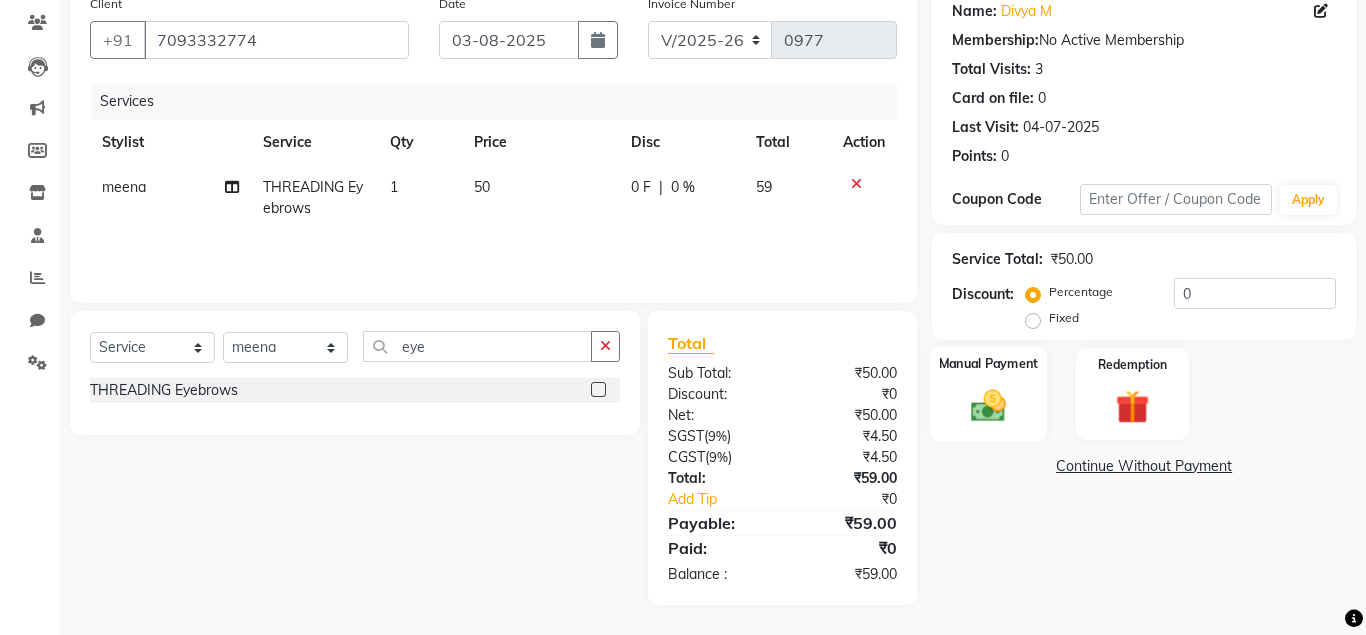 drag, startPoint x: 958, startPoint y: 417, endPoint x: 974, endPoint y: 415, distance: 16.124516 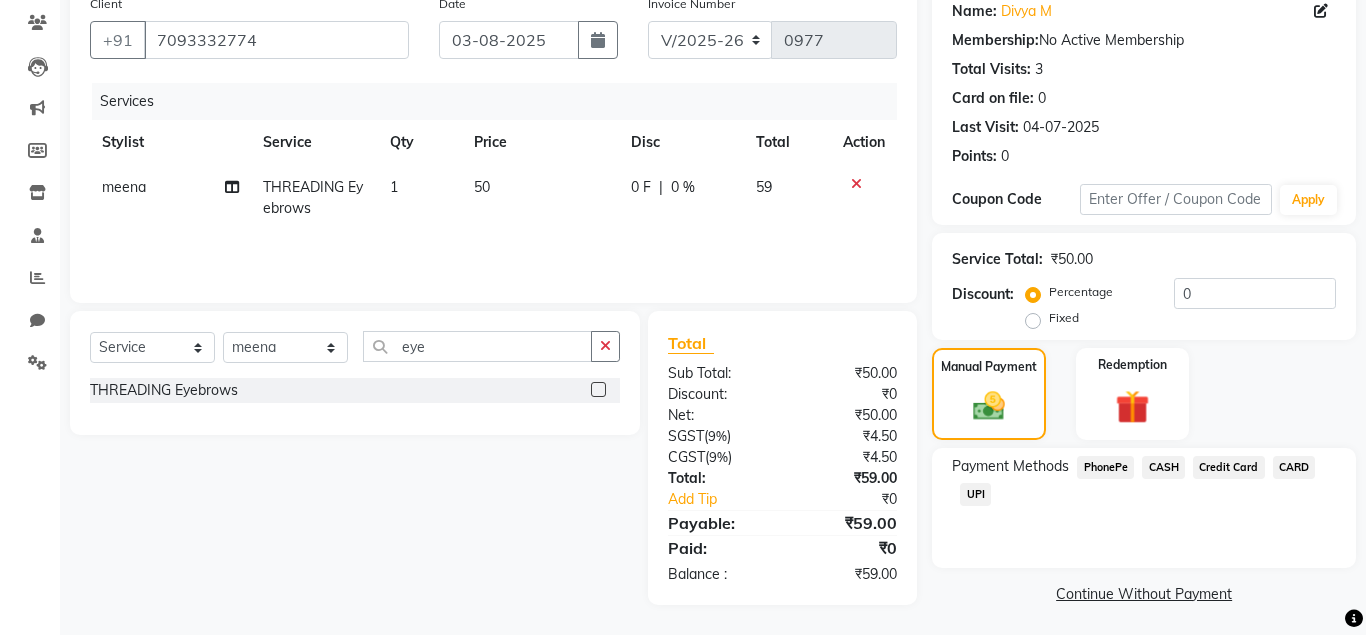 click on "UPI" 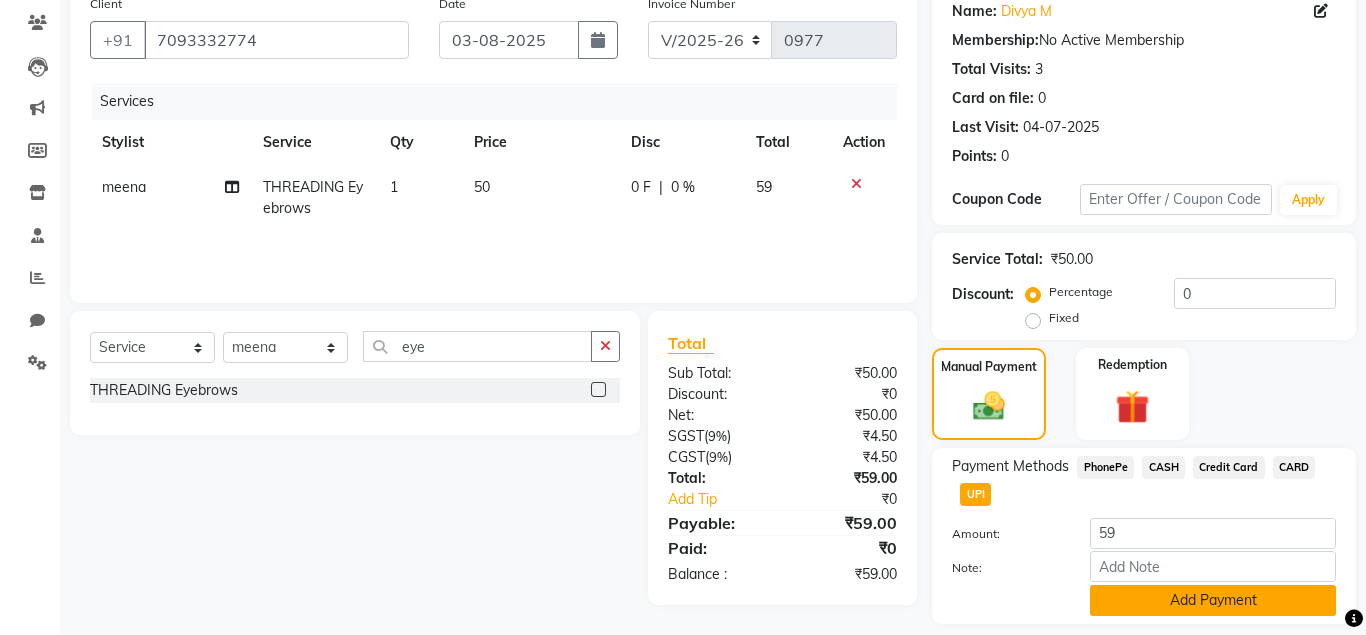click on "Add Payment" 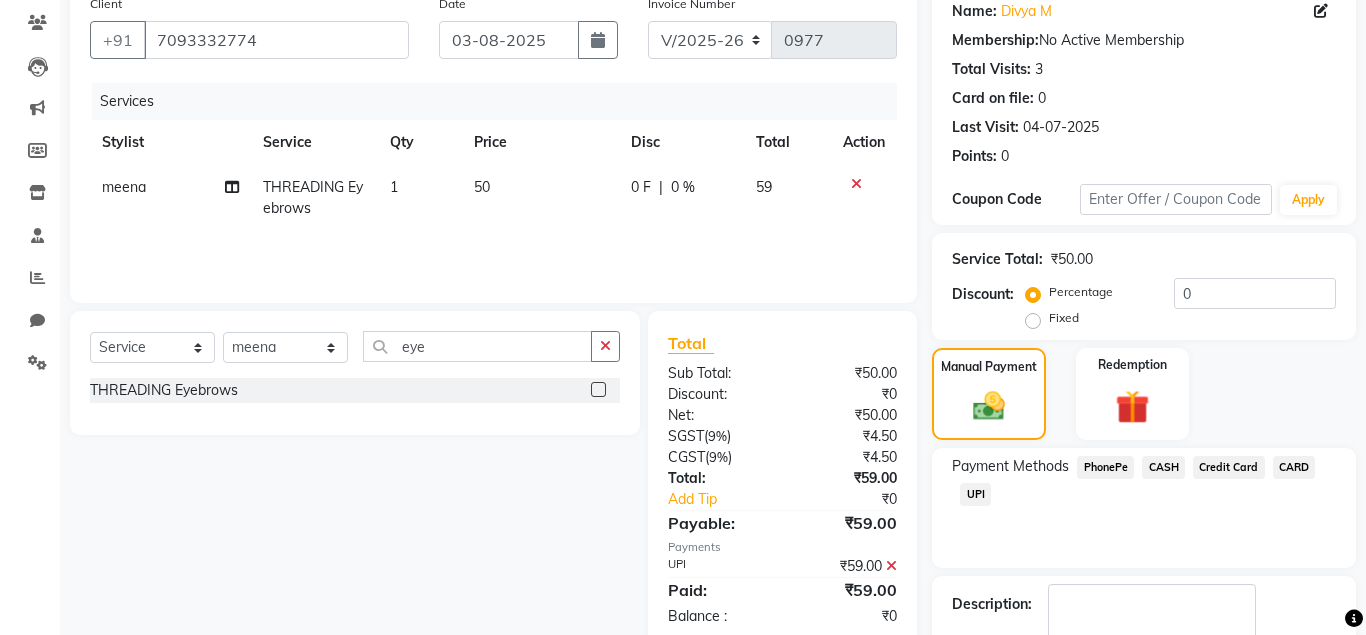 scroll, scrollTop: 282, scrollLeft: 0, axis: vertical 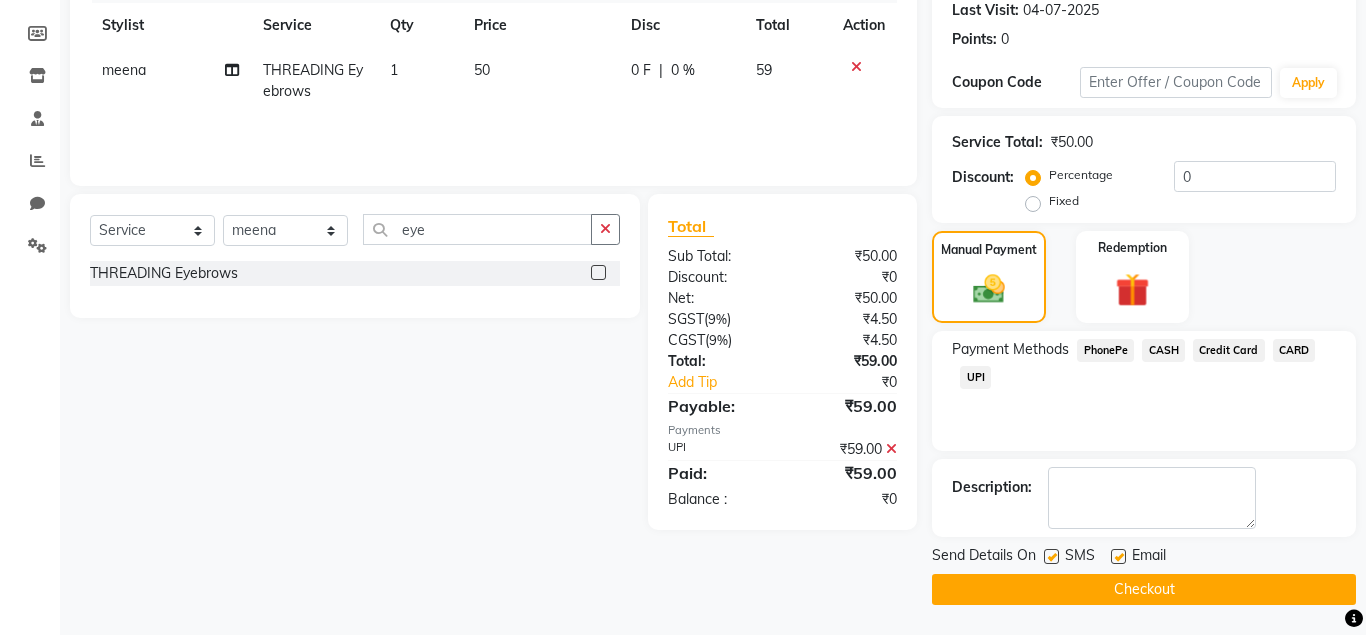 click 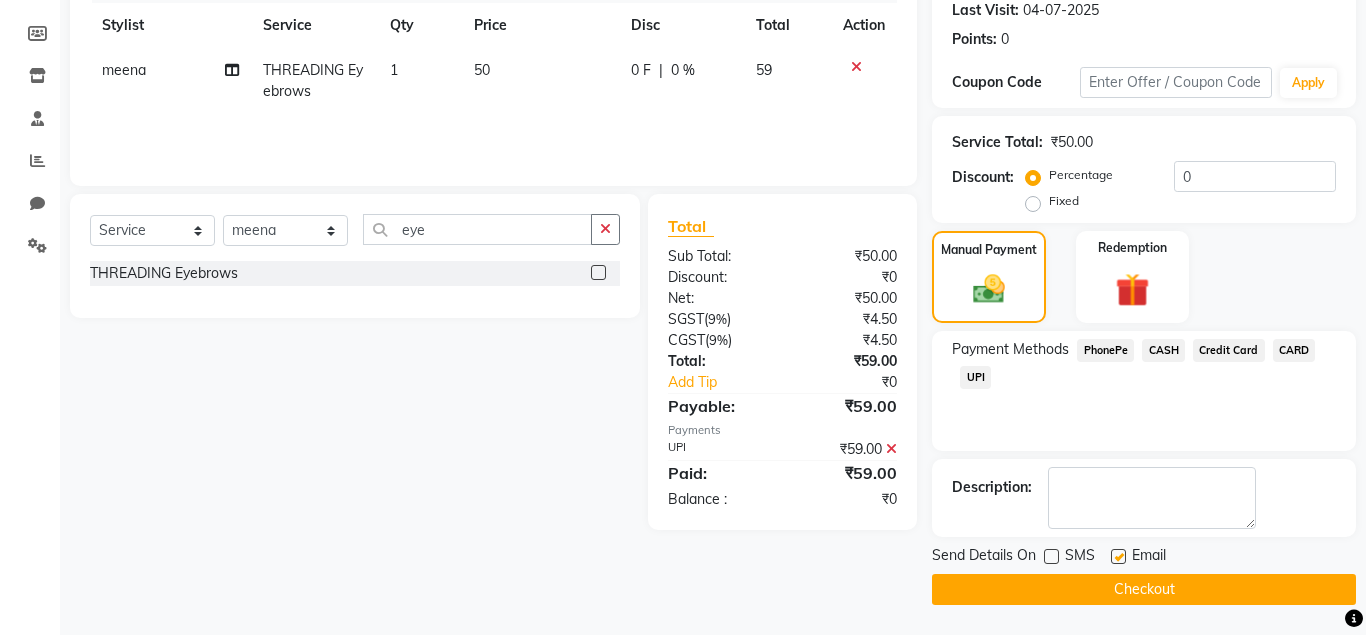 click 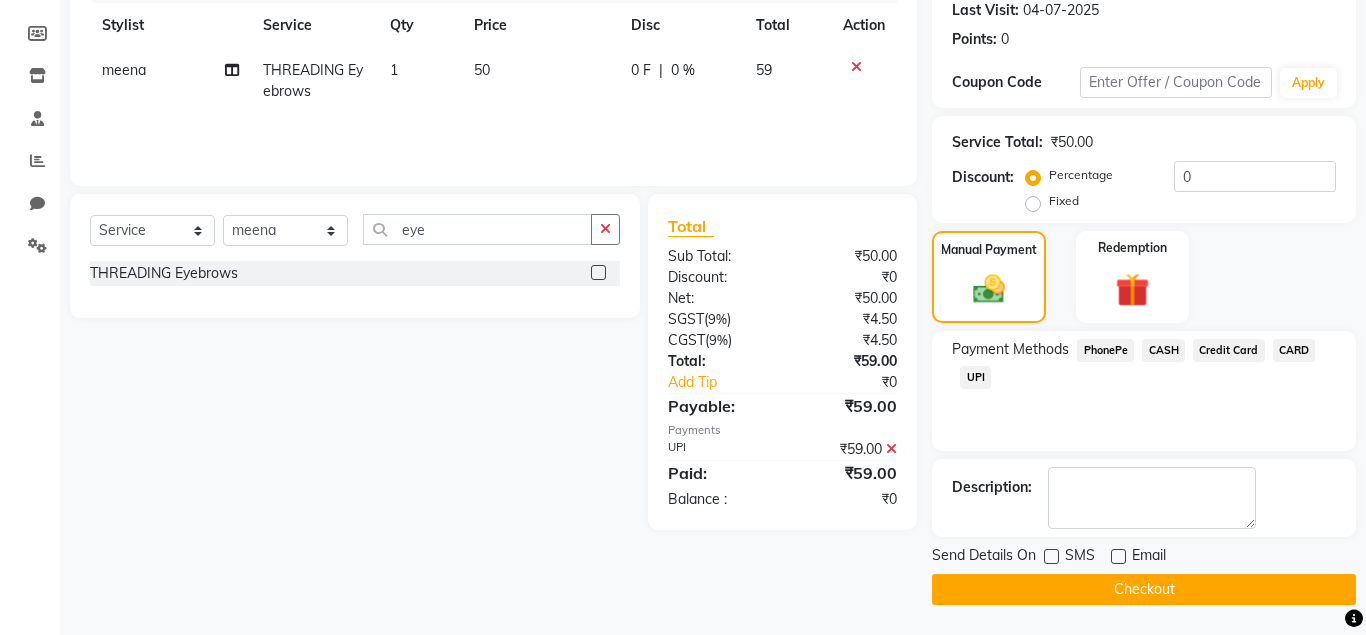 click on "Checkout" 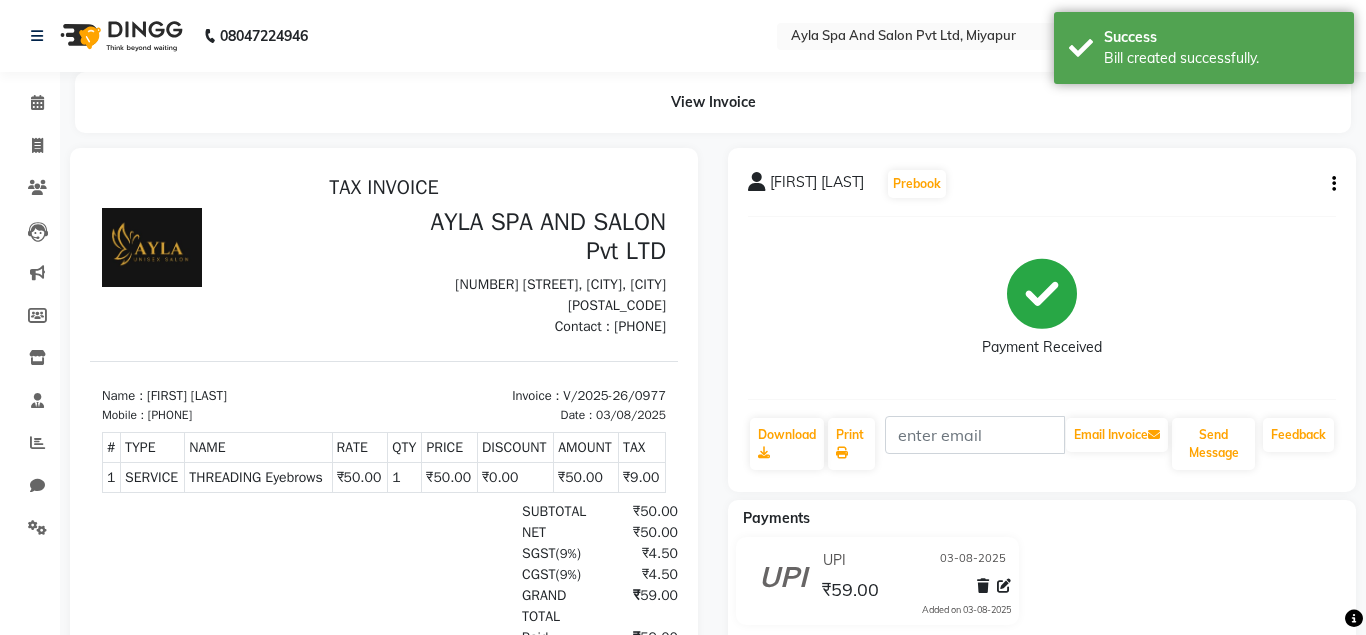 scroll, scrollTop: 0, scrollLeft: 0, axis: both 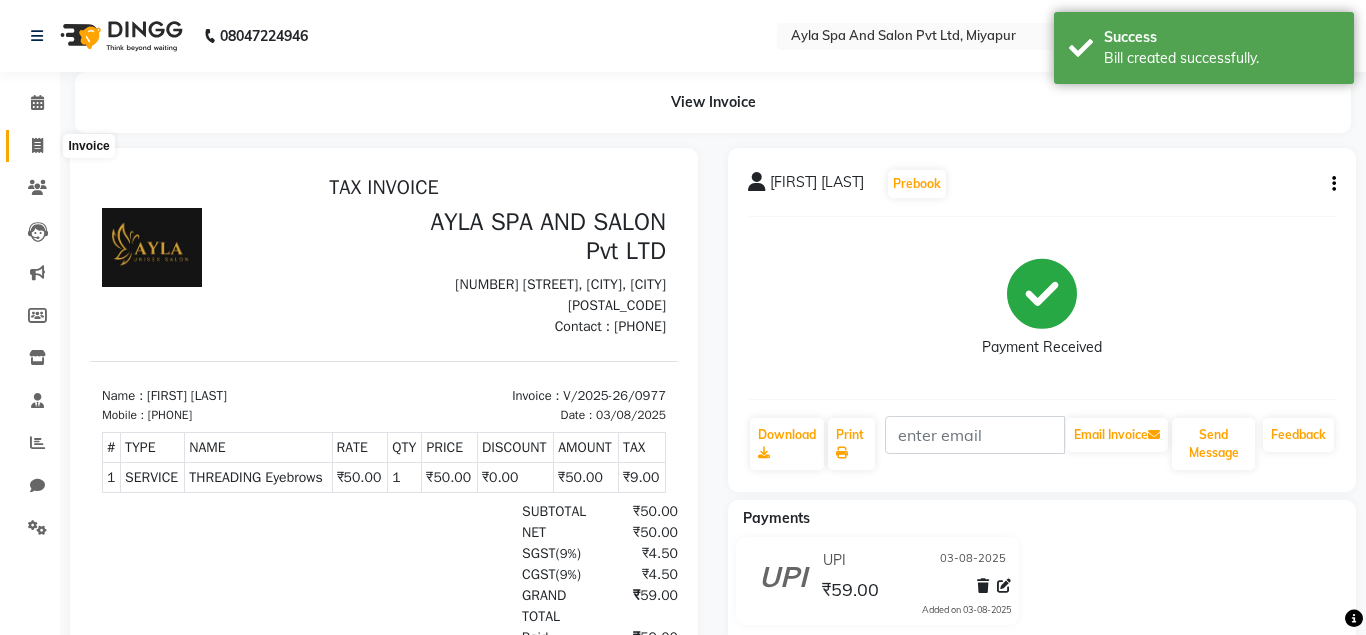 click 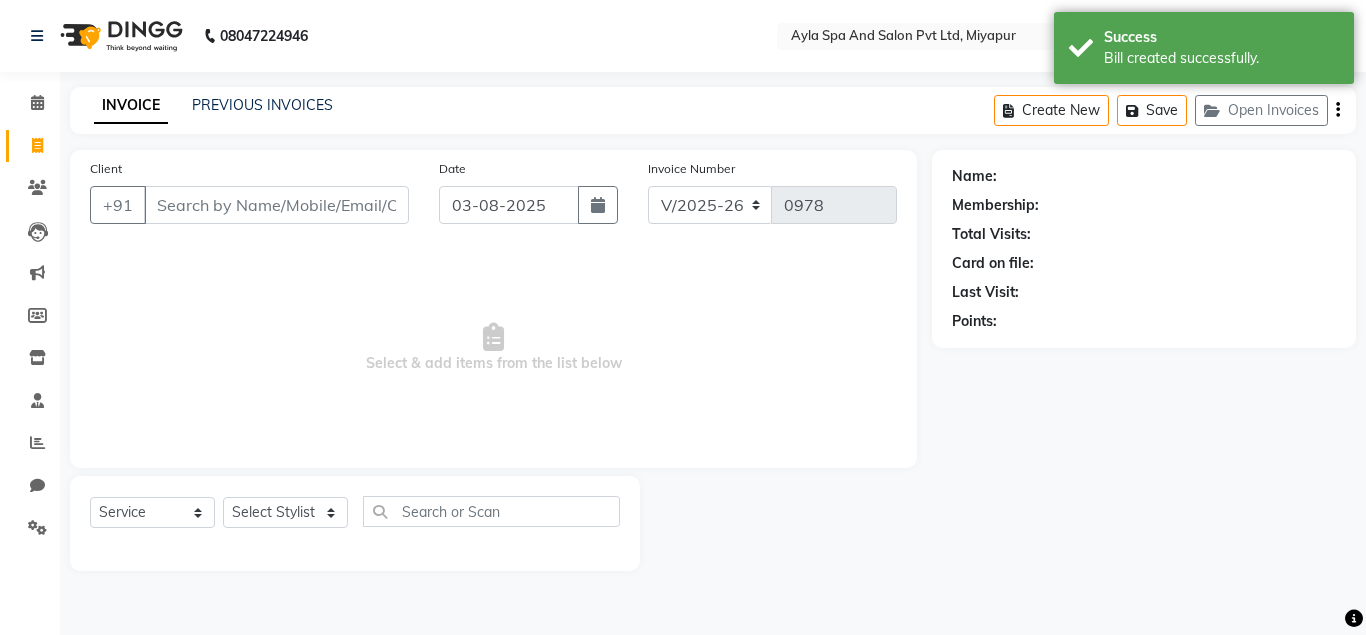 click on "Client" at bounding box center [276, 205] 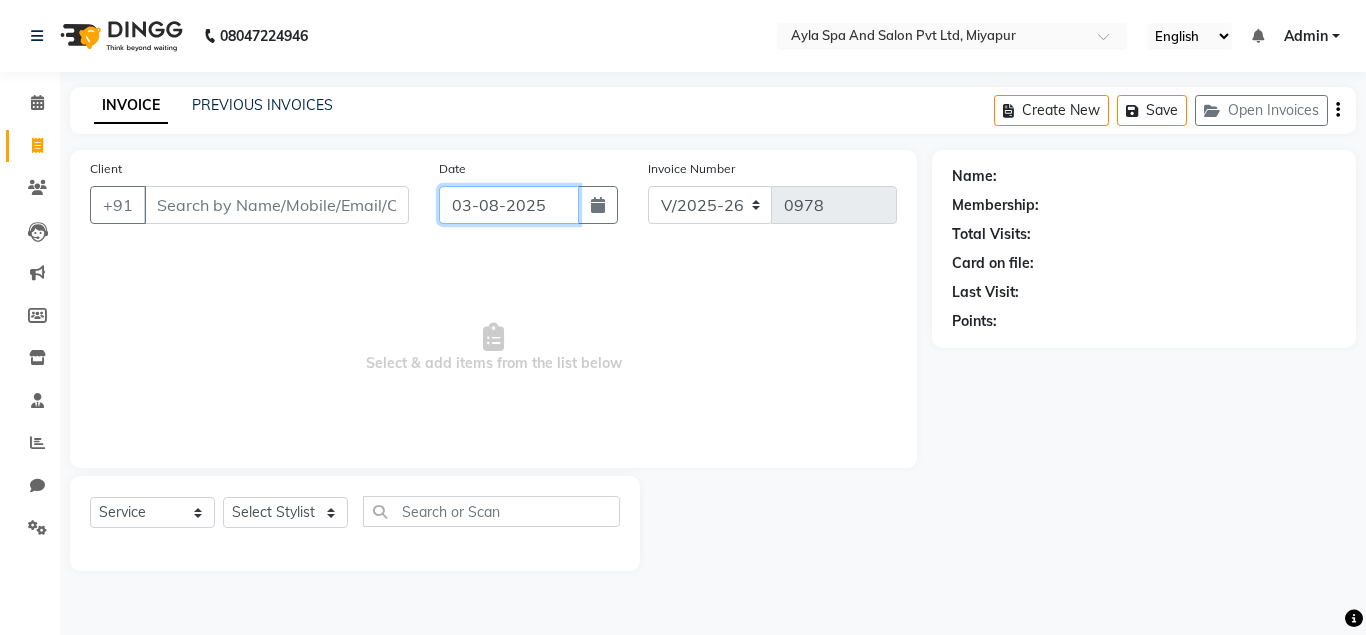 click on "03-08-2025" 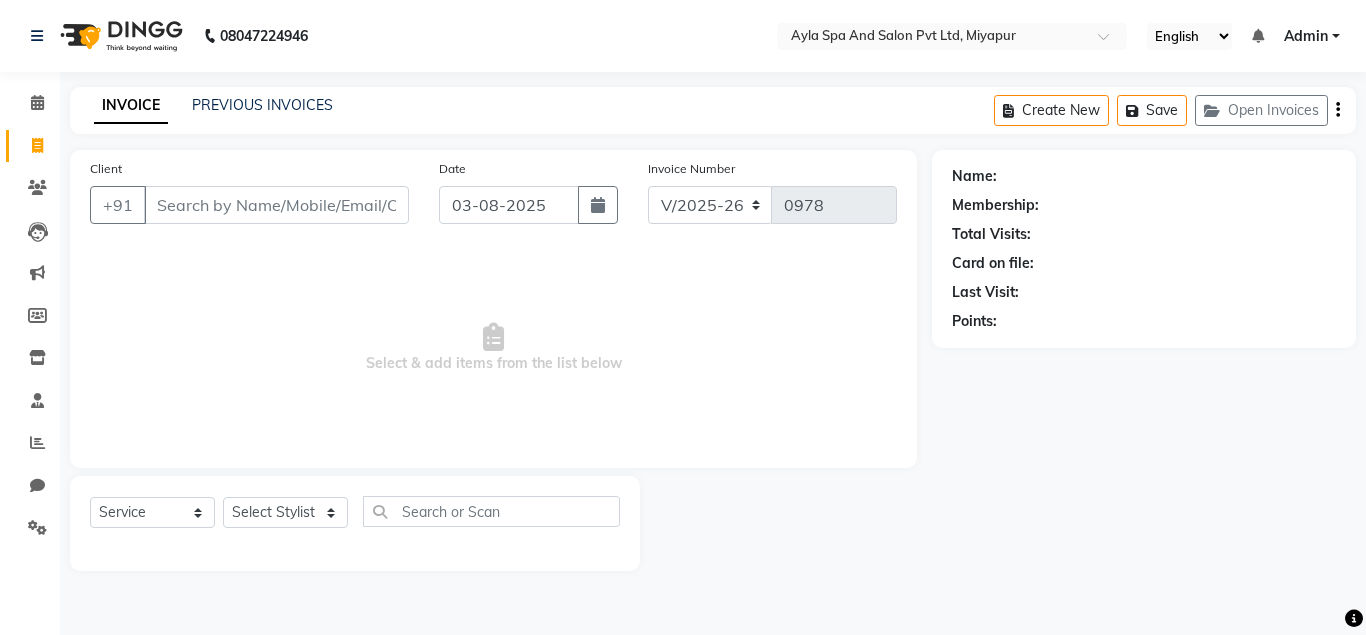 select on "8" 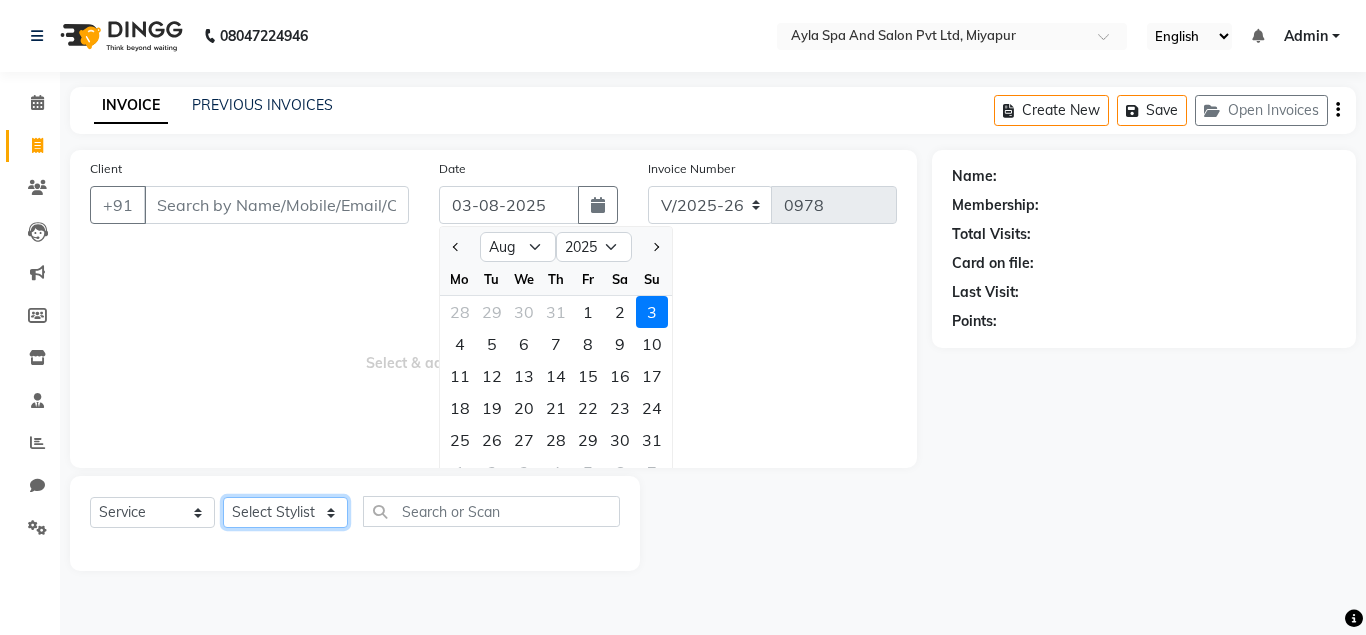 click on "Select Stylist Akshit raja BALU meena Neelima Renuka Silpa" 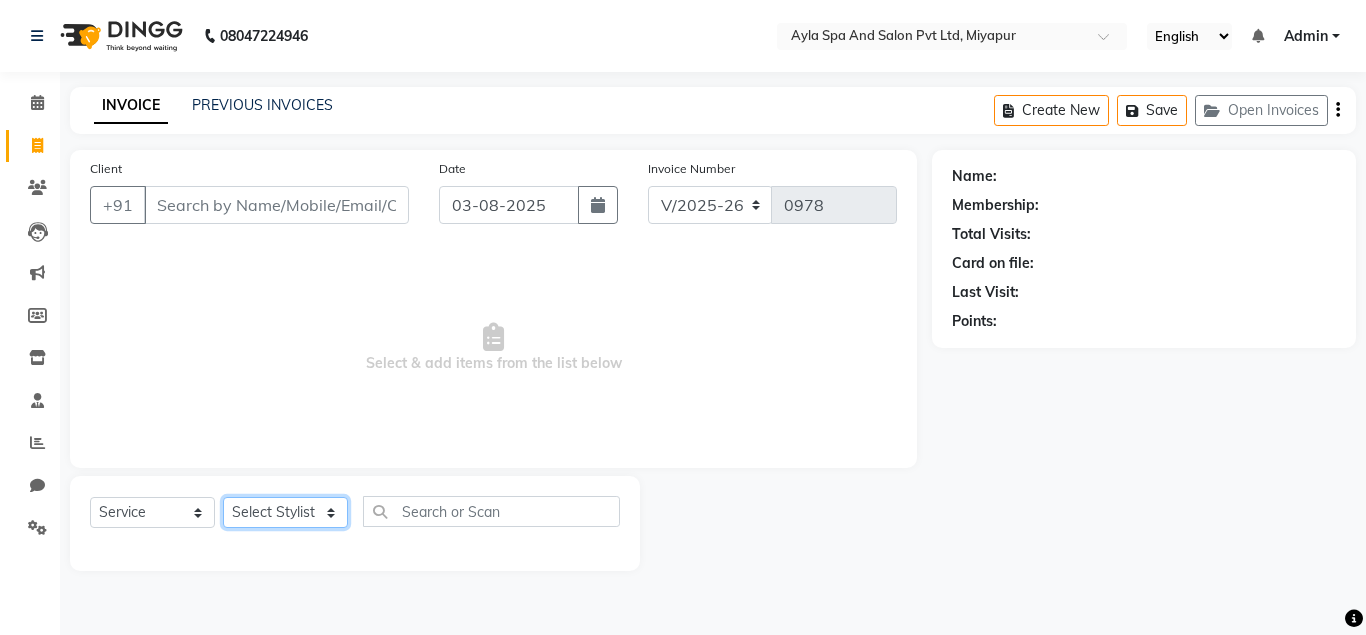 click on "Select Stylist Akshit raja BALU meena Neelima Renuka Silpa" 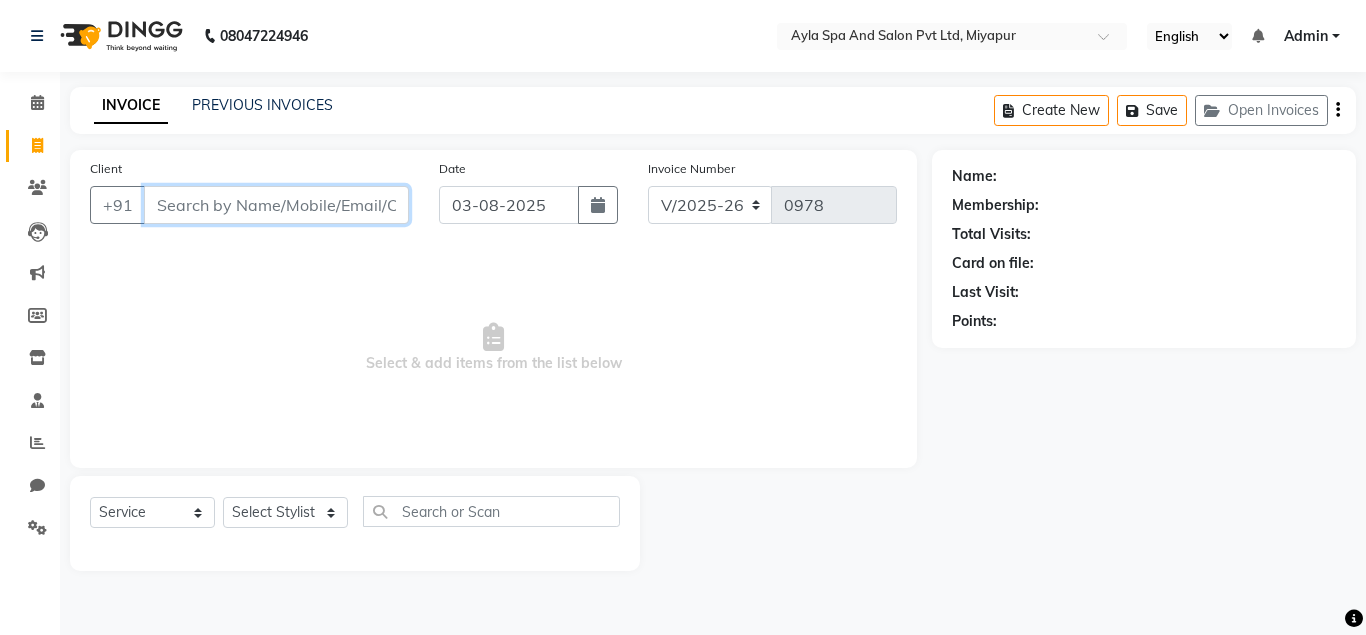 click on "Client" at bounding box center [276, 205] 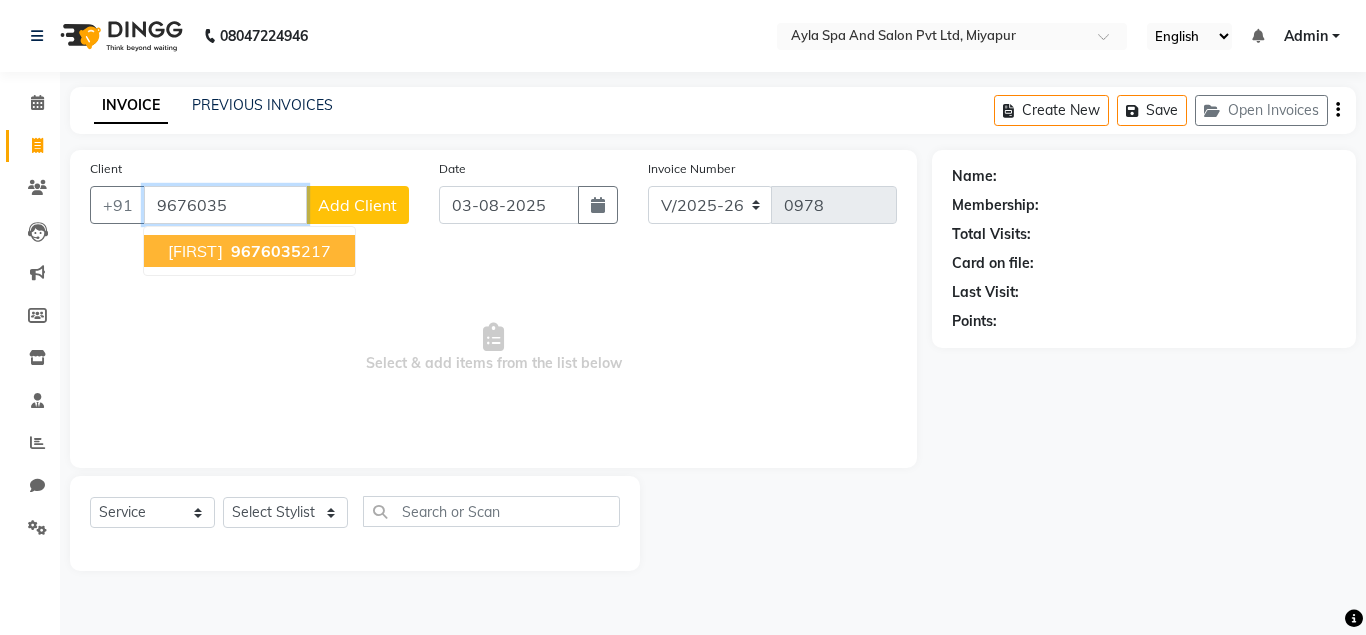 click on "9676035" at bounding box center (266, 251) 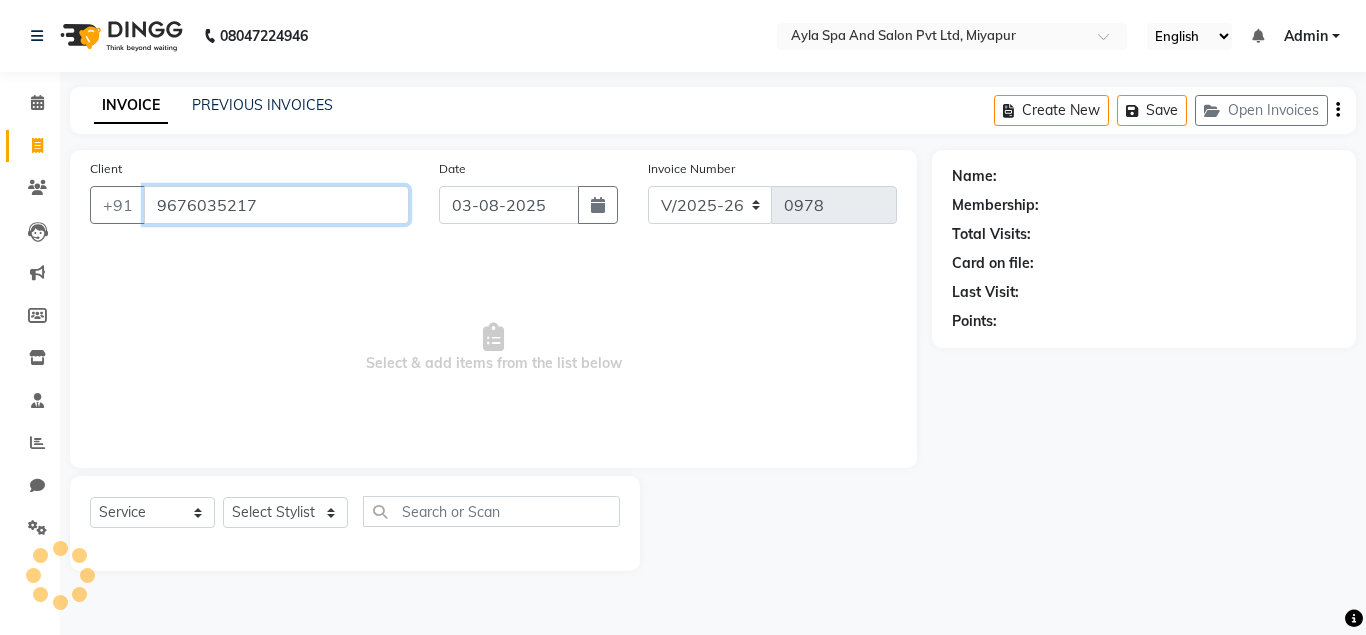 type on "9676035217" 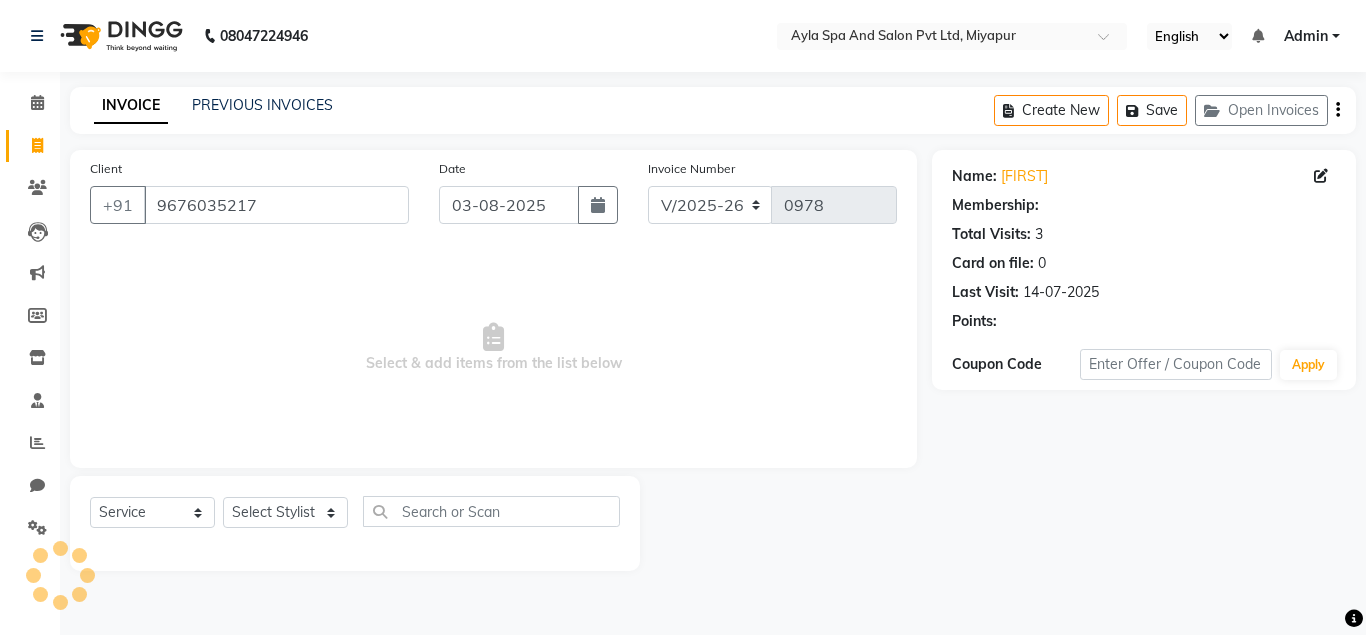 select on "1: Object" 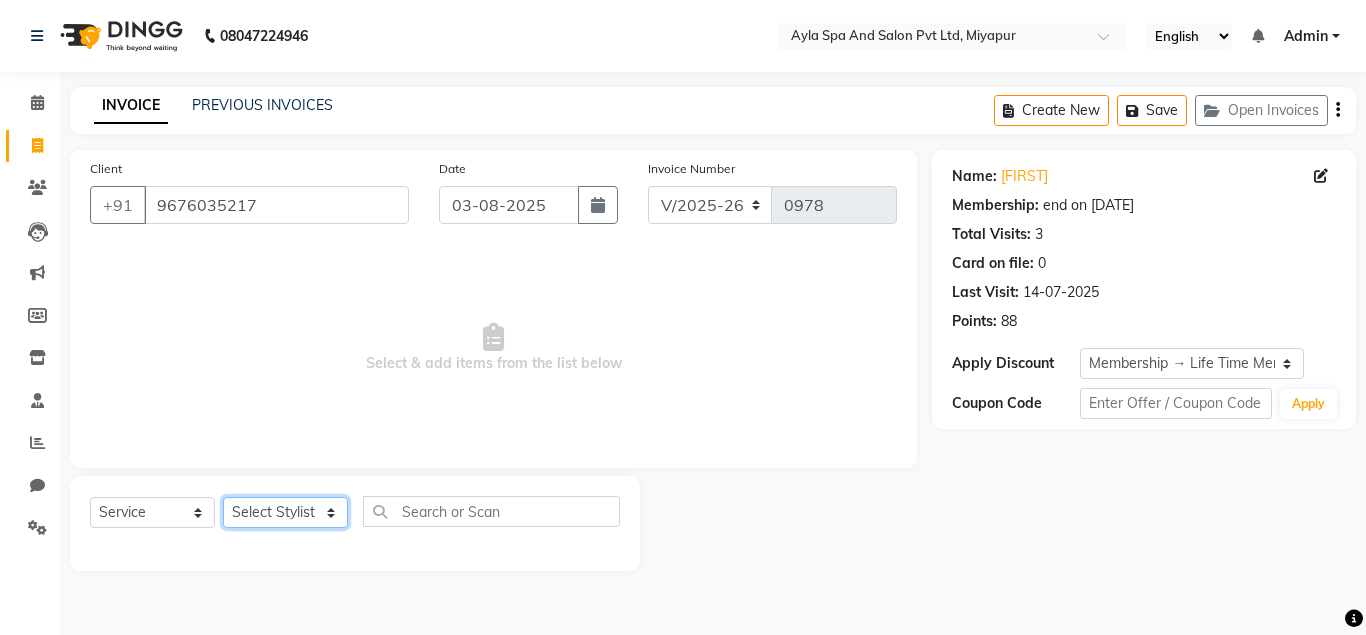 click on "Select Stylist Akshit raja BALU meena Neelima Renuka Silpa" 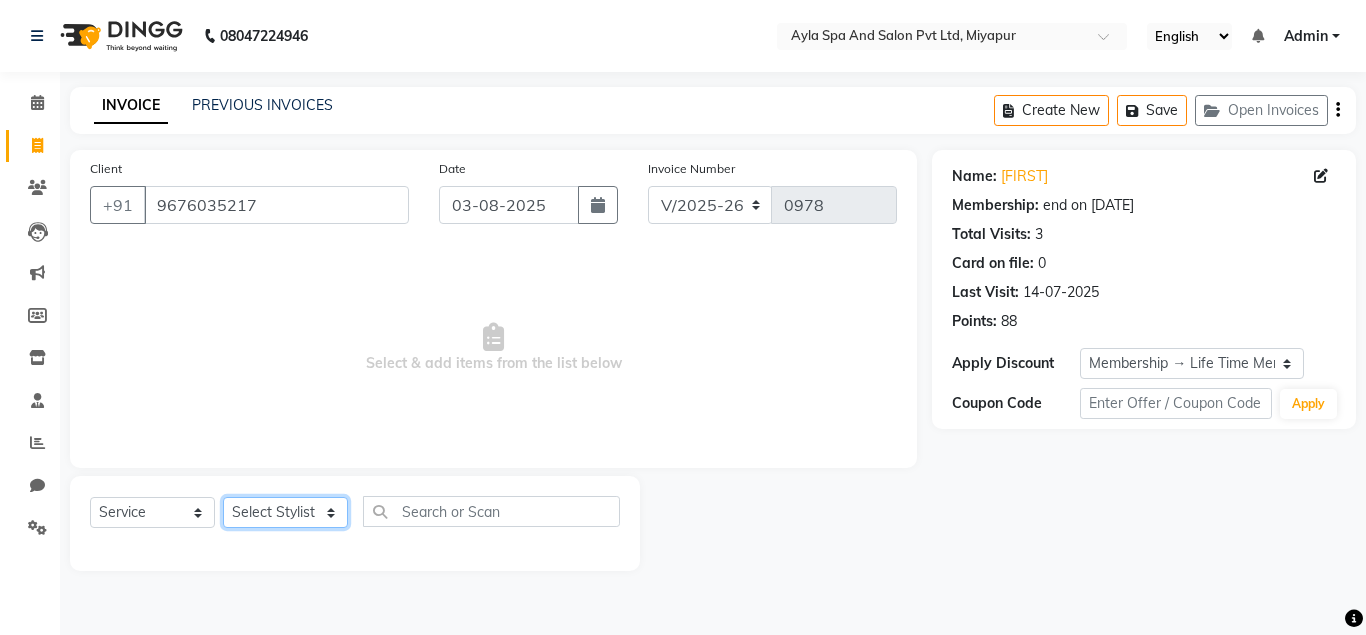 select on "85161" 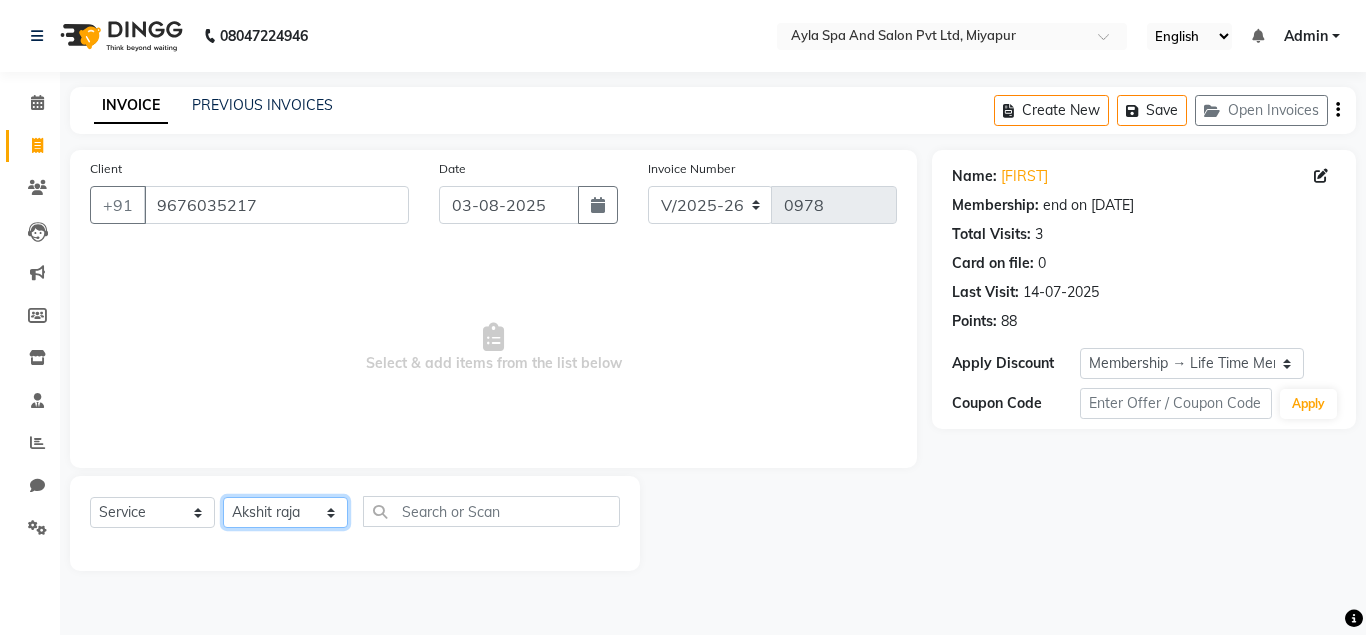 click on "Akshit raja" 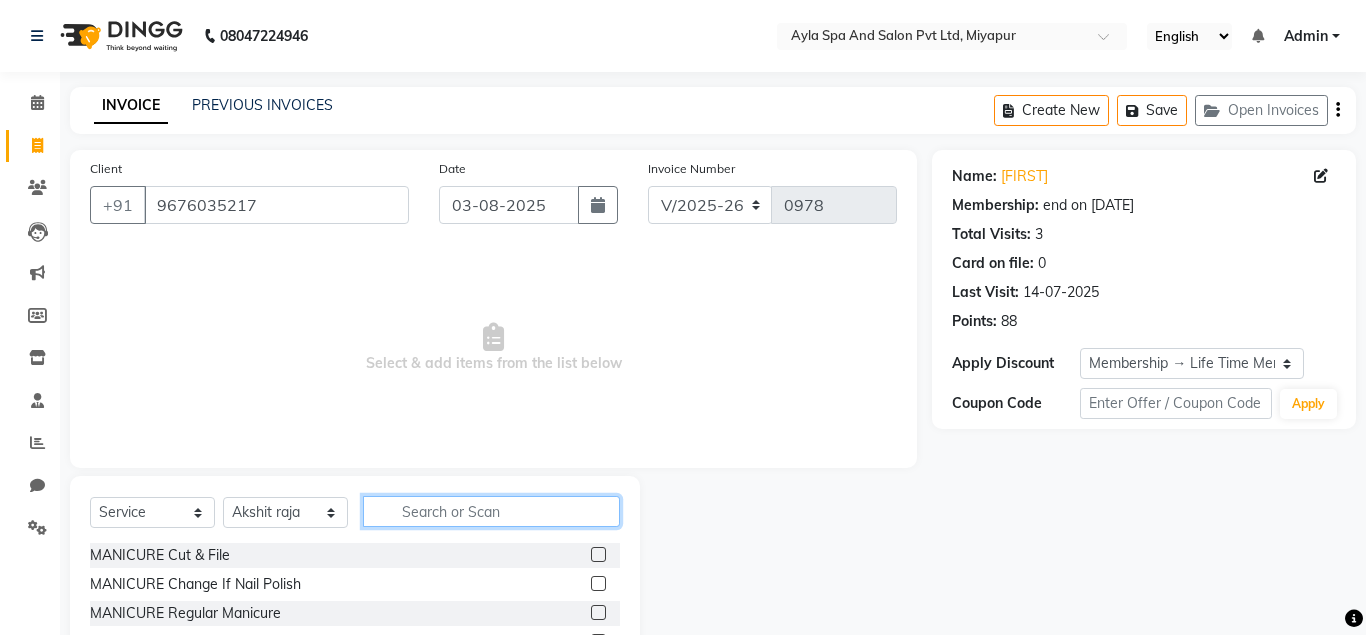 click 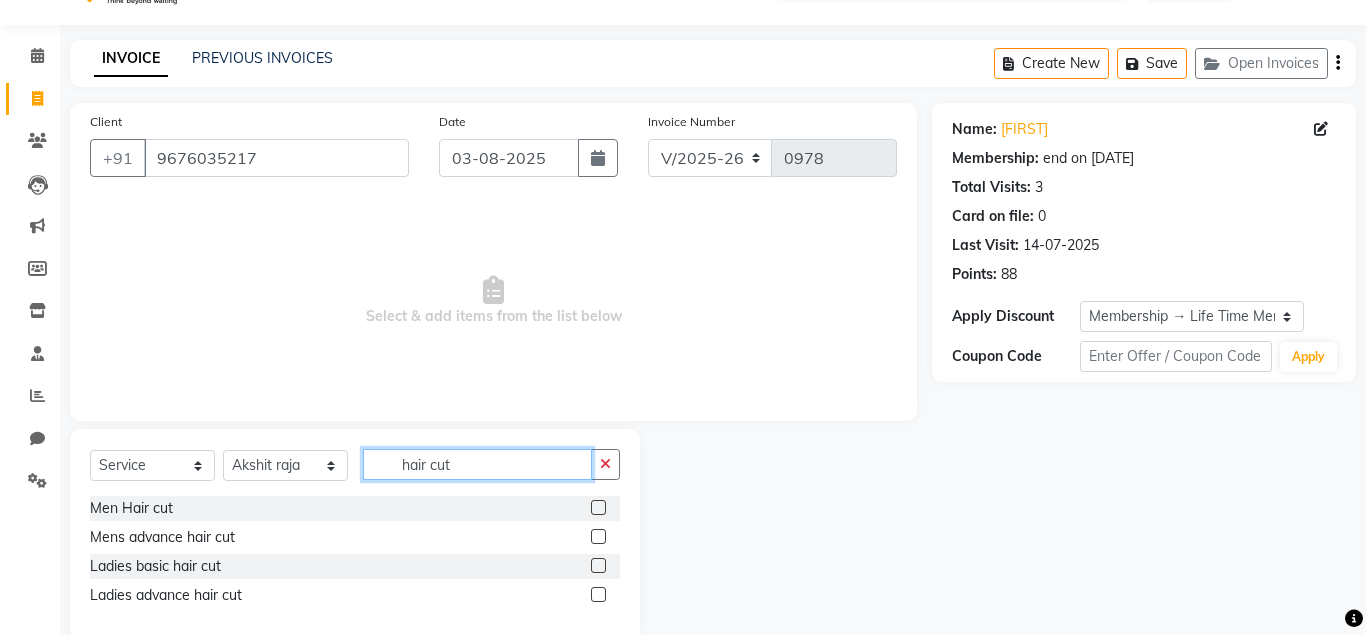 scroll, scrollTop: 82, scrollLeft: 0, axis: vertical 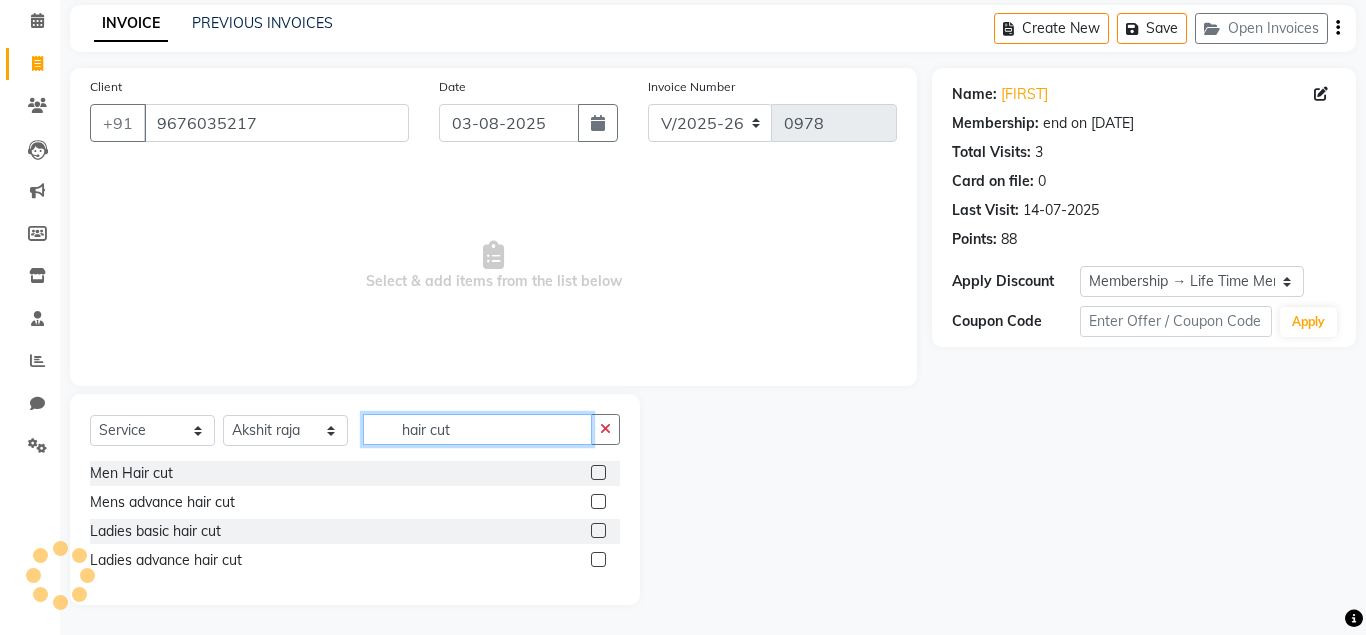 type on "hair cut" 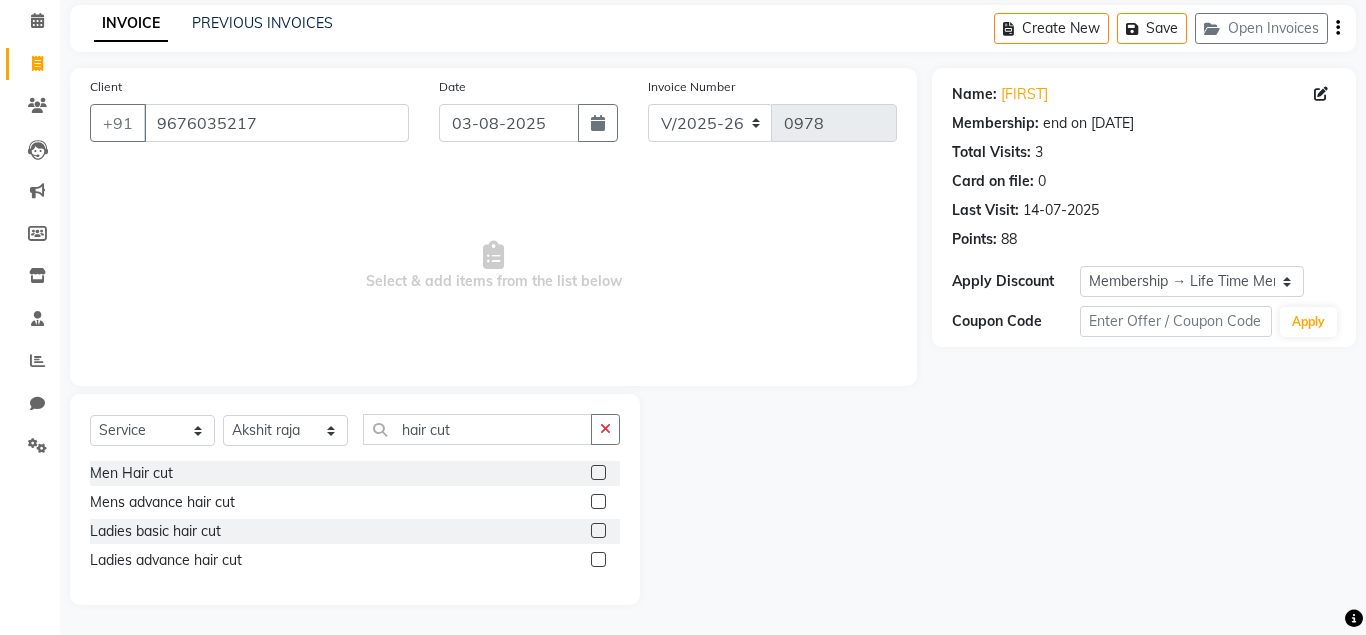 click 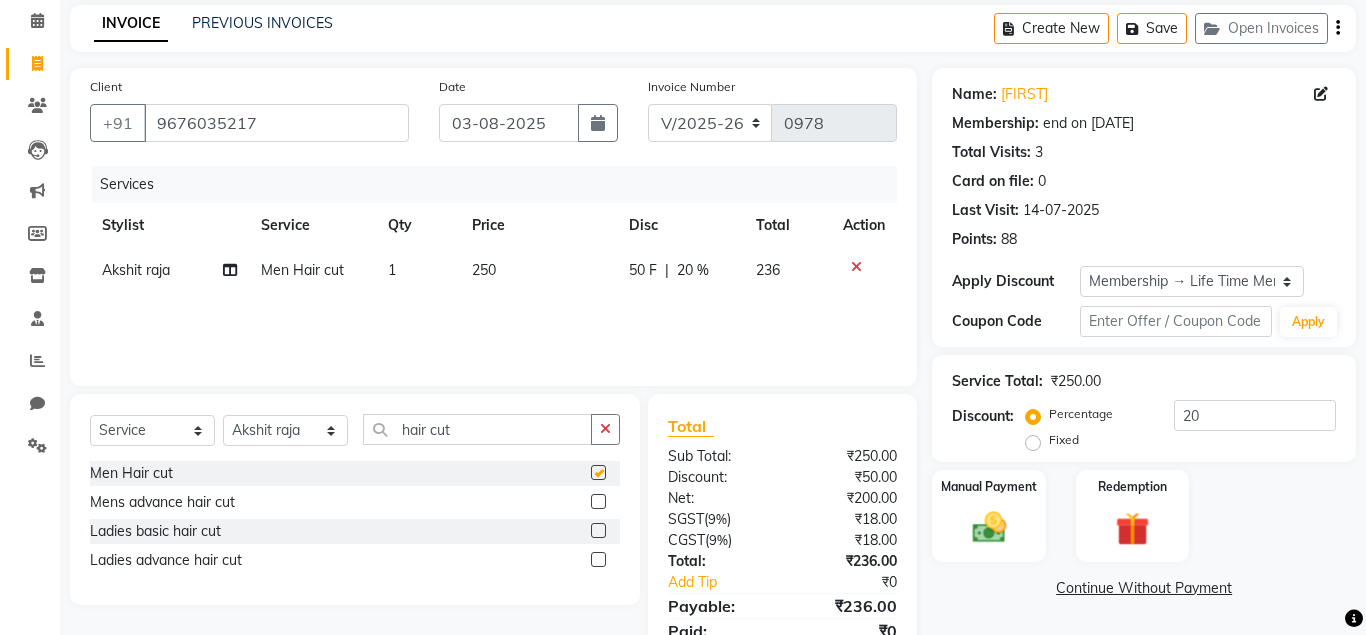 checkbox on "false" 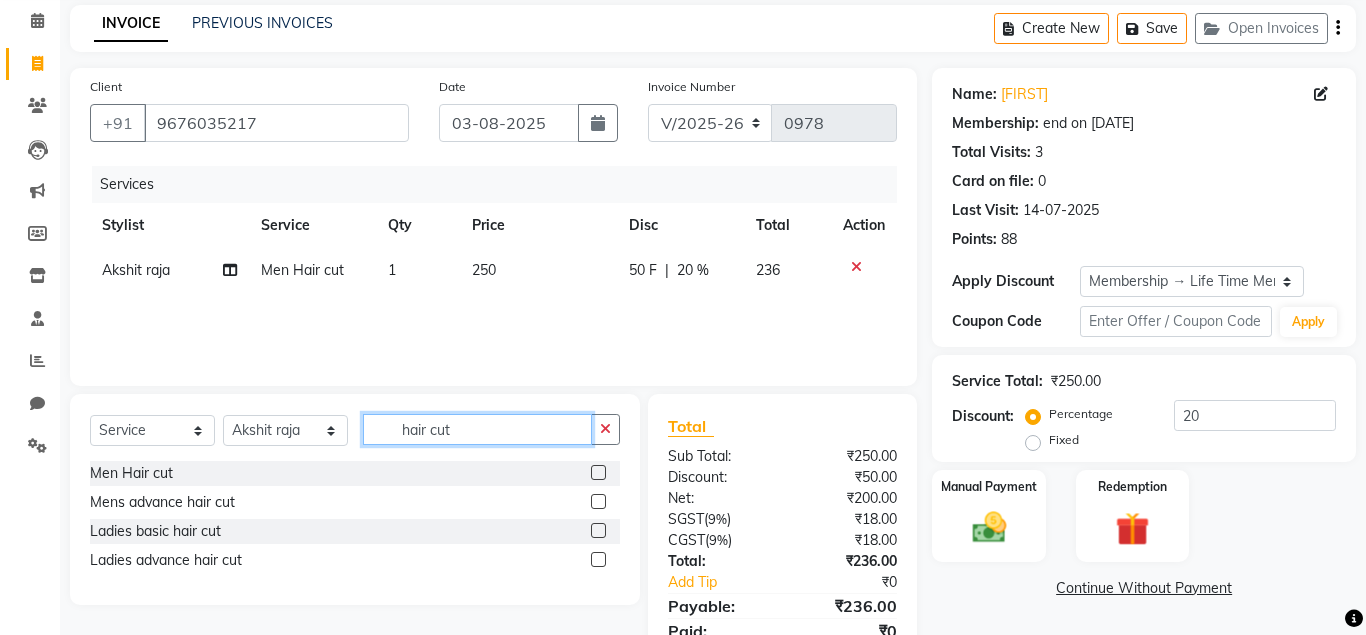 drag, startPoint x: 475, startPoint y: 427, endPoint x: 383, endPoint y: 436, distance: 92.43917 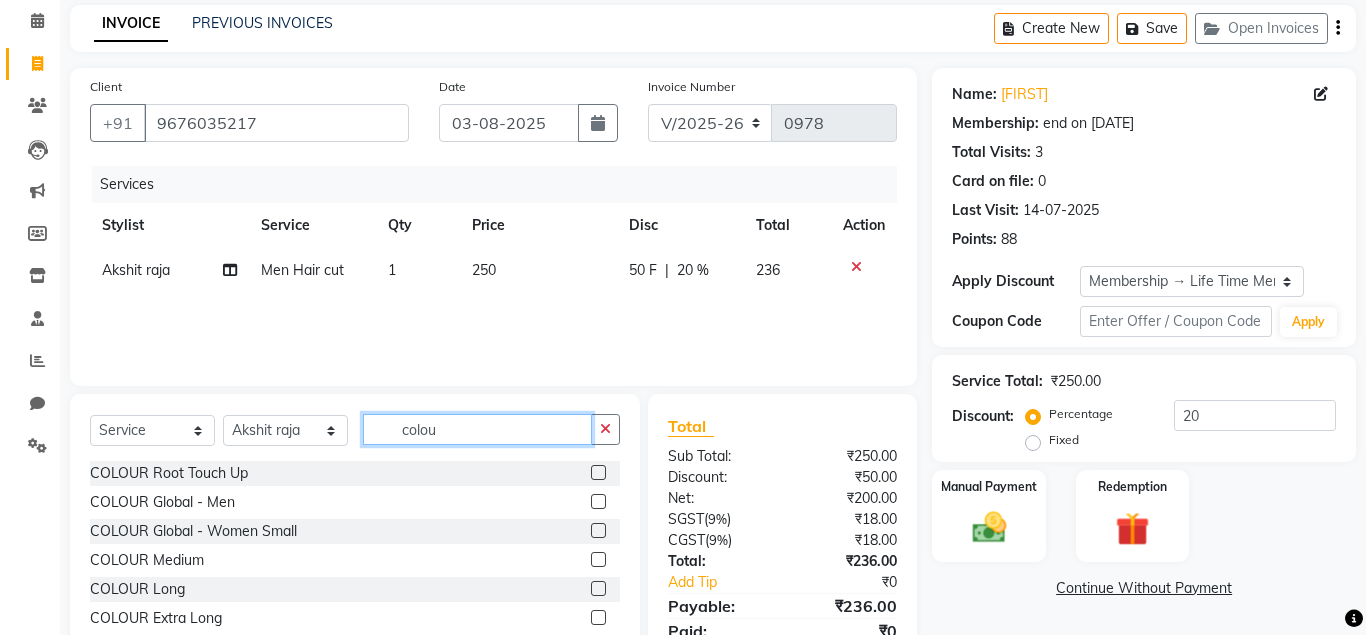 type on "colou" 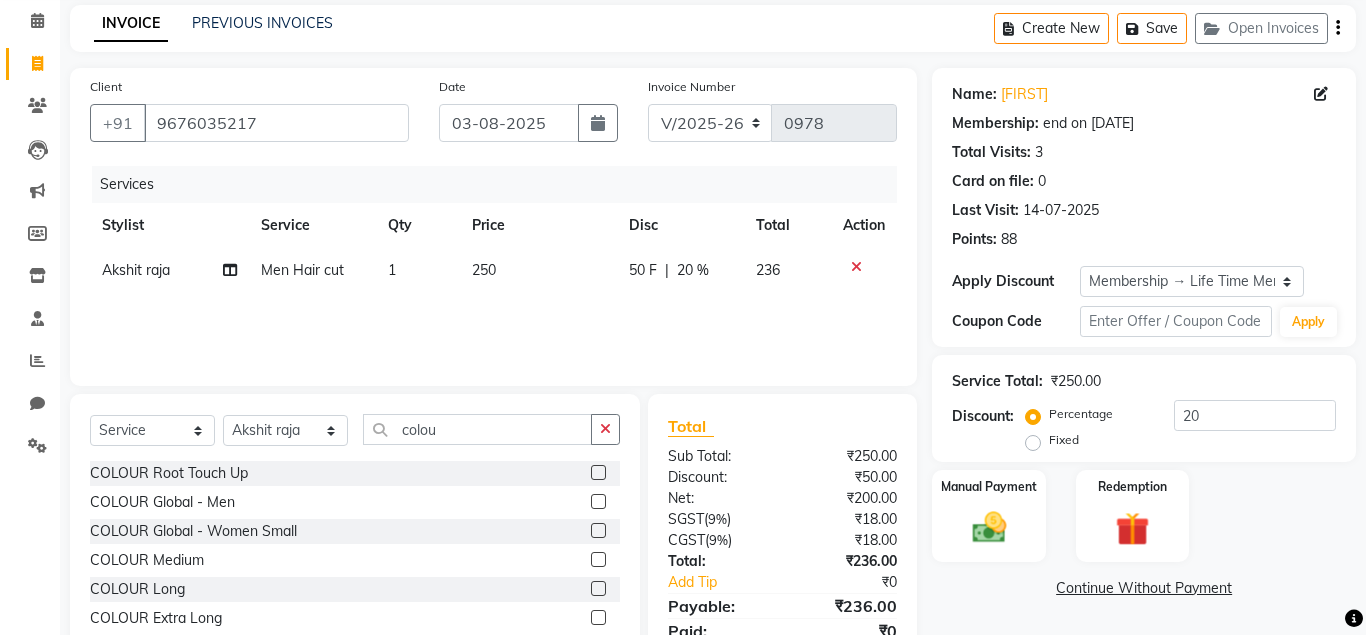 click 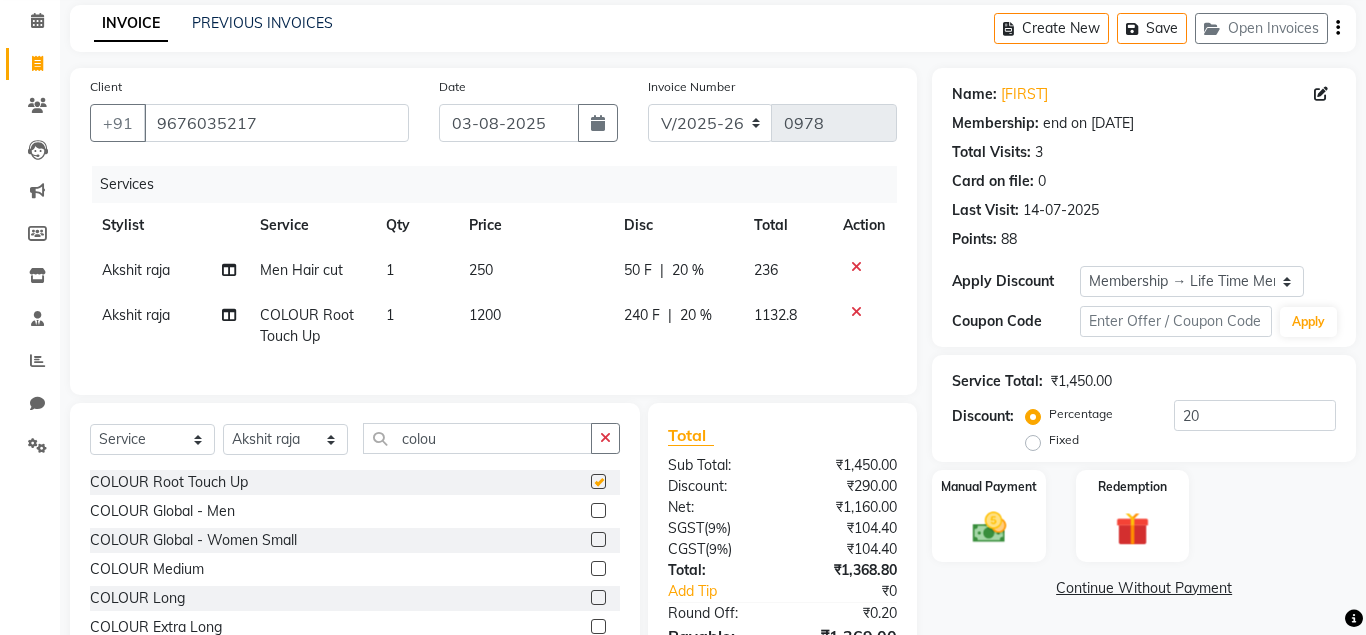 checkbox on "false" 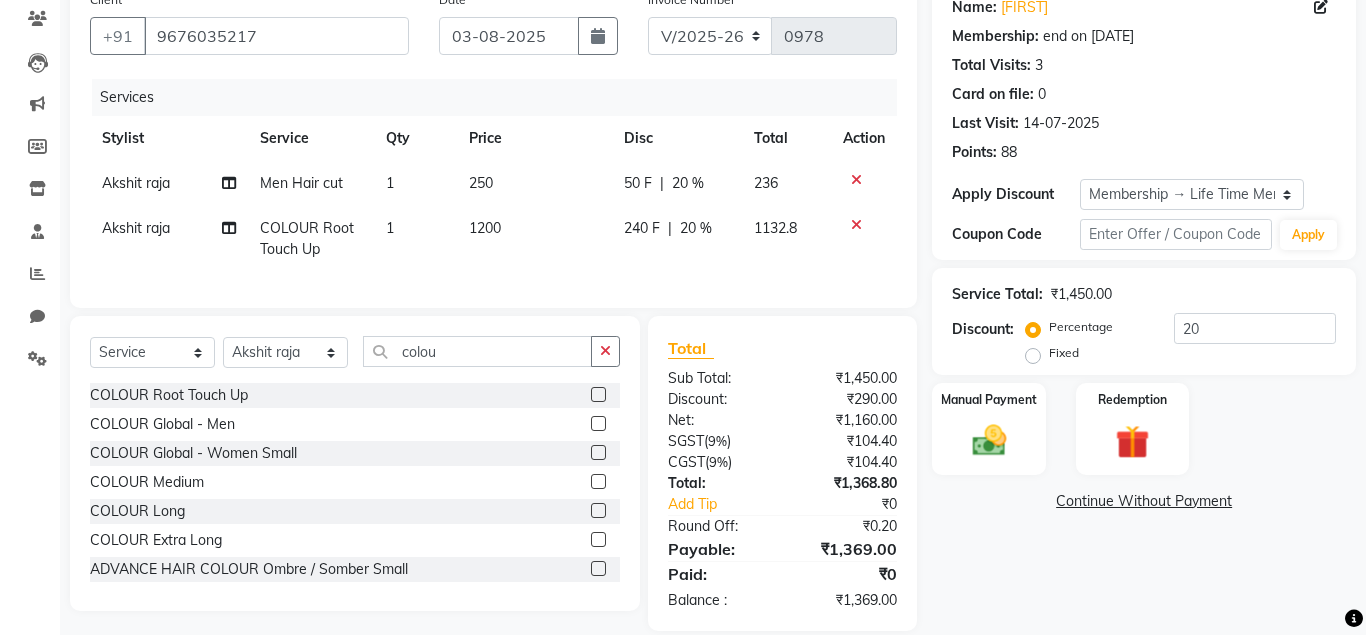 scroll, scrollTop: 195, scrollLeft: 0, axis: vertical 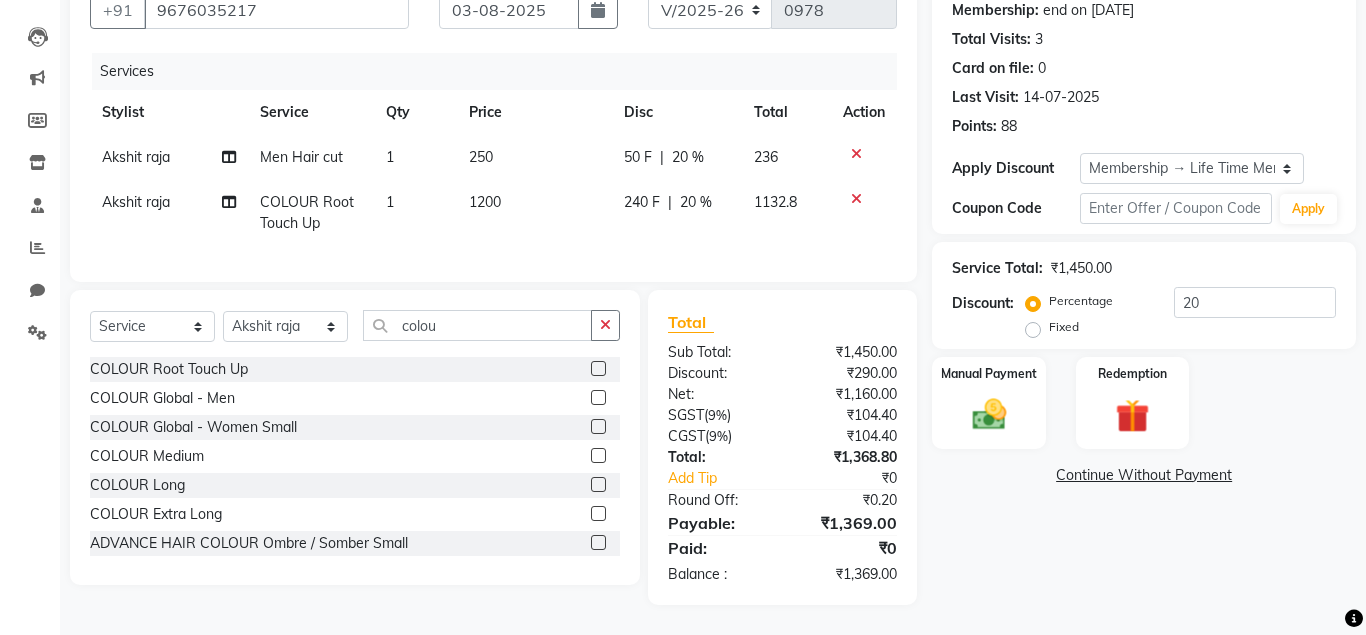 click on "1200" 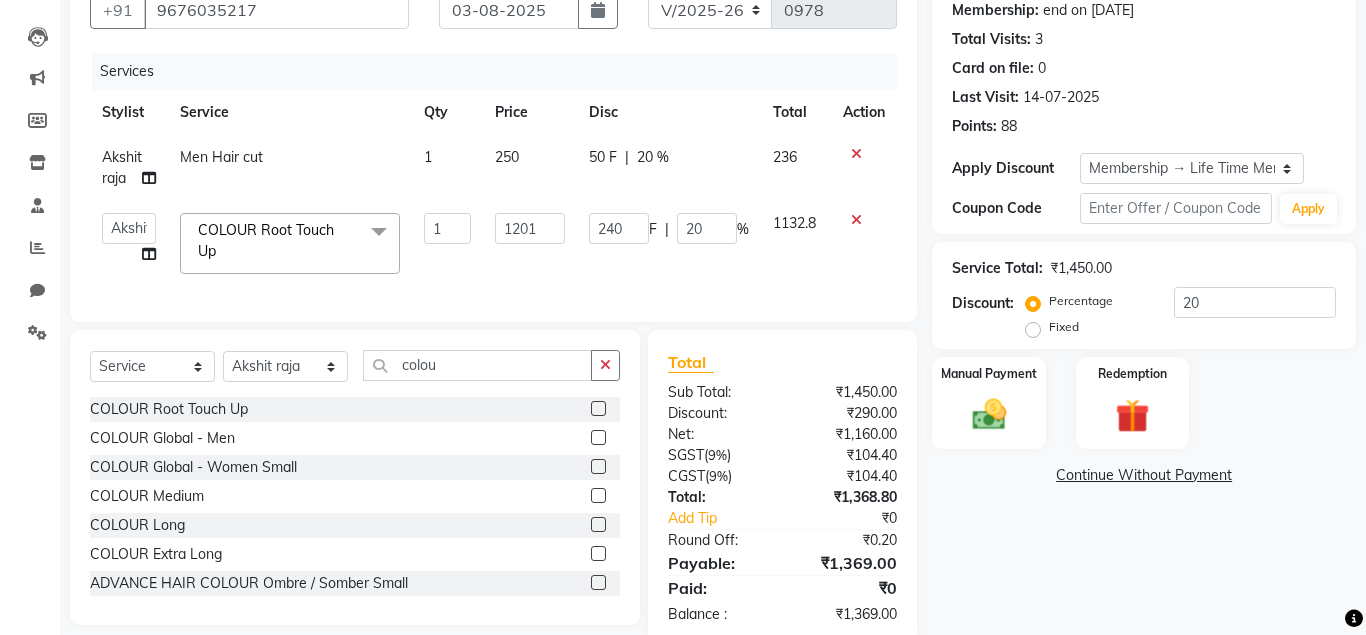 click on "1201" 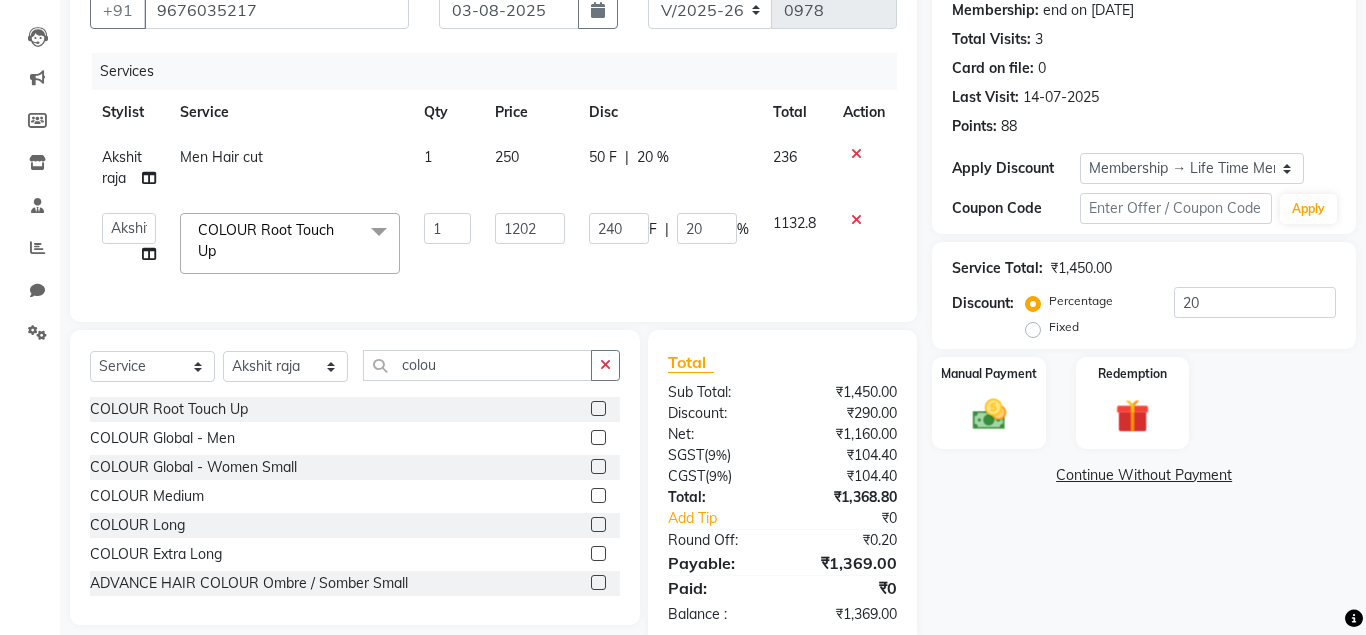 click on "1202" 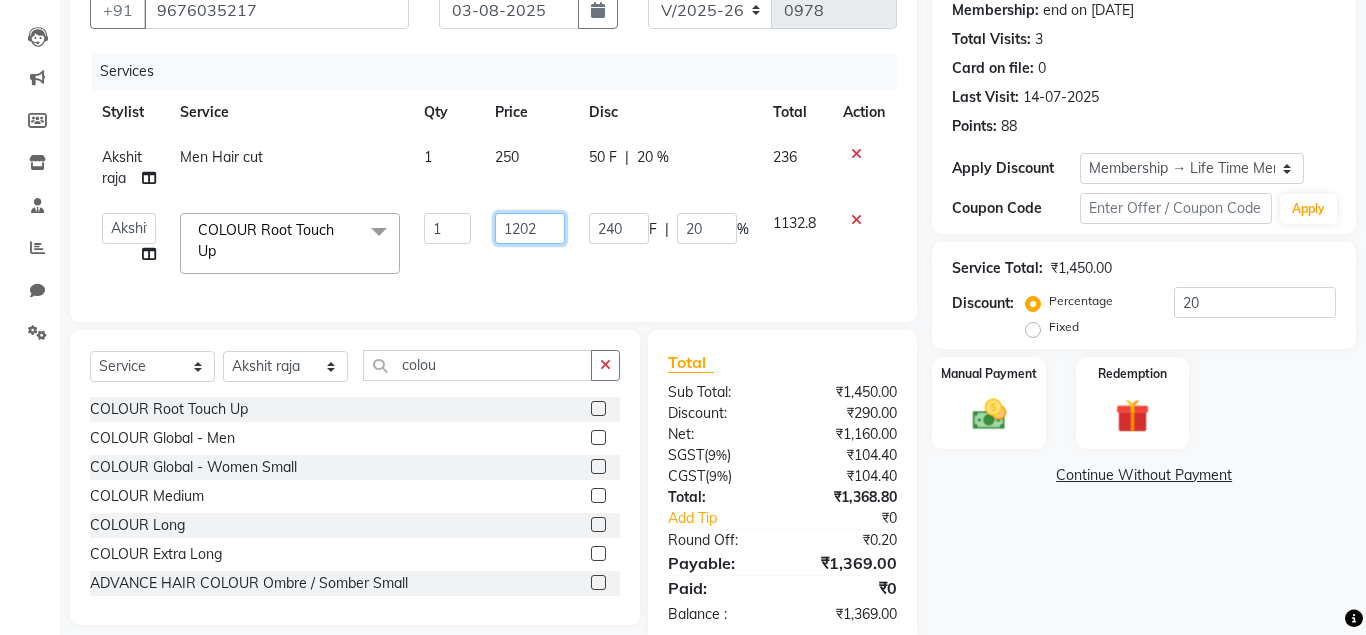 drag, startPoint x: 511, startPoint y: 230, endPoint x: 538, endPoint y: 228, distance: 27.073973 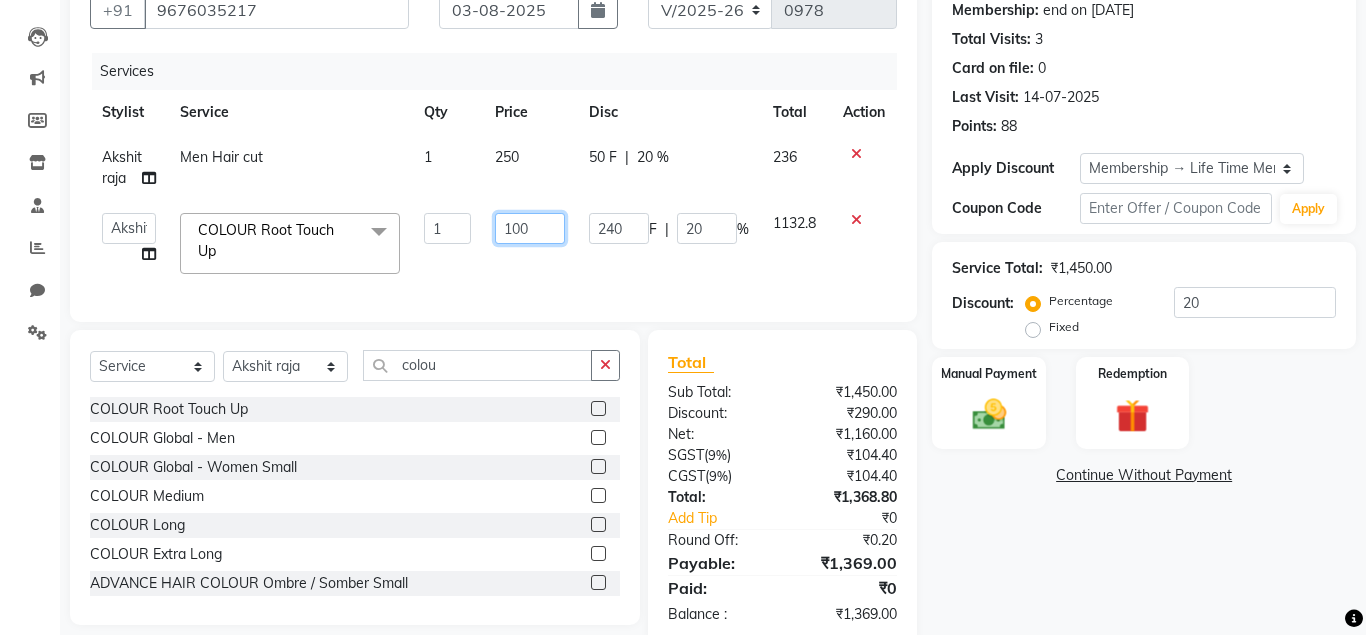 type on "1000" 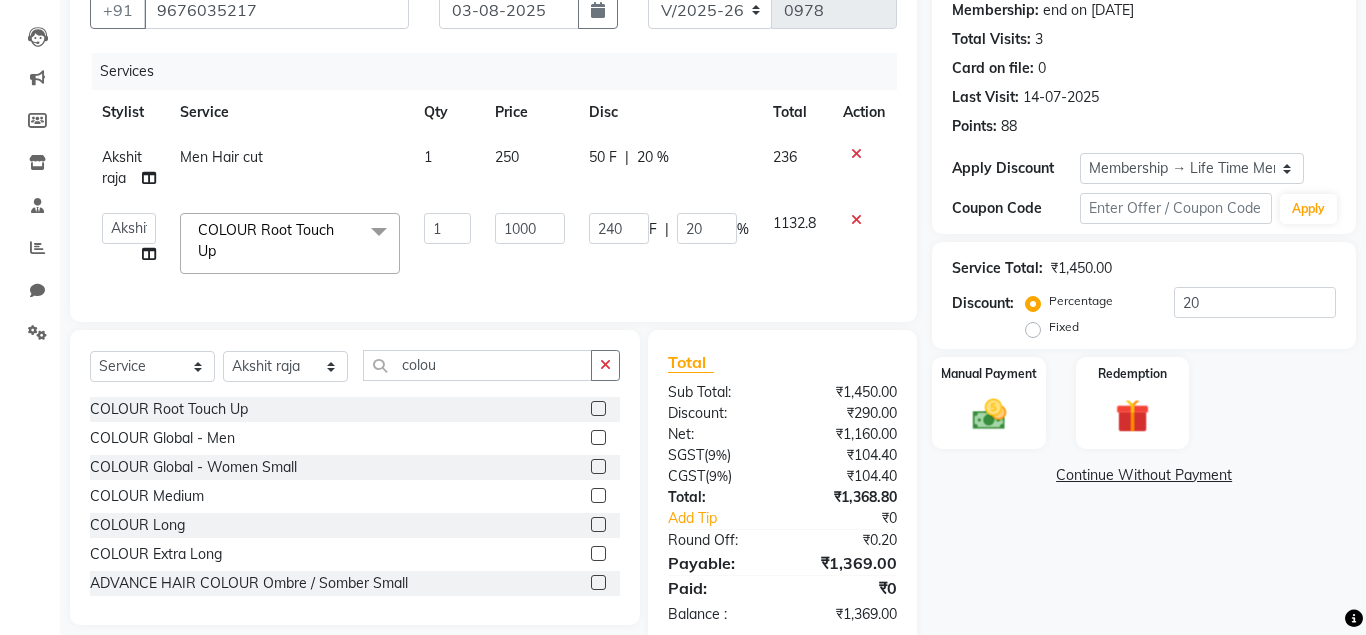 scroll, scrollTop: 175, scrollLeft: 0, axis: vertical 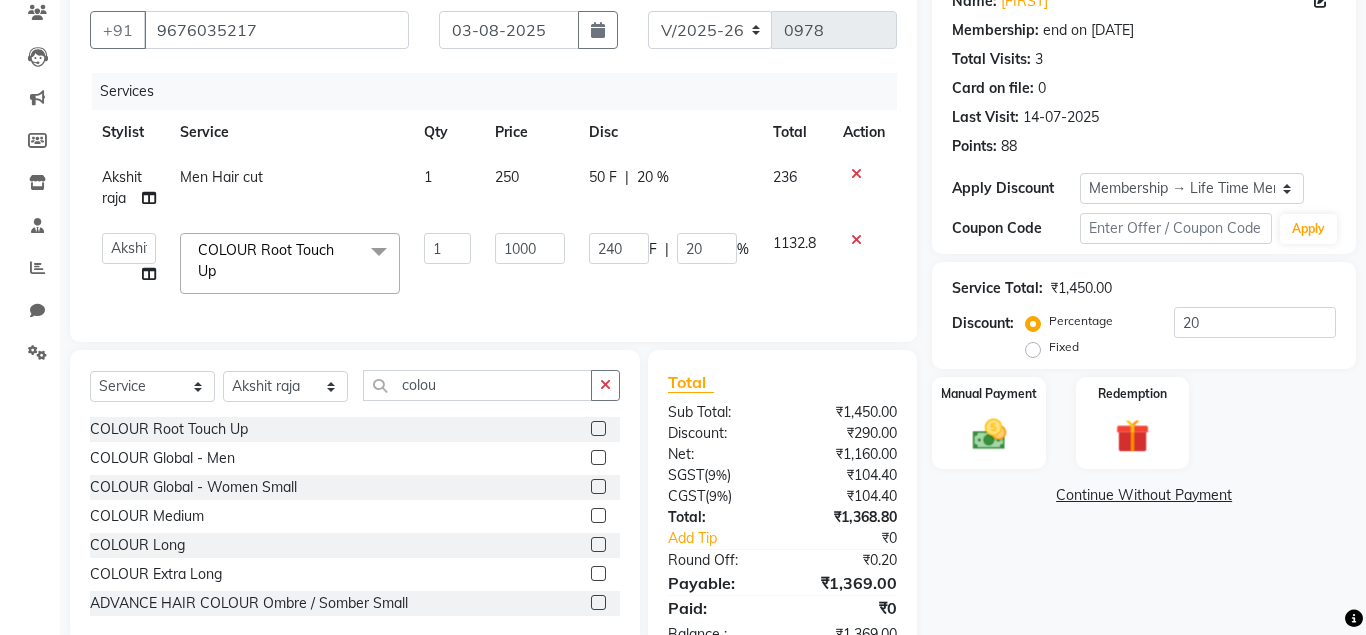 click on "1000" 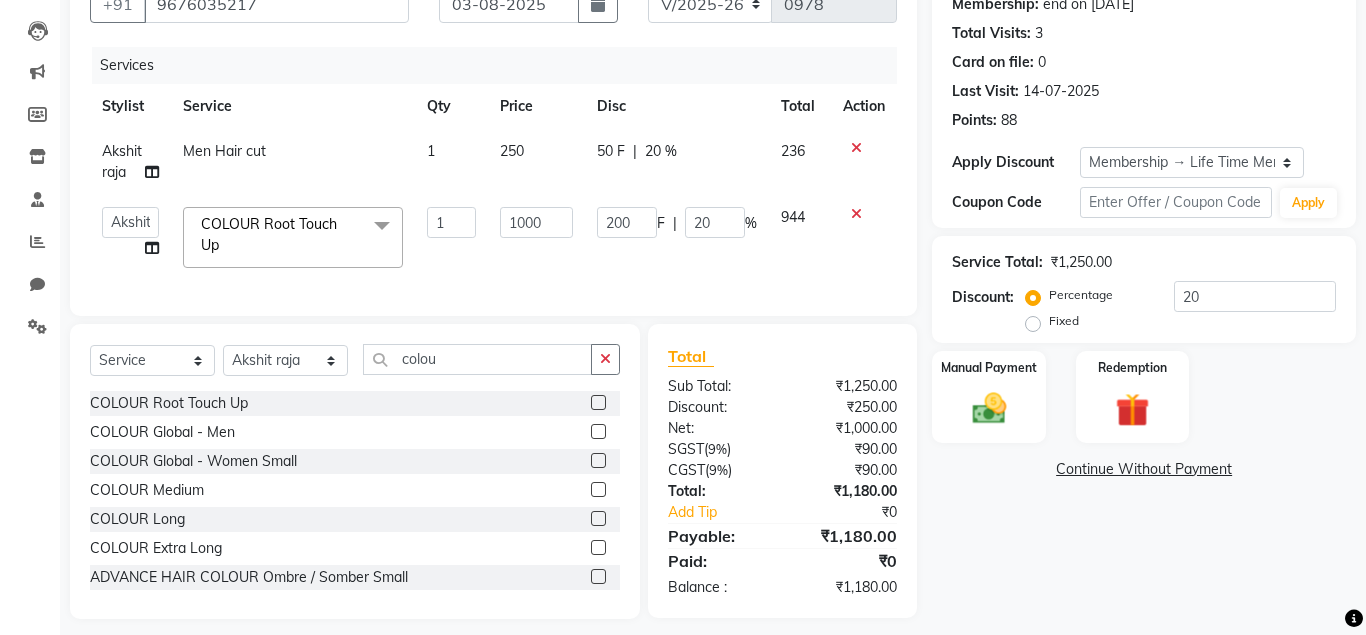 scroll, scrollTop: 215, scrollLeft: 0, axis: vertical 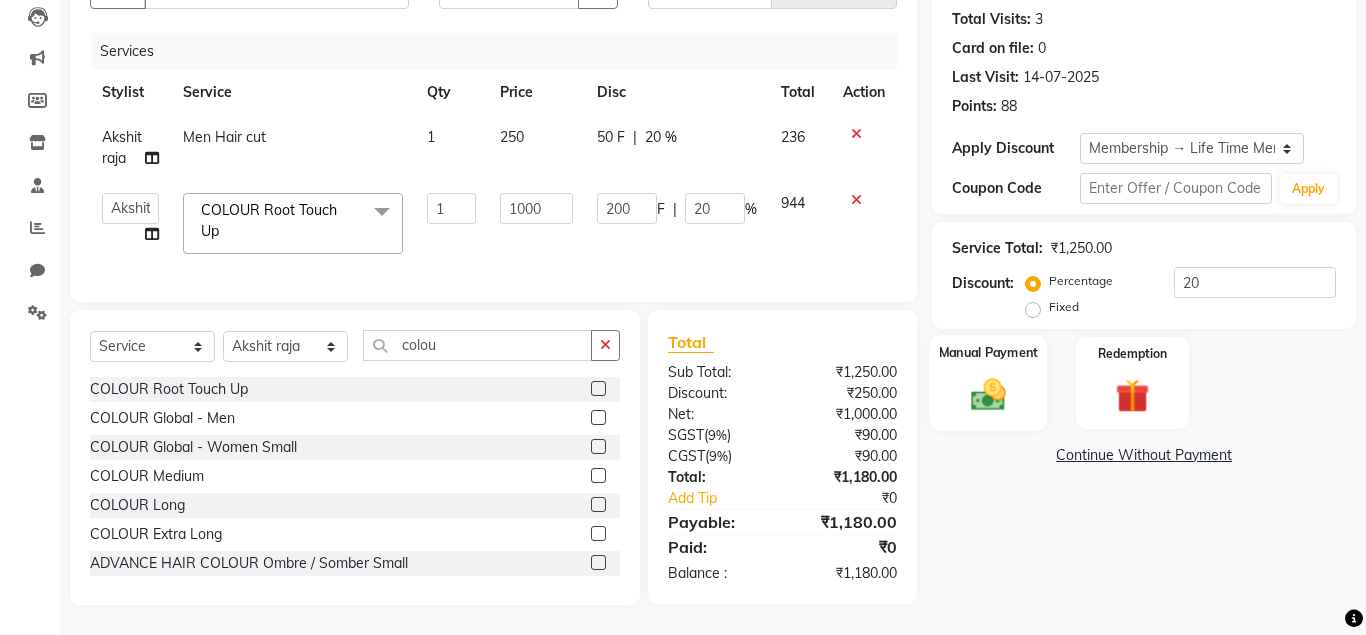click 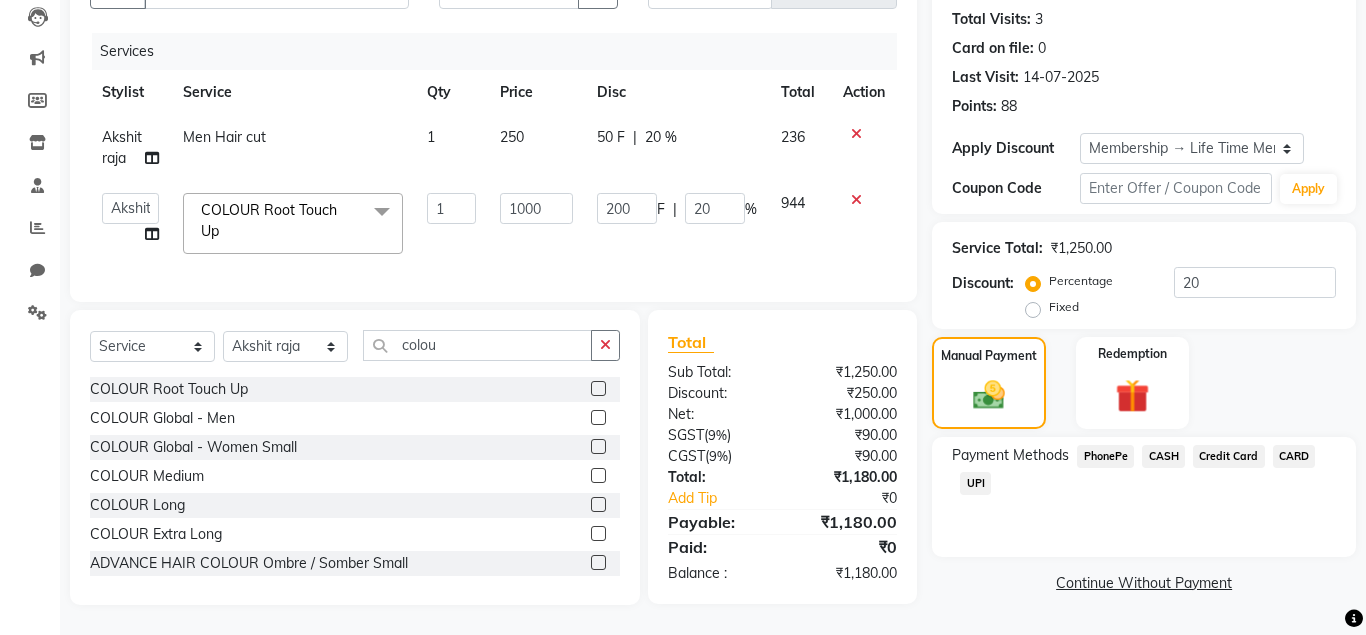 click on "UPI" 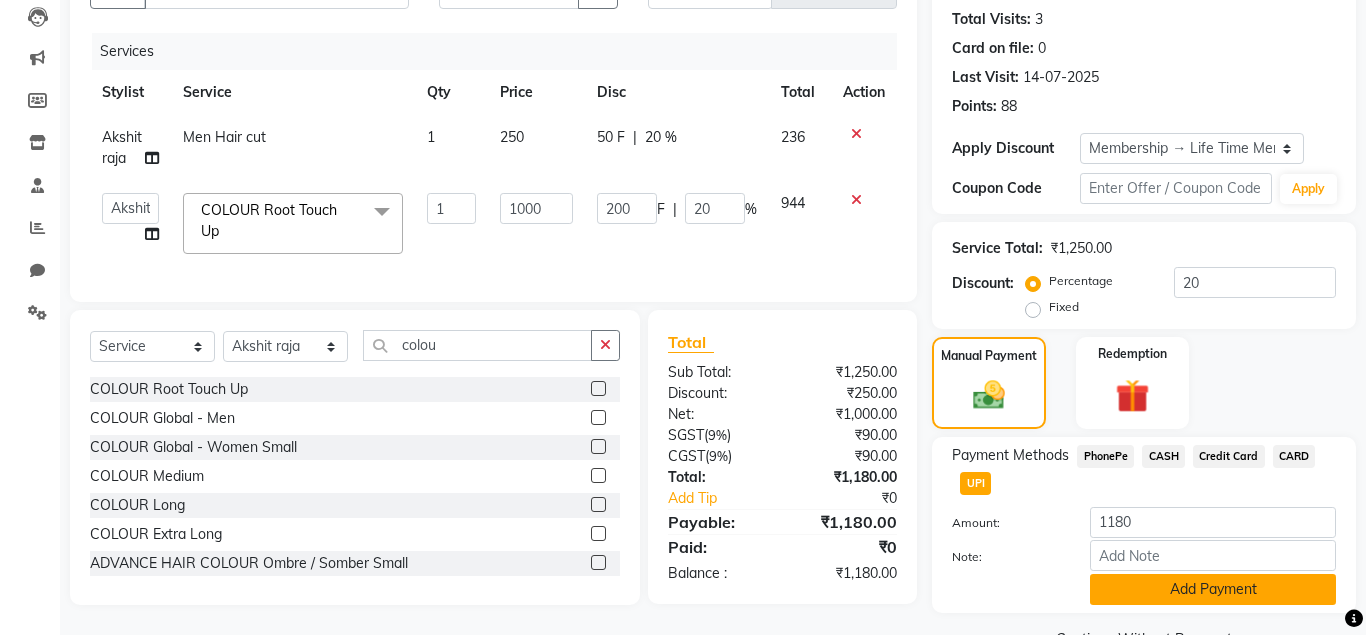 click on "Add Payment" 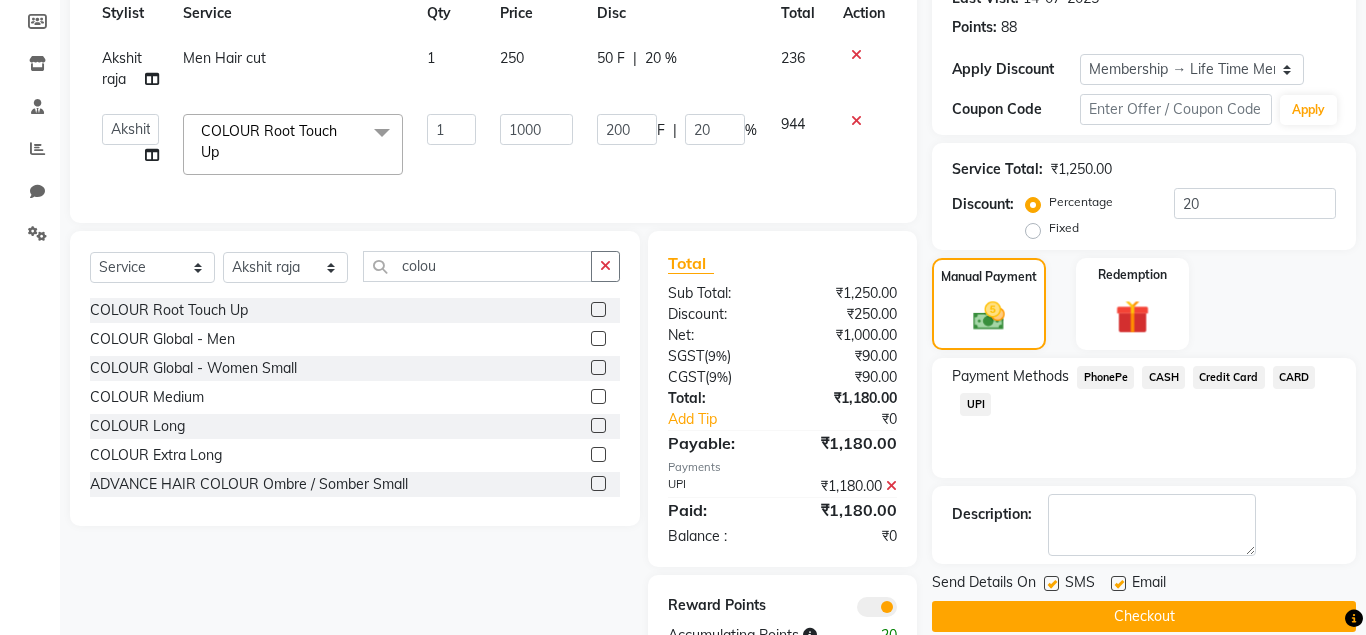 scroll, scrollTop: 355, scrollLeft: 0, axis: vertical 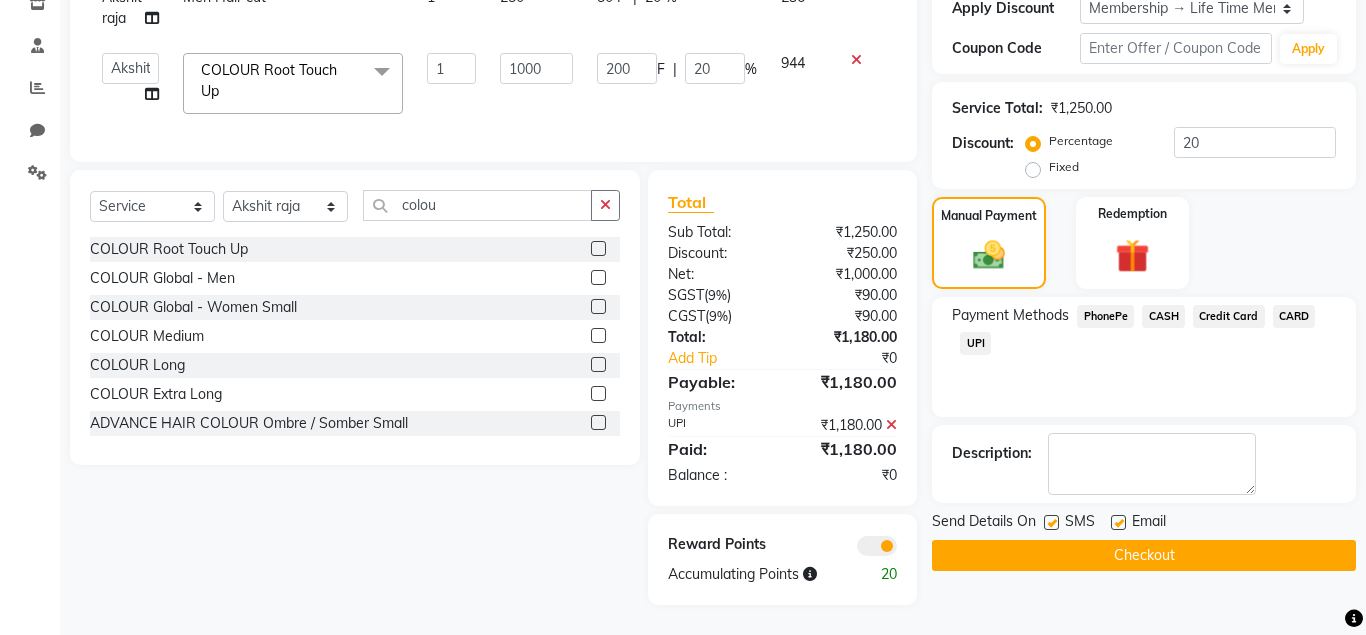 click 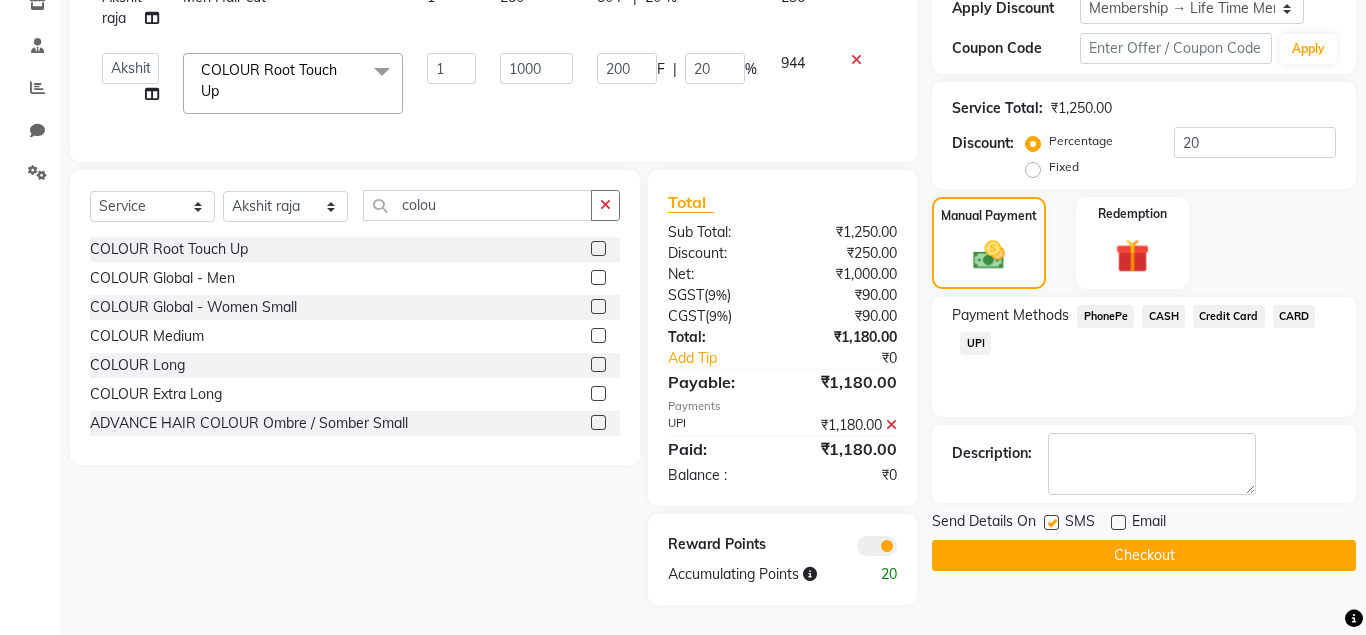 click on "Checkout" 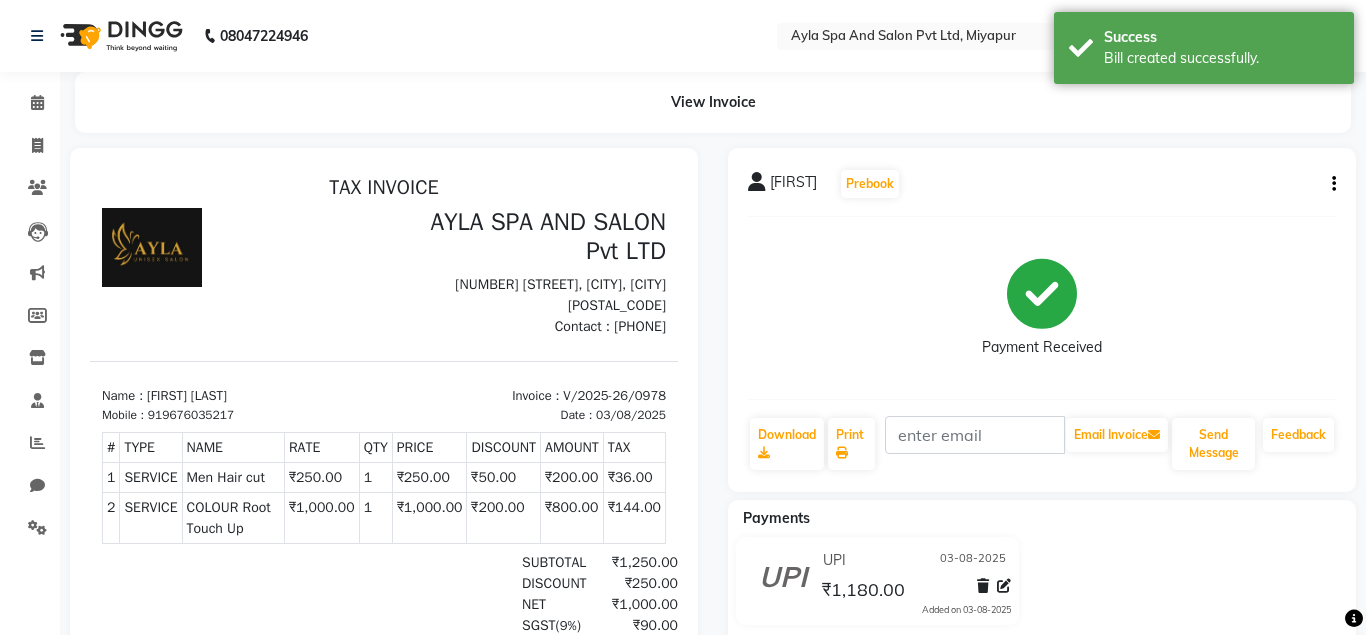 scroll, scrollTop: 0, scrollLeft: 0, axis: both 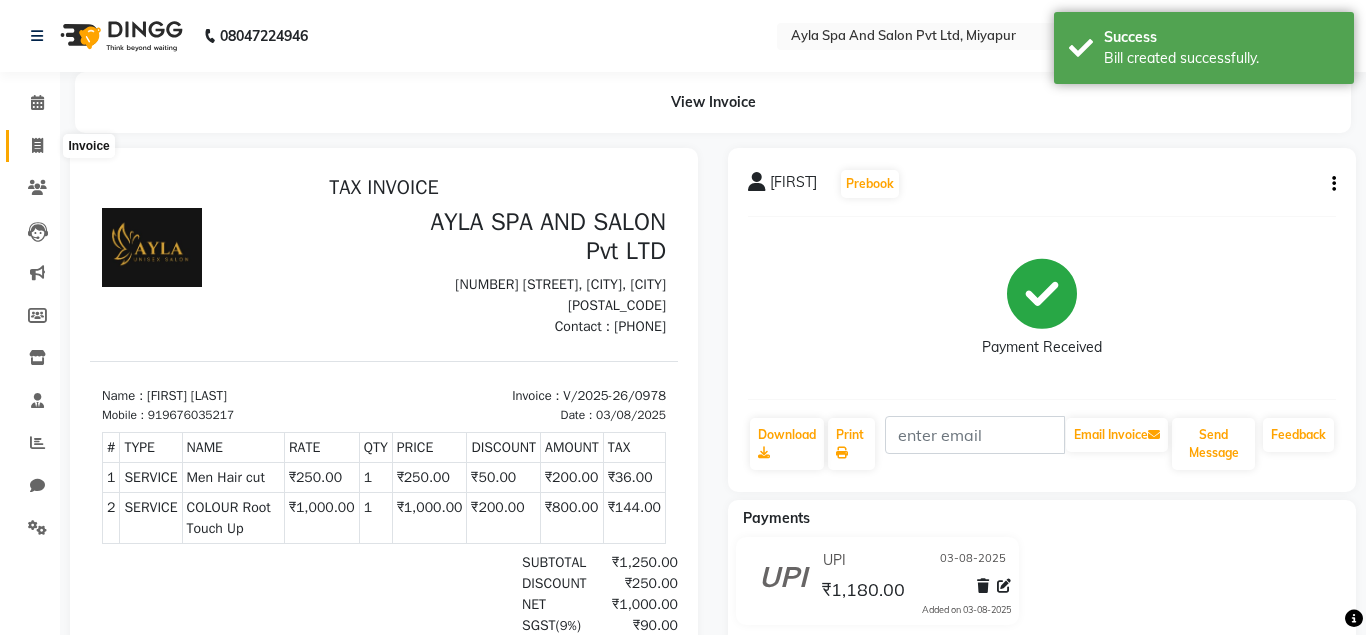 click 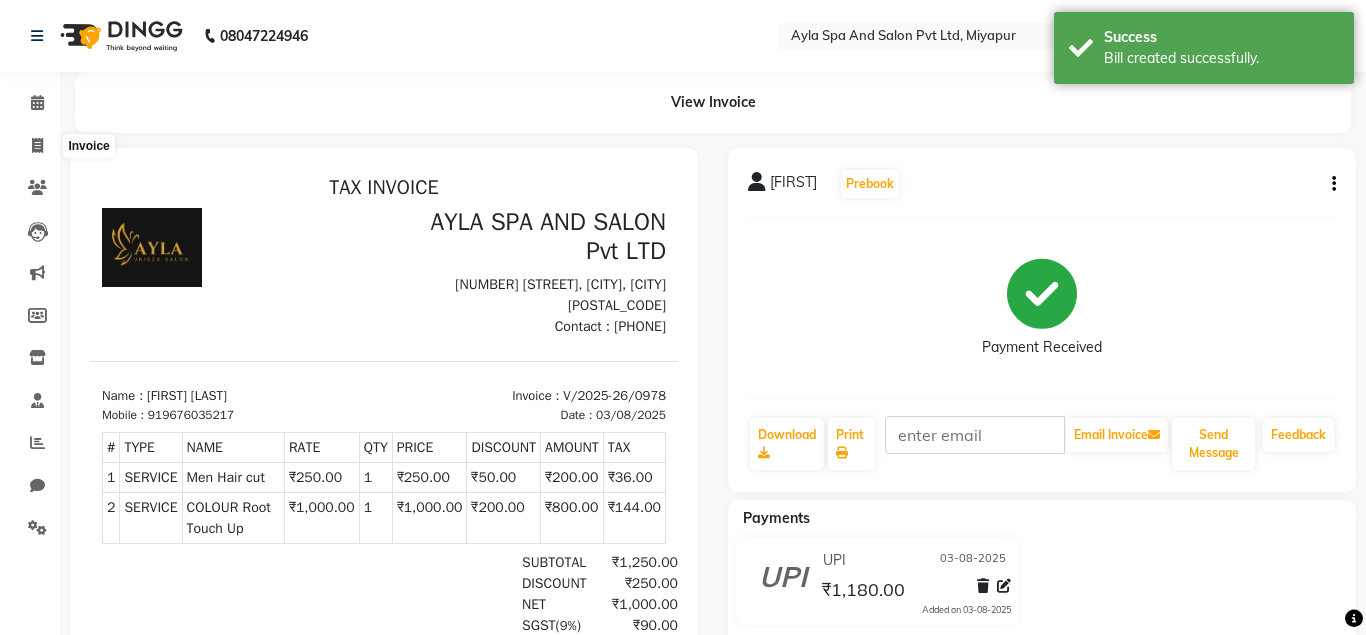 select on "service" 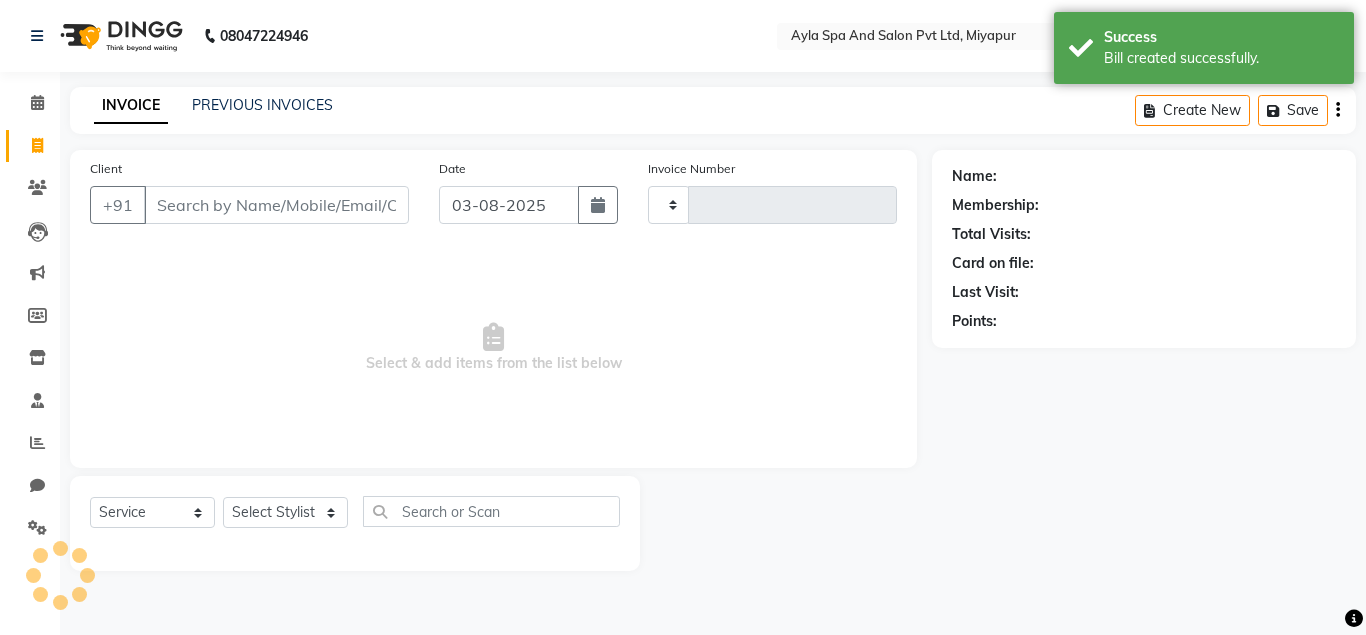 type on "0979" 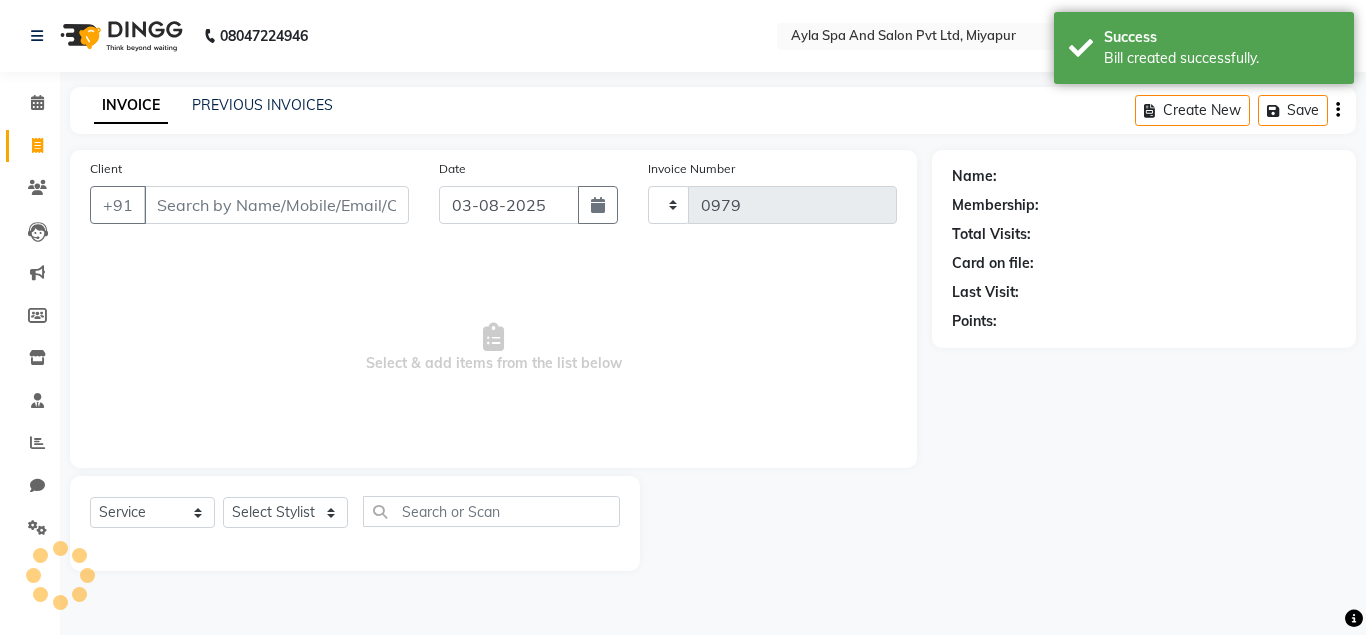 select on "7756" 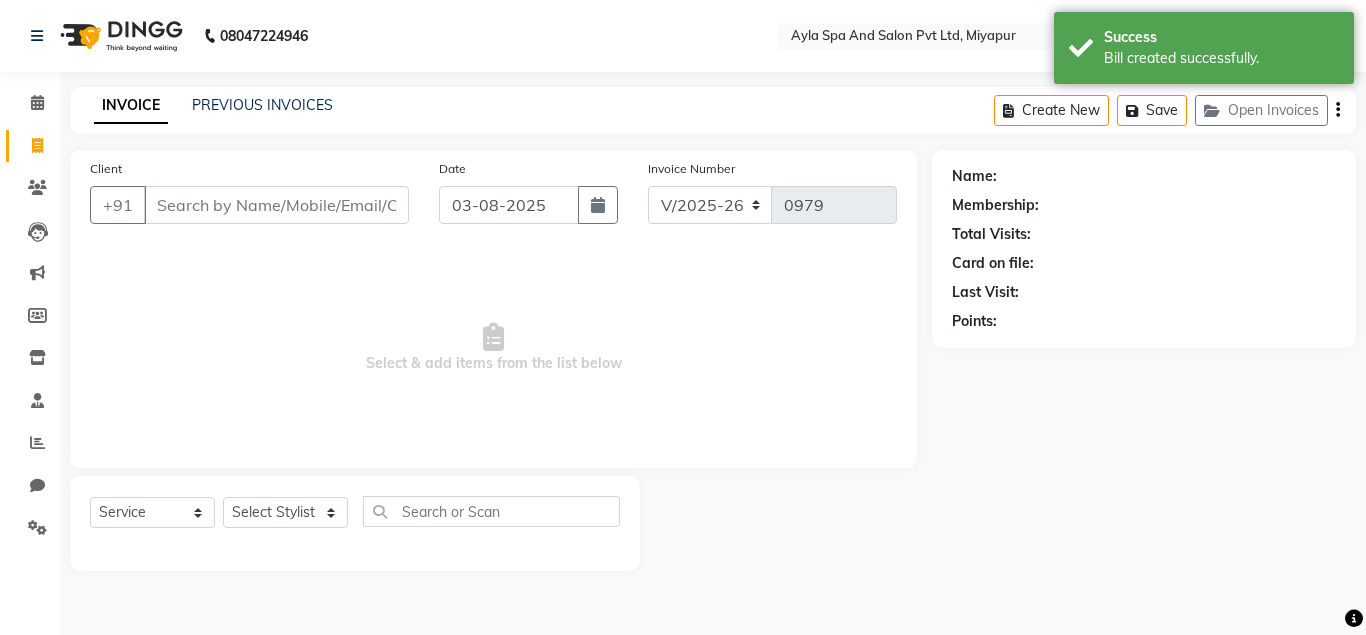click on "Client" at bounding box center (276, 205) 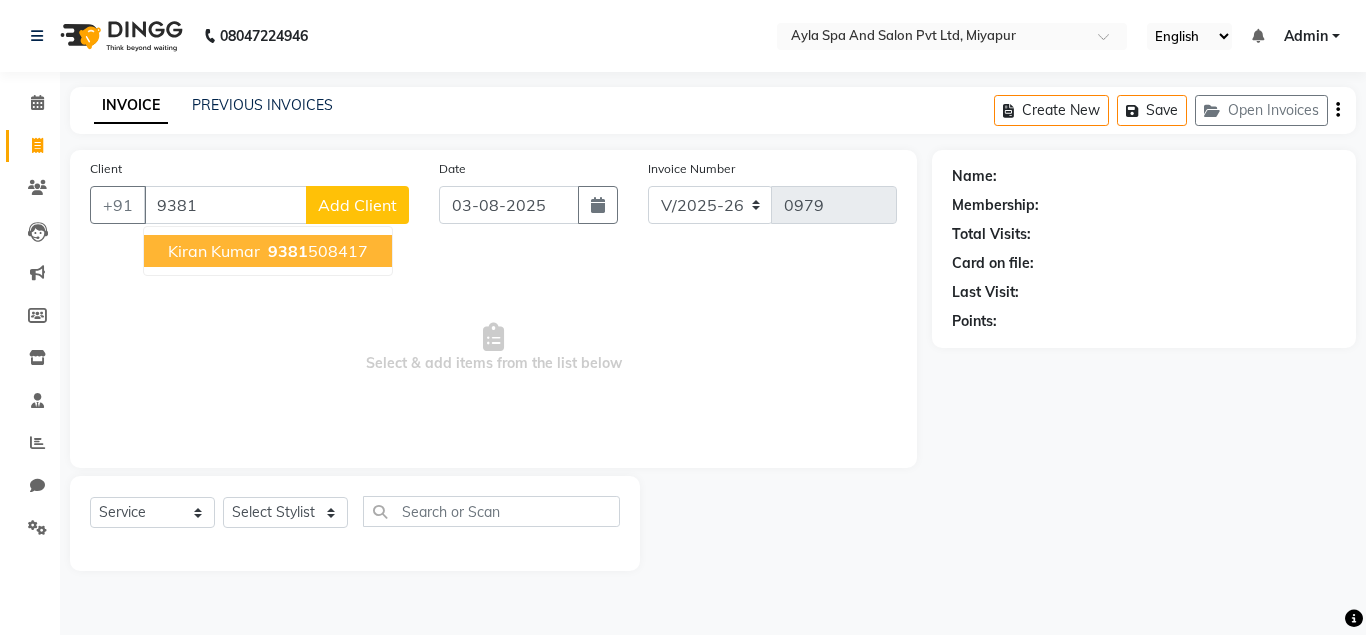 click on "kiran kumar" at bounding box center (214, 251) 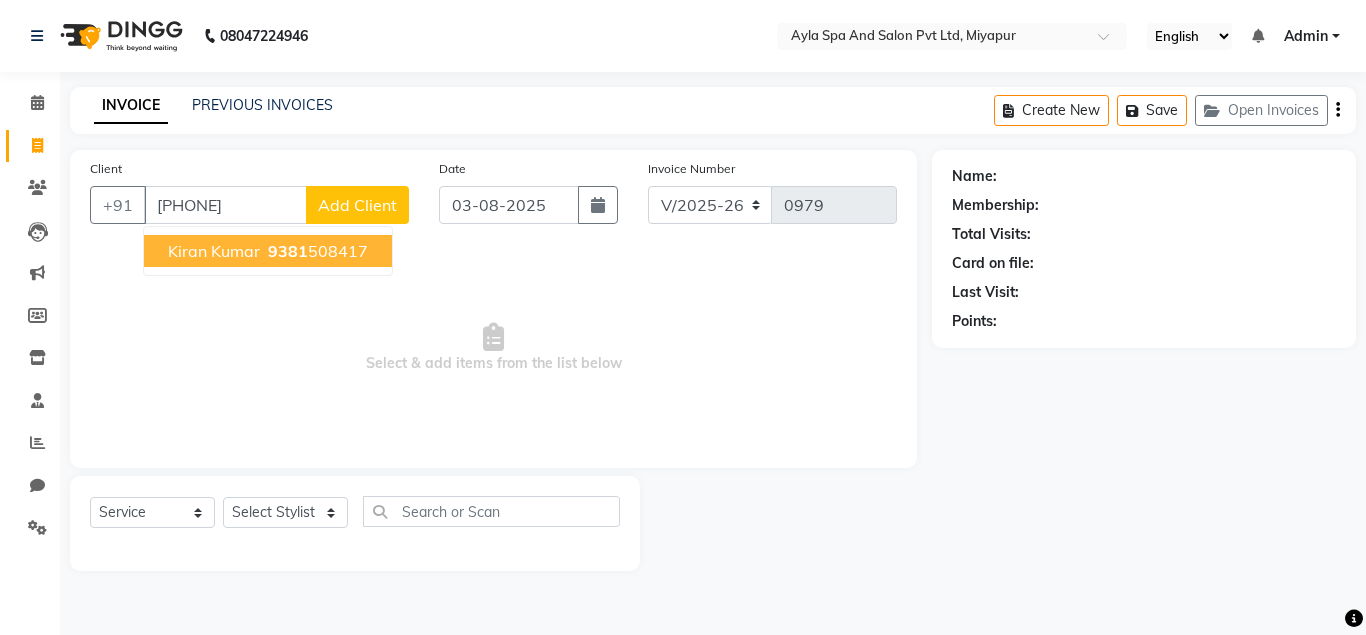type on "[PHONE]" 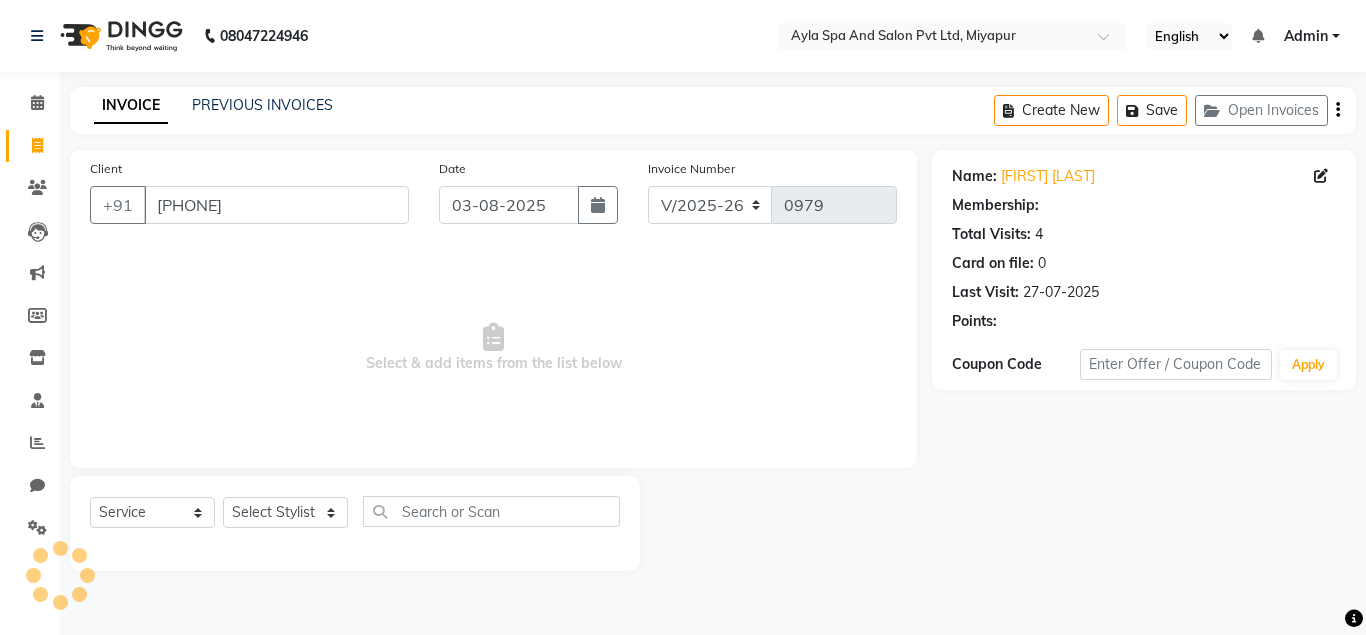 select on "1: Object" 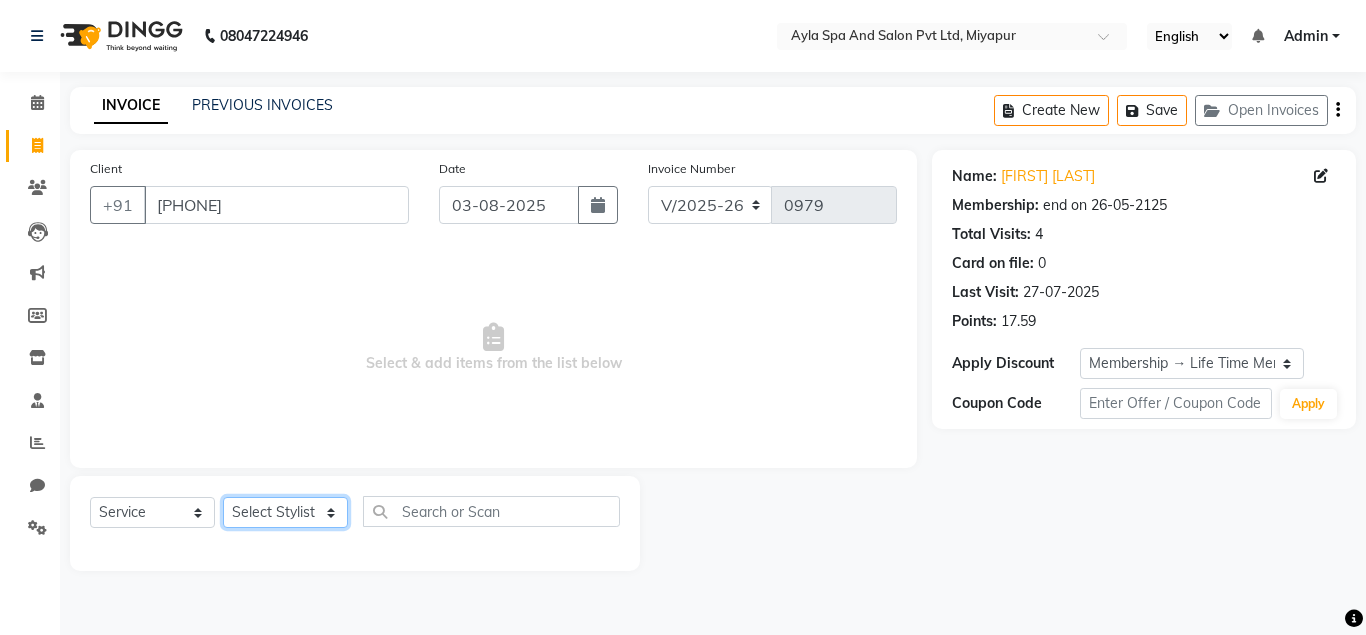 click on "Select Stylist Akshit raja BALU meena Neelima Renuka Silpa" 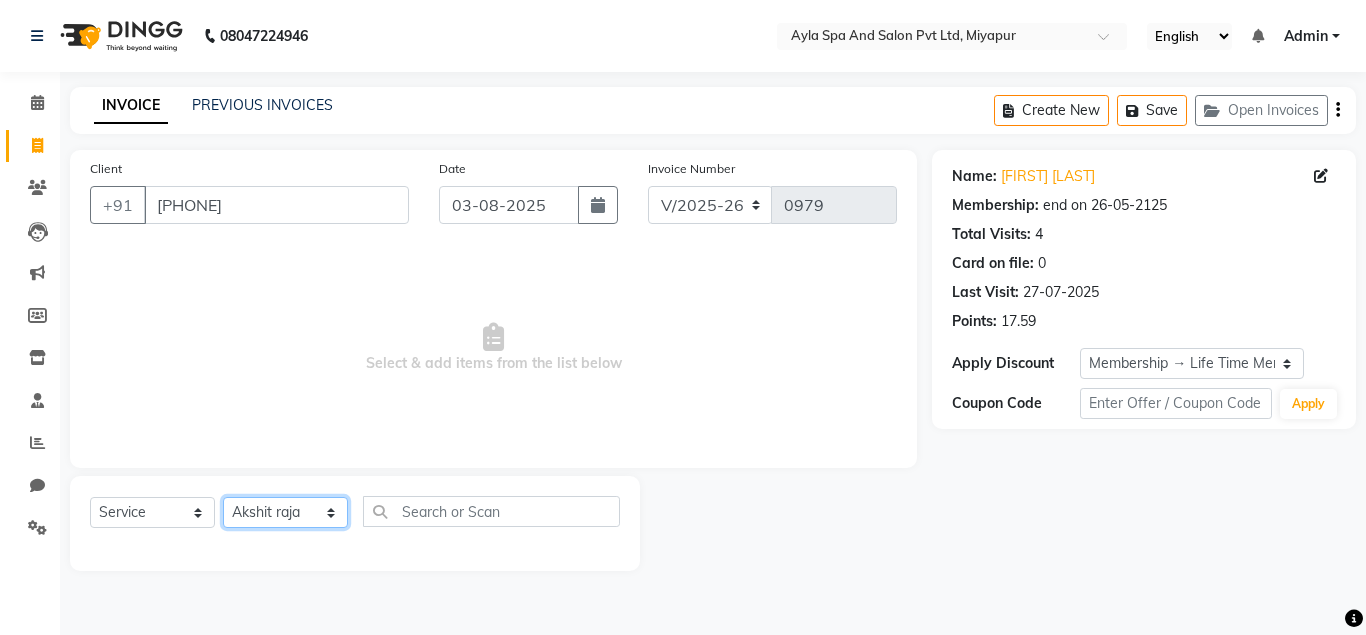 click on "Akshit raja" 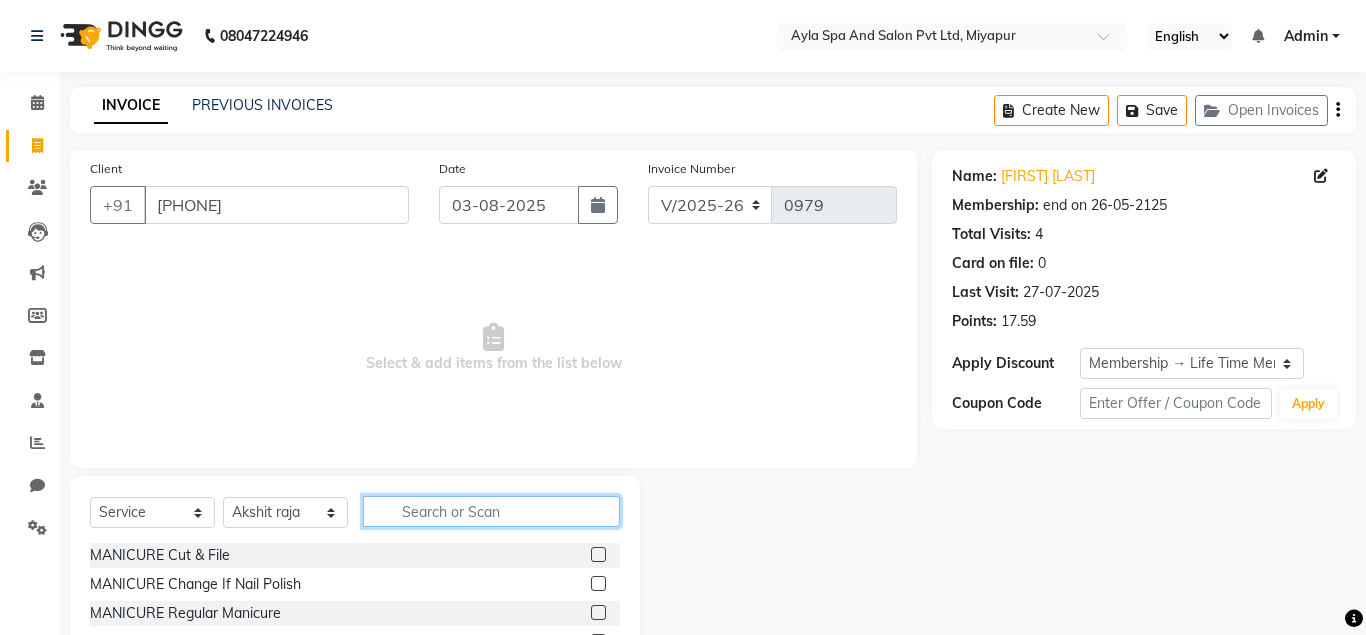 click 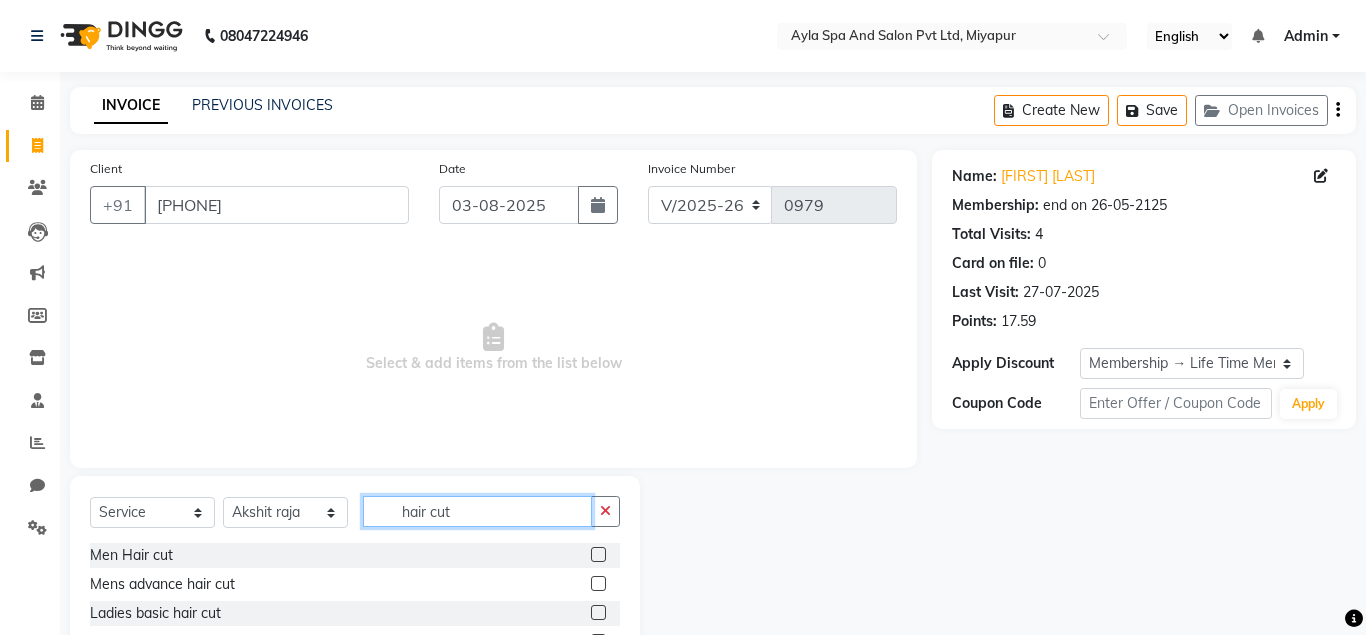 type on "hair cut" 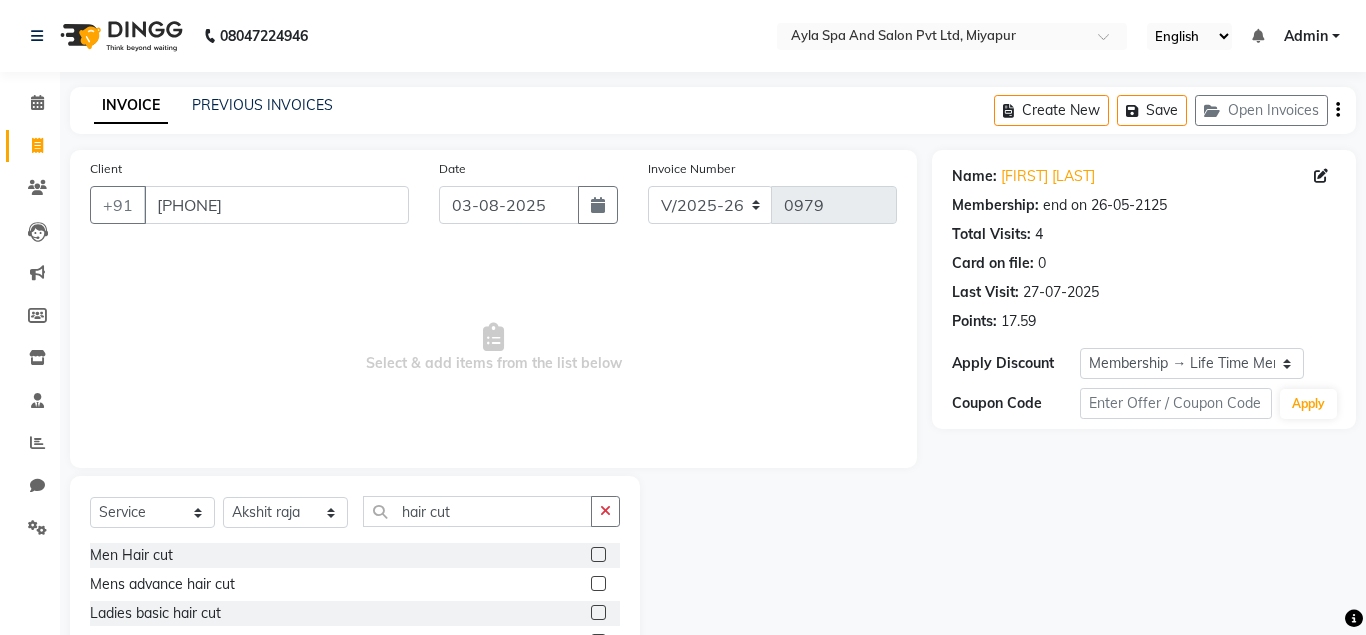 click 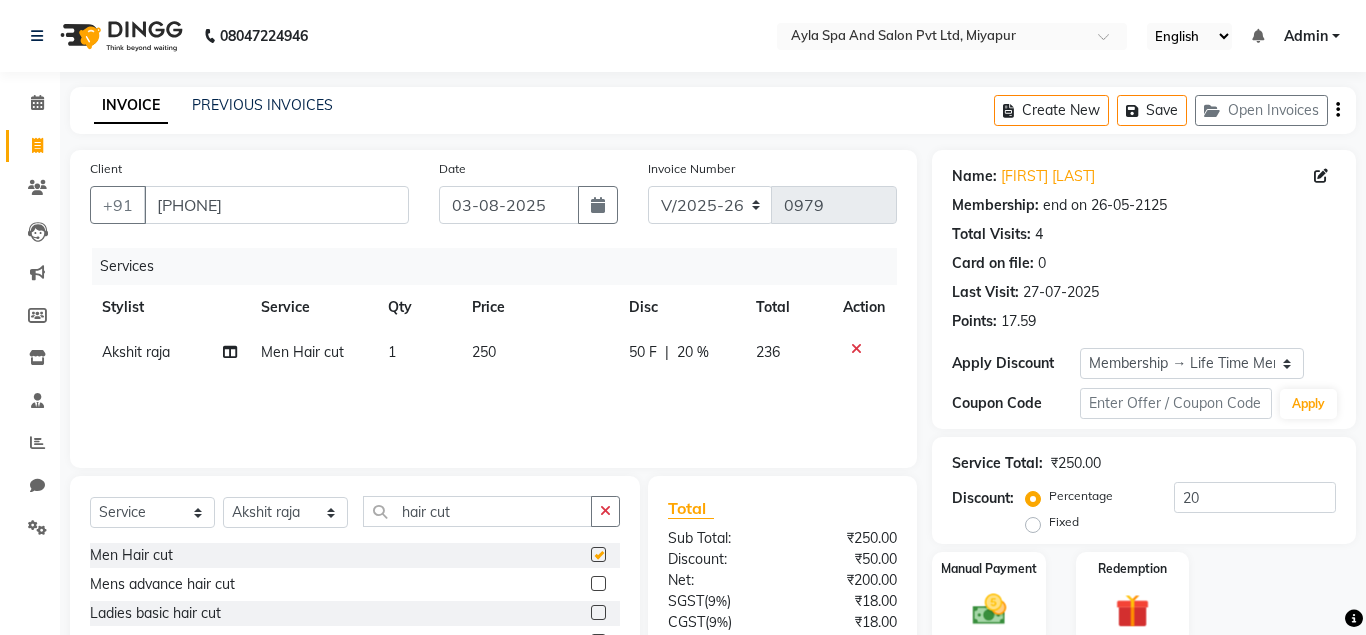 checkbox on "false" 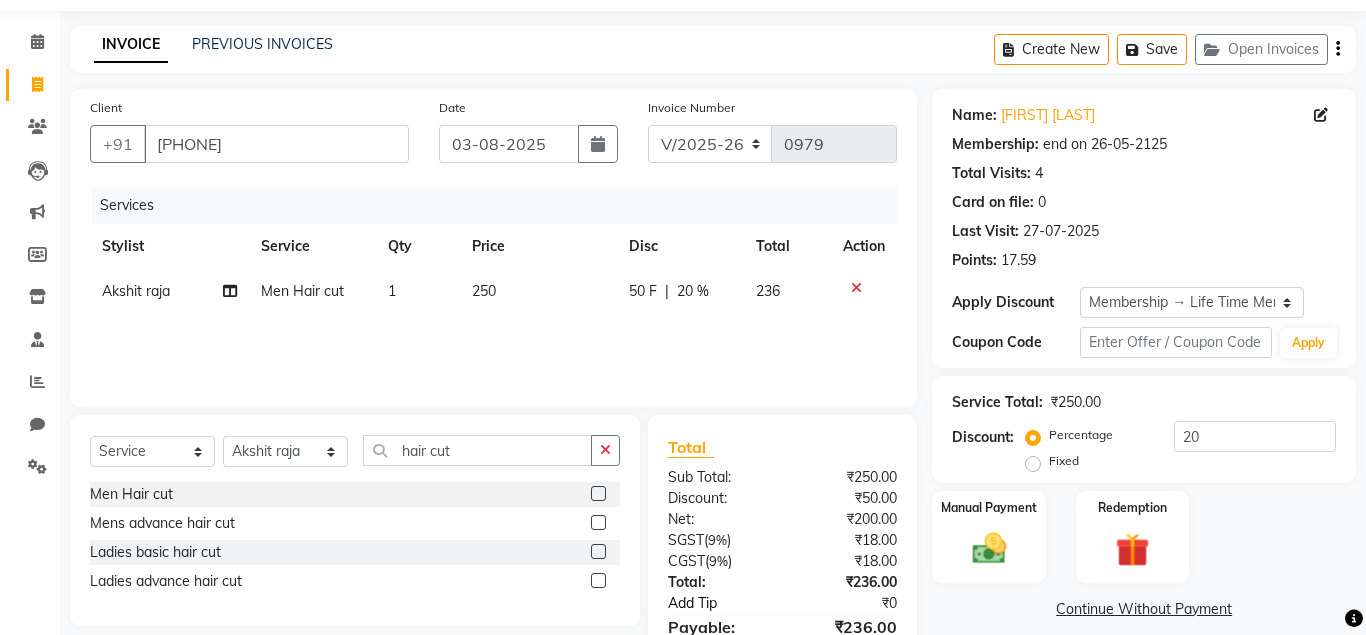 scroll, scrollTop: 165, scrollLeft: 0, axis: vertical 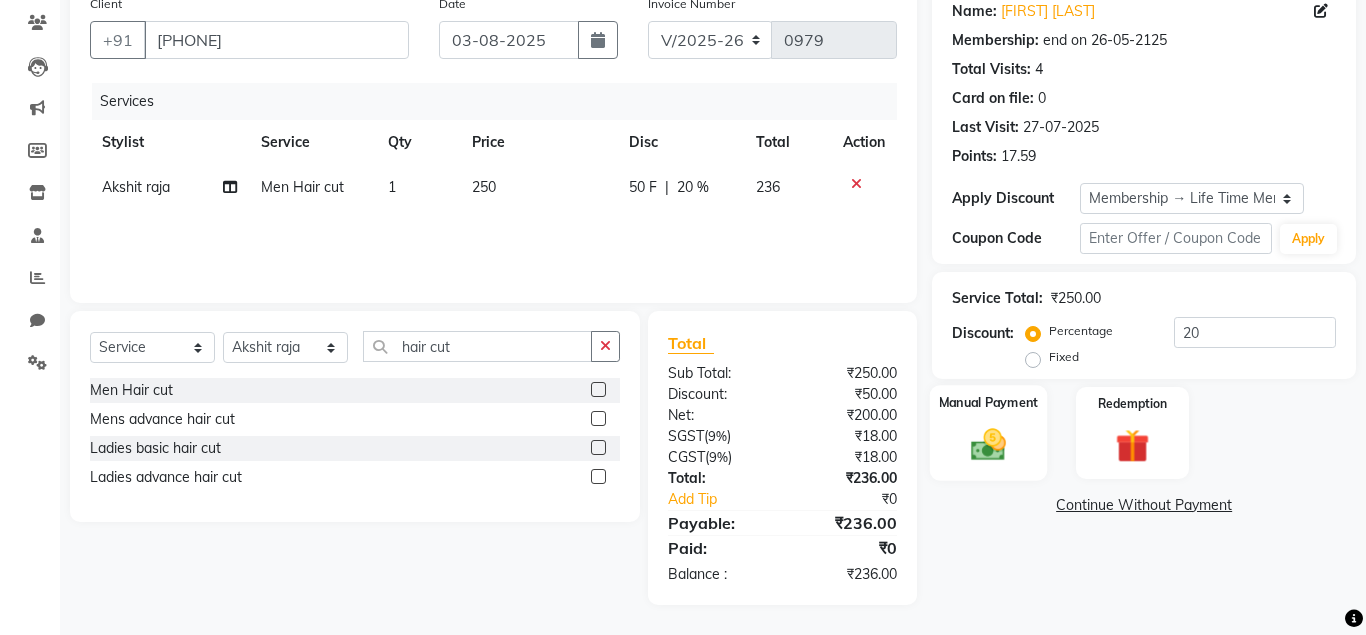 click 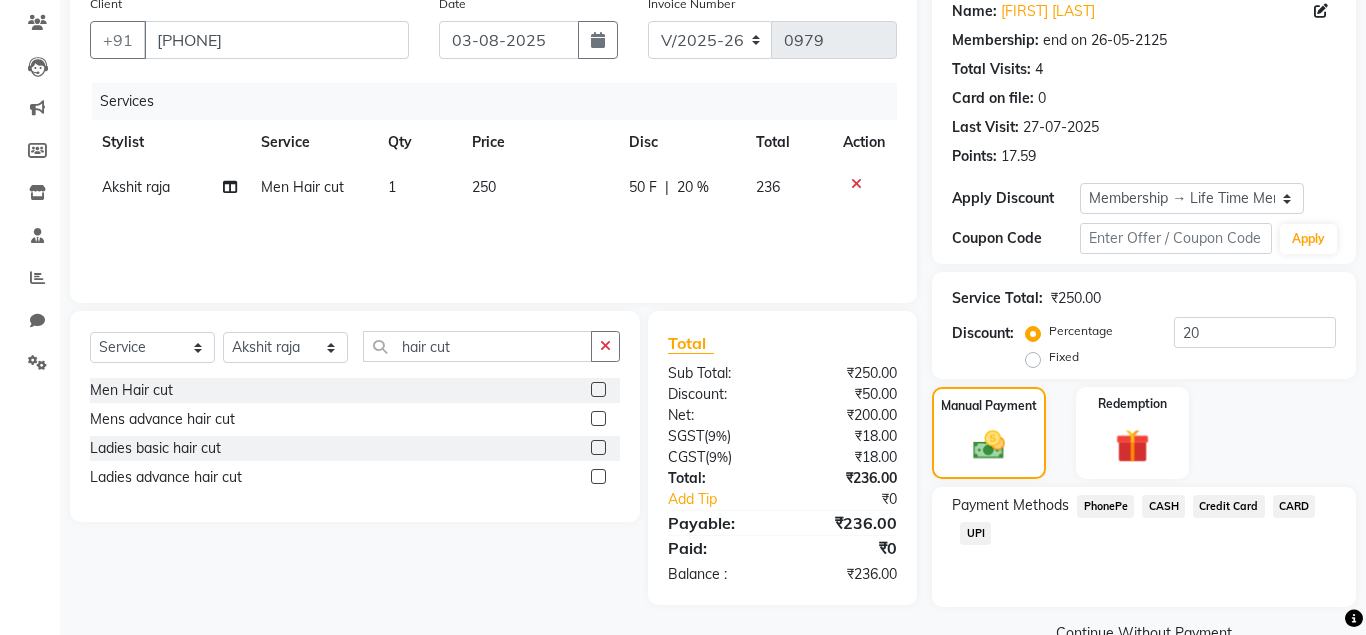 click on "UPI" 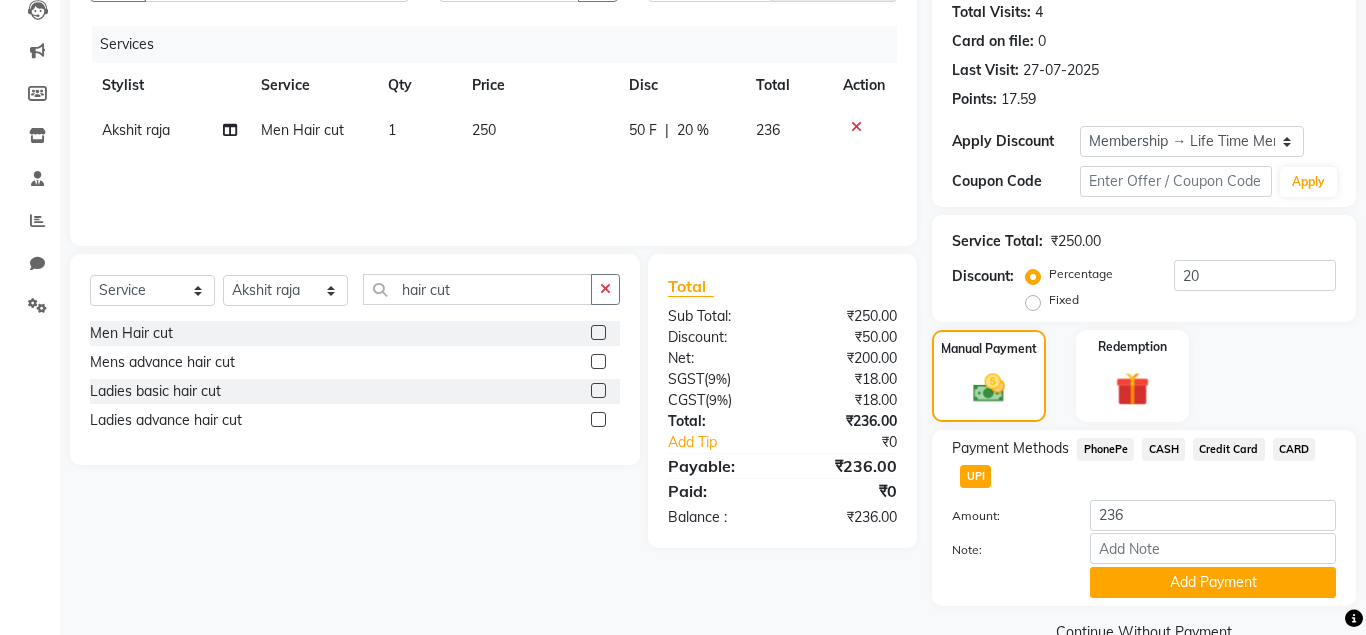 scroll, scrollTop: 263, scrollLeft: 0, axis: vertical 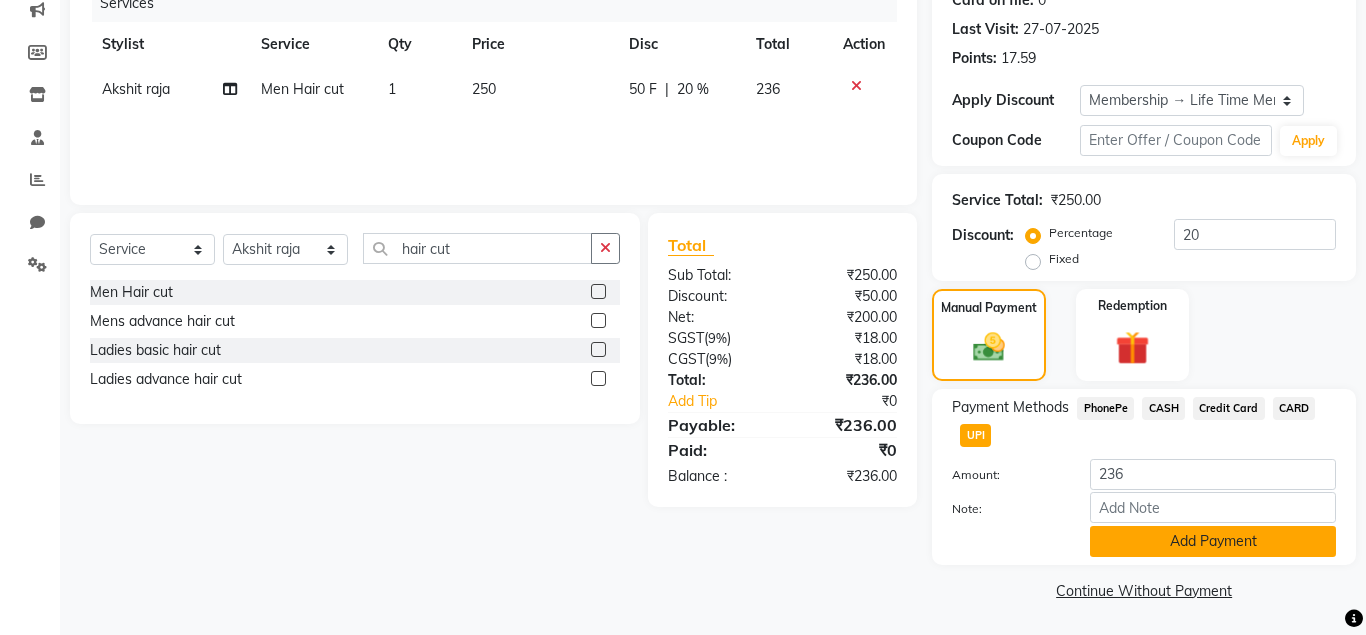 click on "Add Payment" 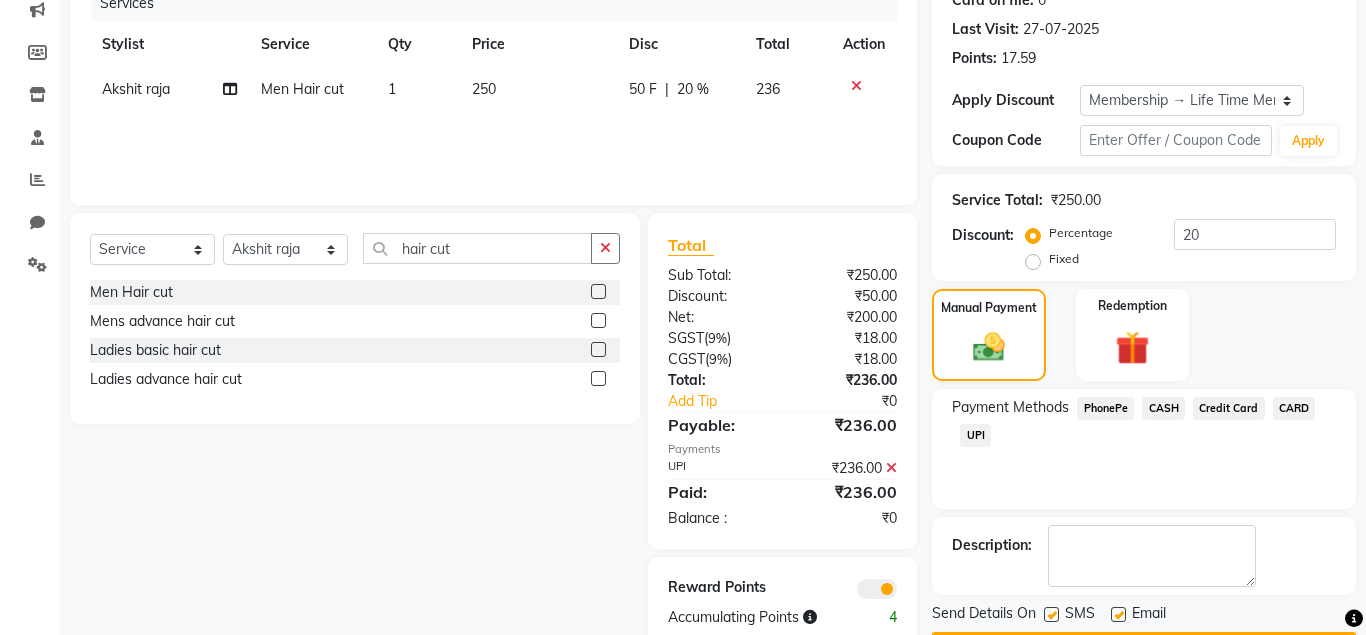 scroll, scrollTop: 321, scrollLeft: 0, axis: vertical 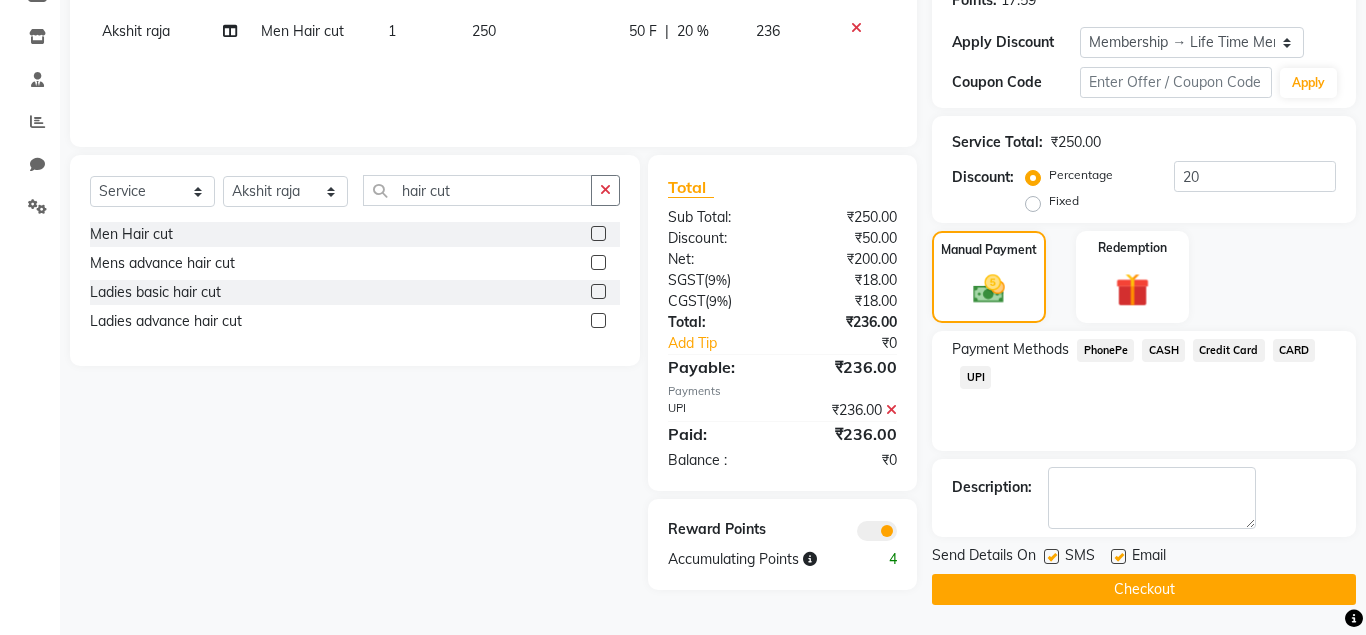 click 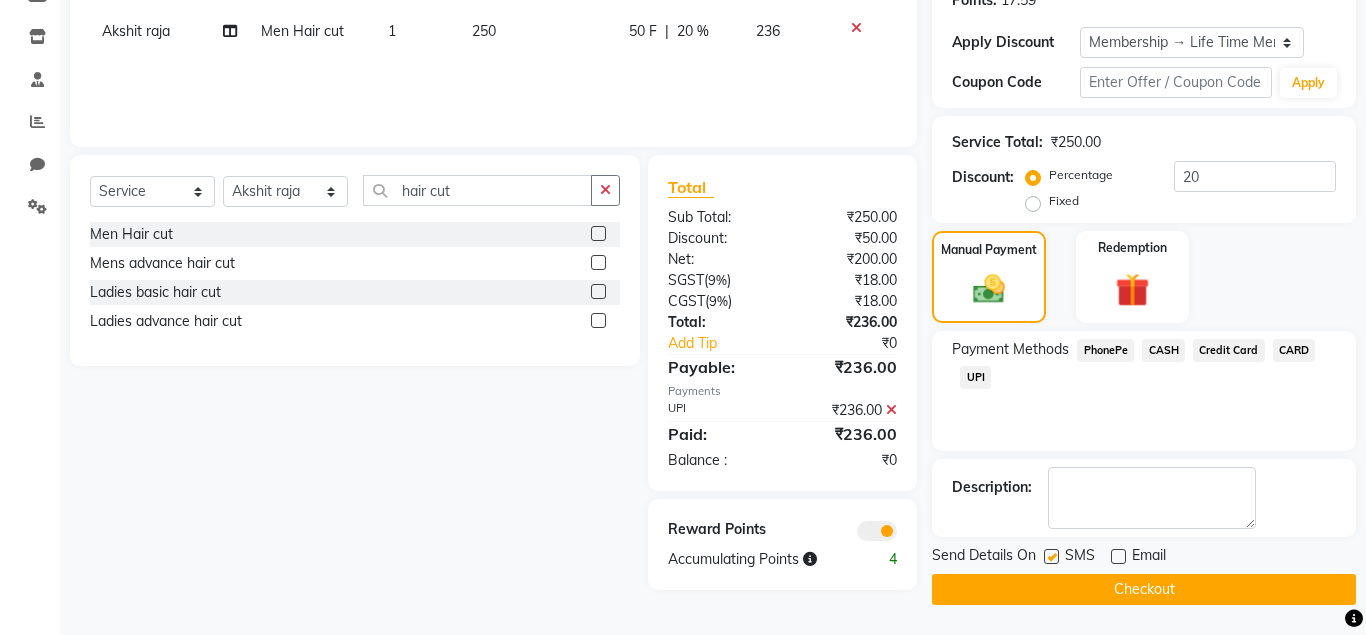 click on "Checkout" 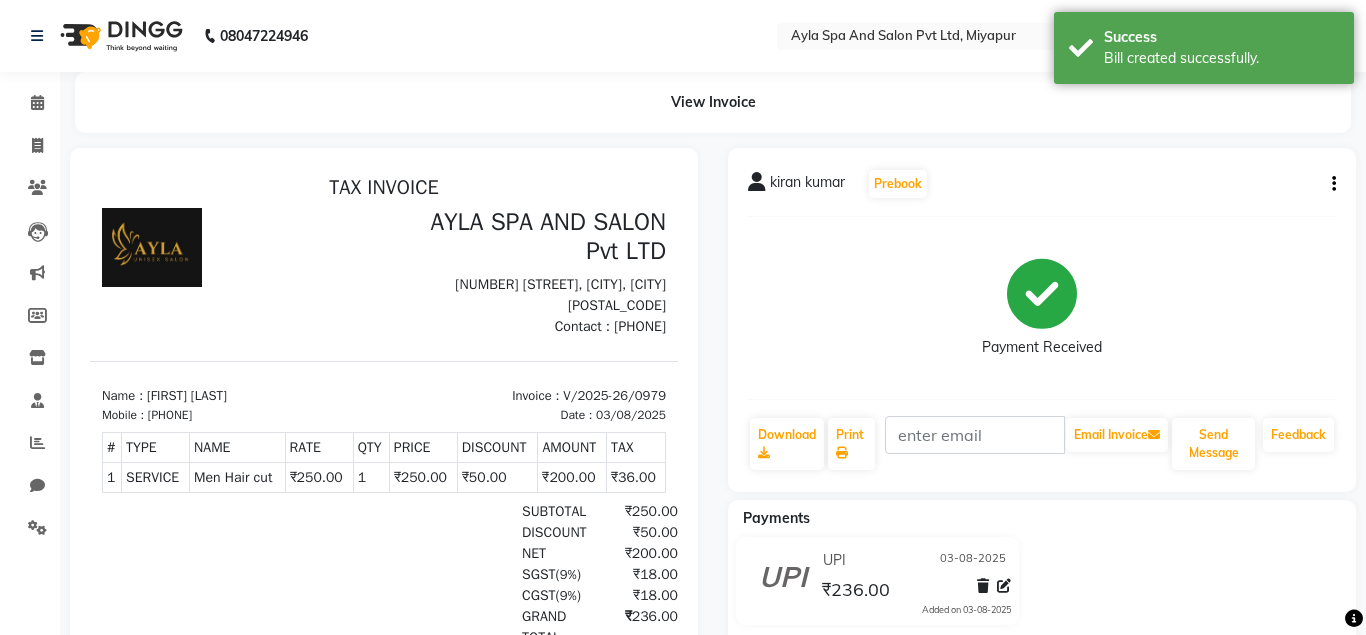 scroll, scrollTop: 0, scrollLeft: 0, axis: both 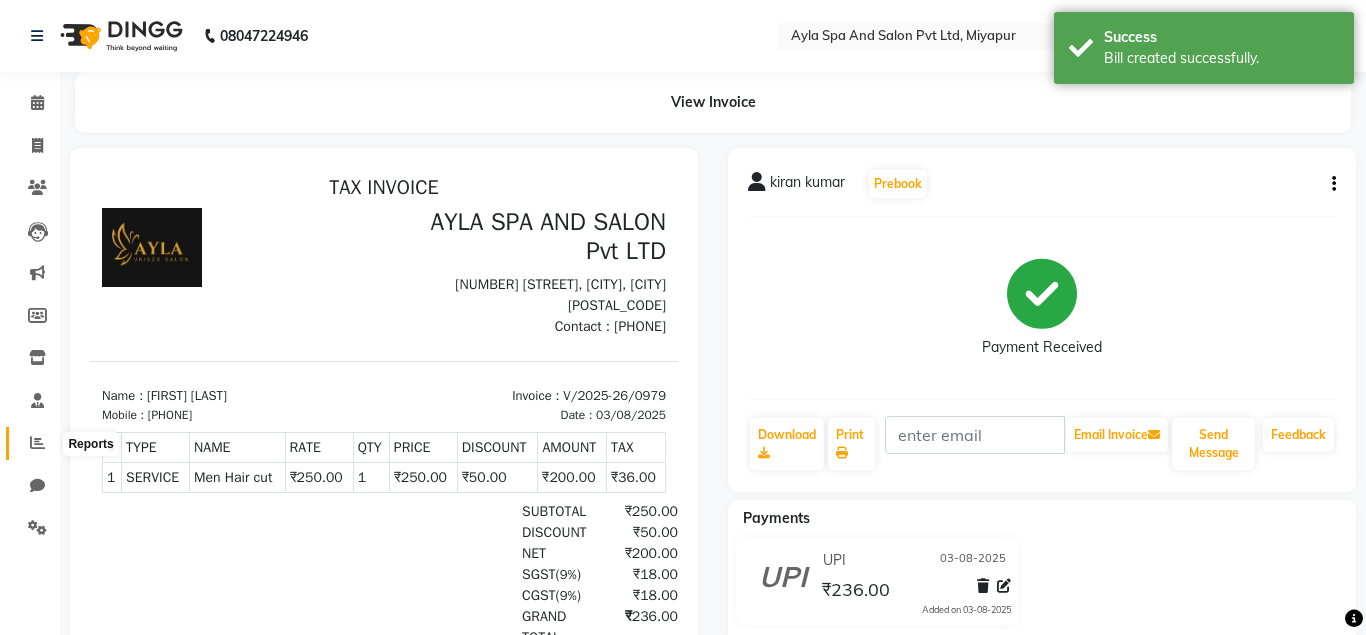 click 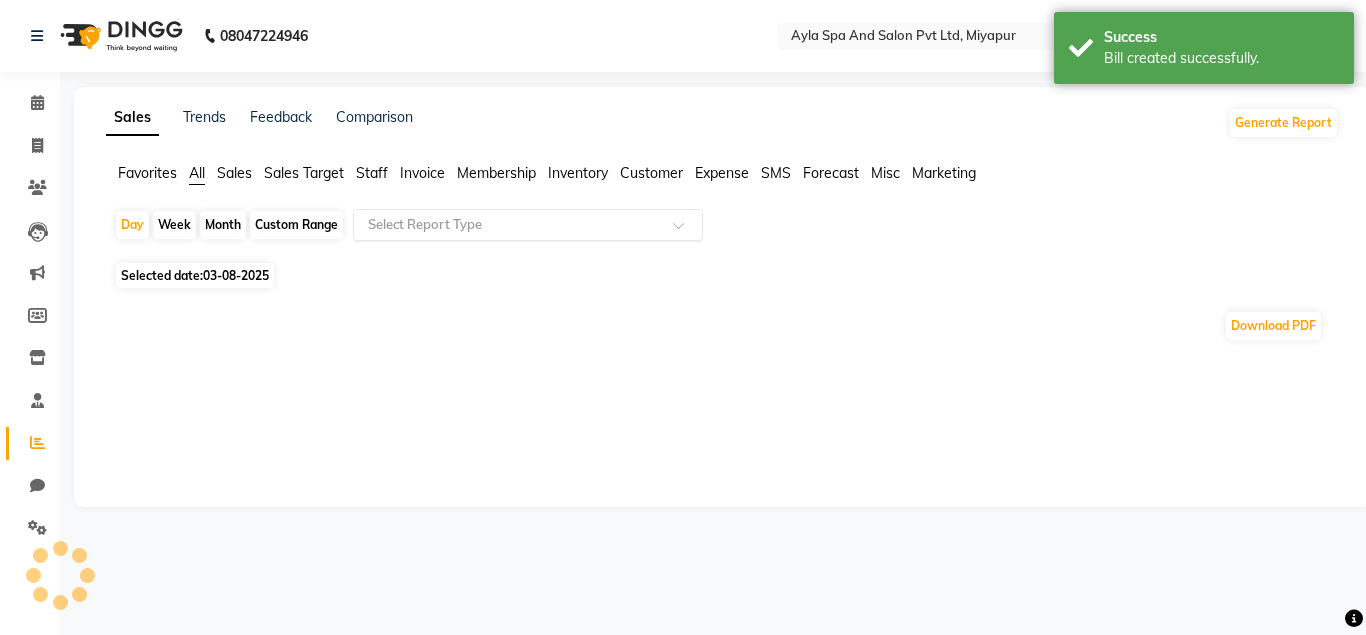 click 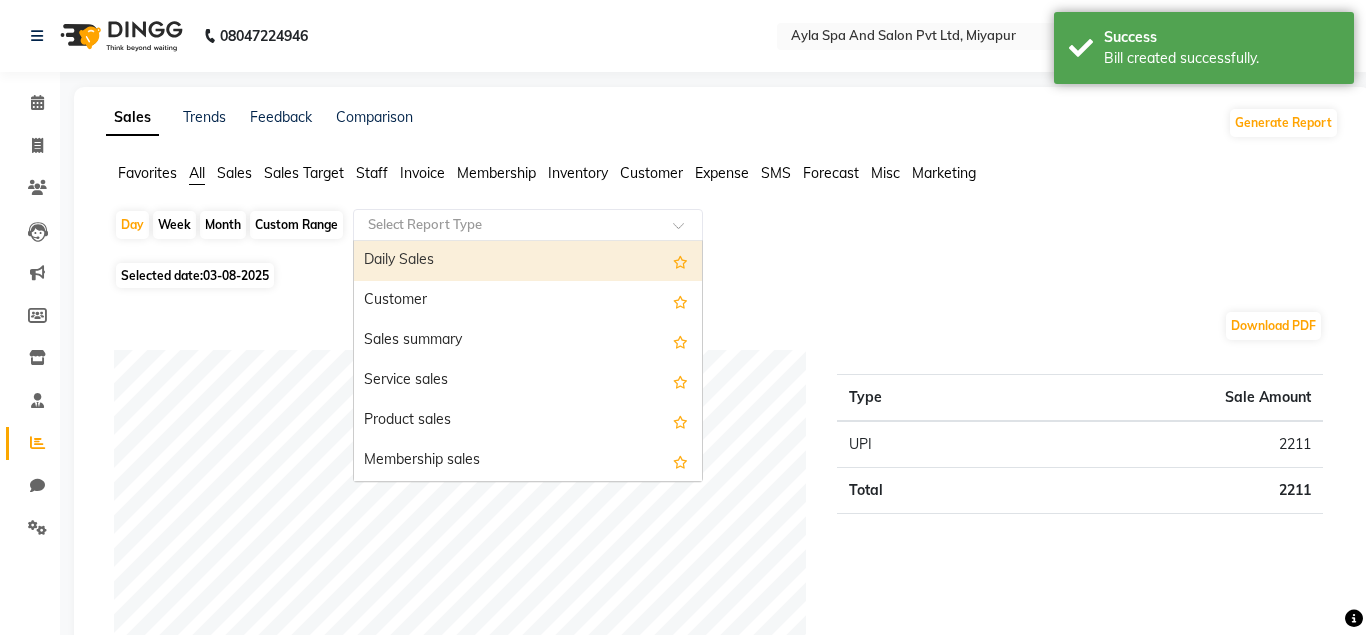 click 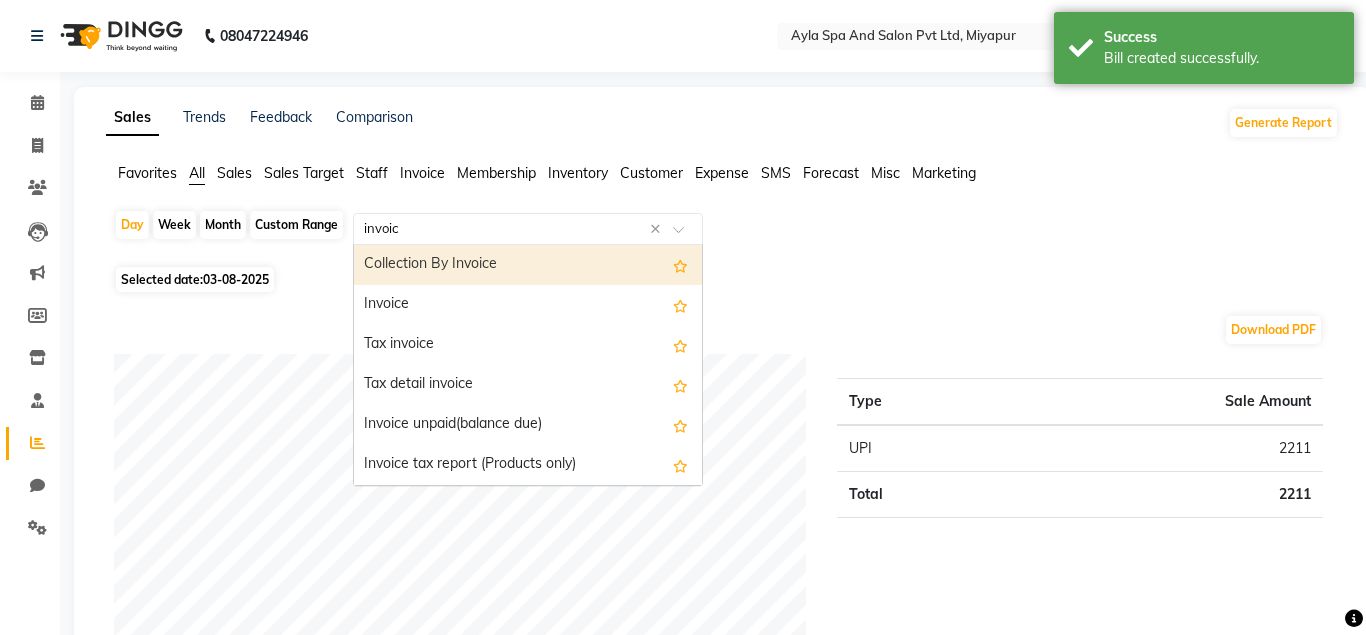 type on "invoice" 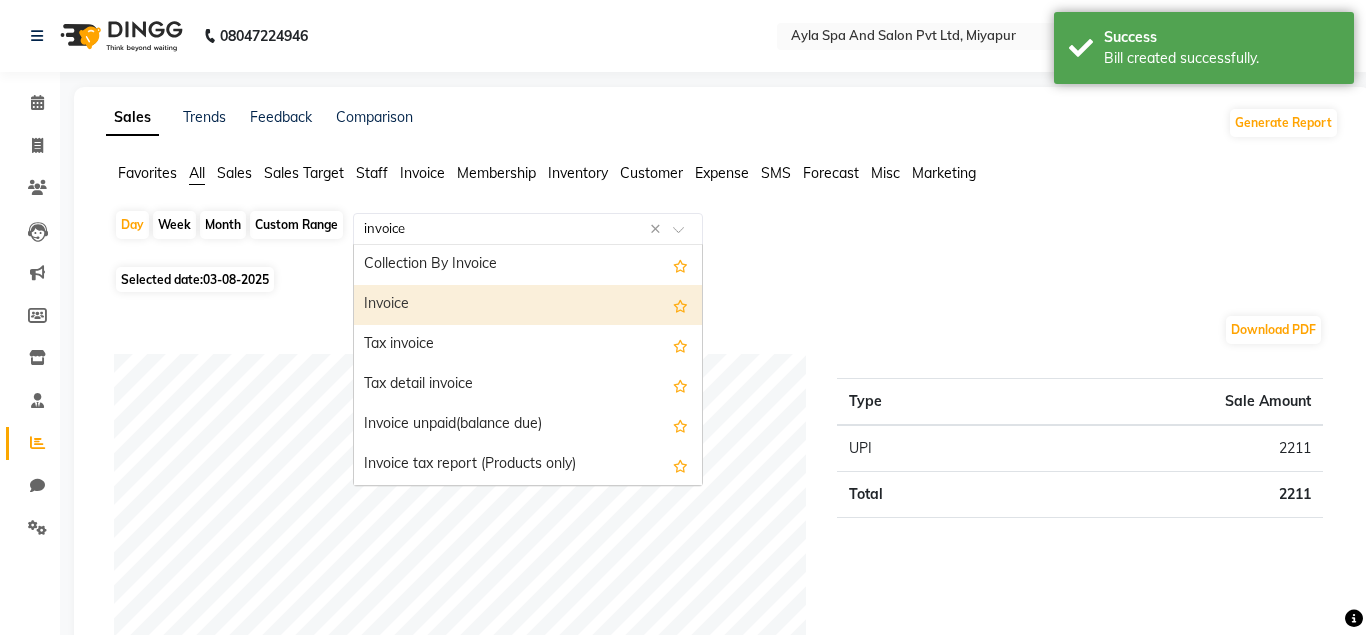 click on "Invoice" at bounding box center (528, 305) 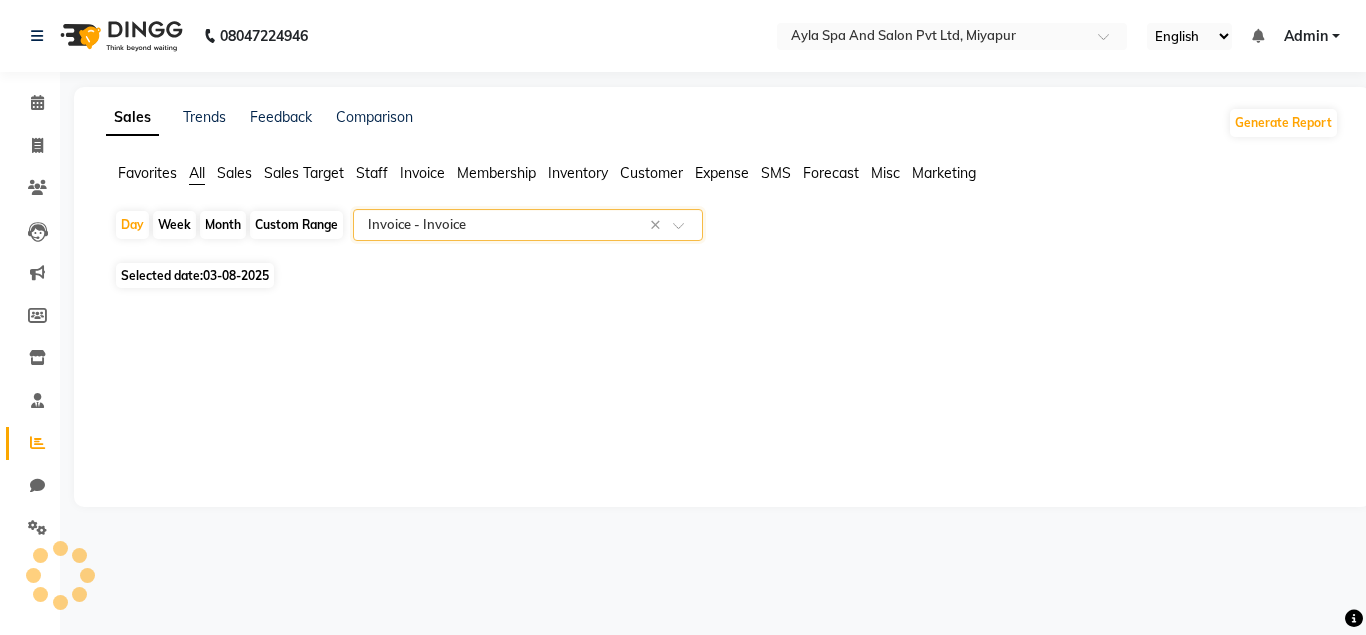select on "full_report" 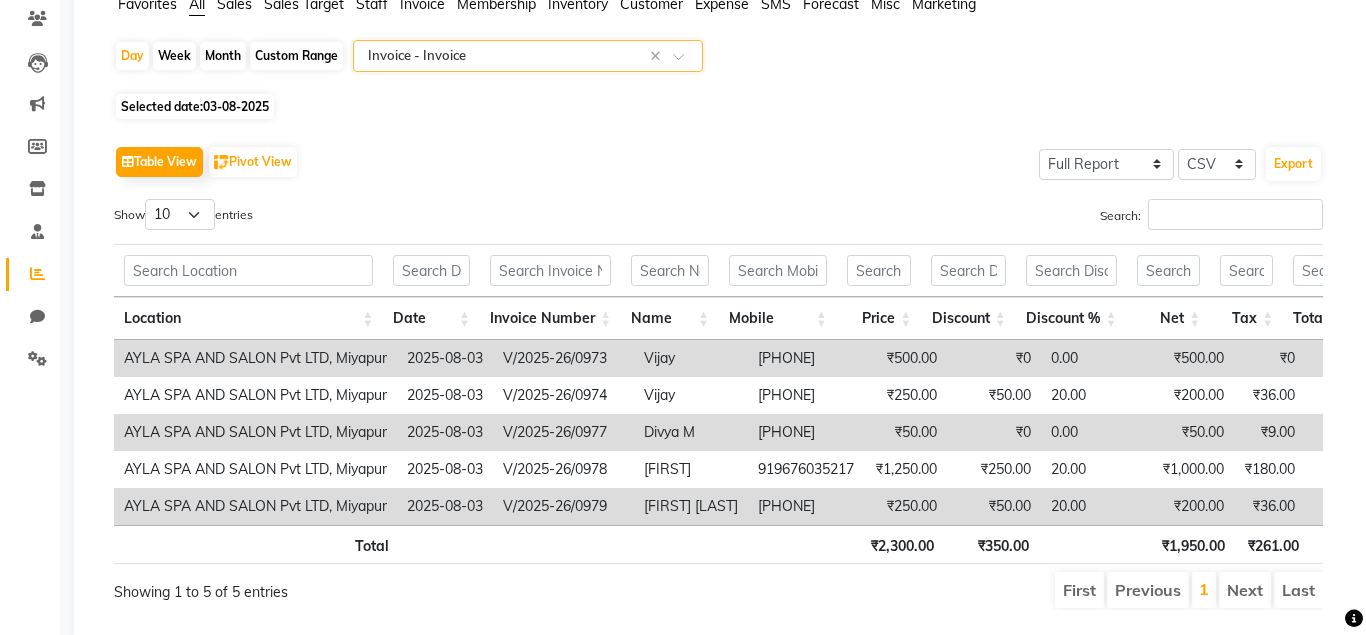 scroll, scrollTop: 210, scrollLeft: 0, axis: vertical 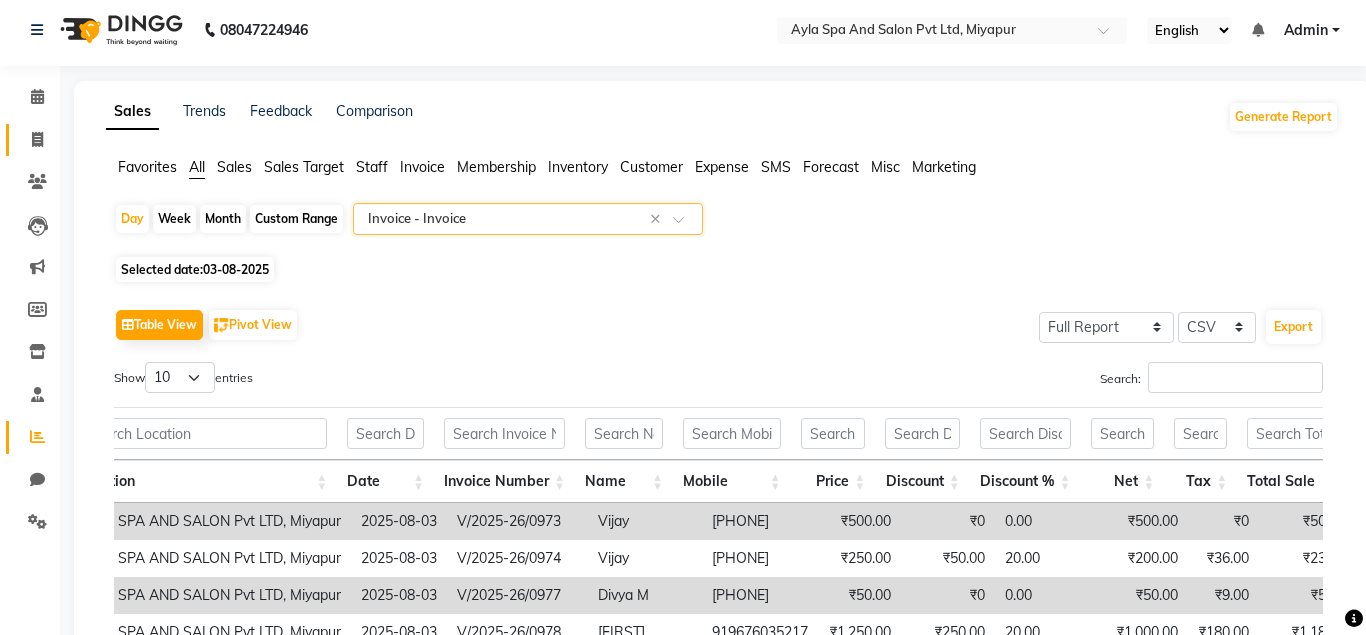 click on "Invoice" 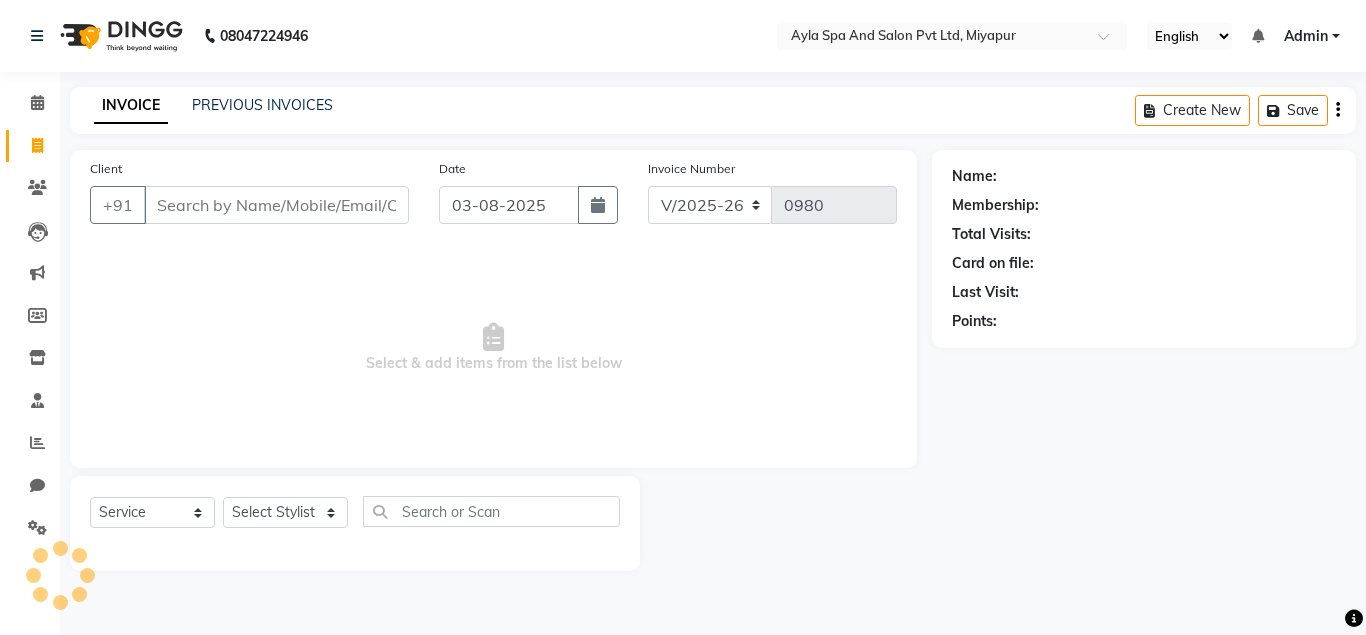 scroll, scrollTop: 0, scrollLeft: 0, axis: both 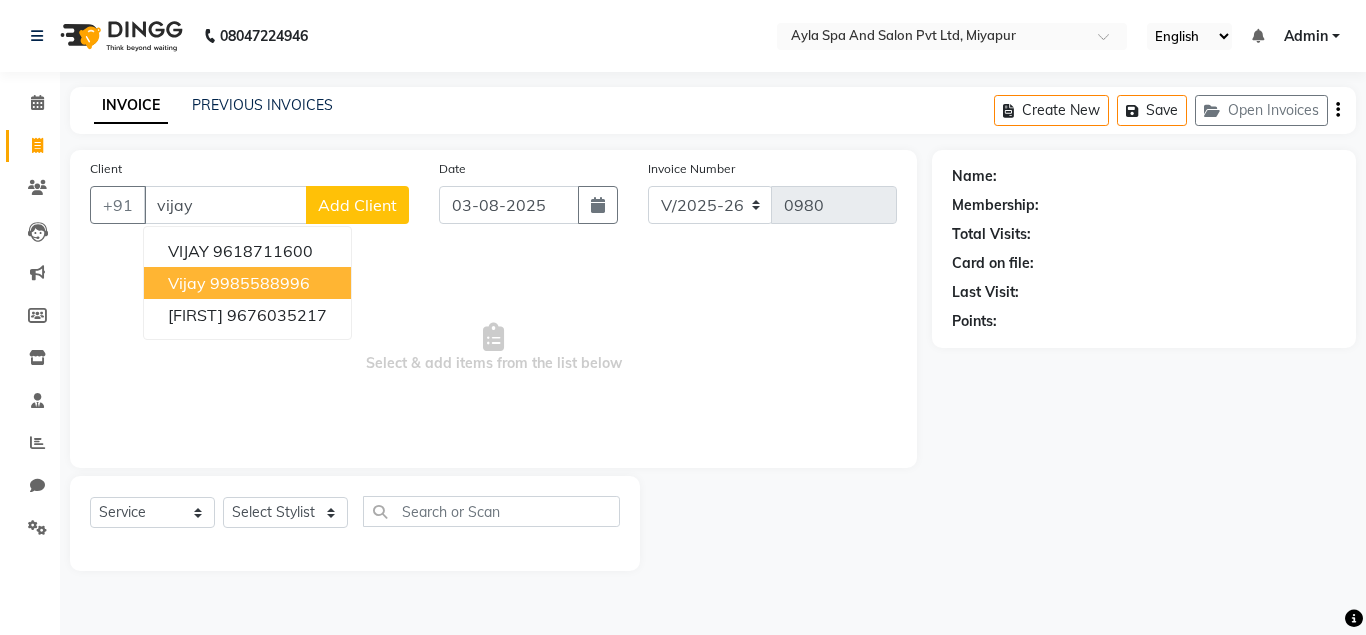 click on "[FIRST]  [PHONE]" at bounding box center [247, 283] 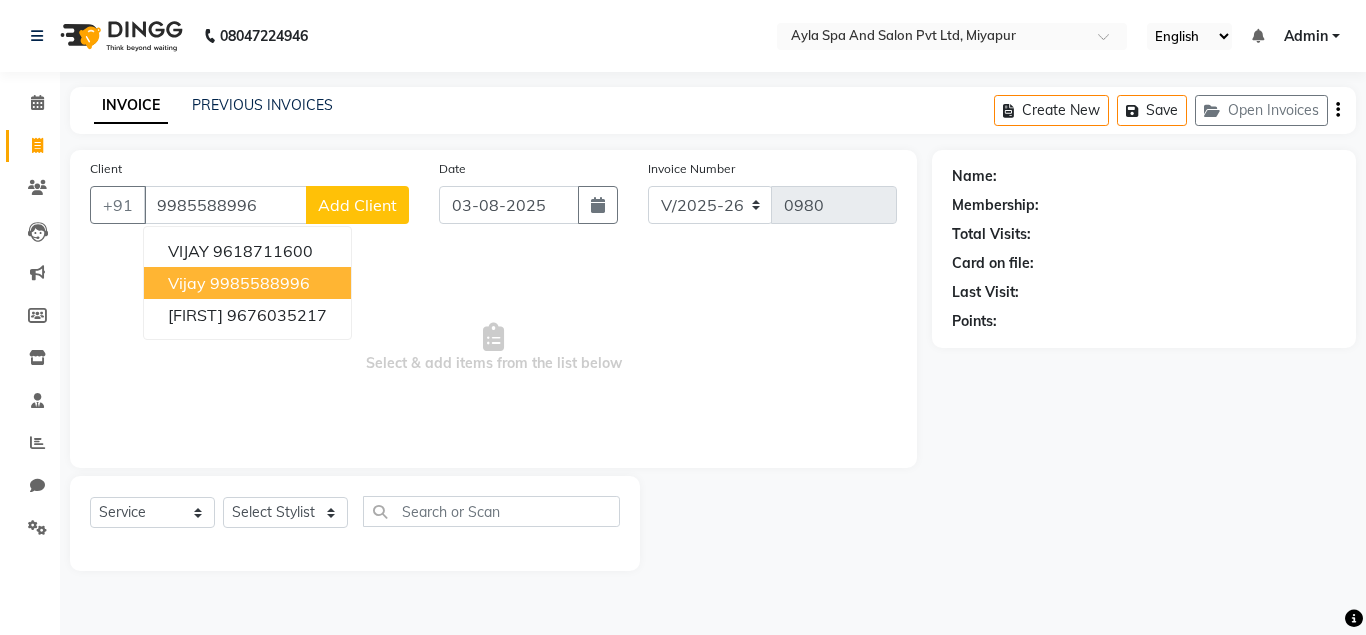 type on "9985588996" 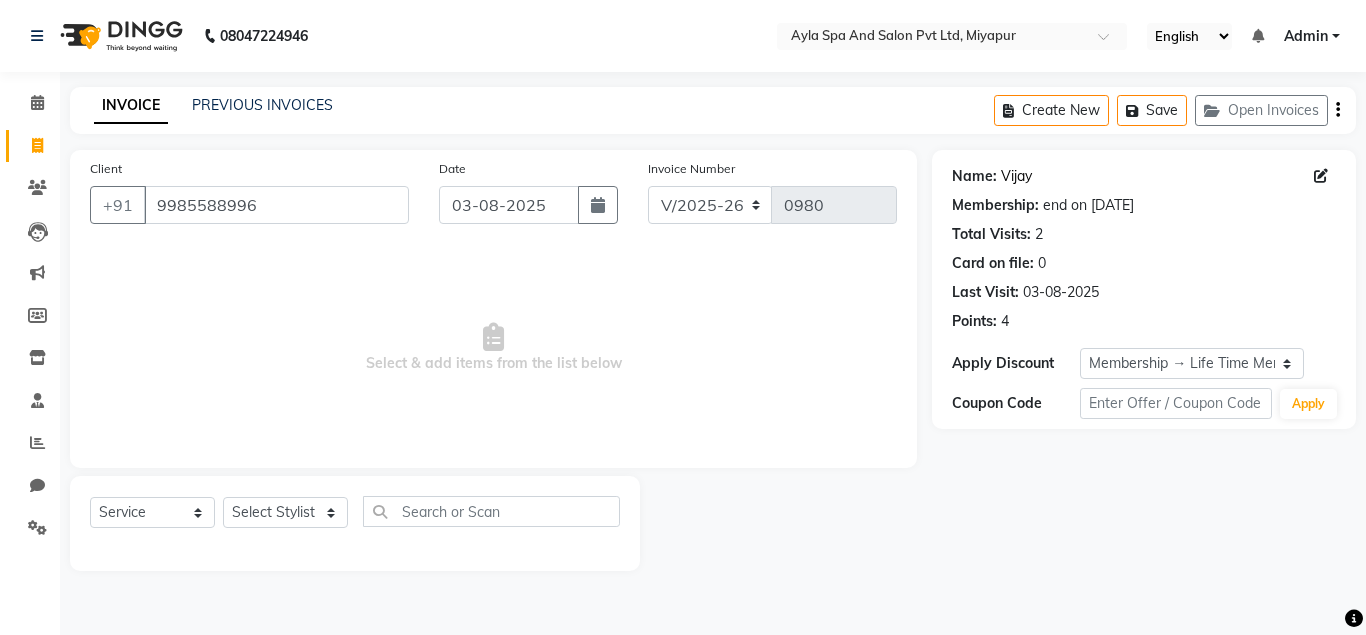click on "Vijay" 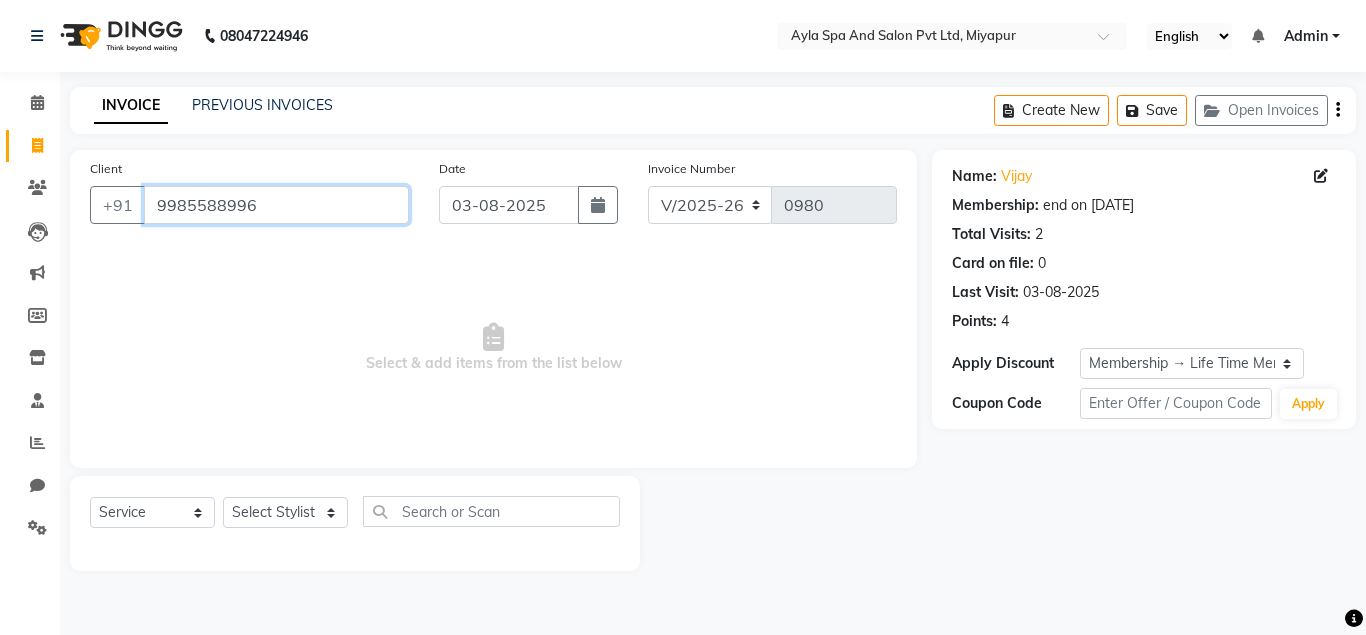 drag, startPoint x: 273, startPoint y: 203, endPoint x: 147, endPoint y: 211, distance: 126.253716 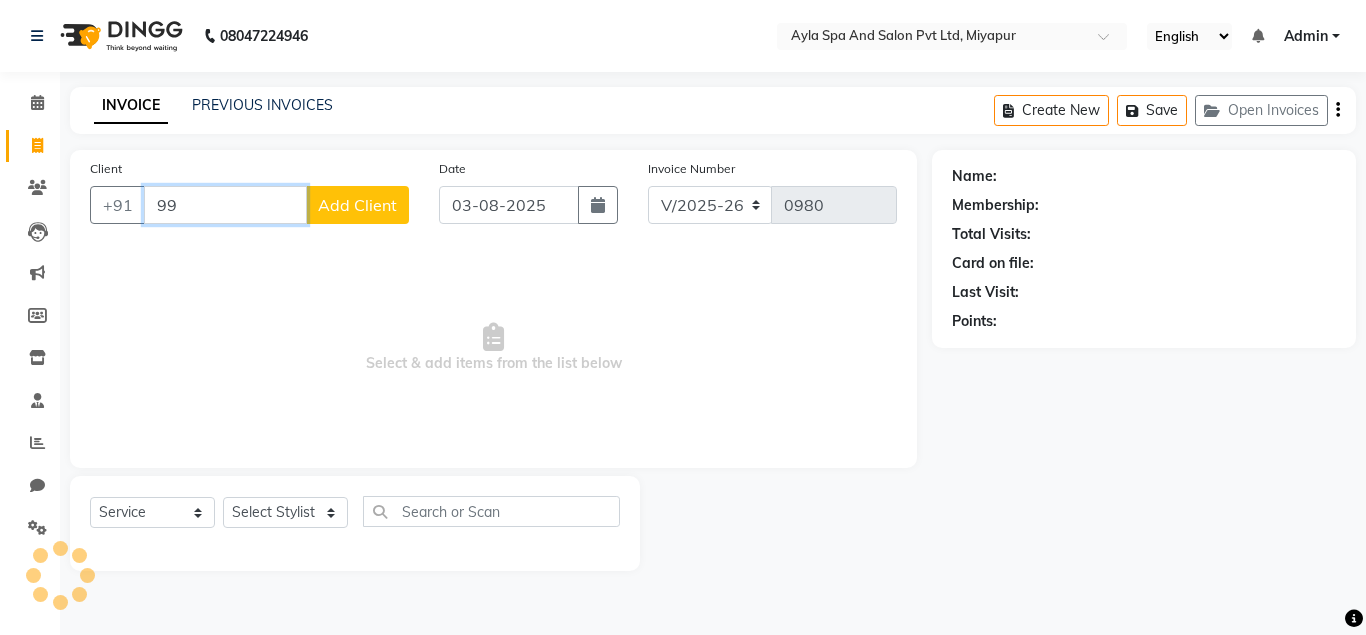 type on "9" 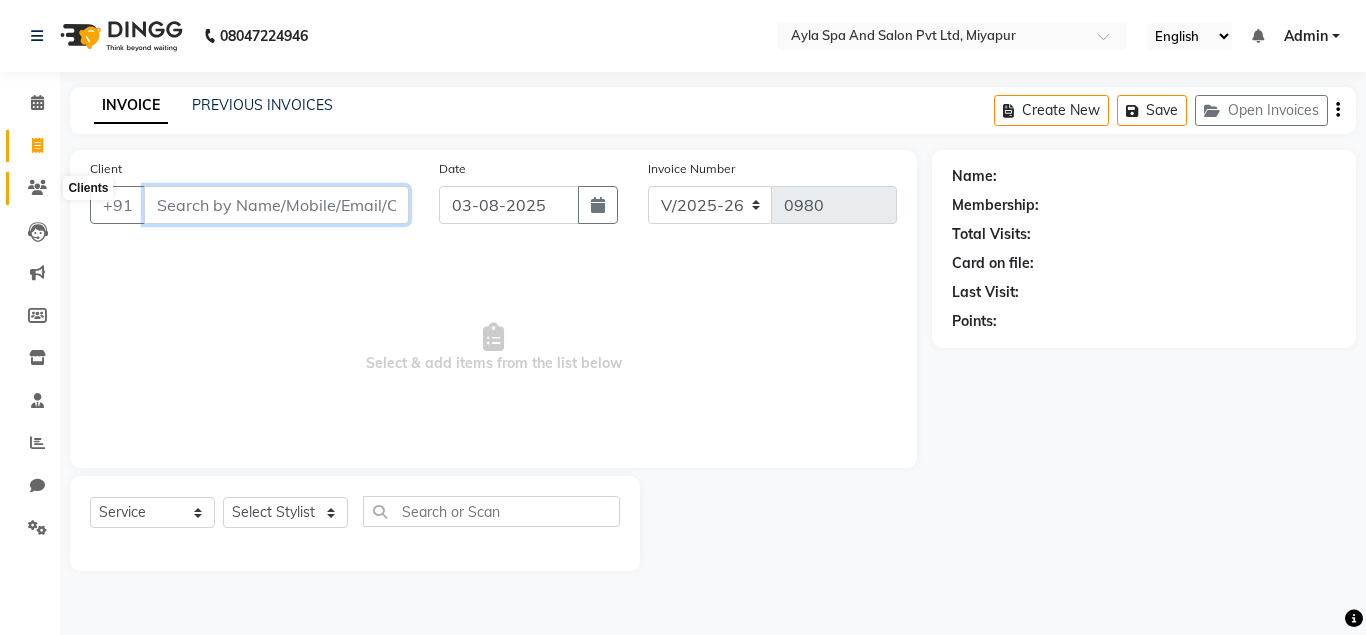 type 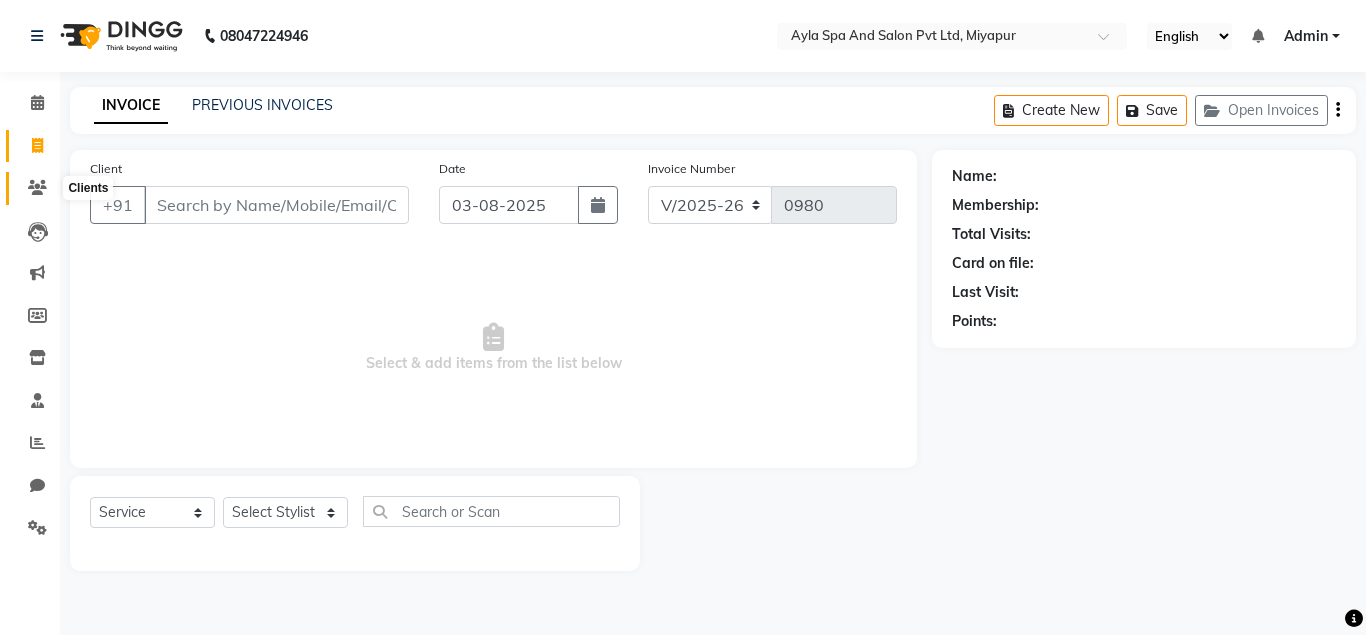 click 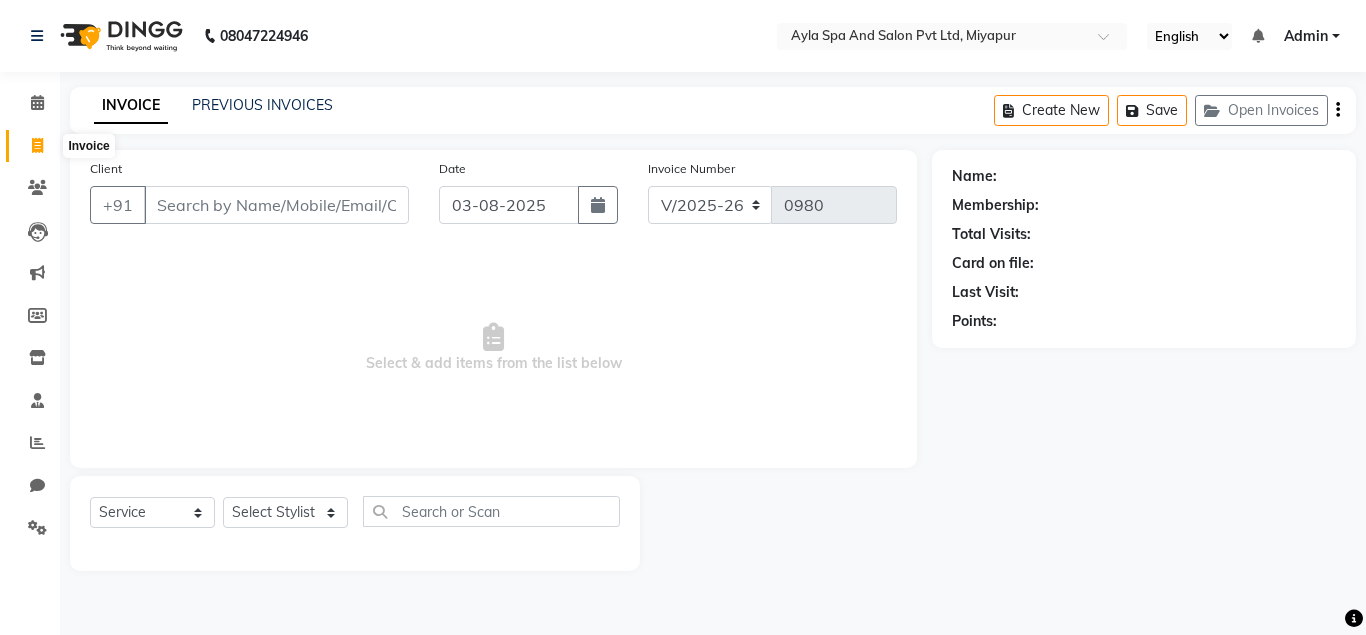 click 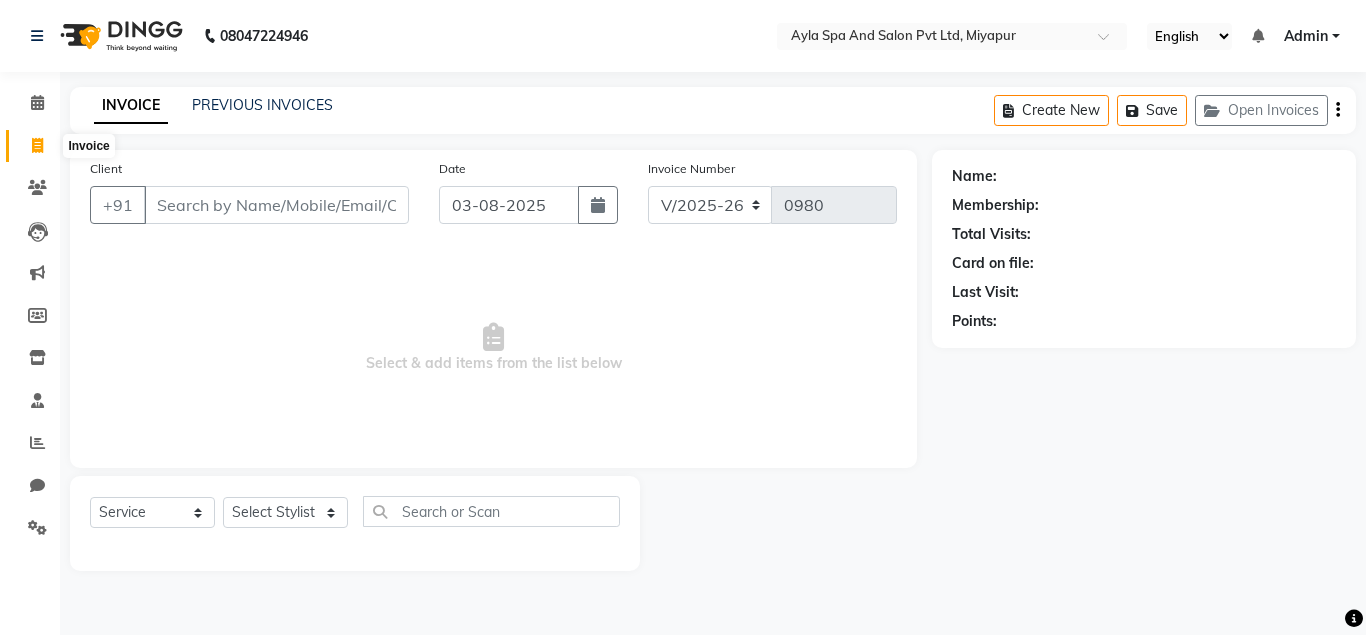 select on "service" 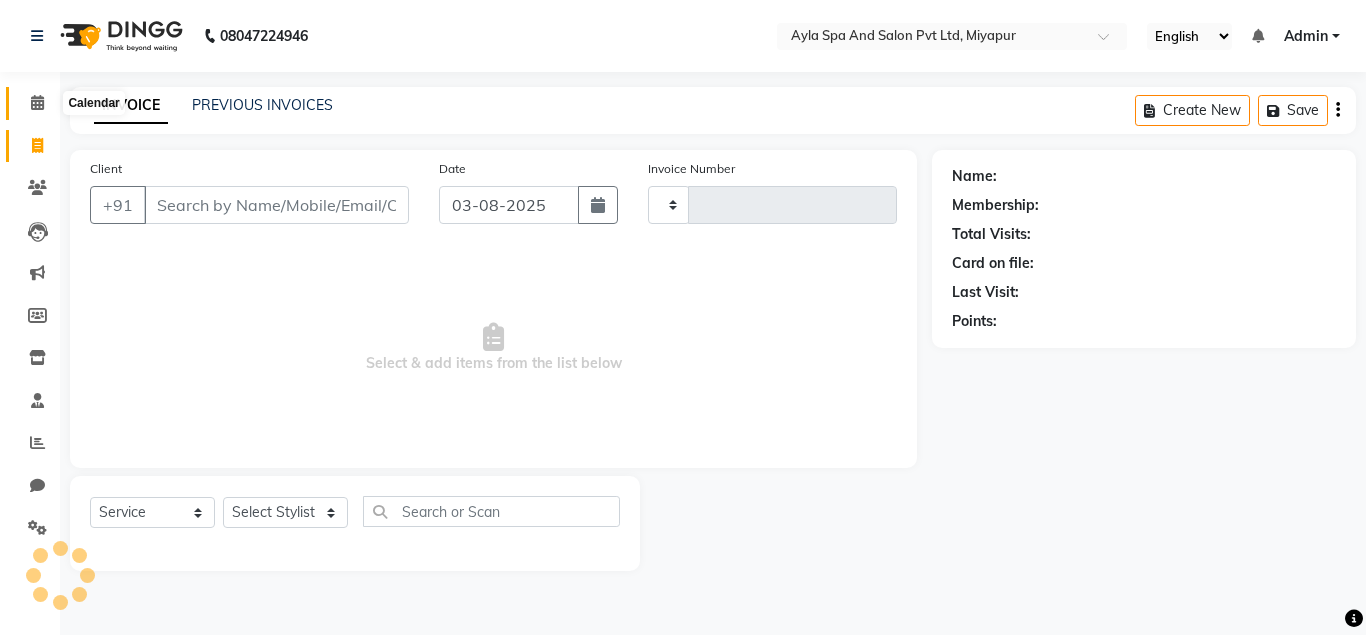 click 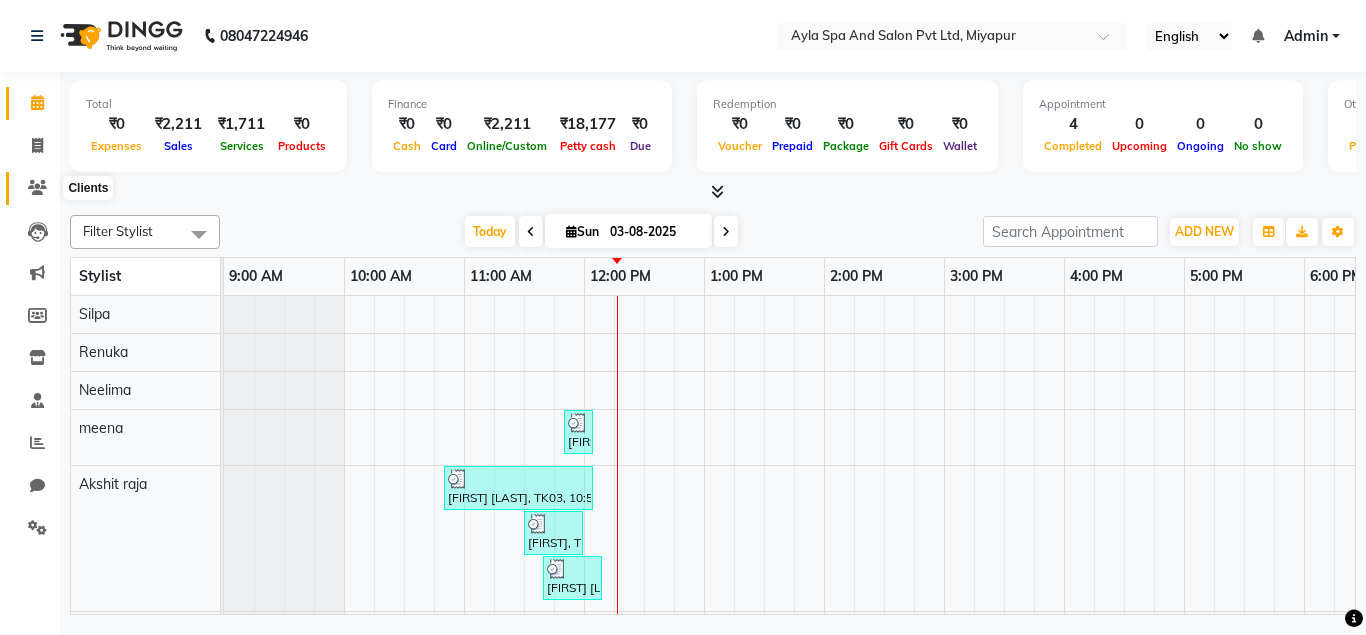 click 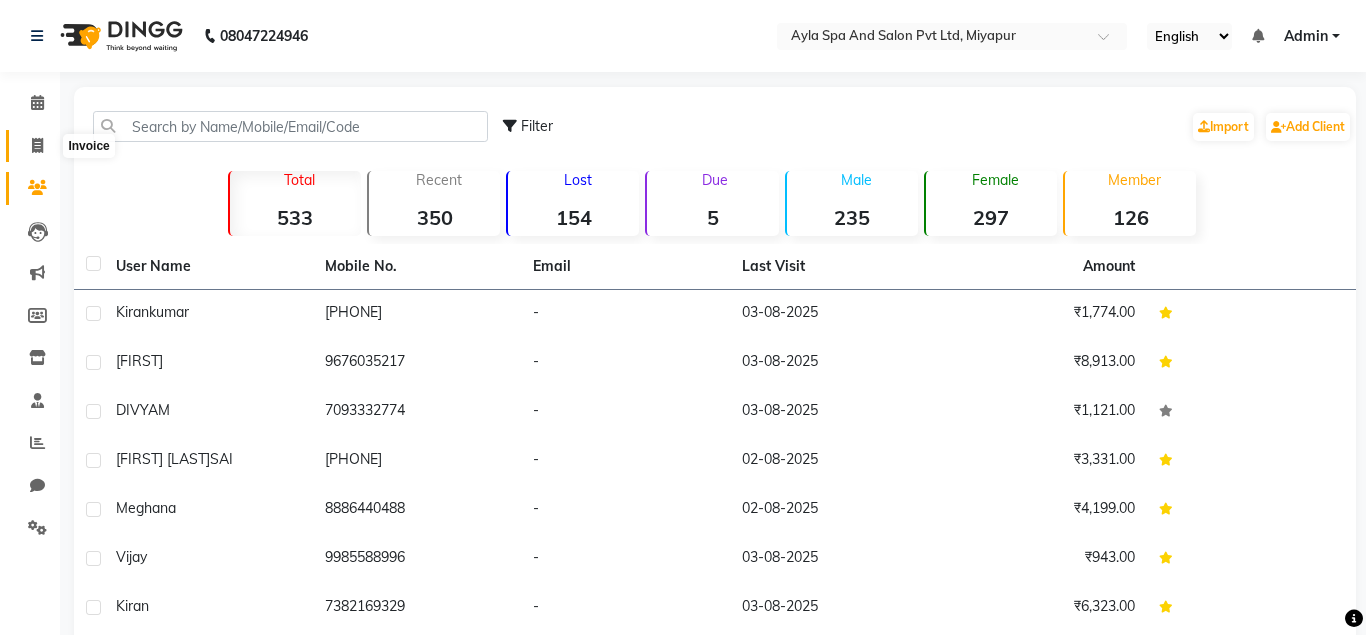 click 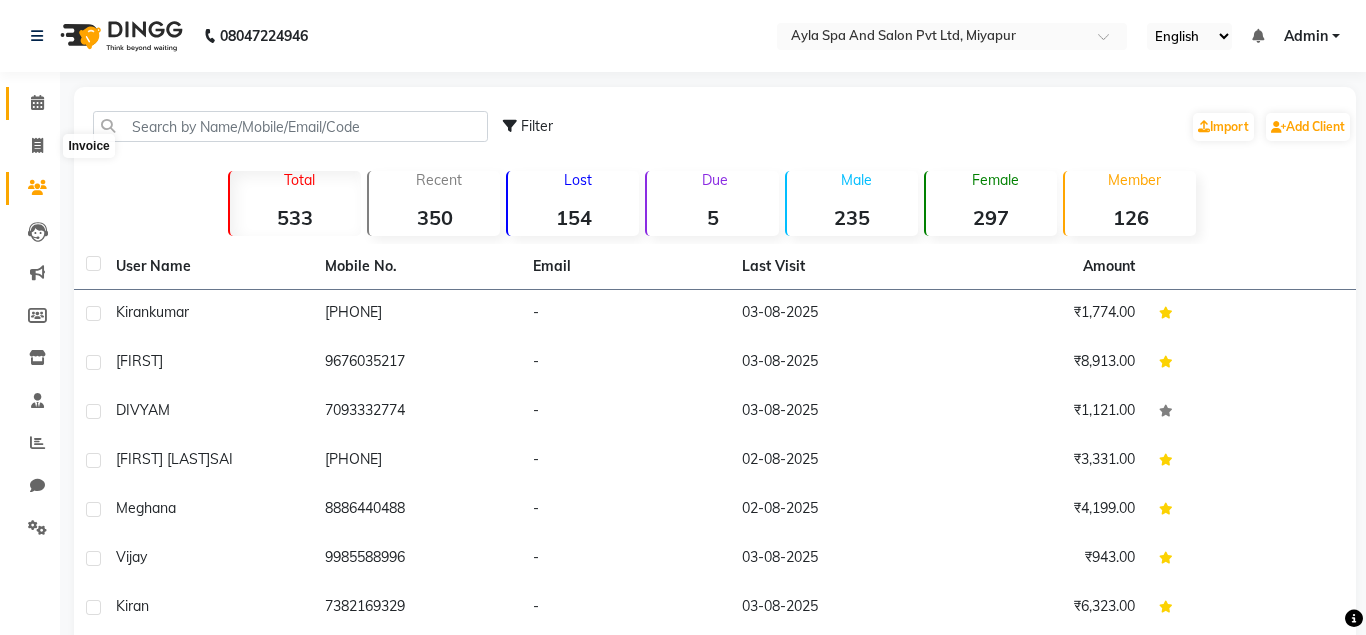 select on "service" 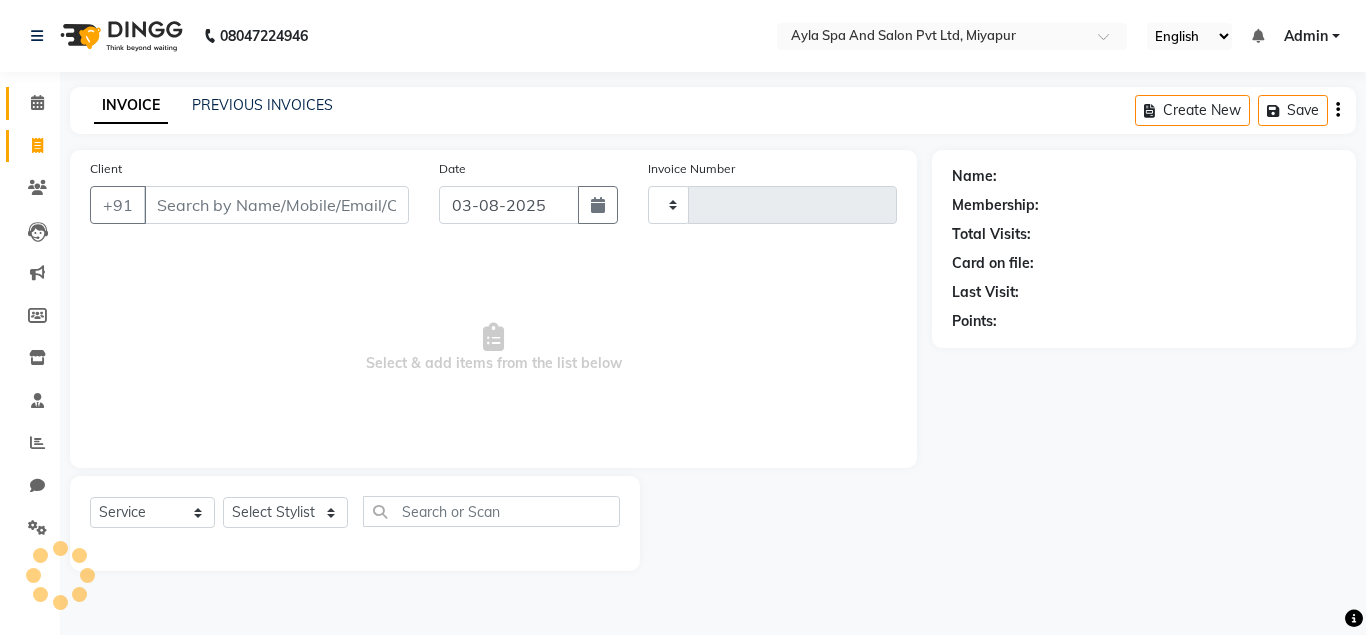 type on "0980" 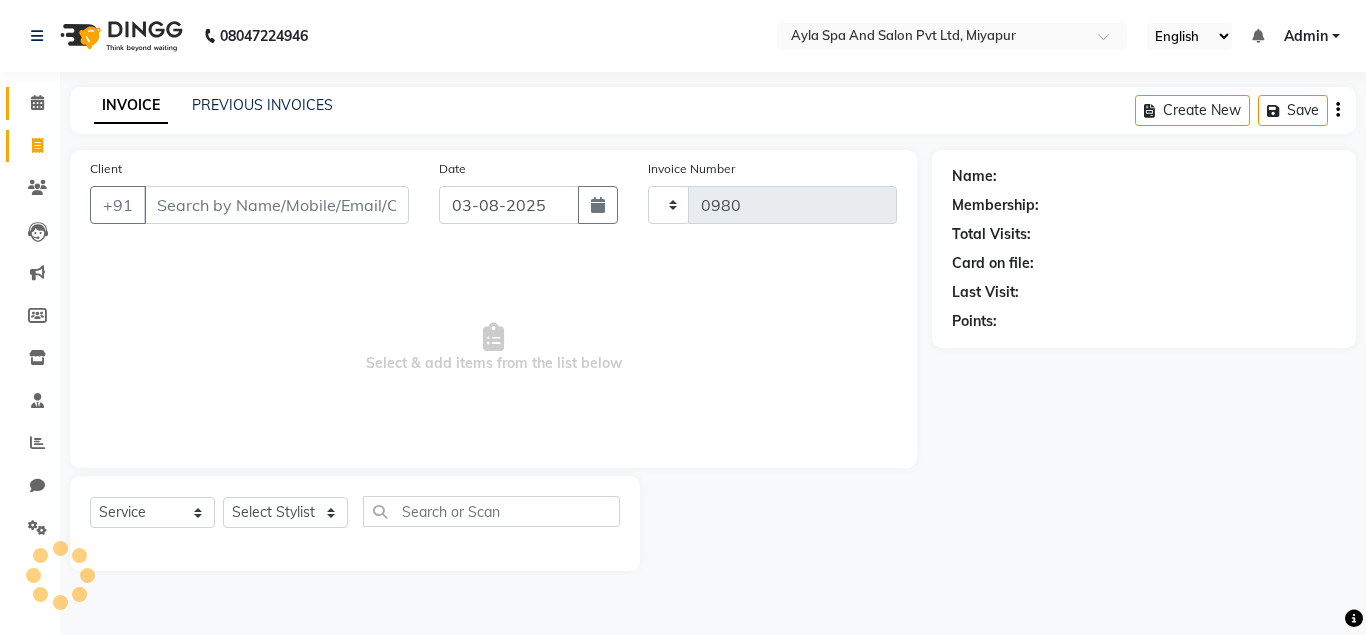 select on "7756" 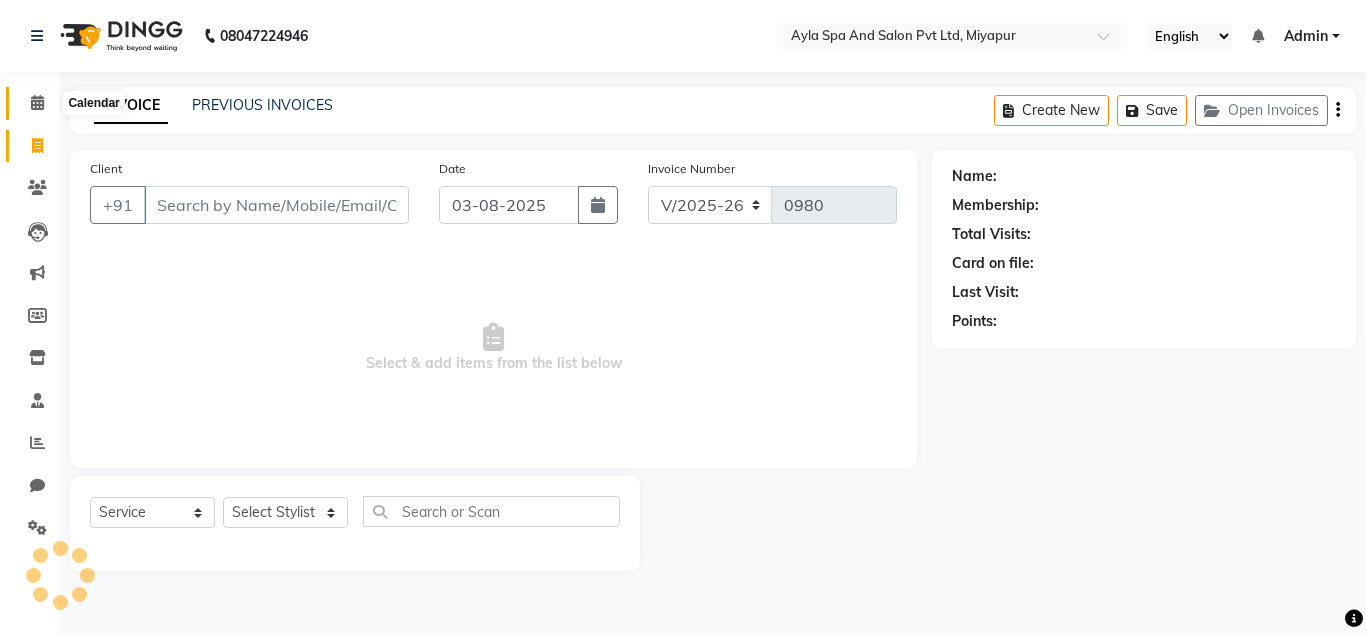 click 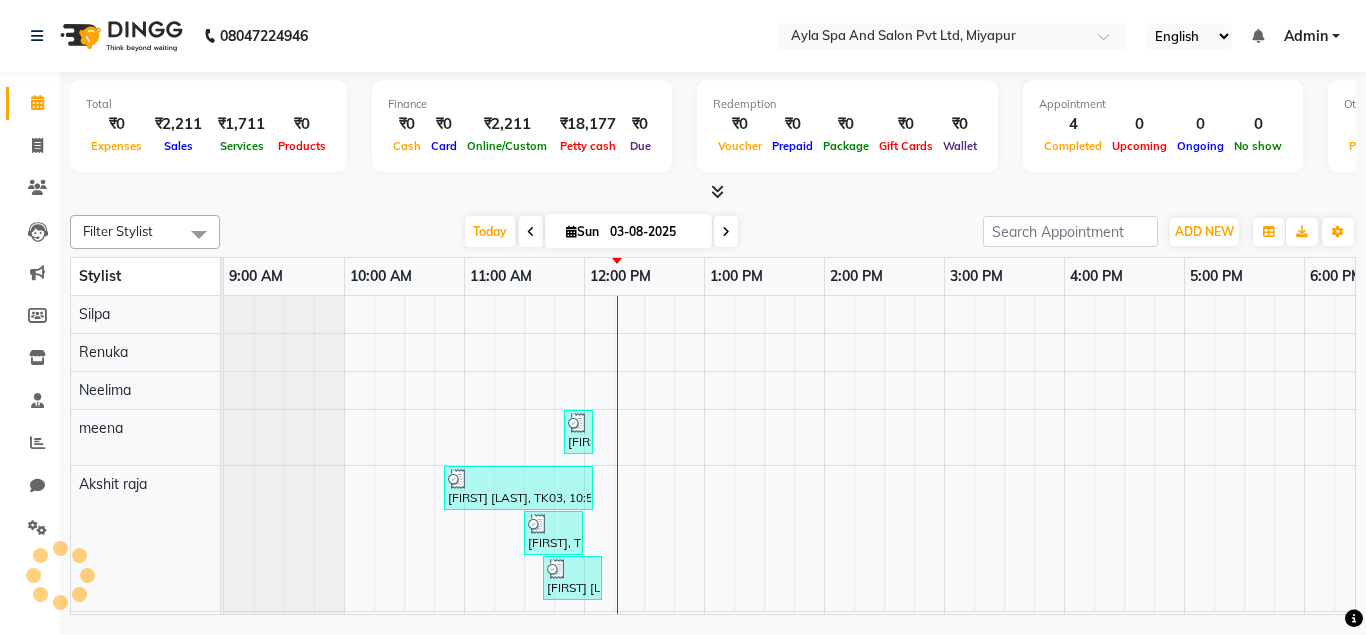scroll, scrollTop: 0, scrollLeft: 361, axis: horizontal 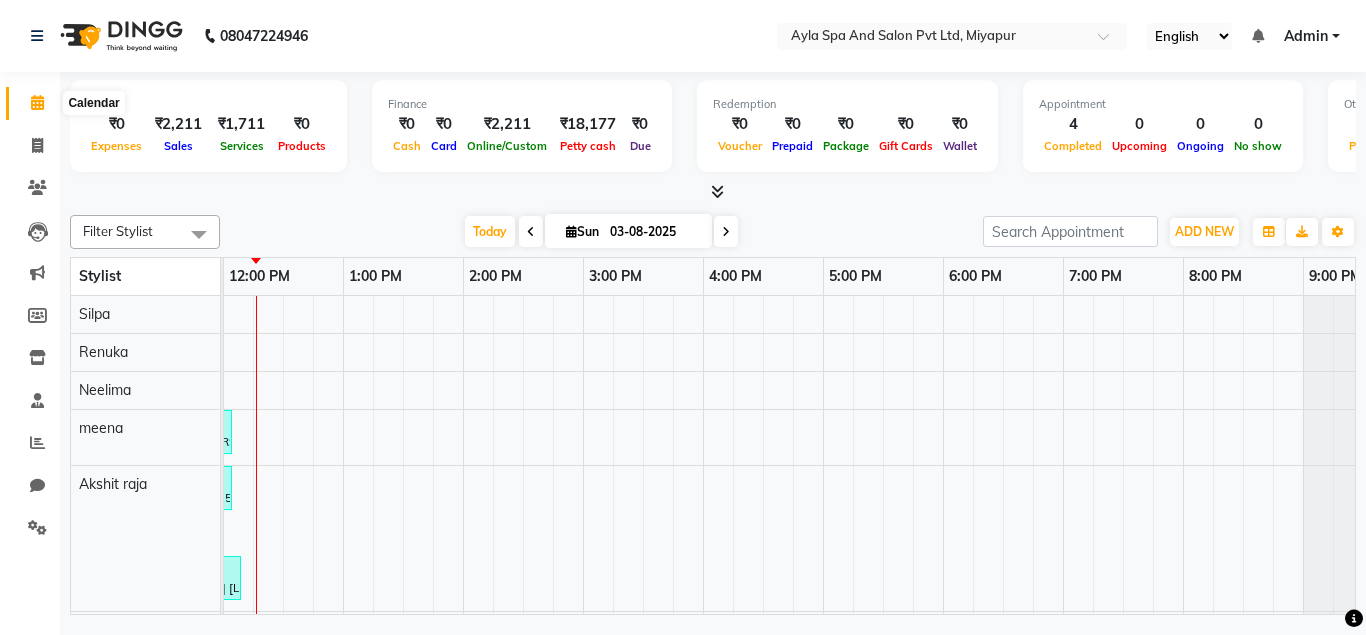 click 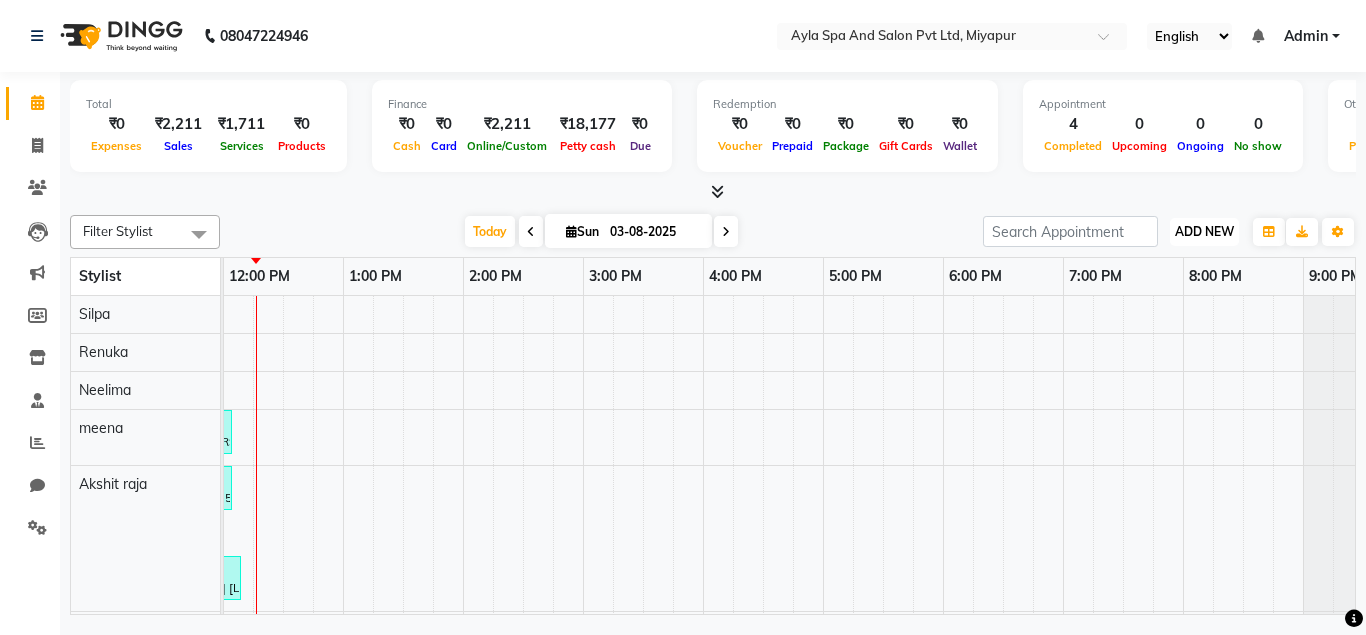 click on "ADD NEW" at bounding box center (1204, 231) 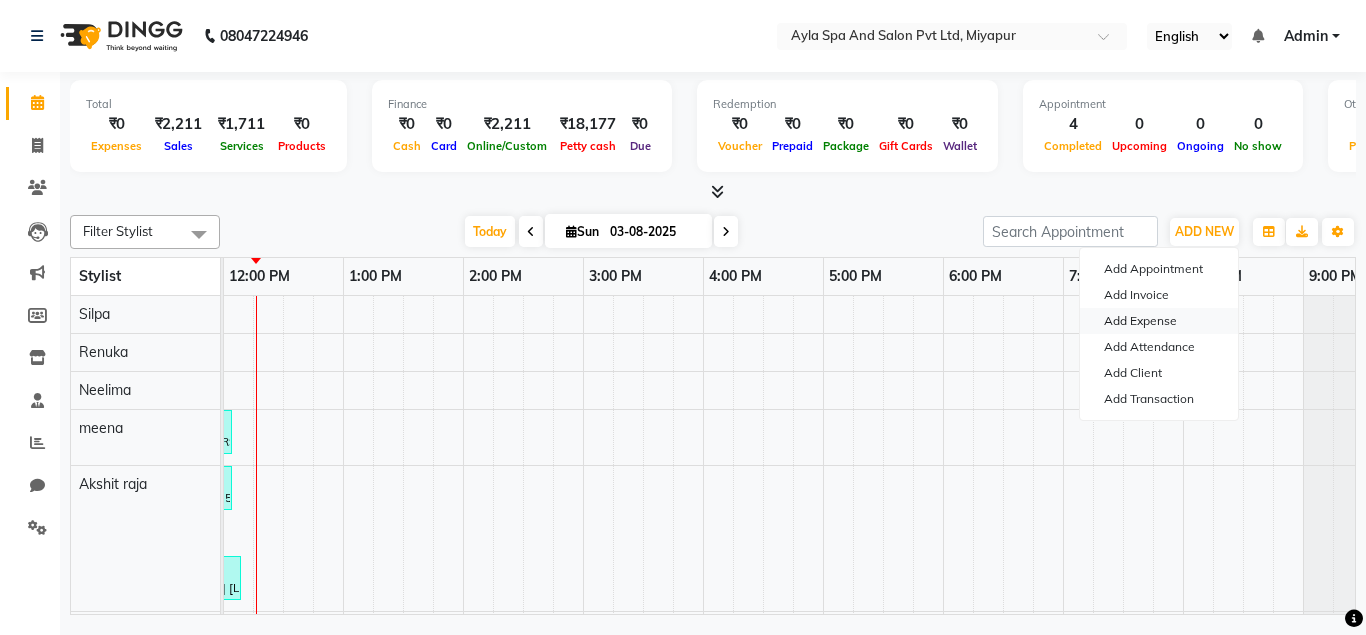 click on "Add Expense" at bounding box center (1159, 321) 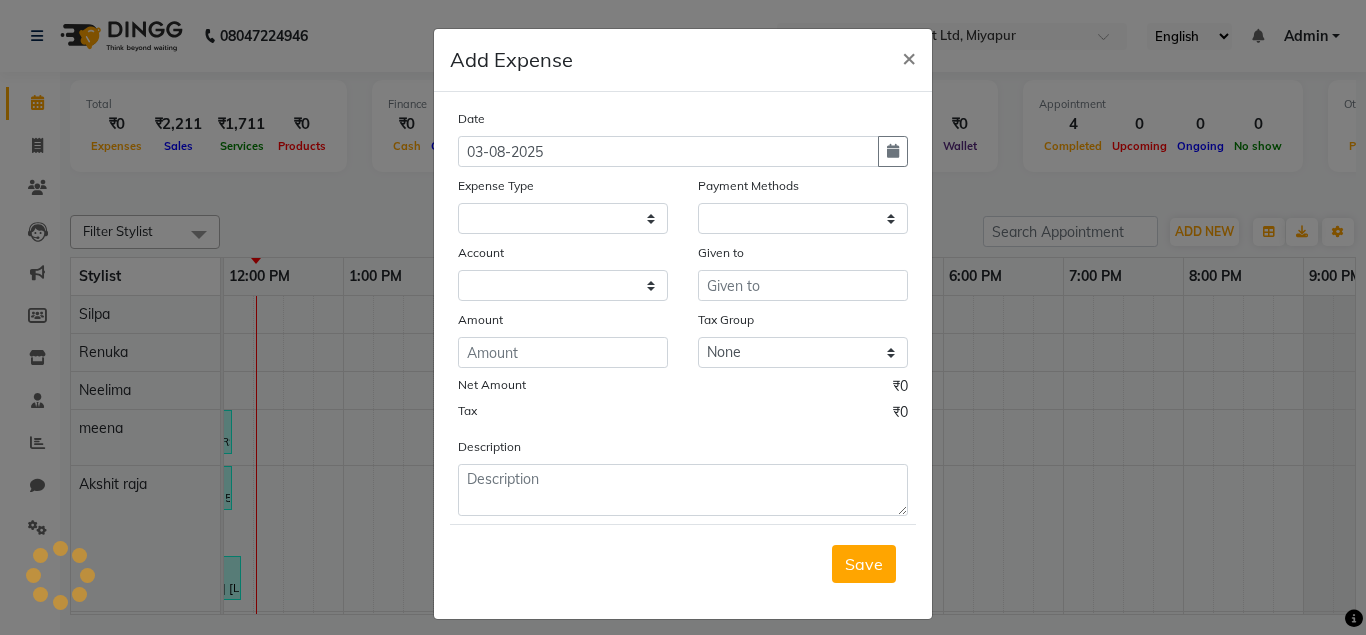 select on "1" 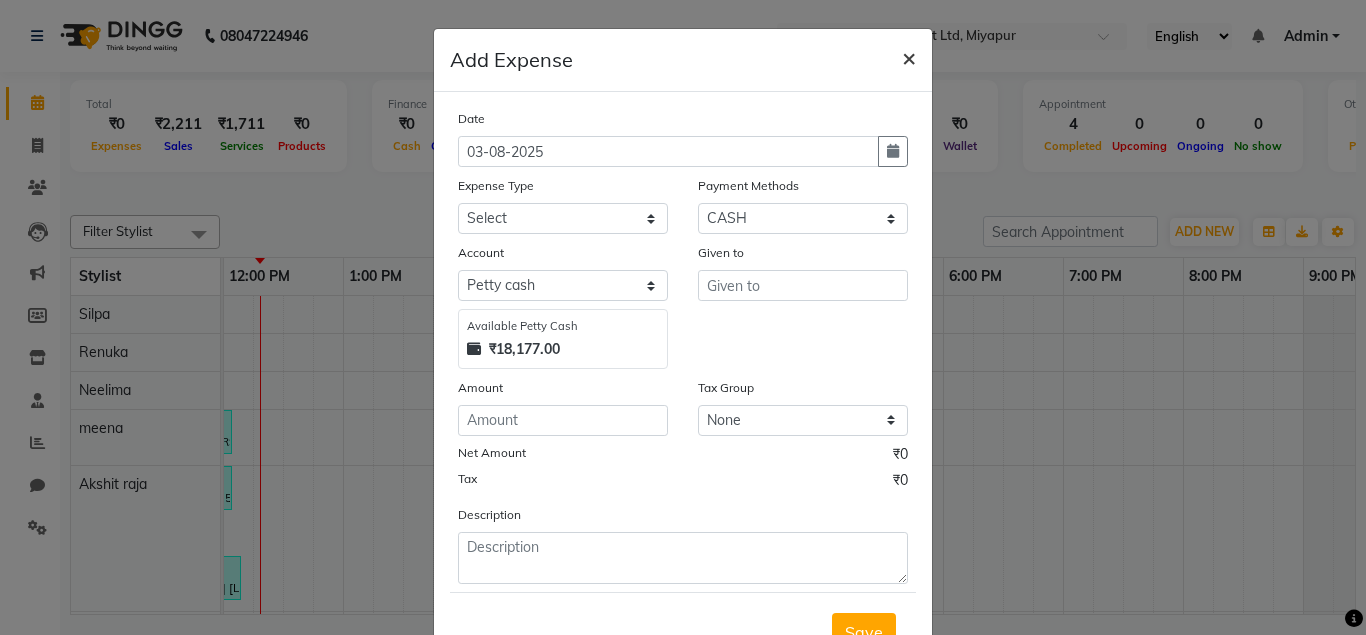 click on "×" 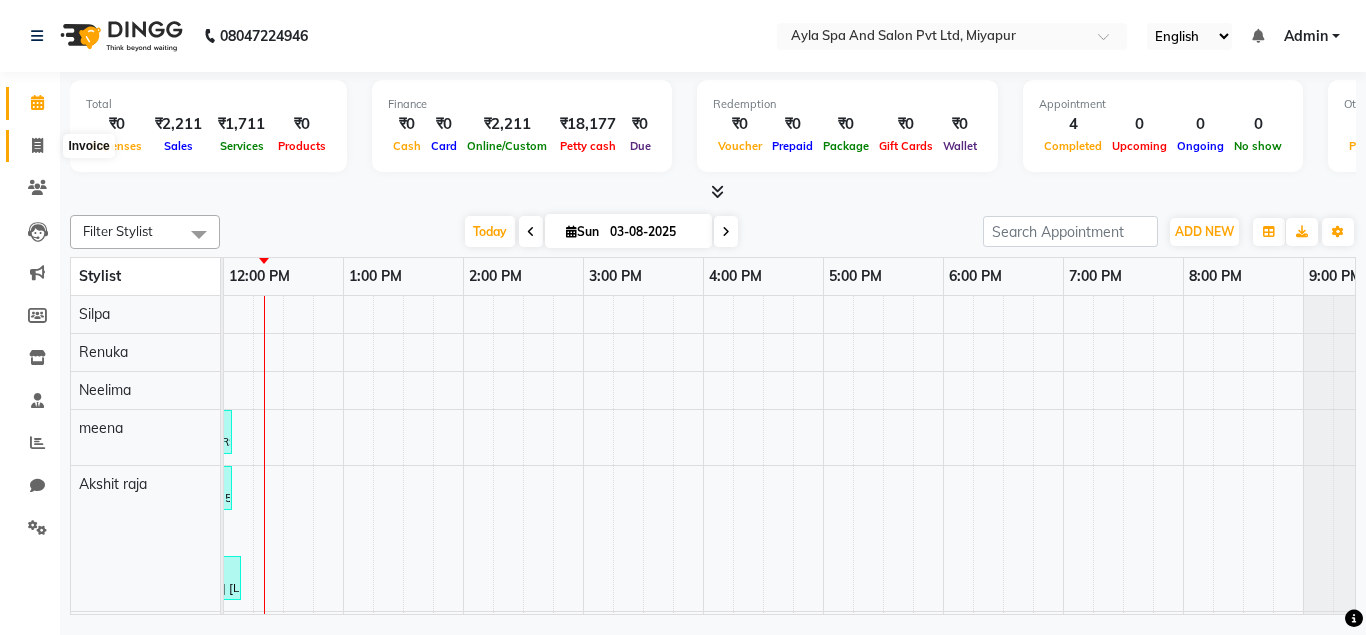 click 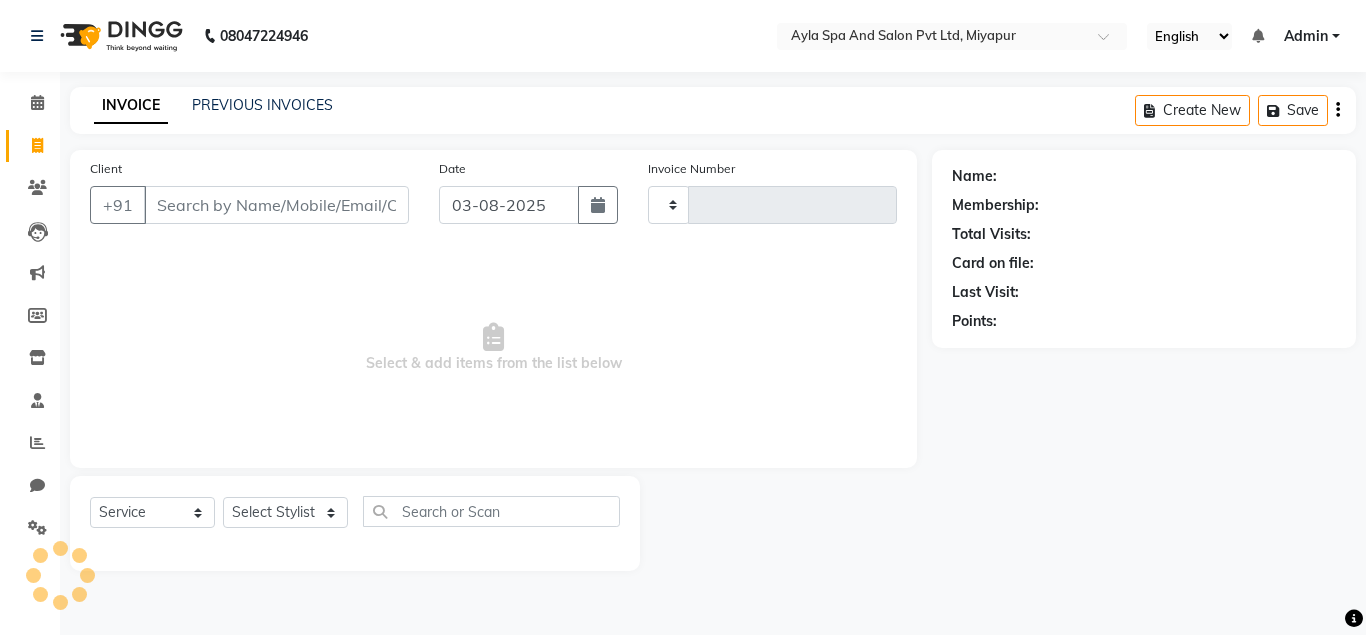 type on "0980" 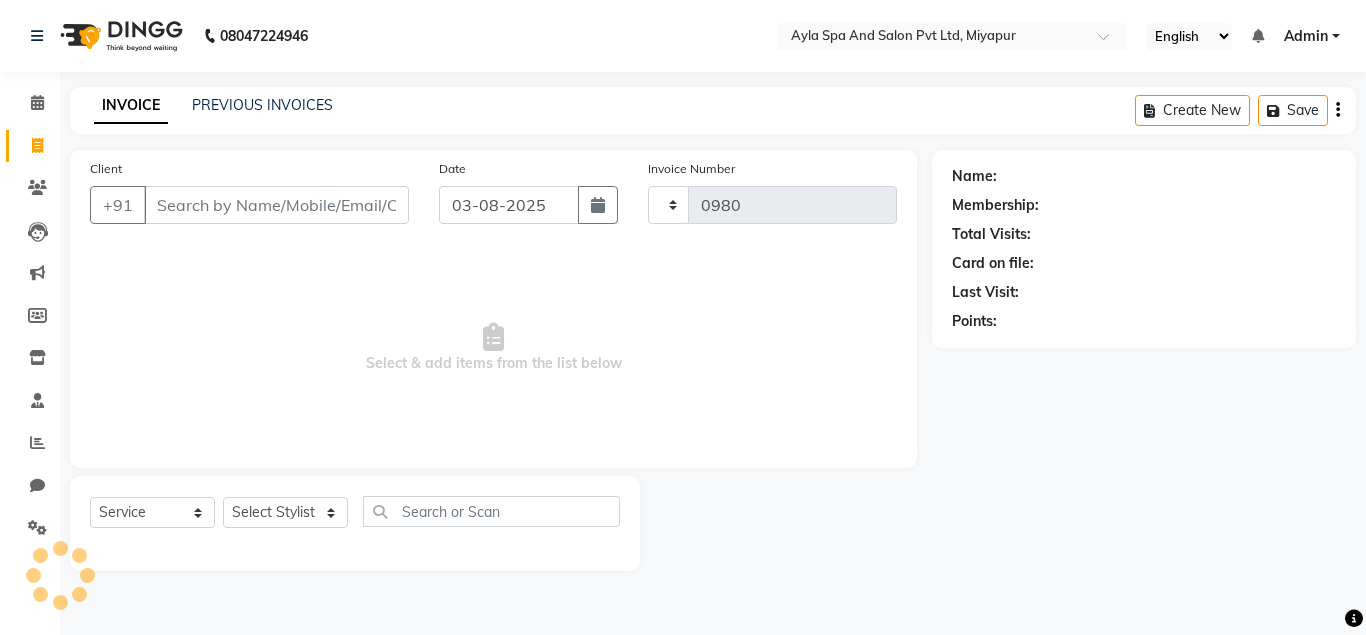 select on "7756" 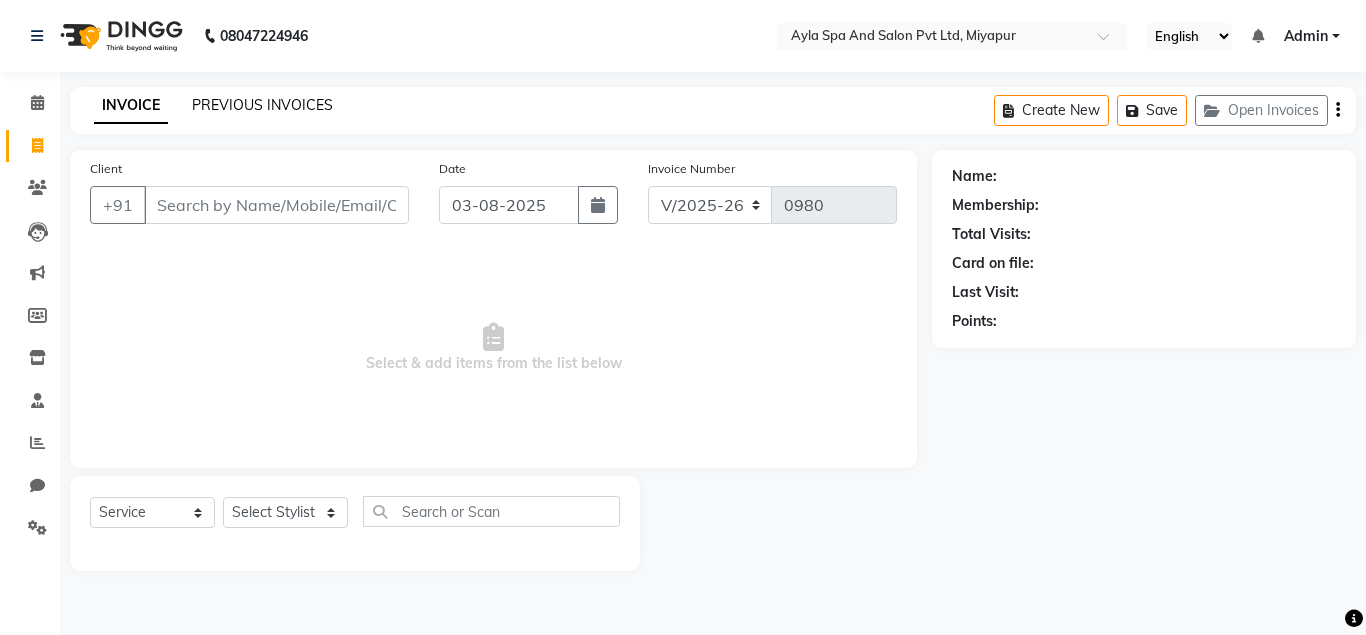 click on "PREVIOUS INVOICES" 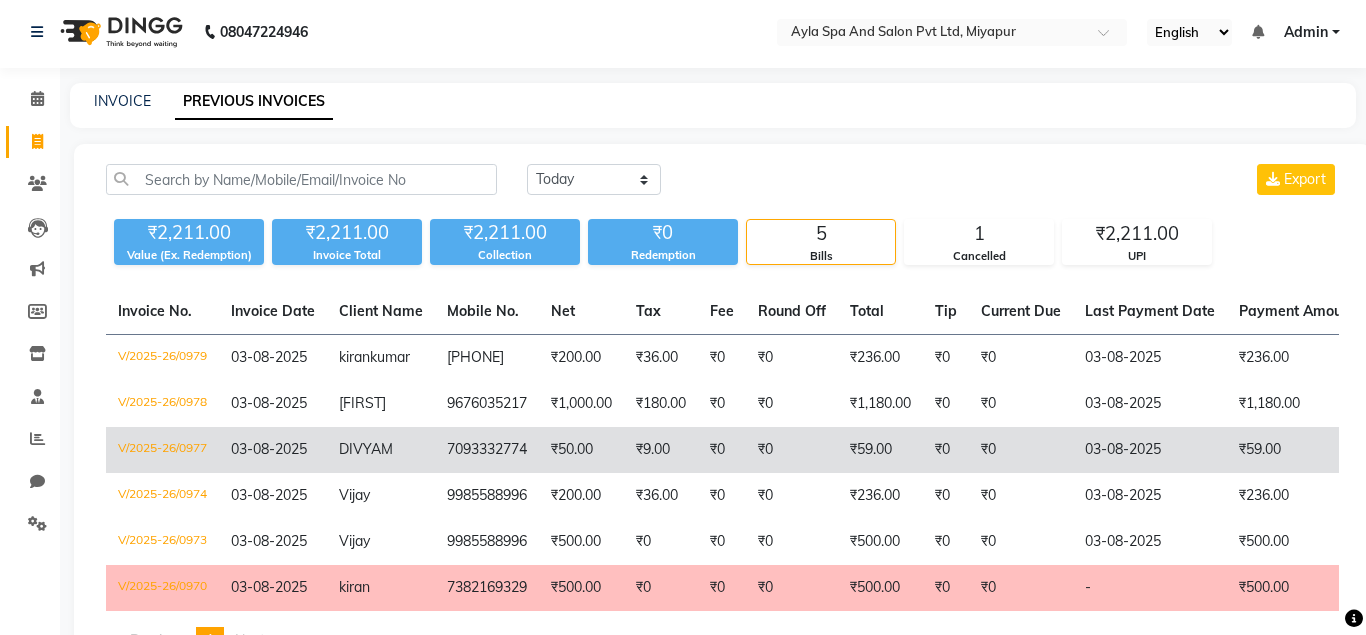 scroll, scrollTop: 0, scrollLeft: 0, axis: both 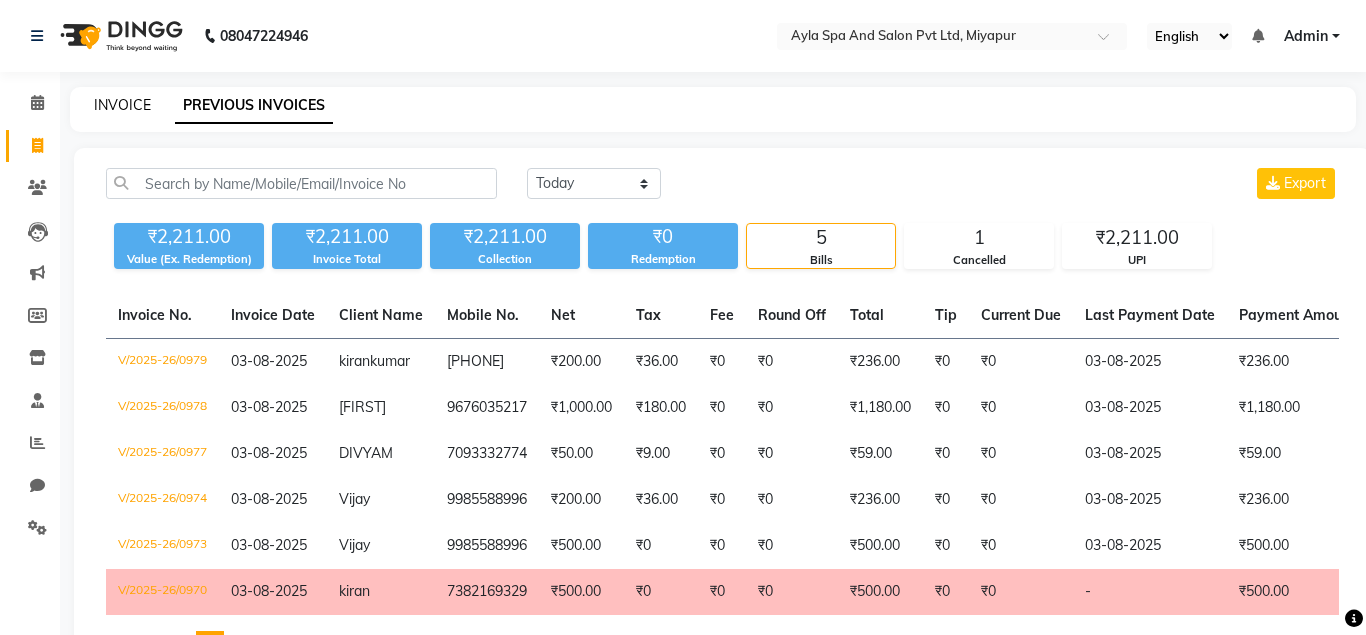 click on "INVOICE" 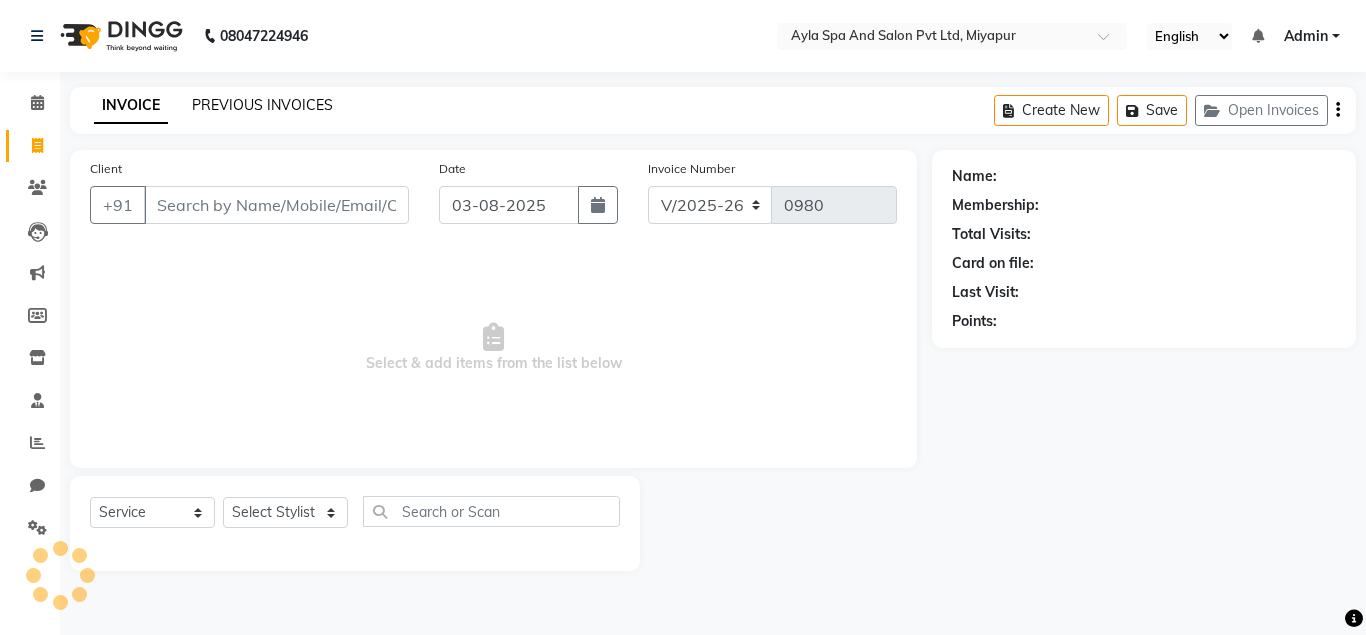 click on "PREVIOUS INVOICES" 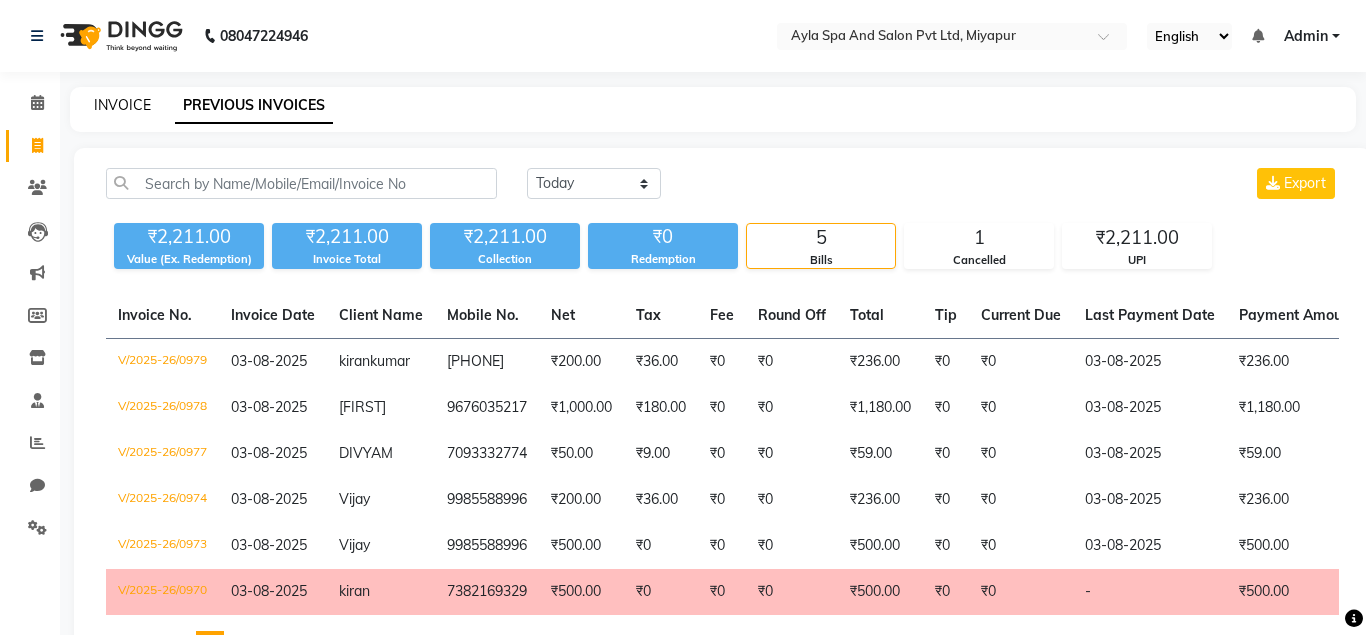 click on "INVOICE" 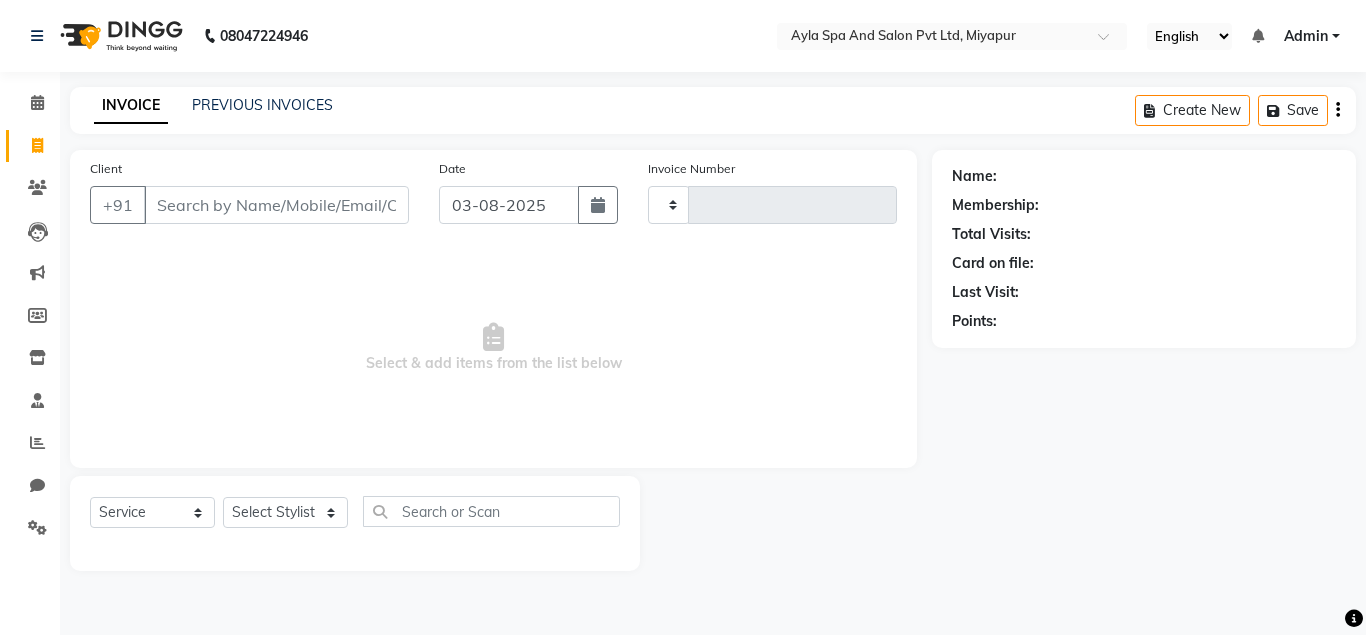 type on "0980" 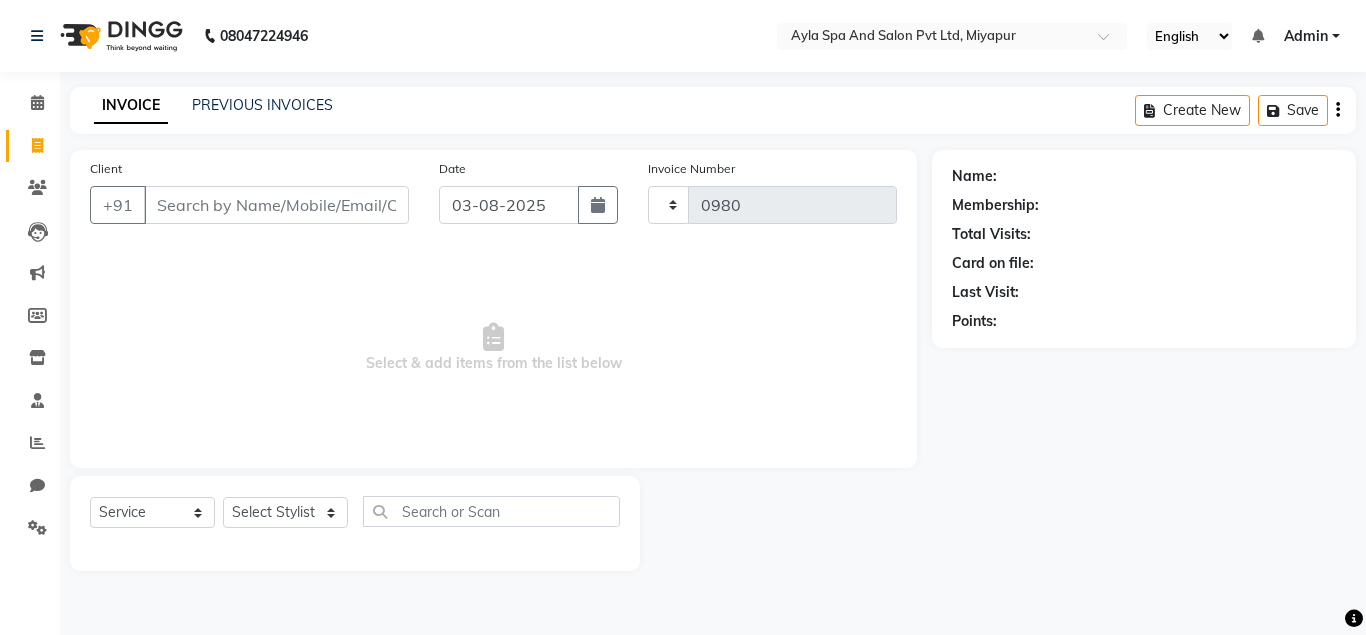 select on "7756" 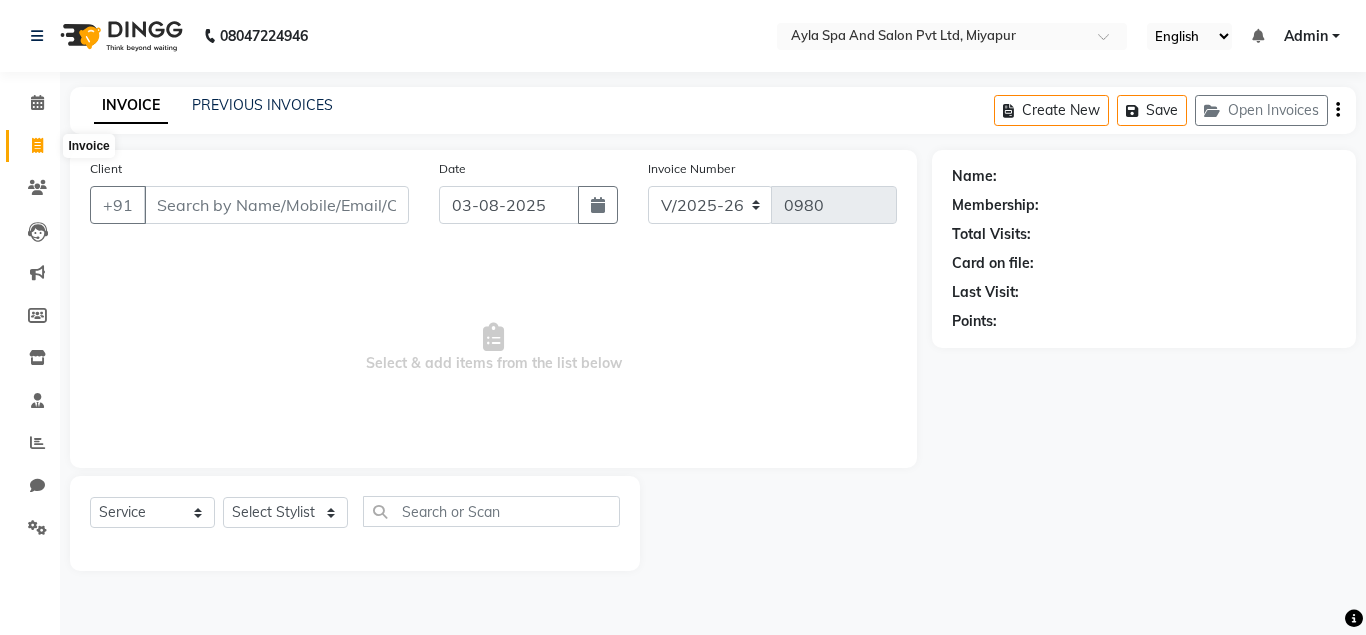 click 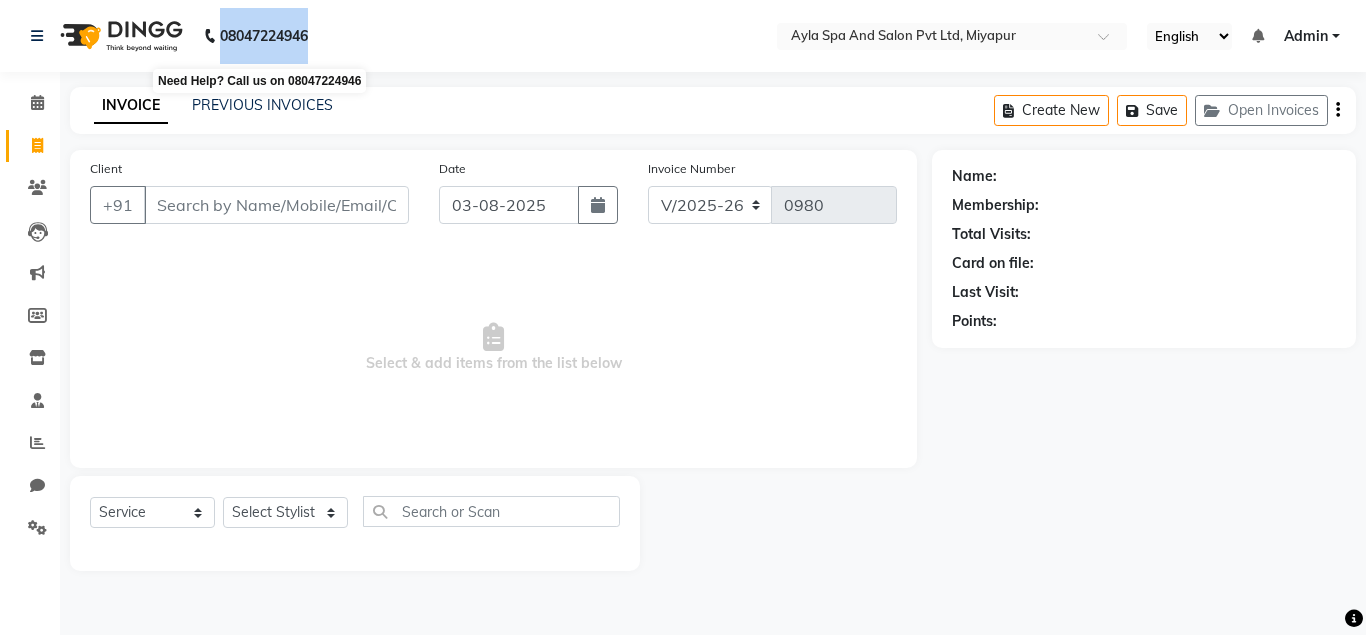 drag, startPoint x: 321, startPoint y: 27, endPoint x: 216, endPoint y: 31, distance: 105.076164 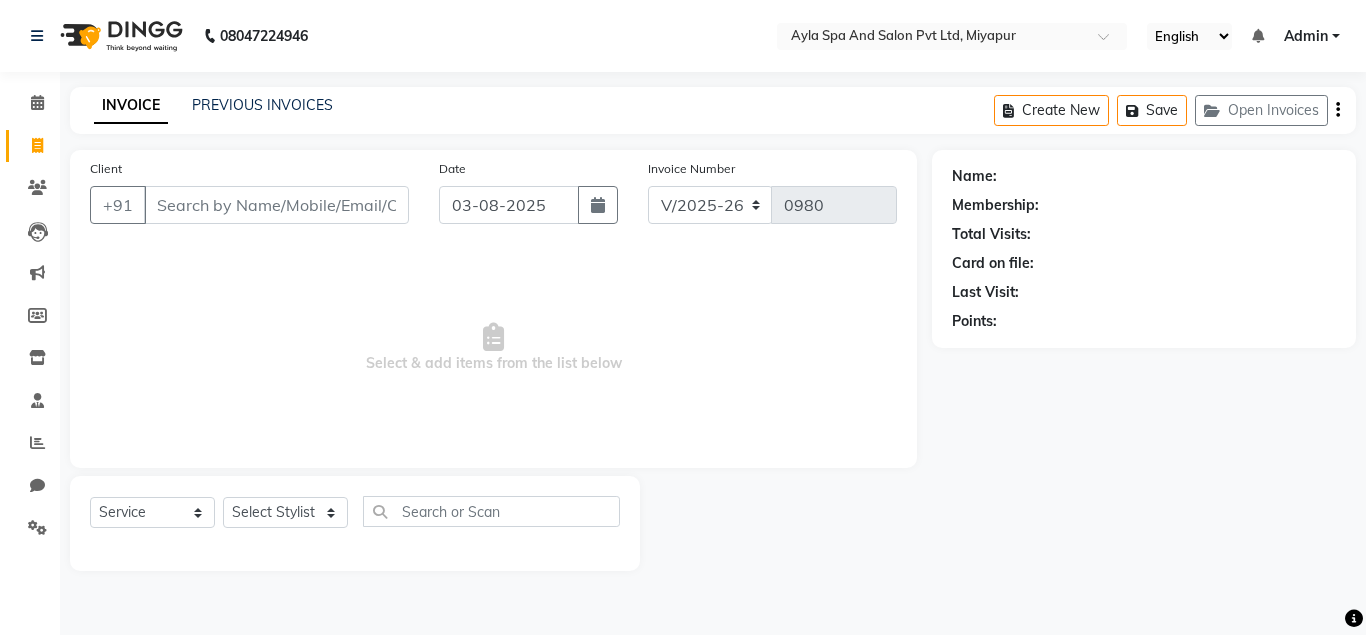 click on "[PHONE] Select Location × Ayla Spa And Salon Pvt Ltd, [CITY] English ENGLISH Español العربية मराठी हिंदी ગુજરાતી தமிழ் 中文 Notifications nothing to show Admin Manage Profile Change Password Sign out  Version:3.15.11" 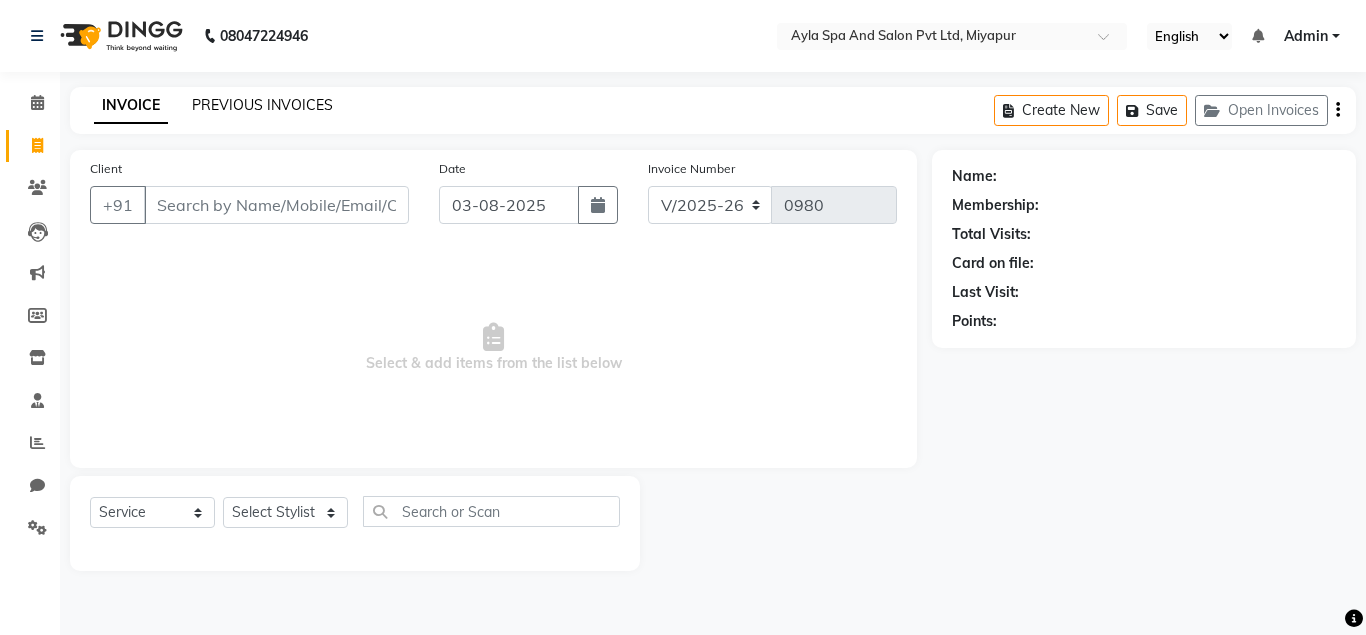 click on "PREVIOUS INVOICES" 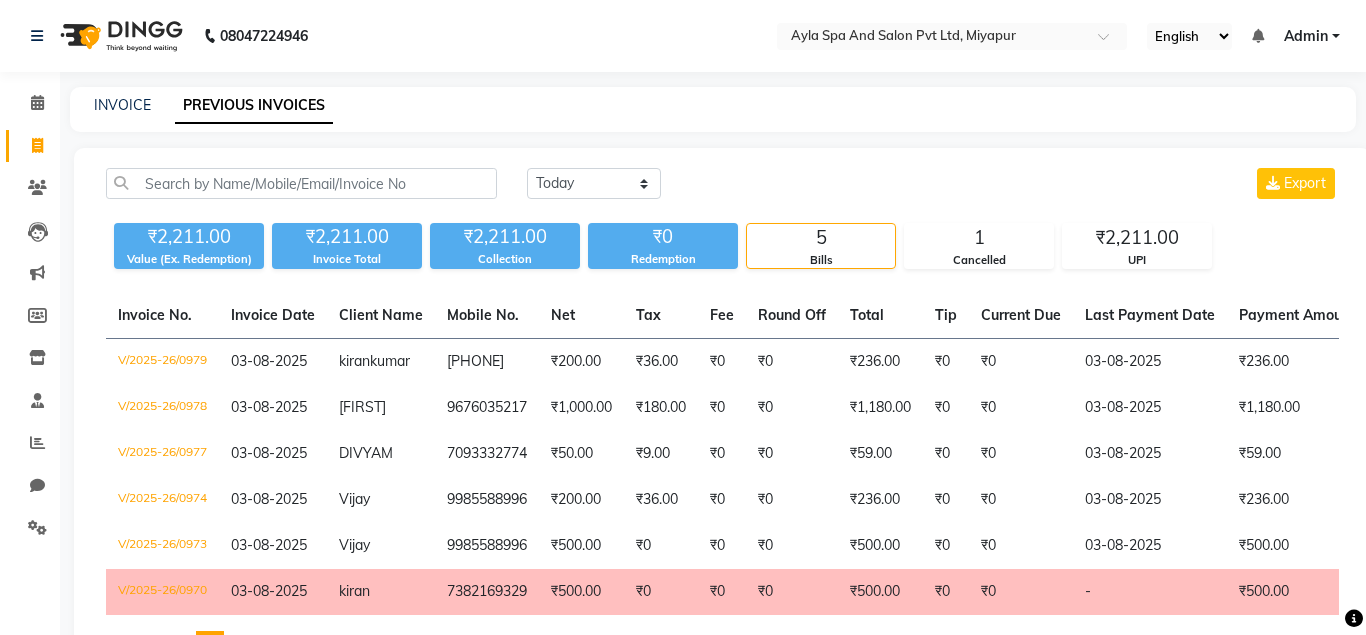 drag, startPoint x: 126, startPoint y: 92, endPoint x: 103, endPoint y: 123, distance: 38.600517 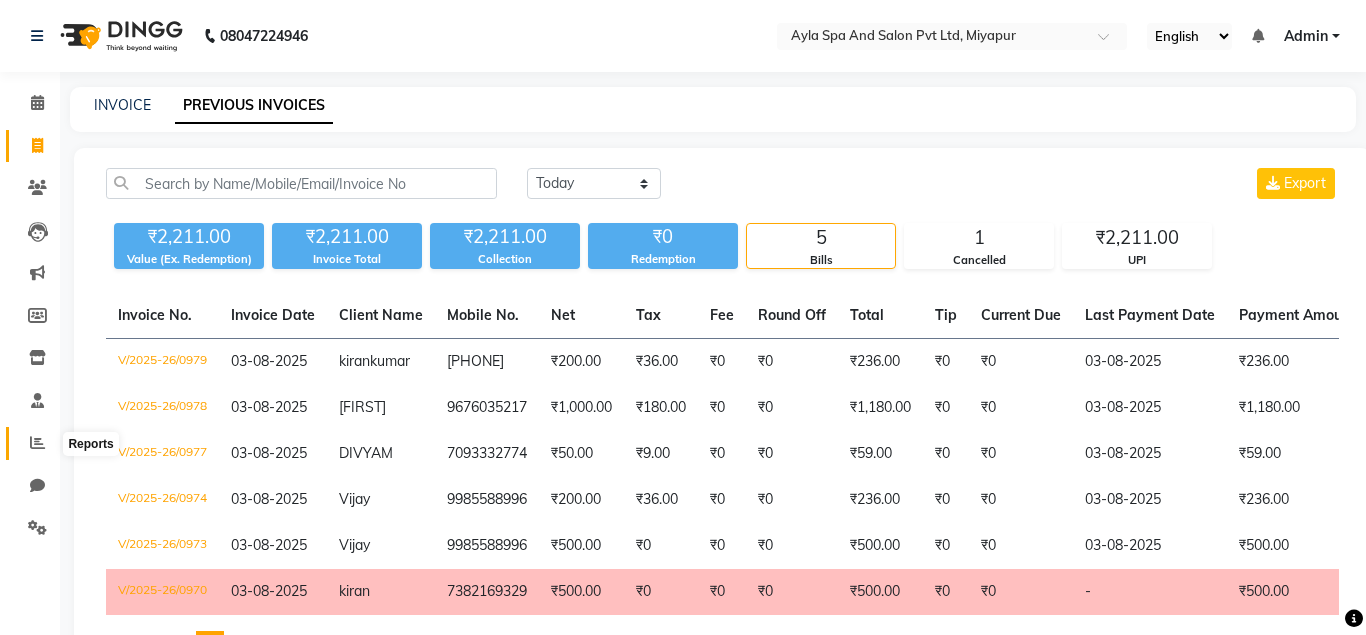 click 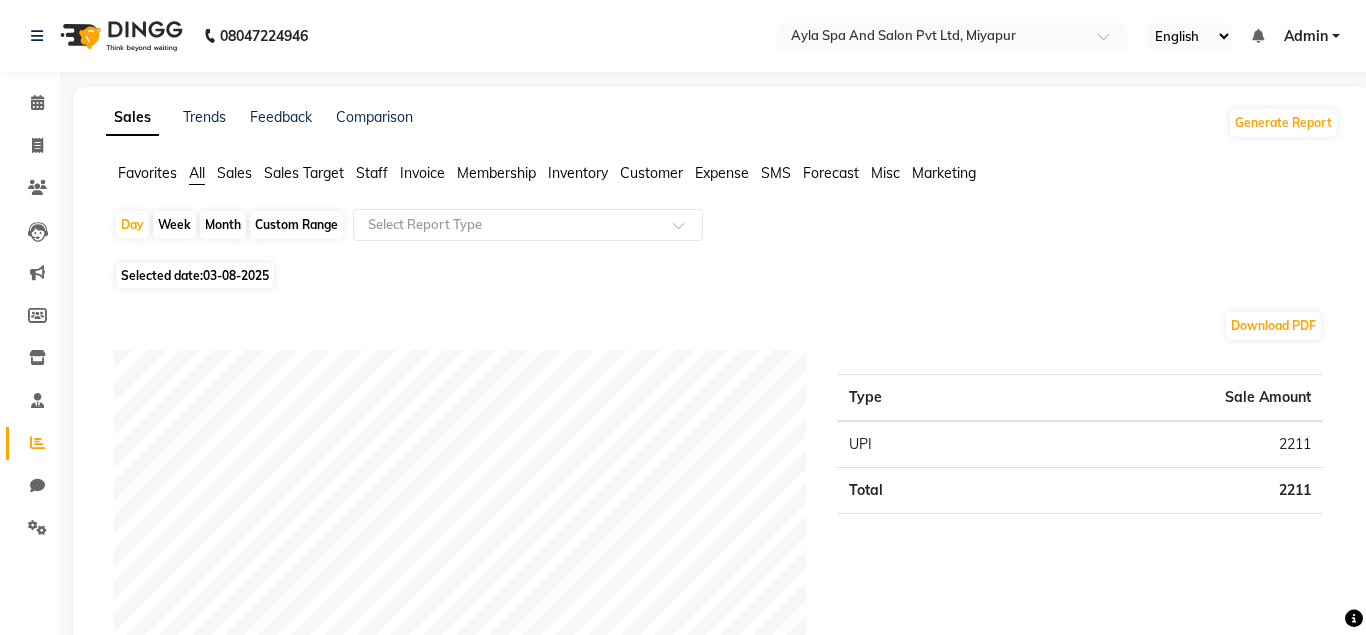 click on "Sales" 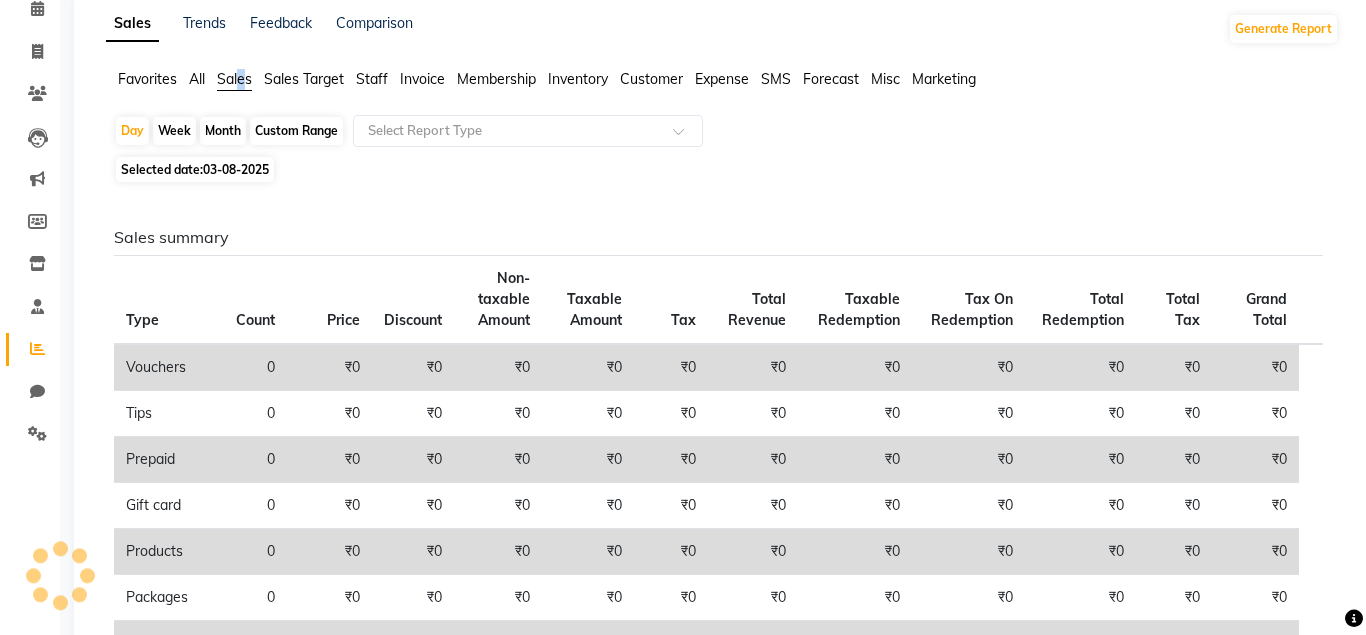 scroll, scrollTop: 0, scrollLeft: 0, axis: both 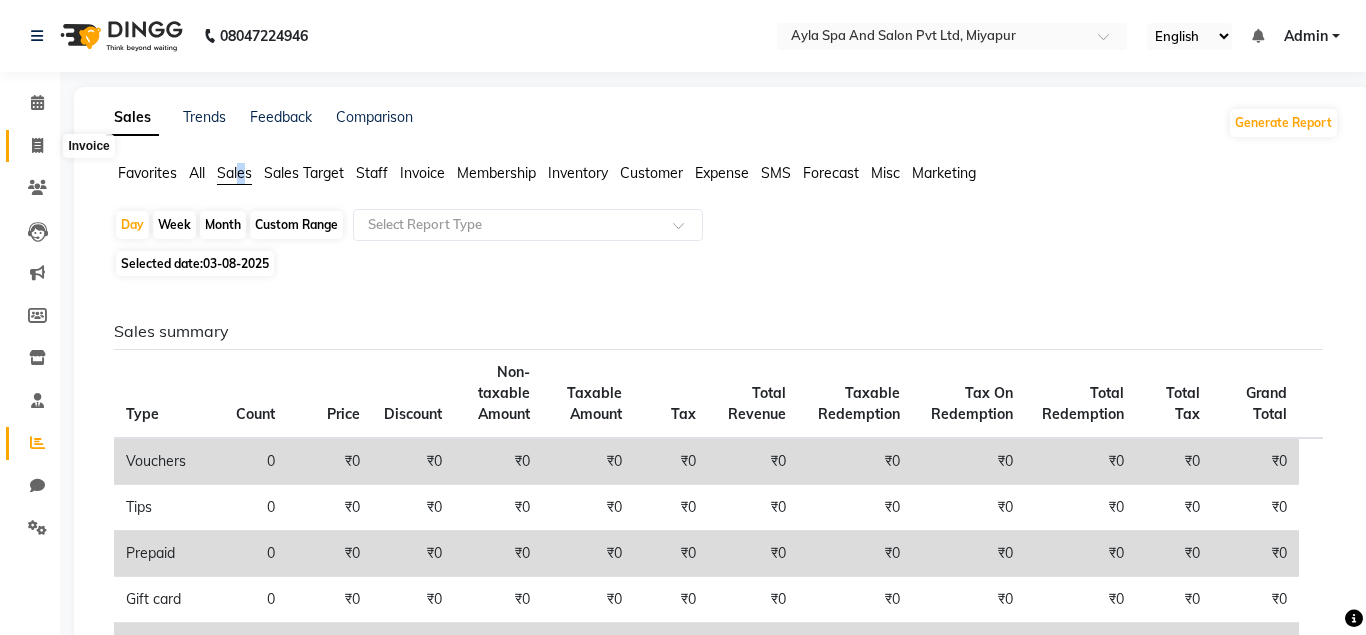 click 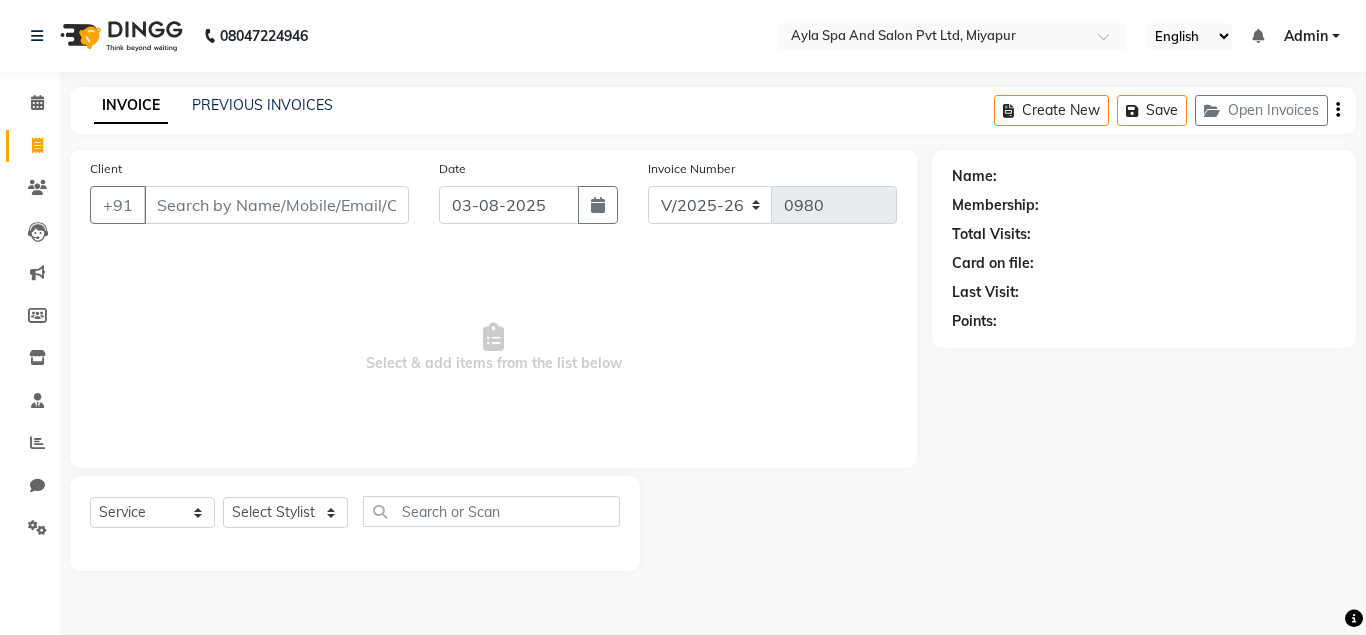 click on "Invoice" 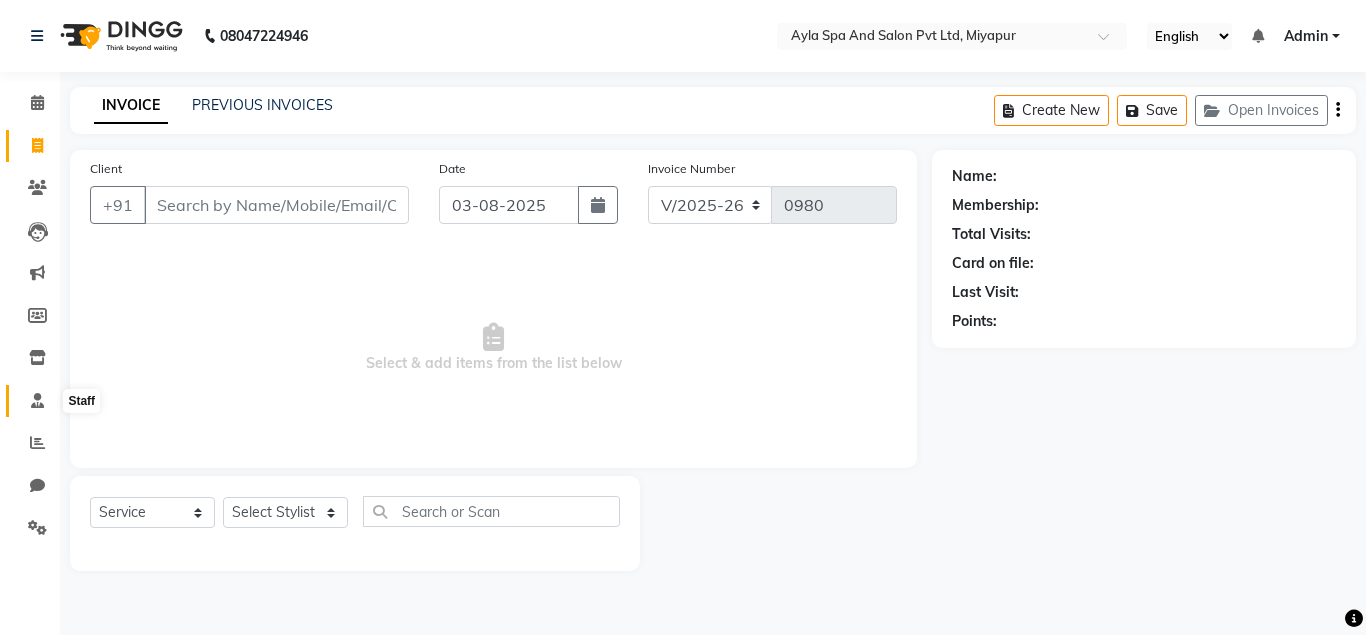 click 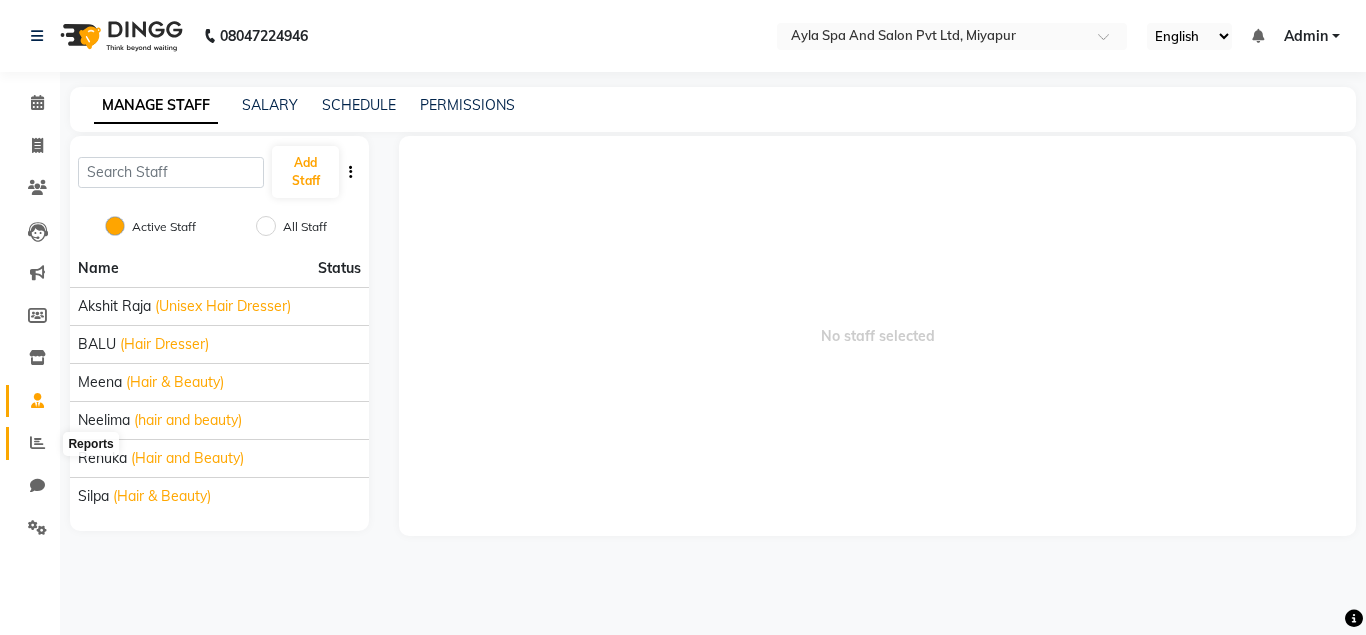 click 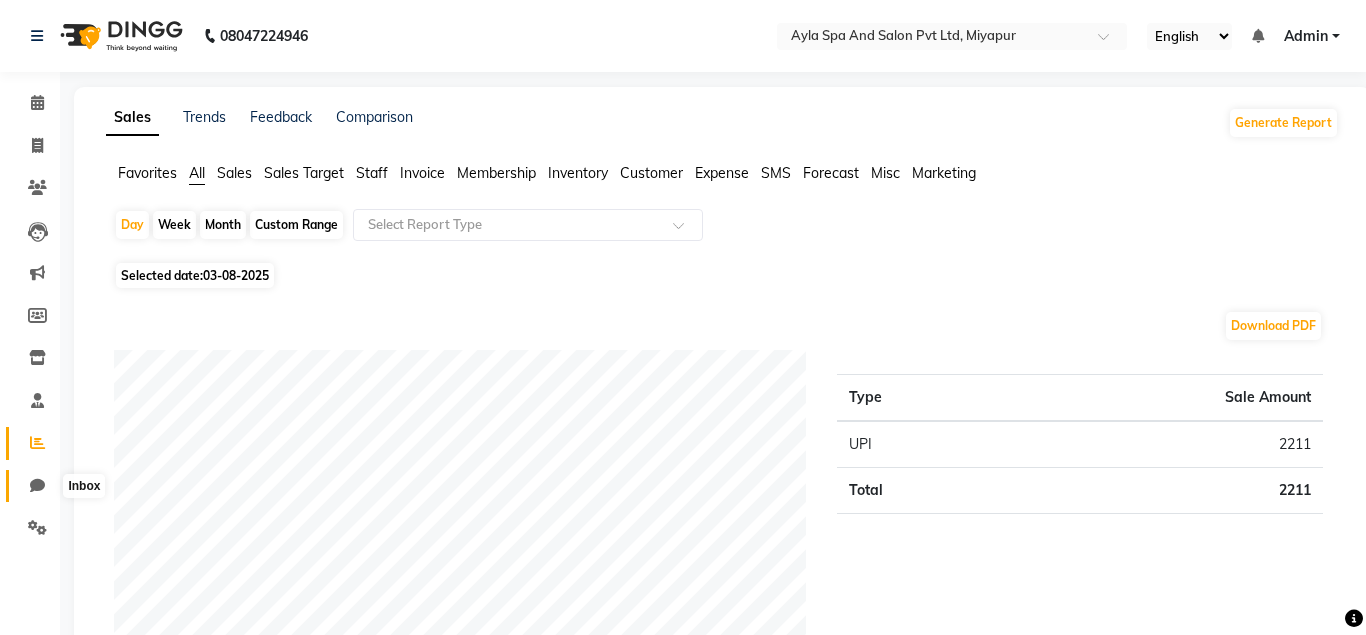 click 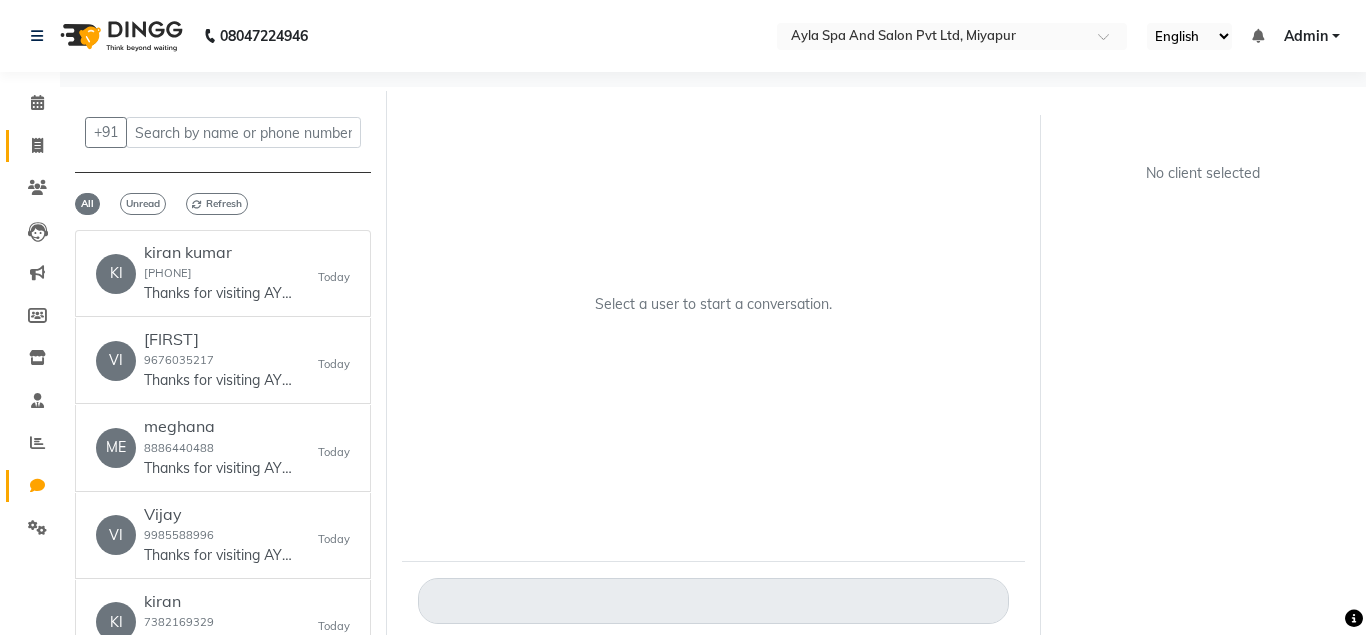 click on "Invoice" 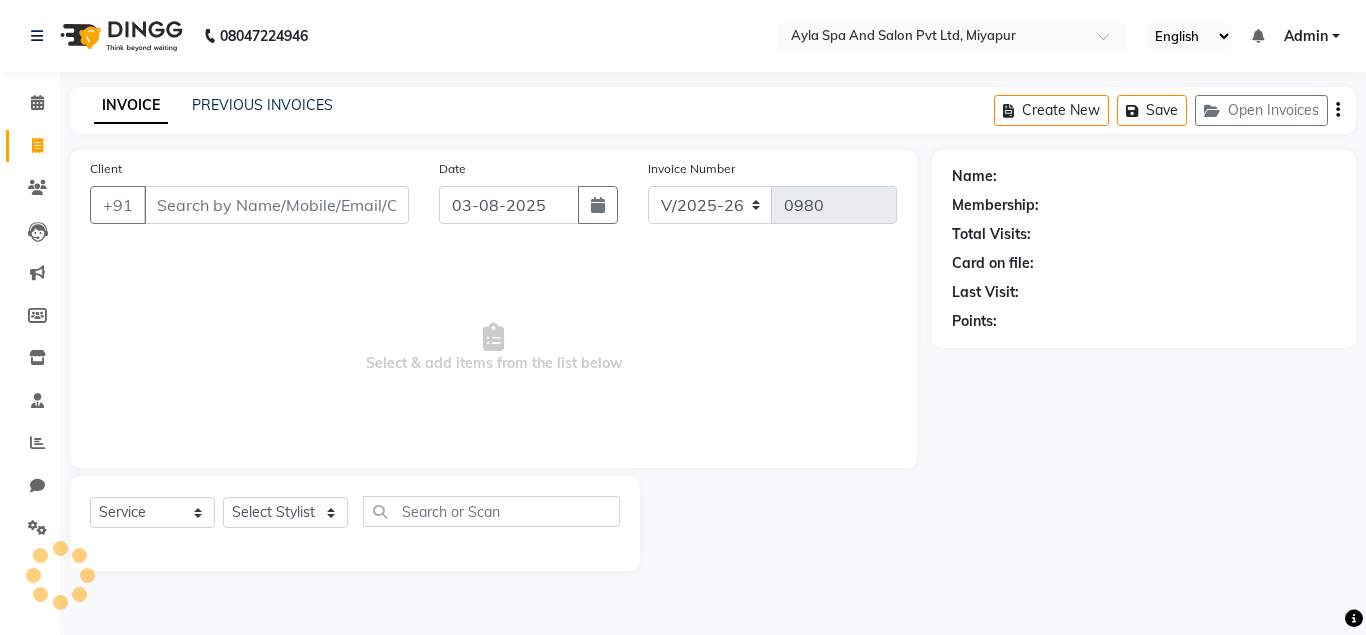 click on "Client" at bounding box center (276, 205) 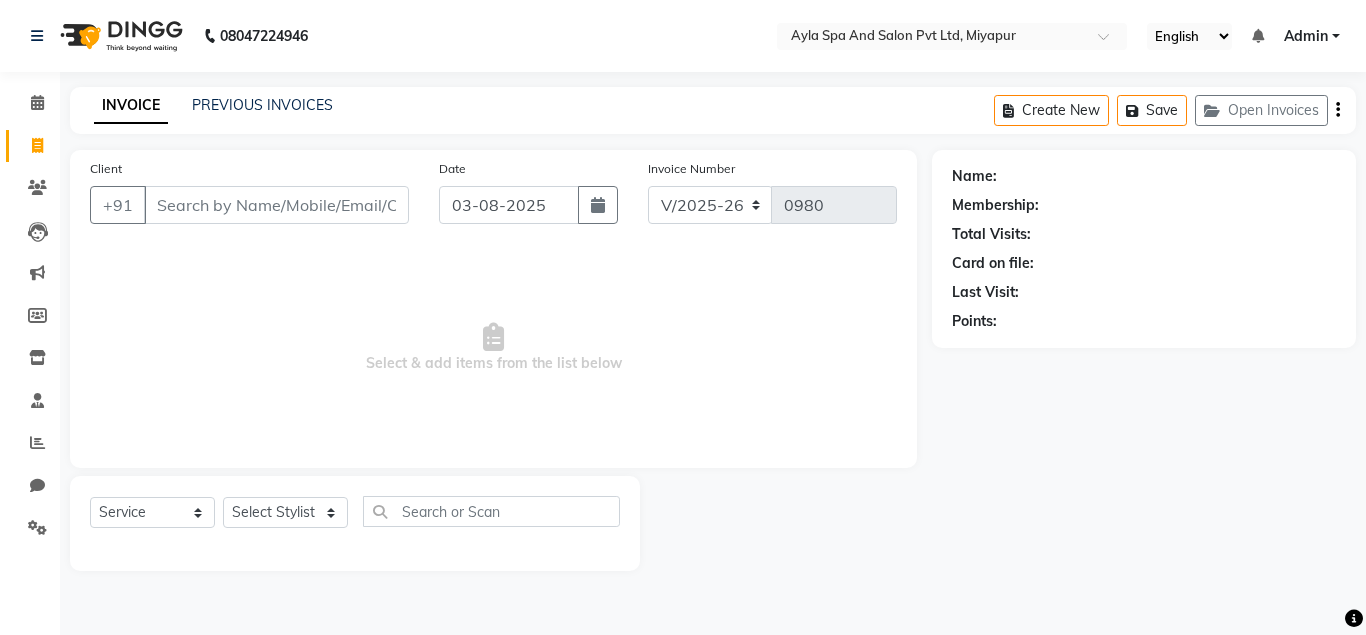 click on "Client" at bounding box center [276, 205] 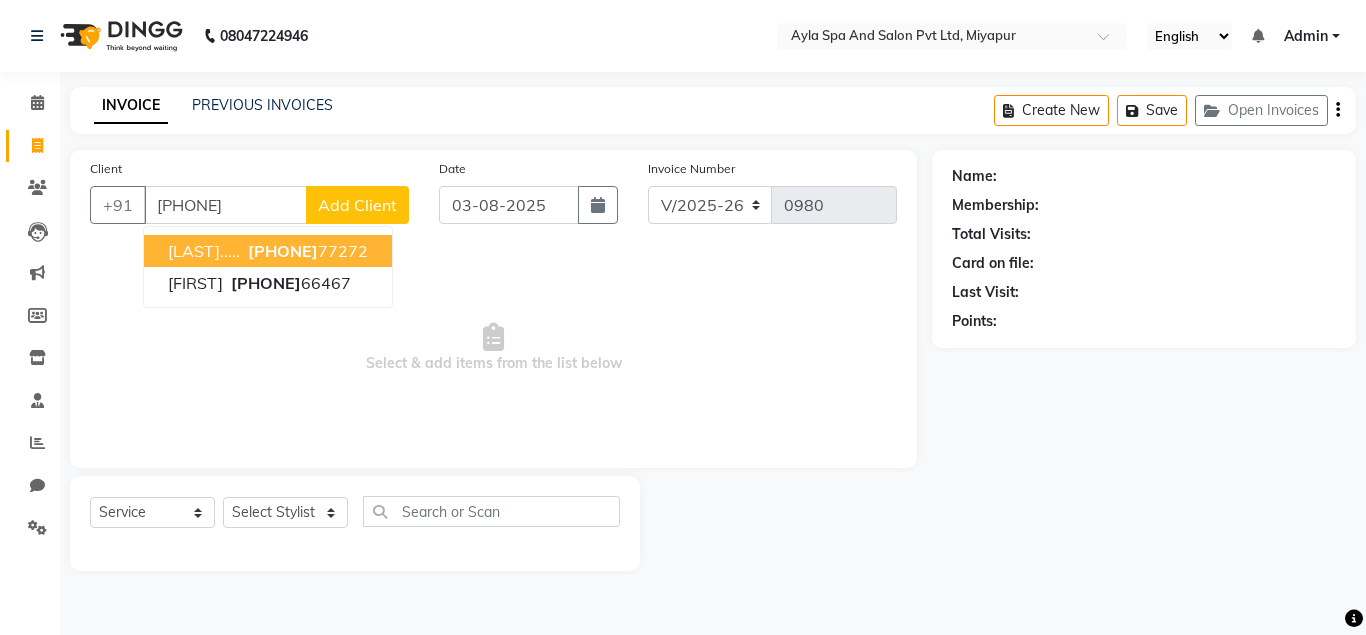 click on "[PHONE]" at bounding box center (306, 251) 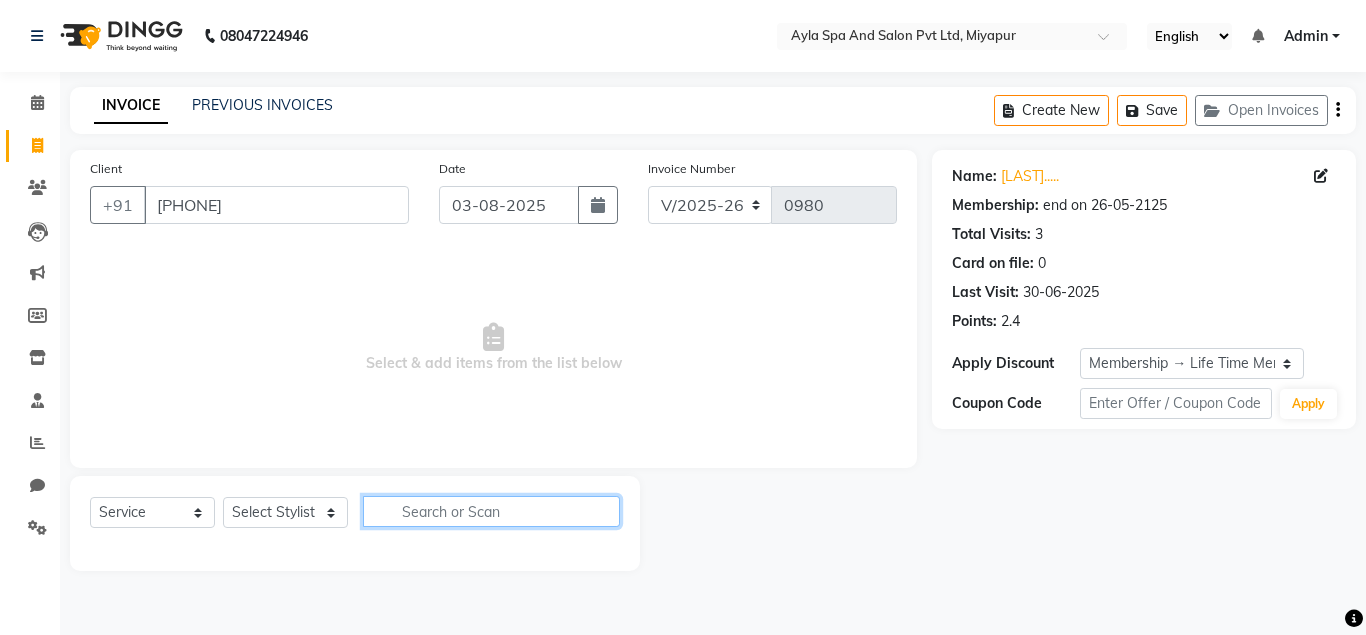 click 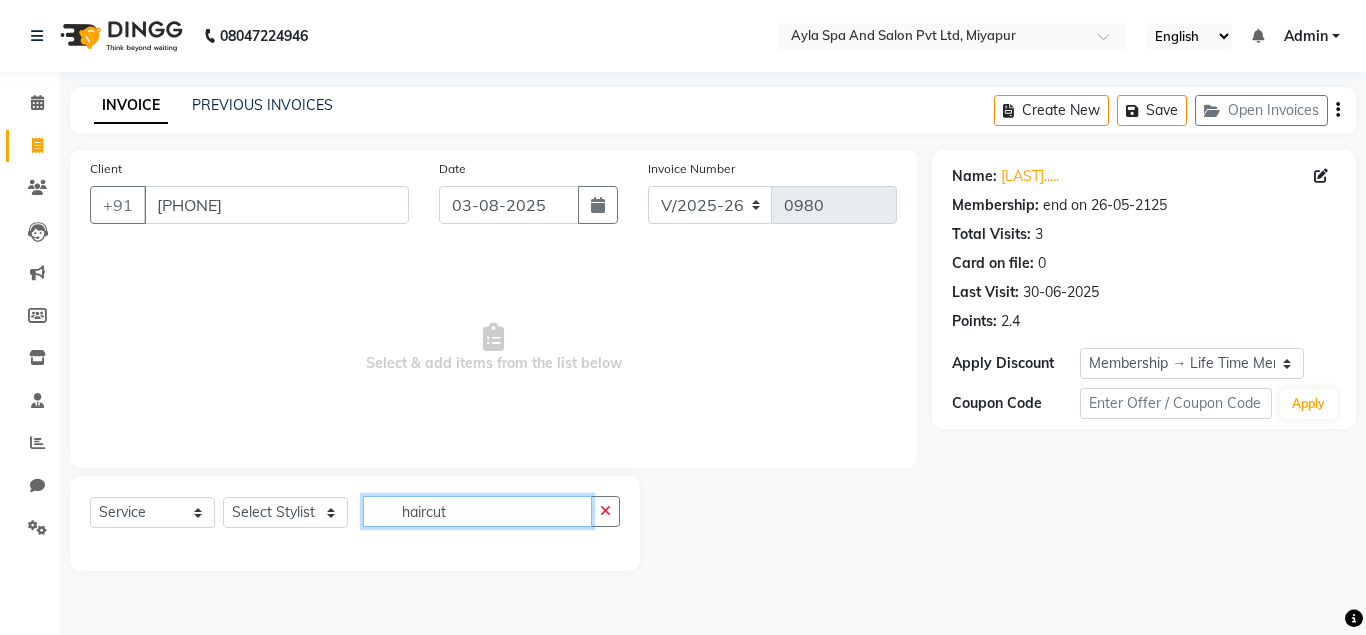 drag, startPoint x: 472, startPoint y: 512, endPoint x: 386, endPoint y: 513, distance: 86.00581 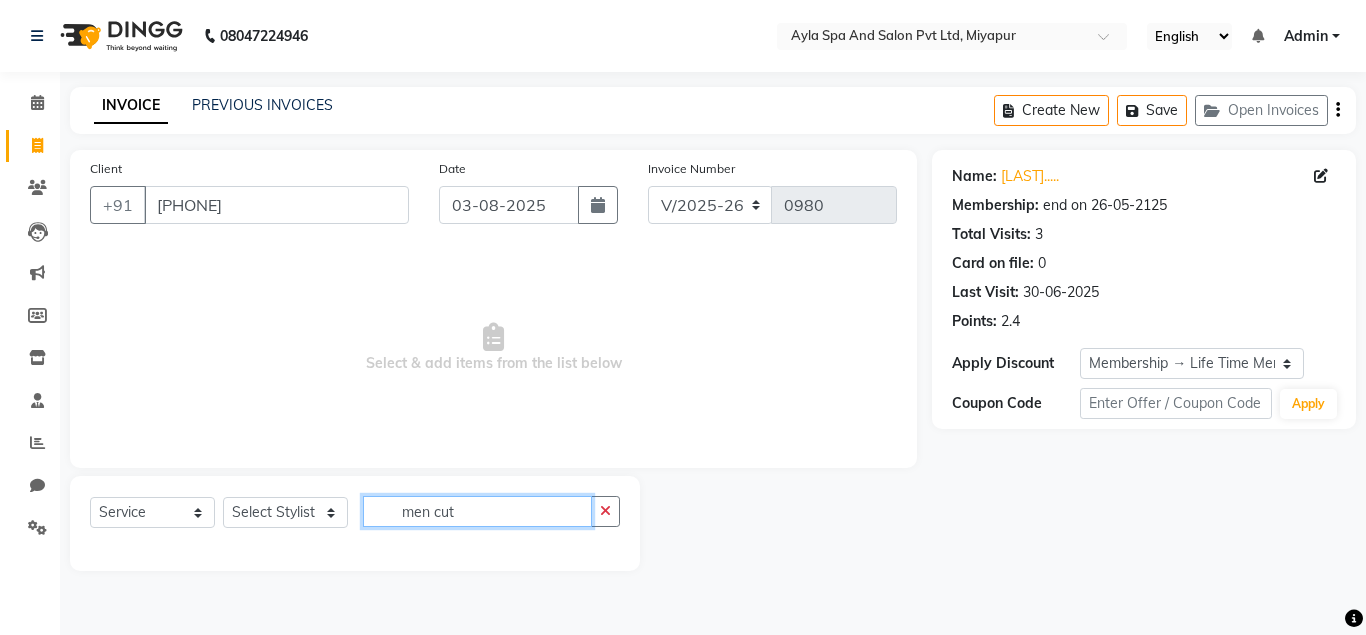 type on "men cut" 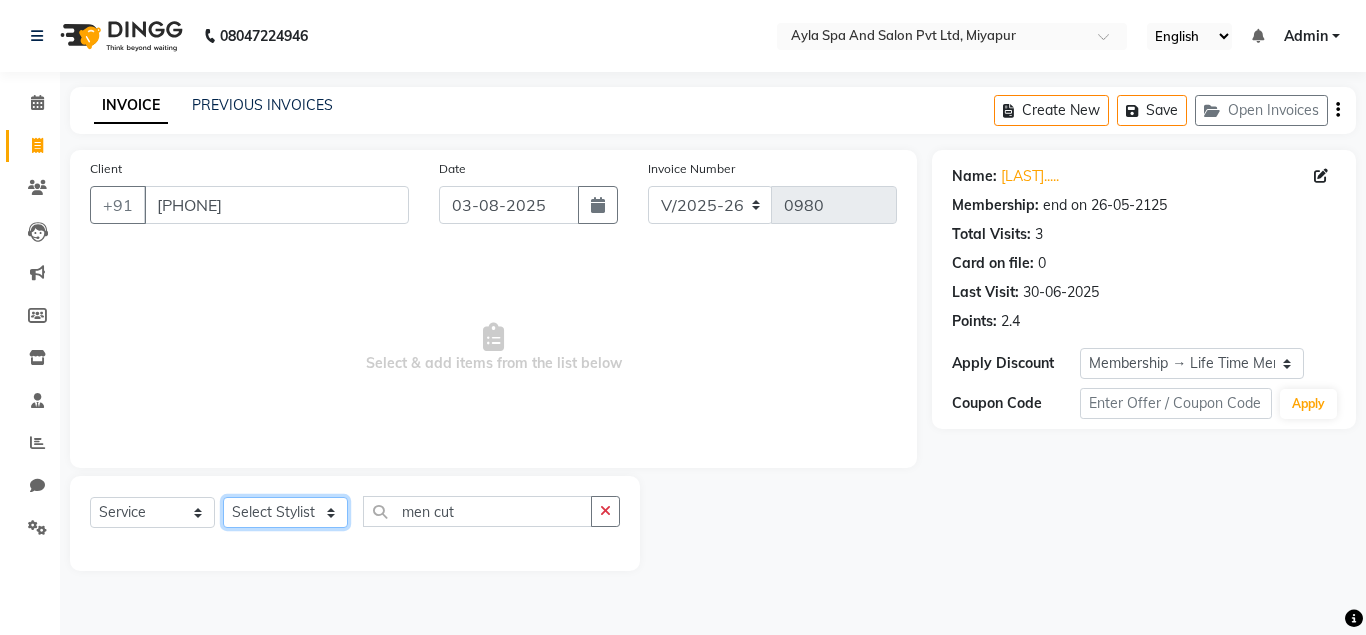click on "Select Stylist Akshit raja BALU meena Neelima Renuka Silpa" 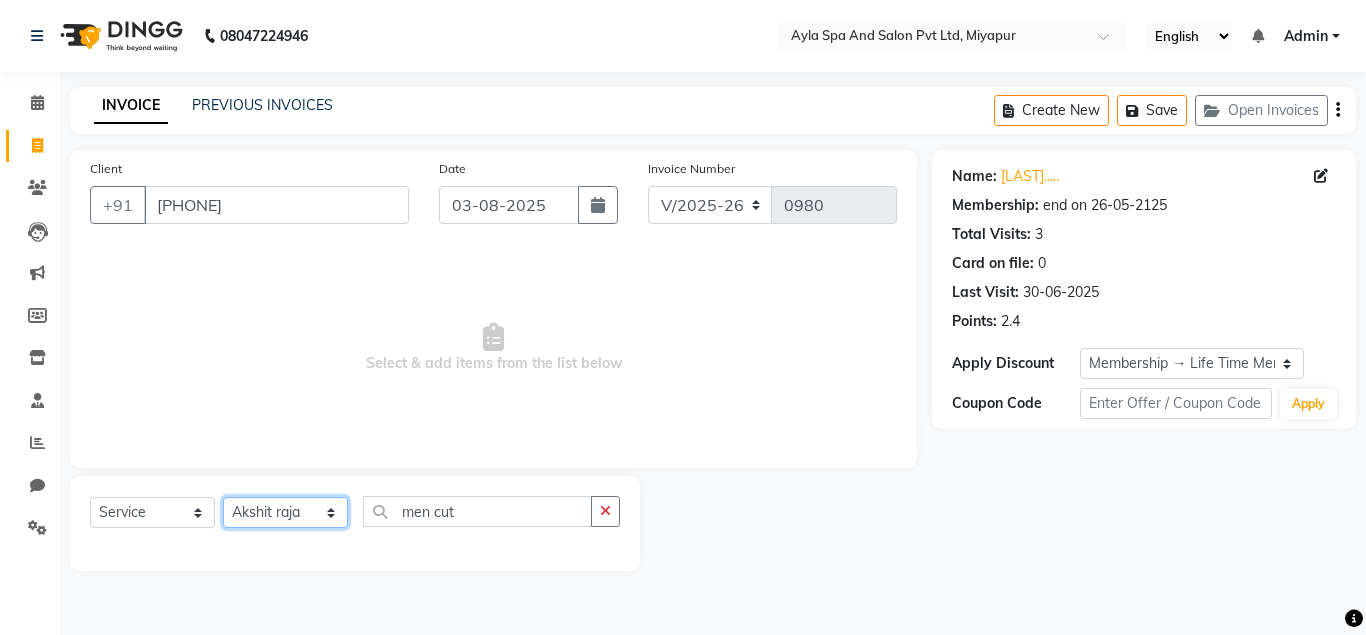 click on "Akshit raja" 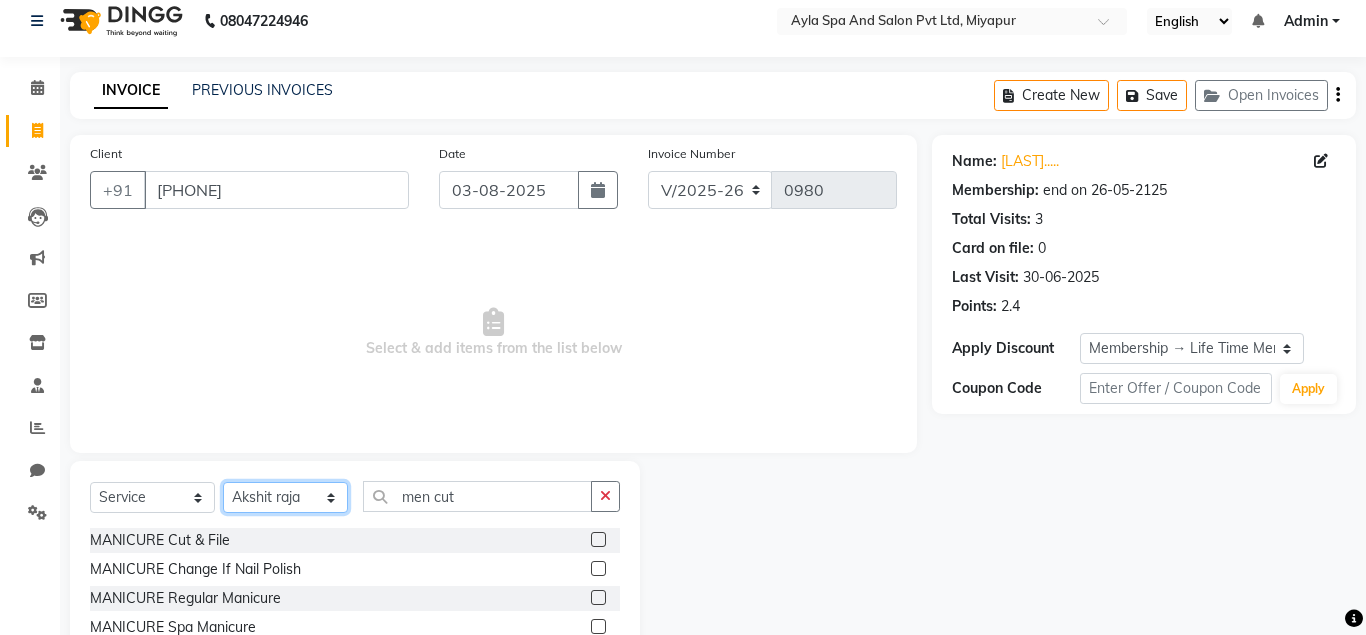 scroll, scrollTop: 166, scrollLeft: 0, axis: vertical 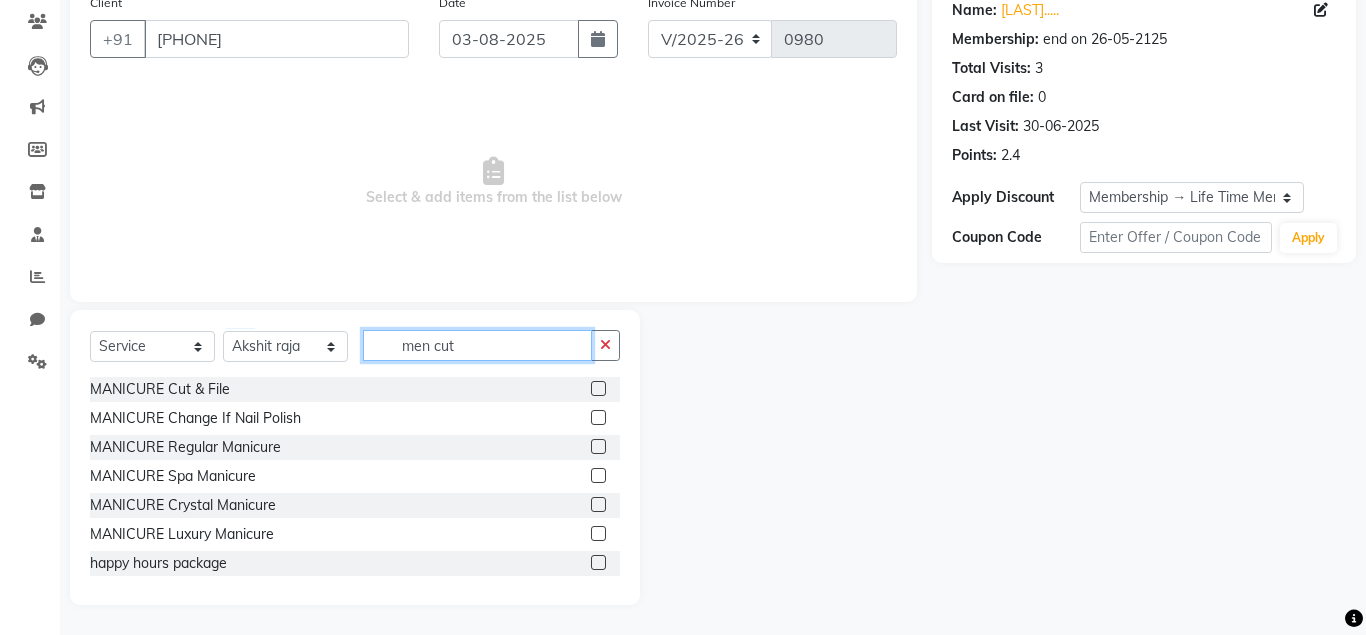 drag, startPoint x: 476, startPoint y: 348, endPoint x: 368, endPoint y: 347, distance: 108.00463 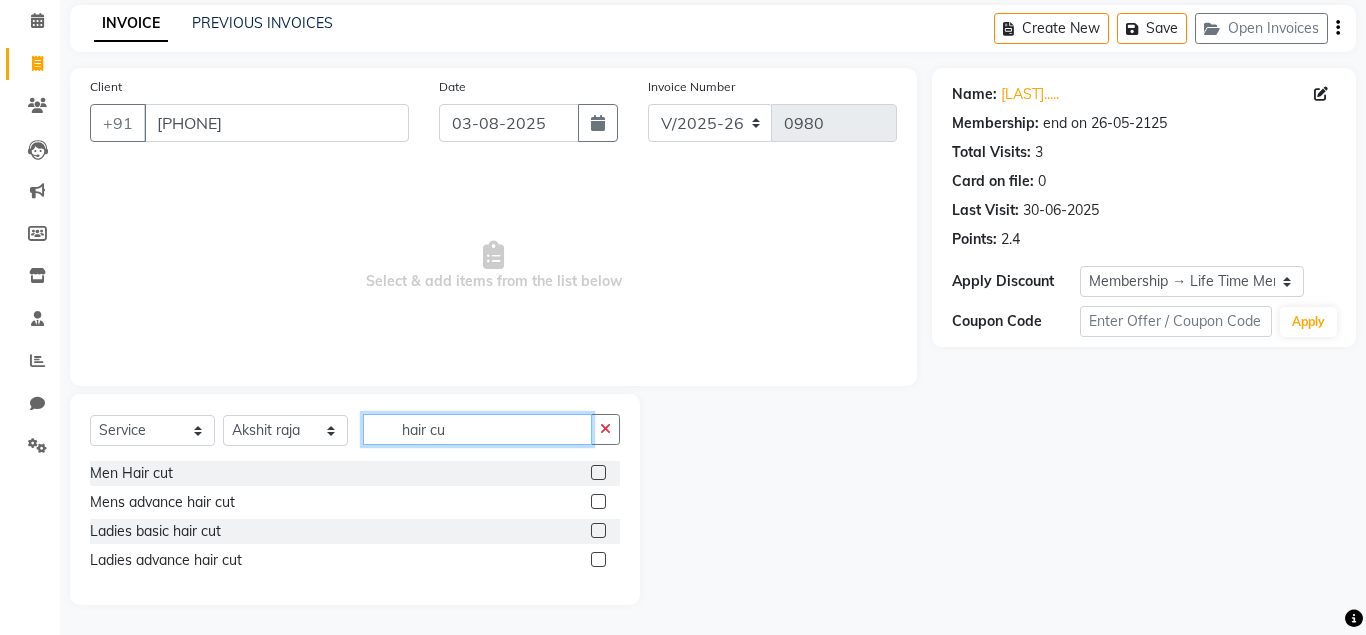 scroll, scrollTop: 82, scrollLeft: 0, axis: vertical 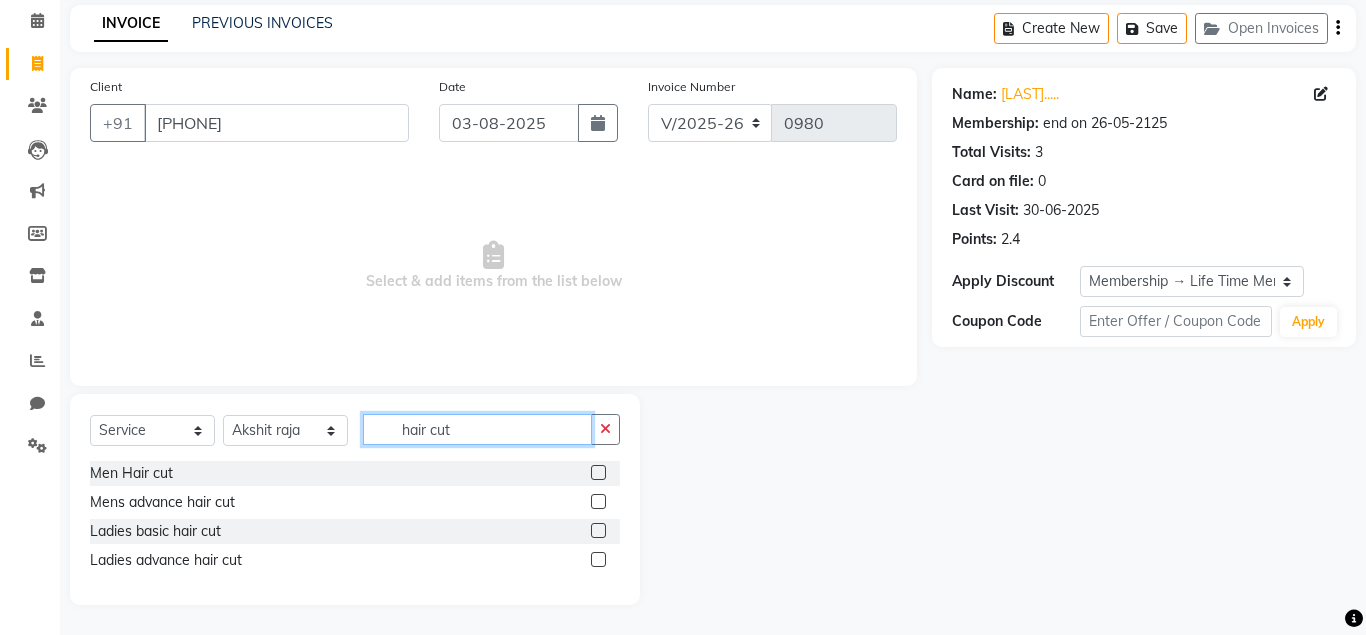 type on "hair cut" 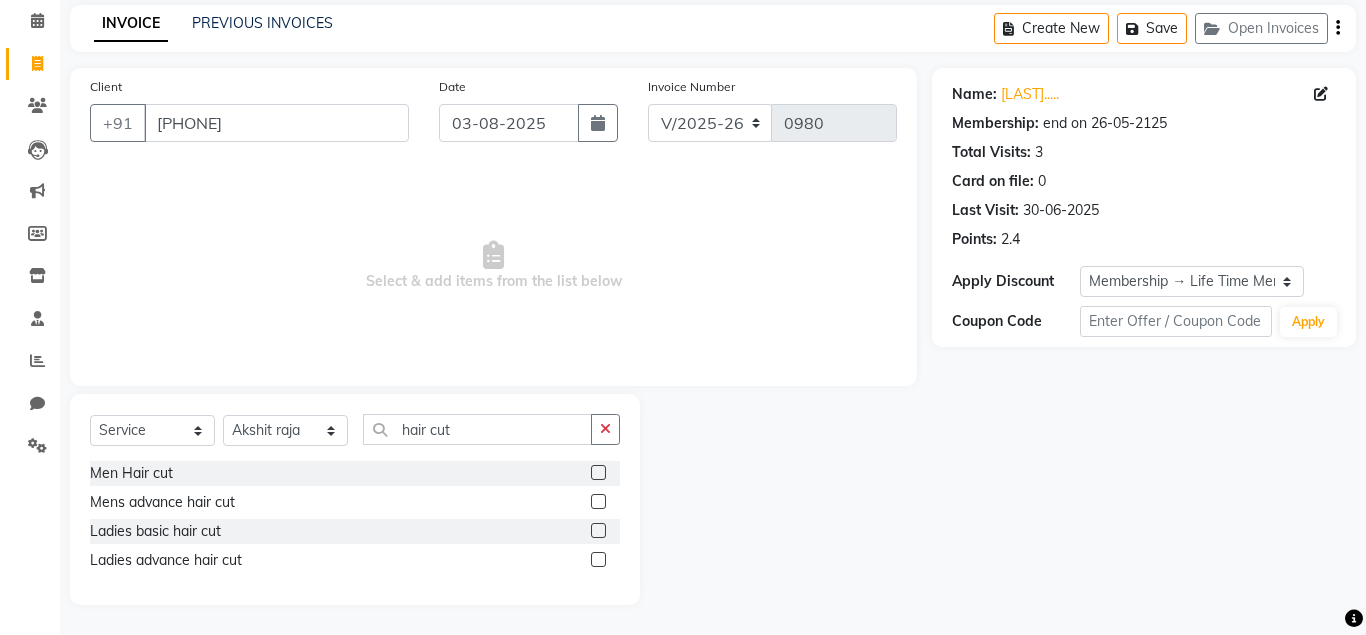 click 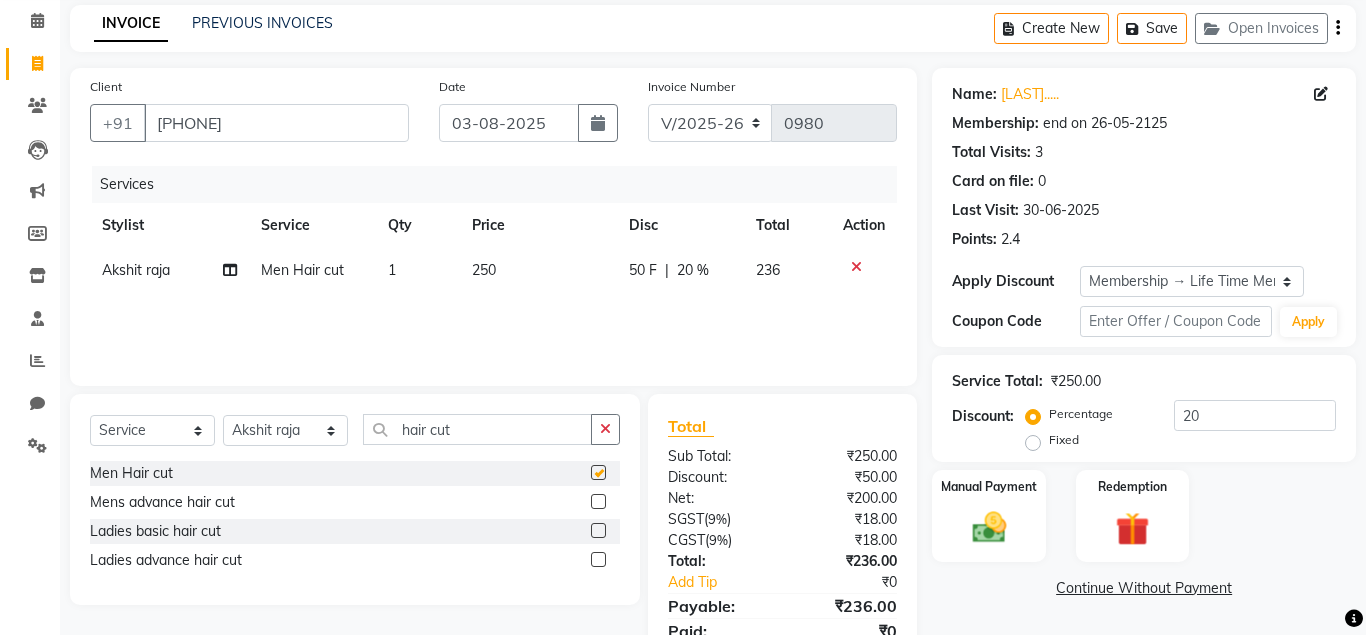 checkbox on "false" 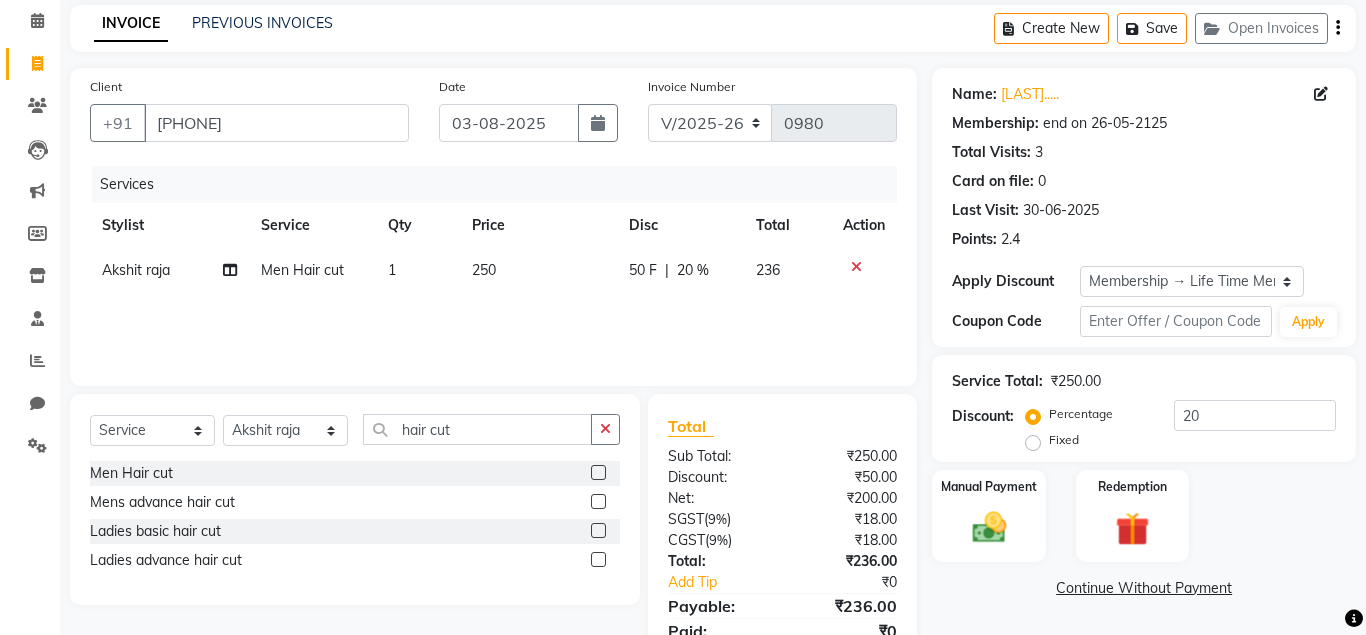 scroll, scrollTop: 165, scrollLeft: 0, axis: vertical 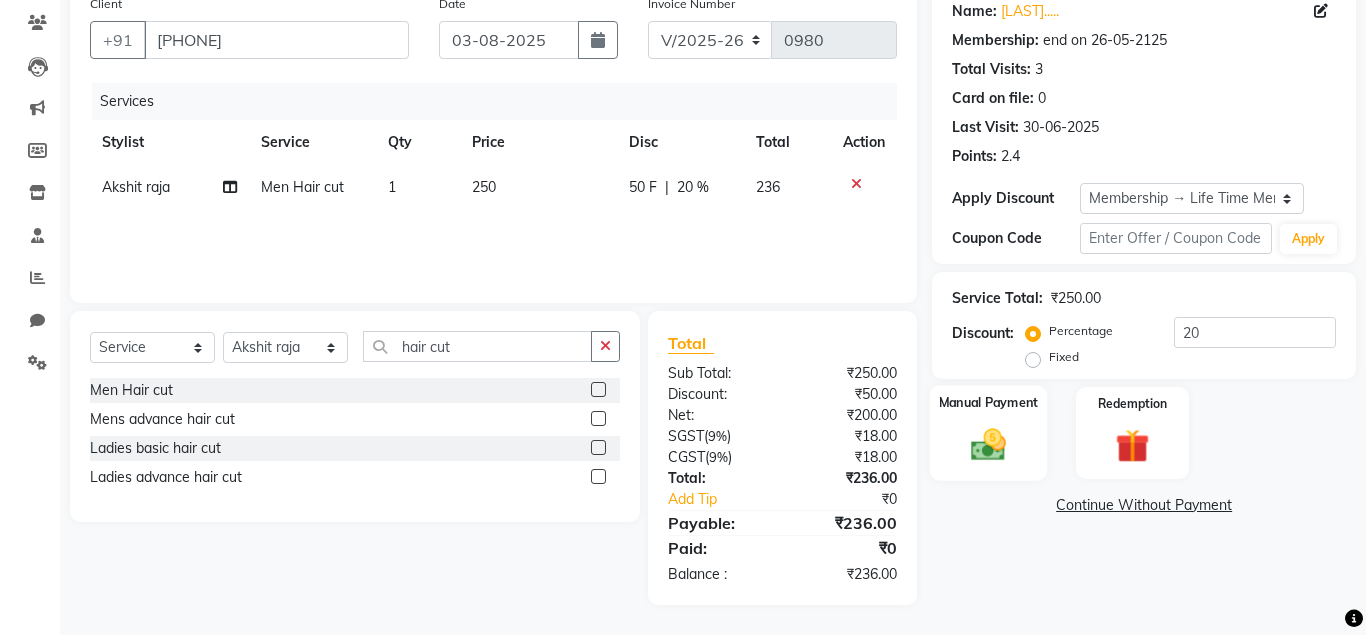 click 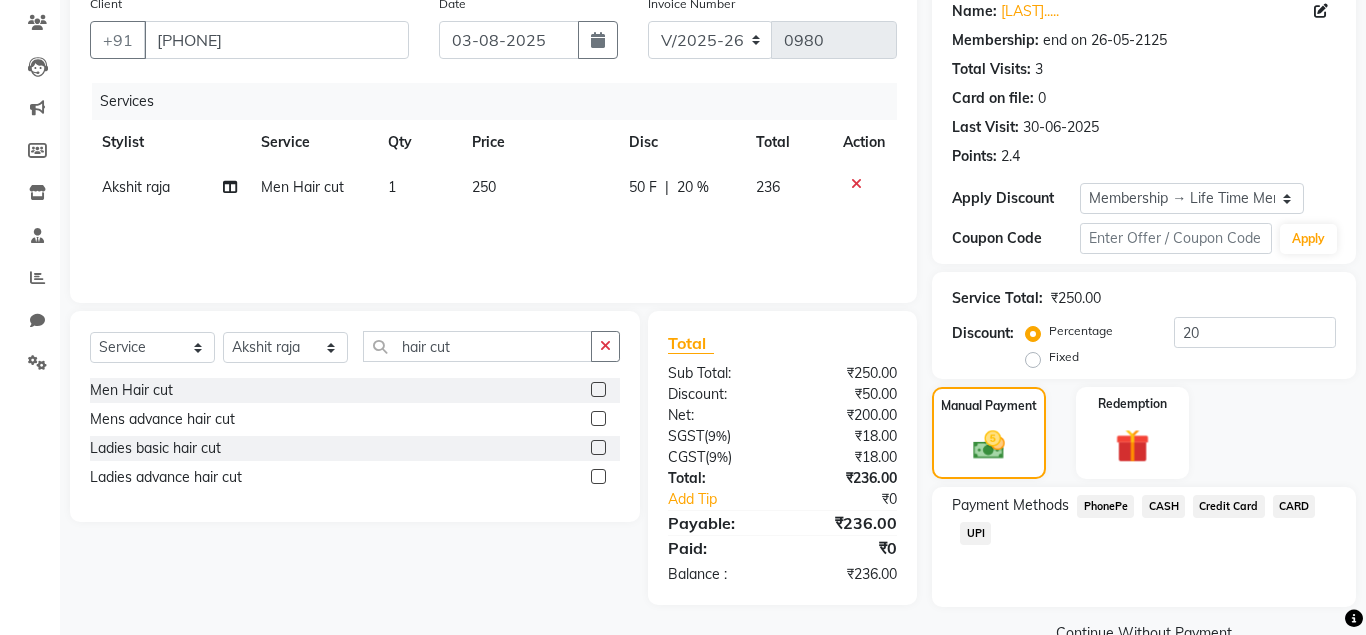 click on "UPI" 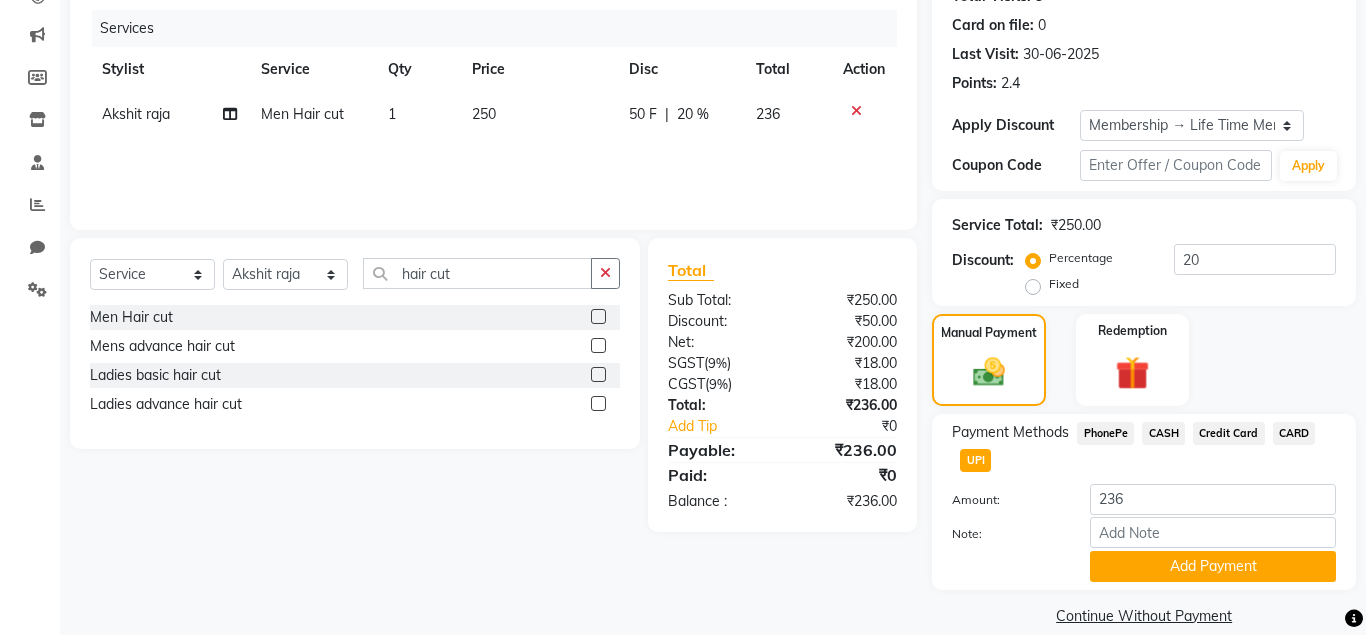 scroll, scrollTop: 263, scrollLeft: 0, axis: vertical 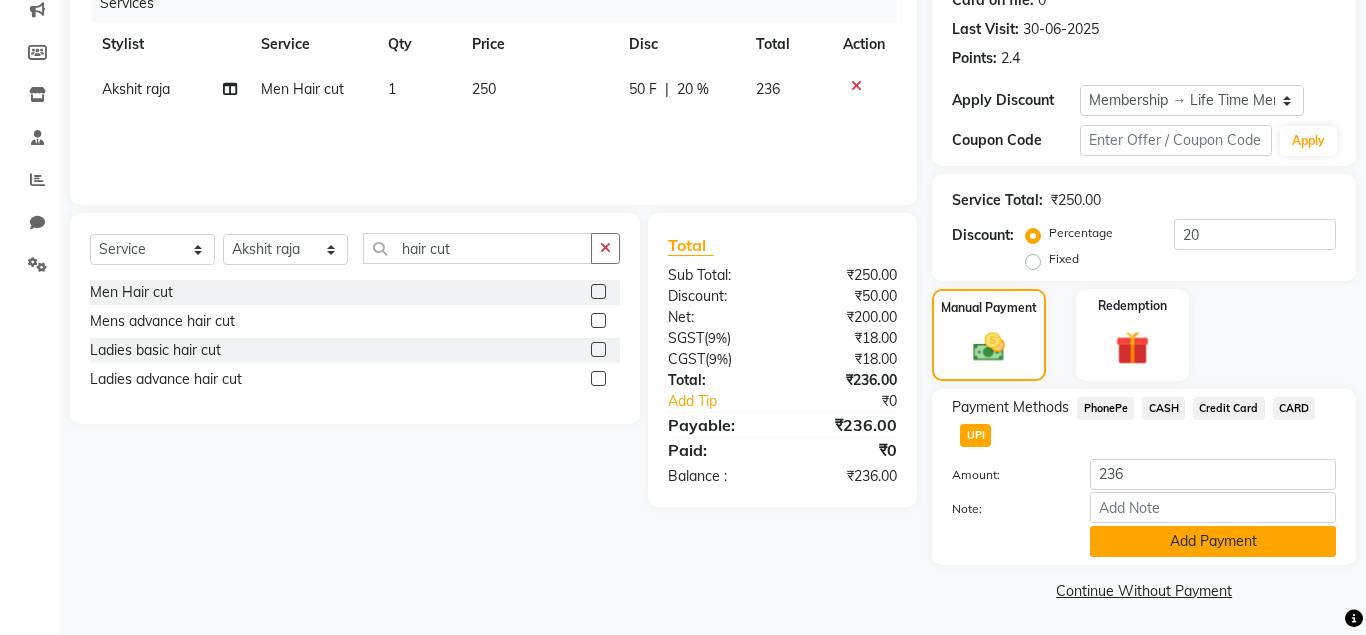 click on "Add Payment" 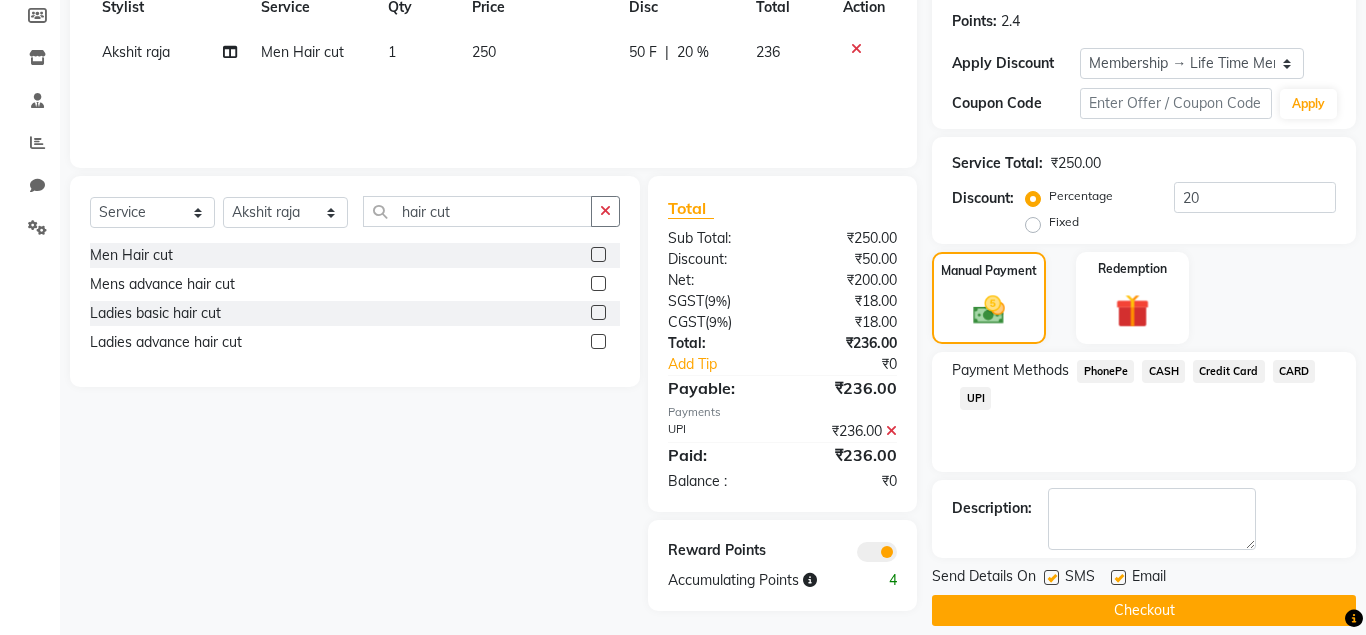 scroll, scrollTop: 321, scrollLeft: 0, axis: vertical 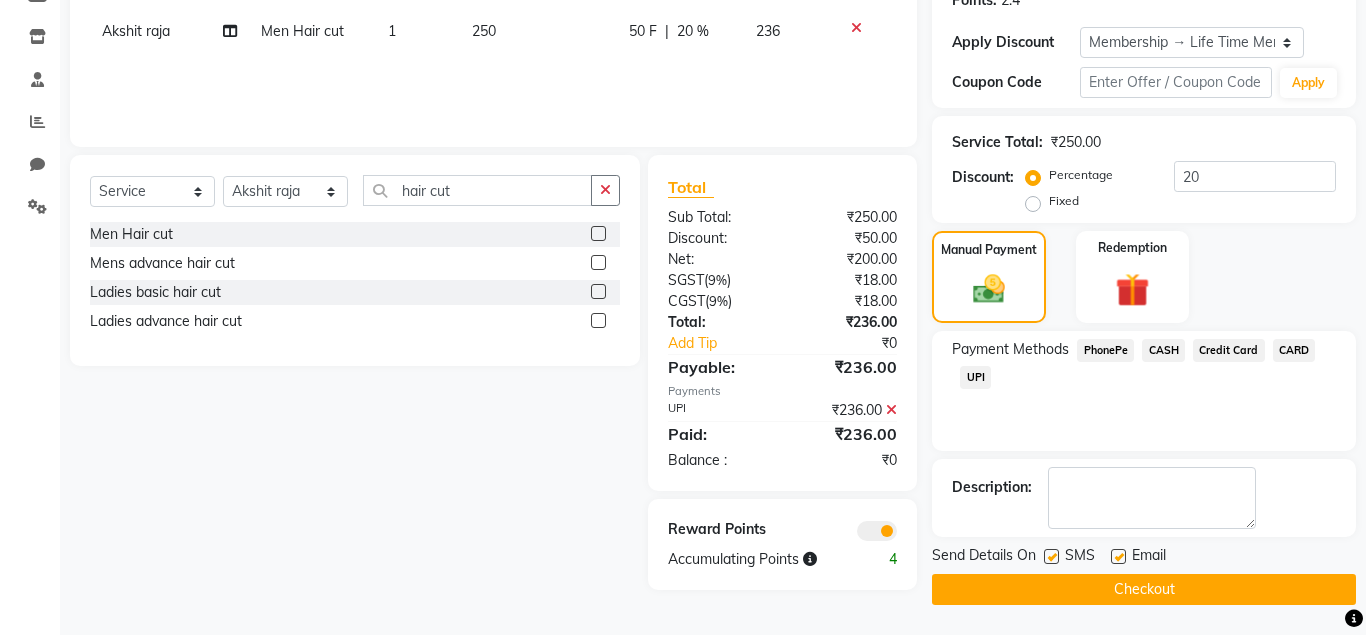 click 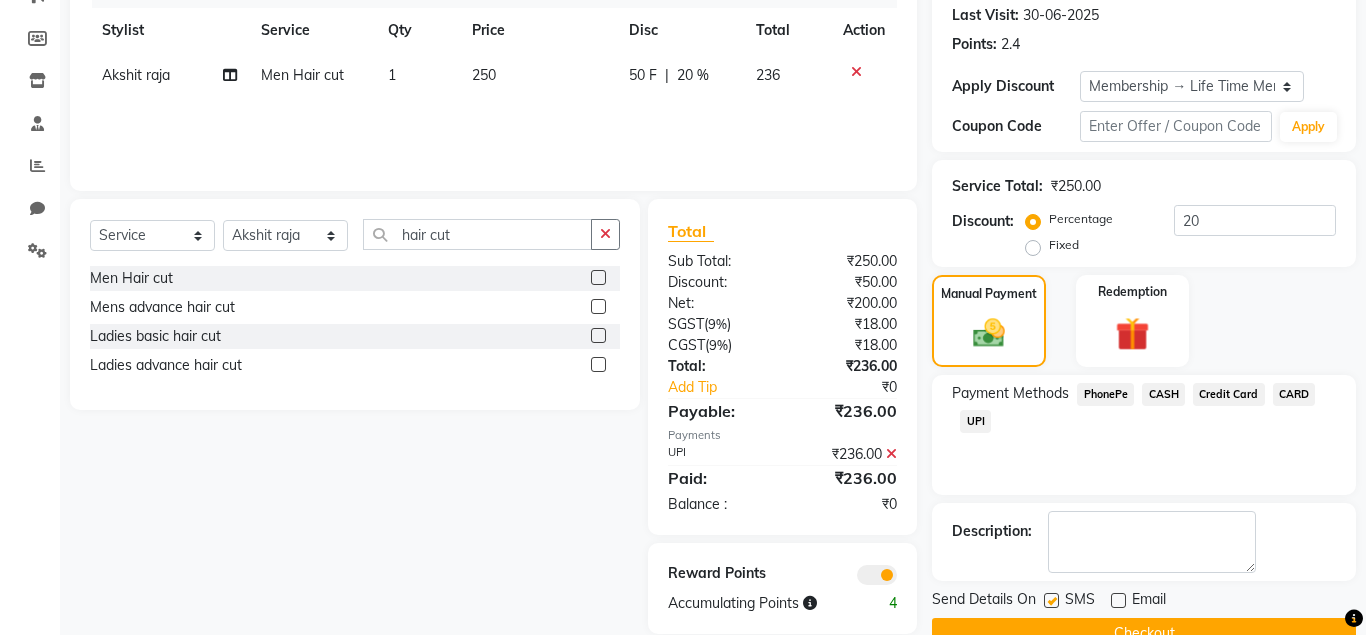 scroll, scrollTop: 321, scrollLeft: 0, axis: vertical 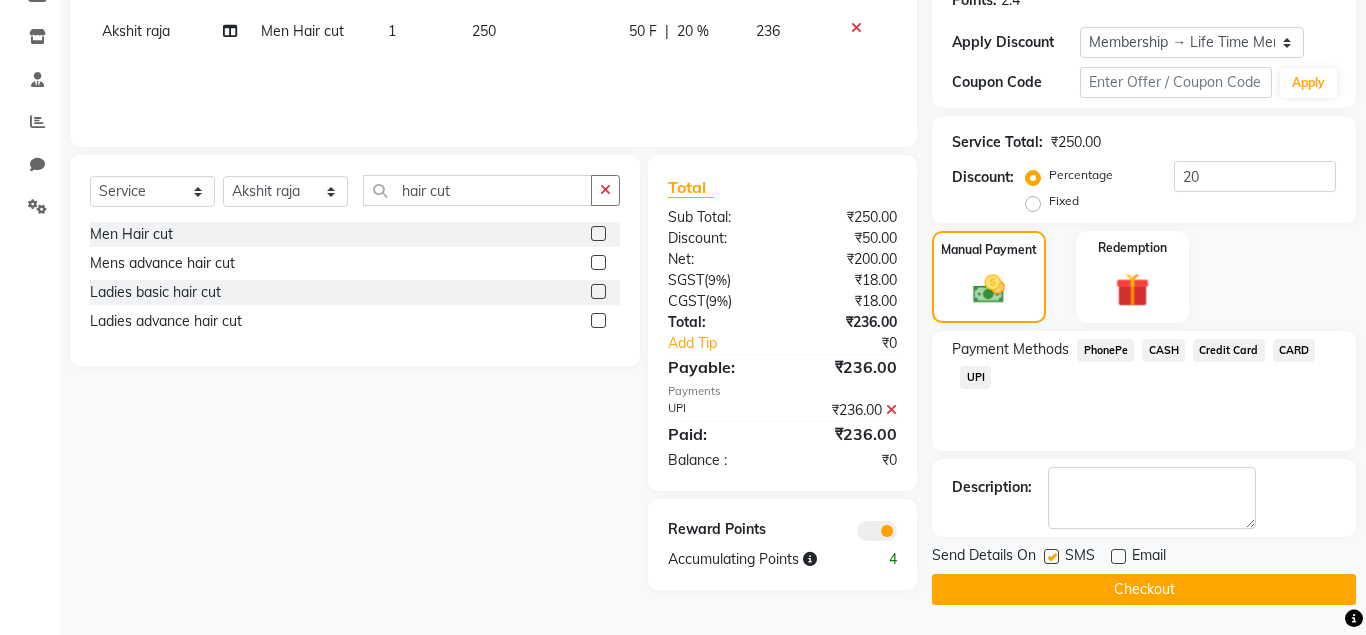 click on "Checkout" 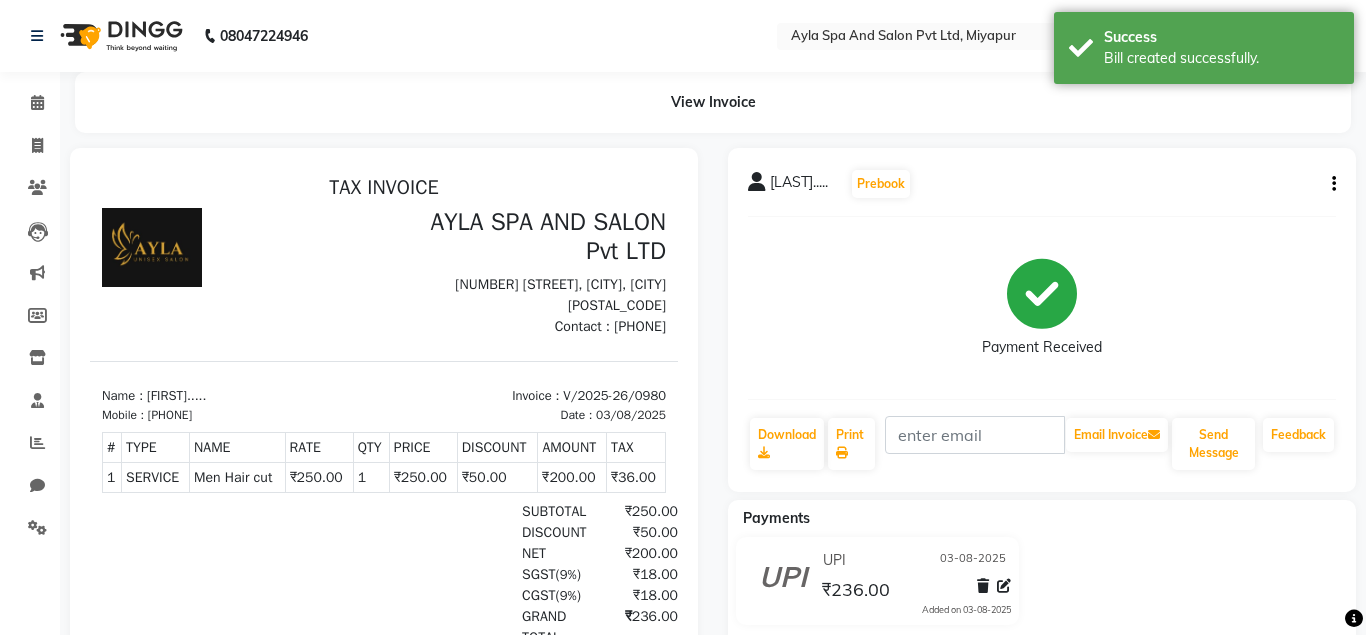 scroll, scrollTop: 0, scrollLeft: 0, axis: both 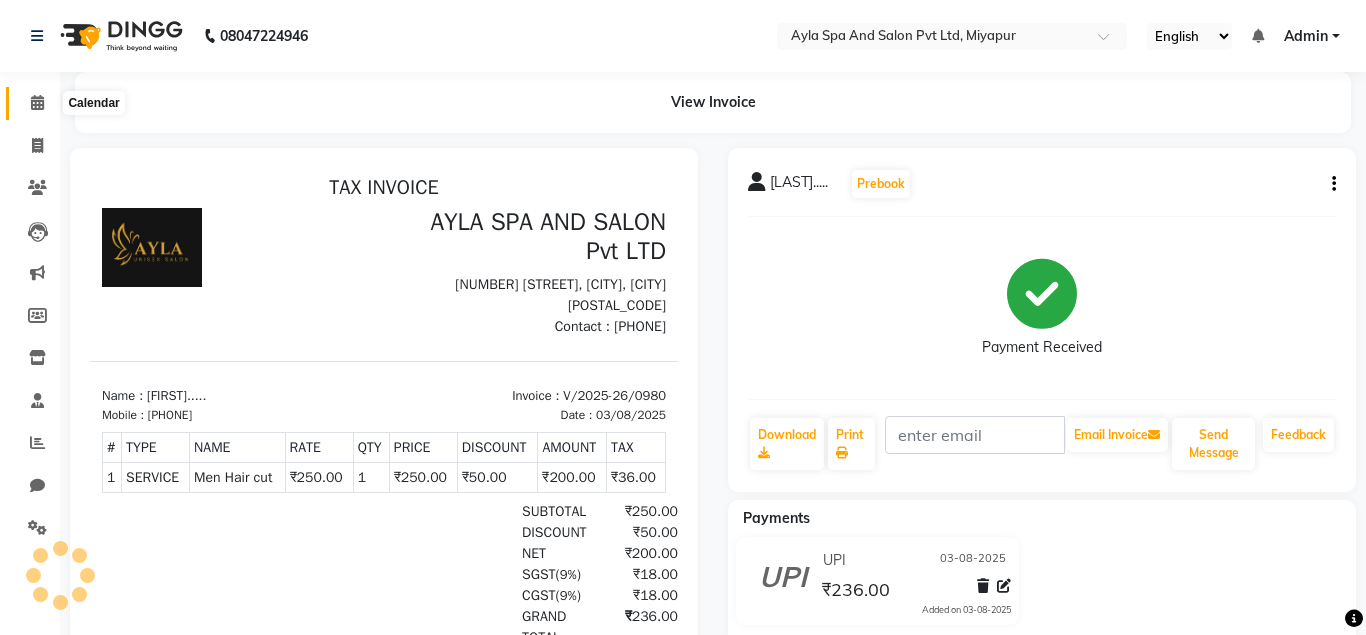 click 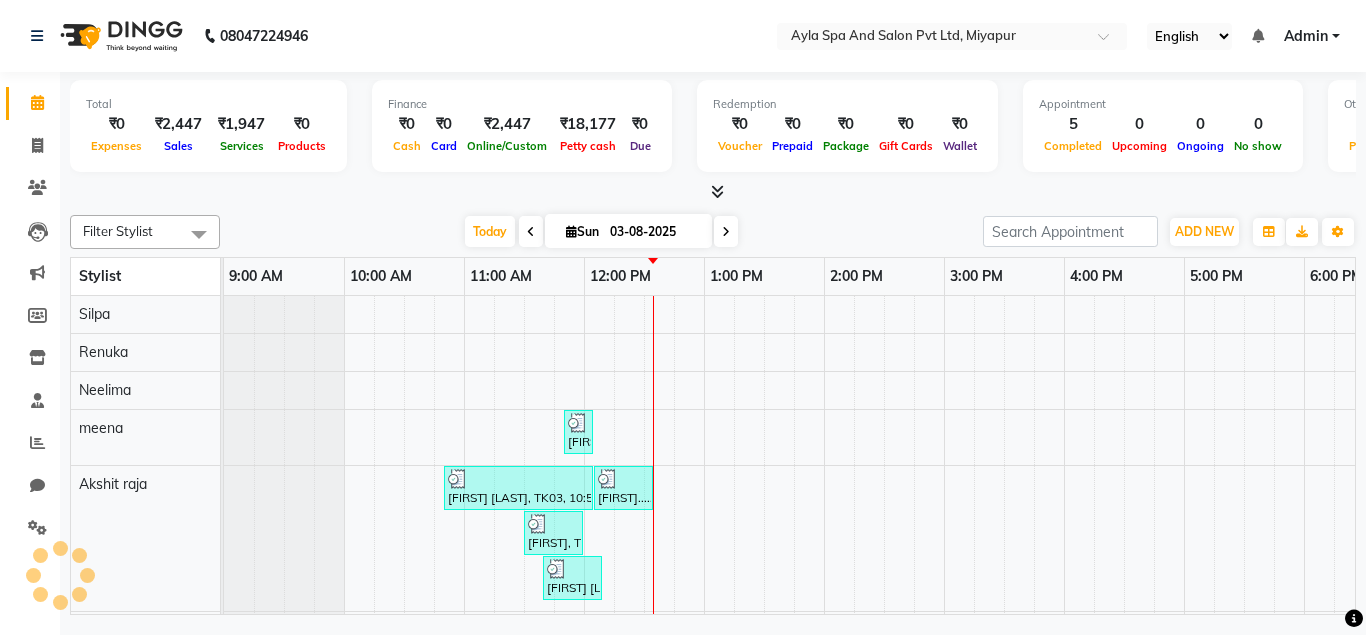 scroll, scrollTop: 0, scrollLeft: 0, axis: both 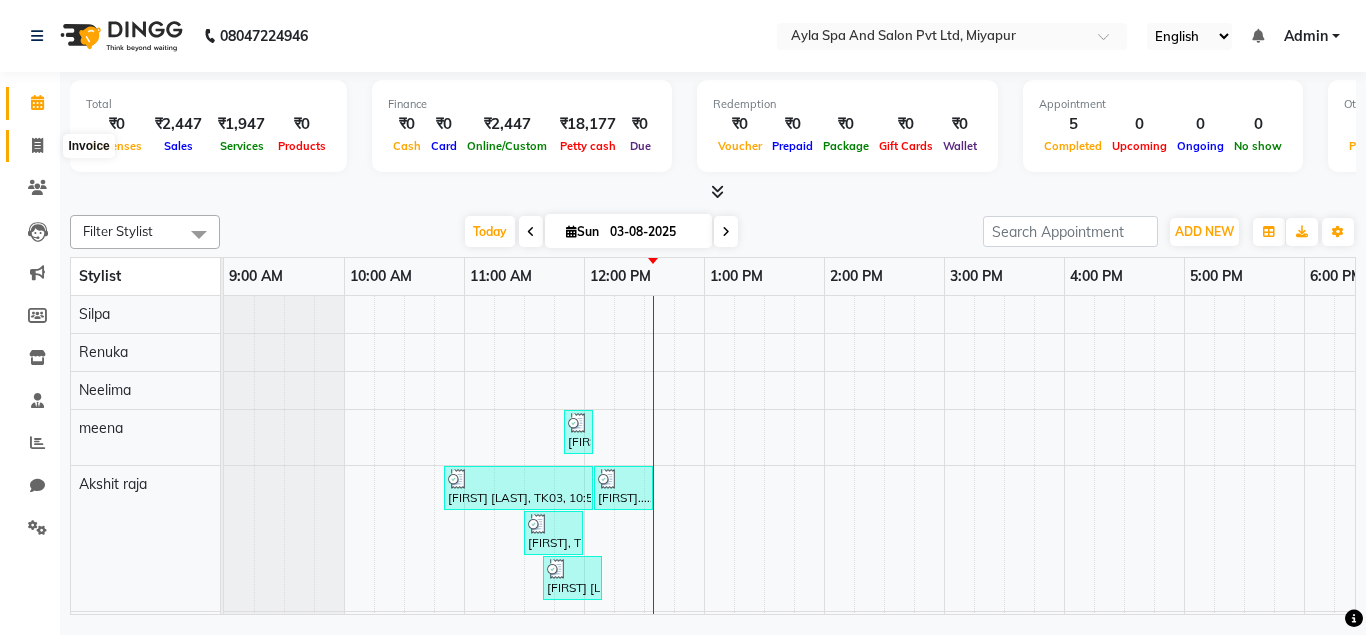 click 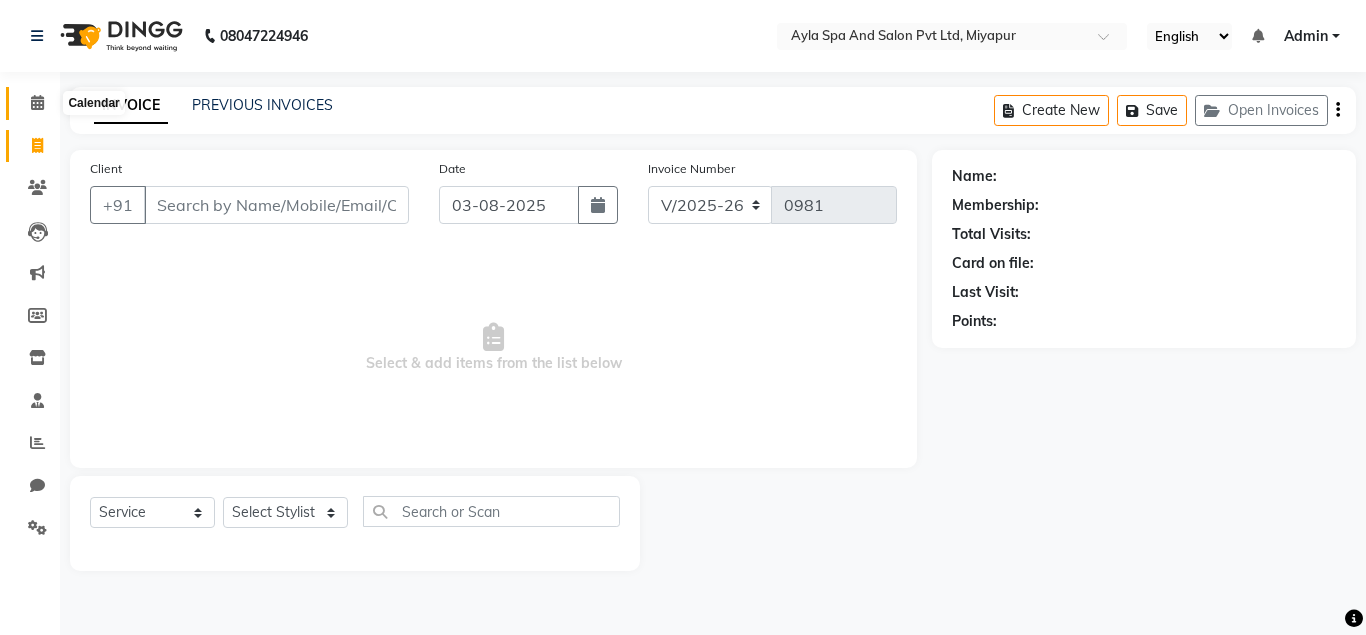 click 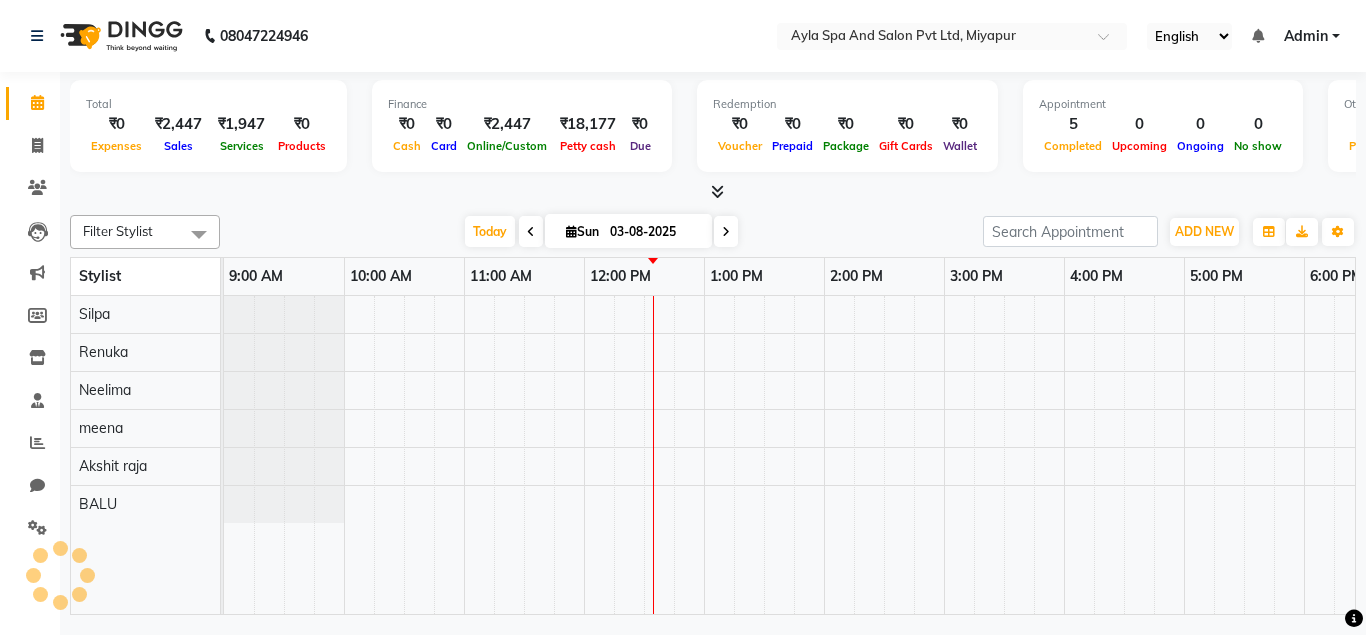 scroll, scrollTop: 0, scrollLeft: 0, axis: both 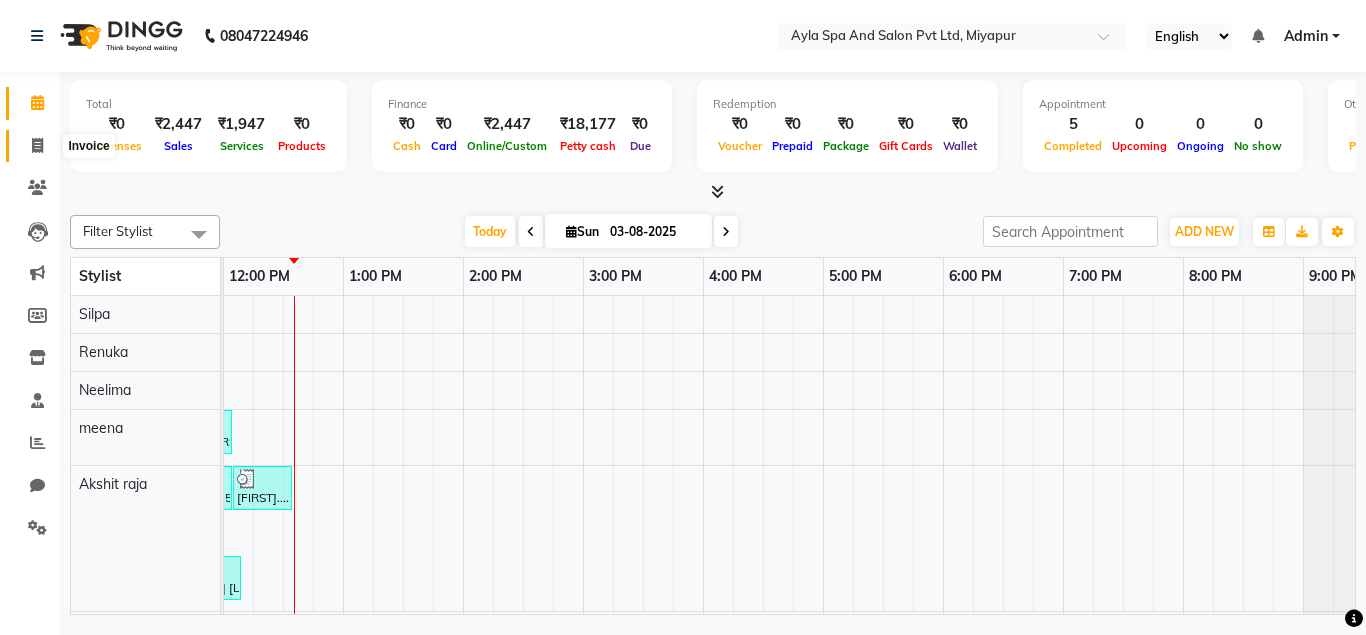 click 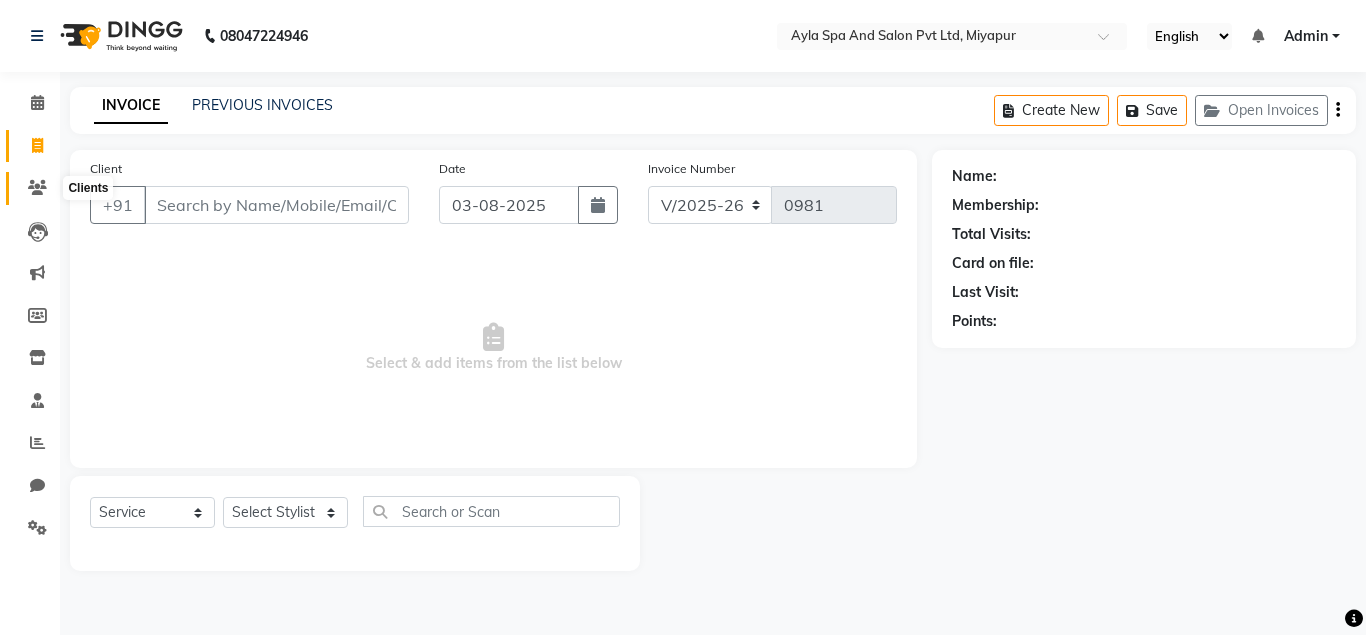 click 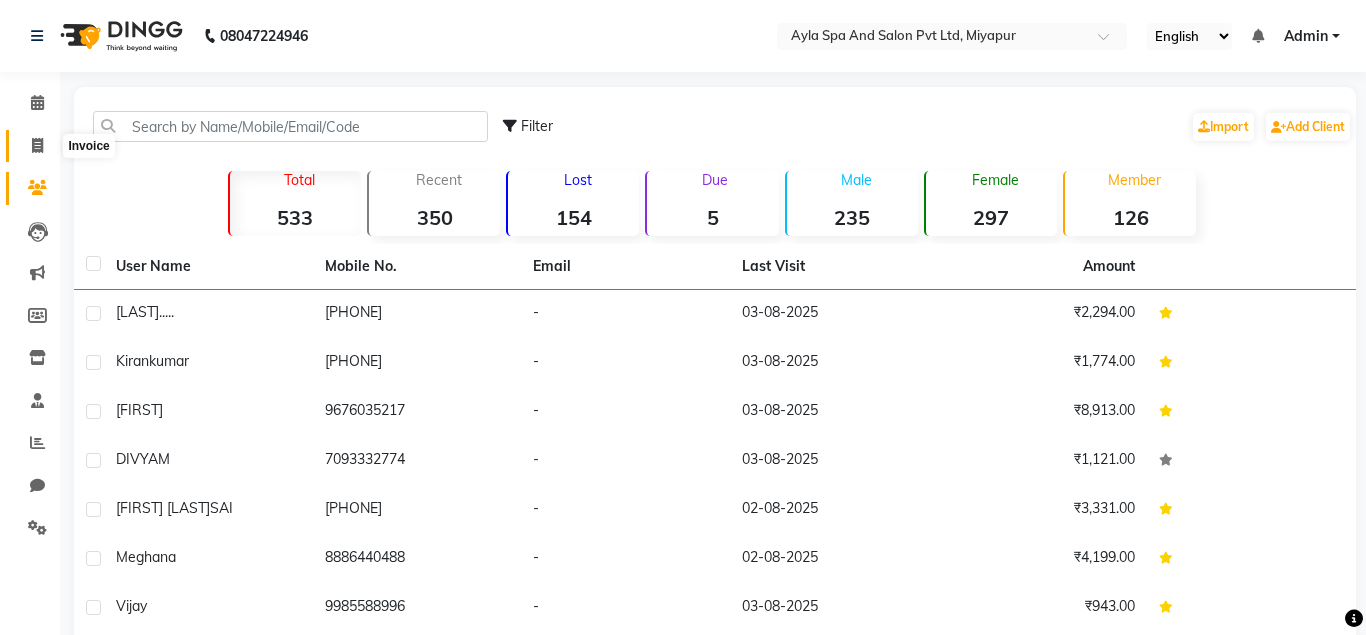 click 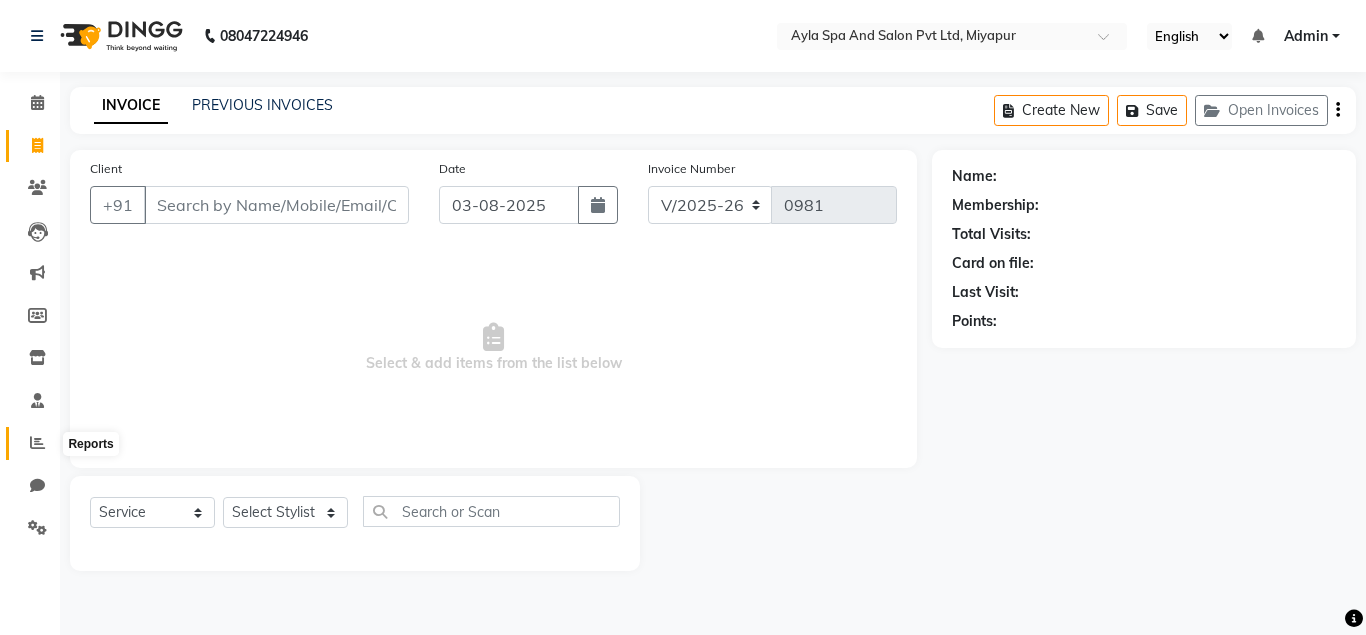 click 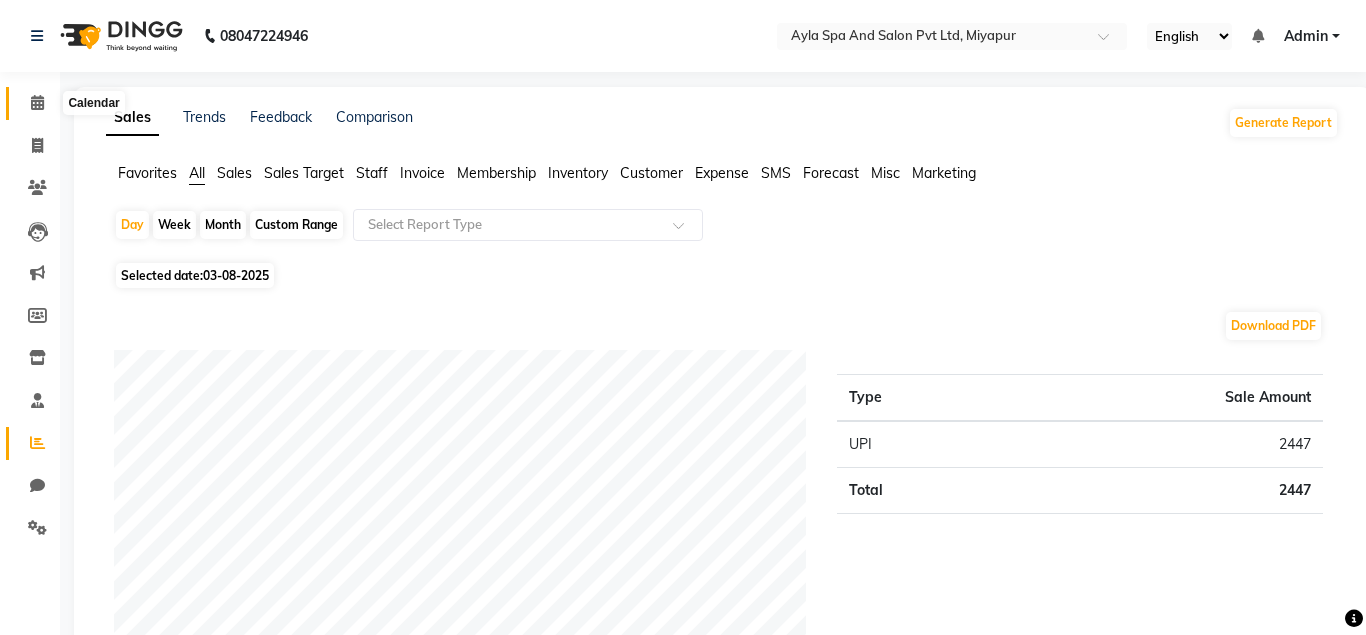 click 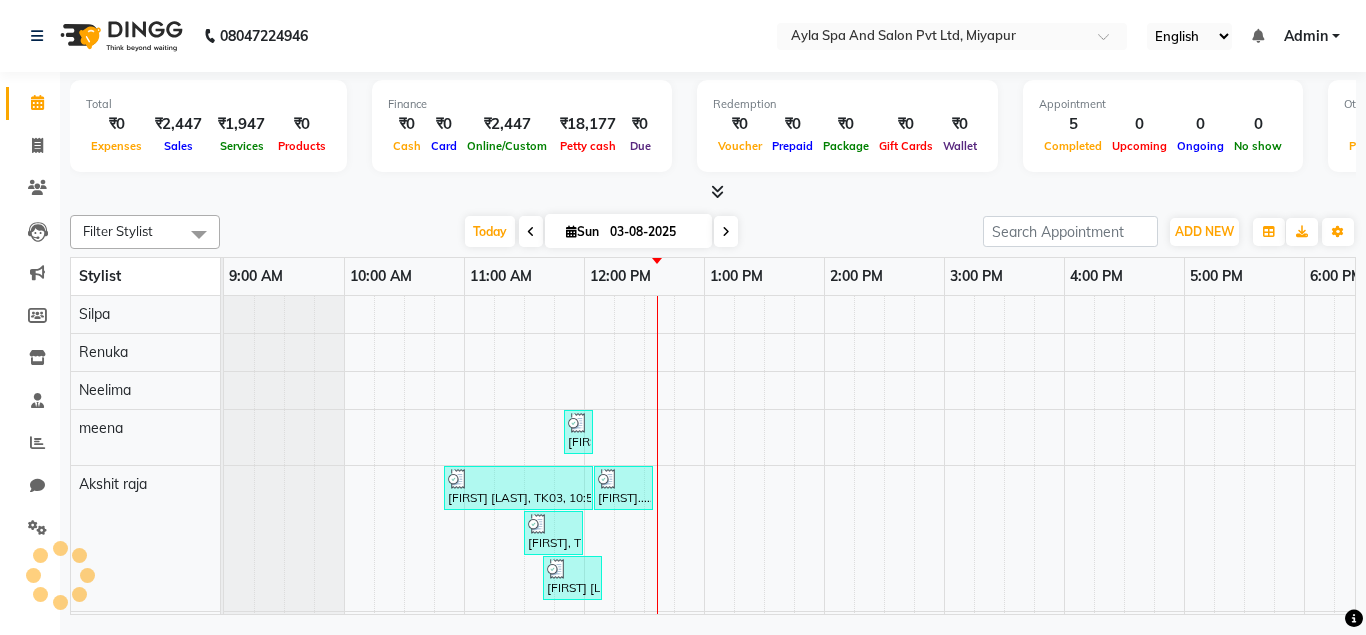 scroll, scrollTop: 0, scrollLeft: 0, axis: both 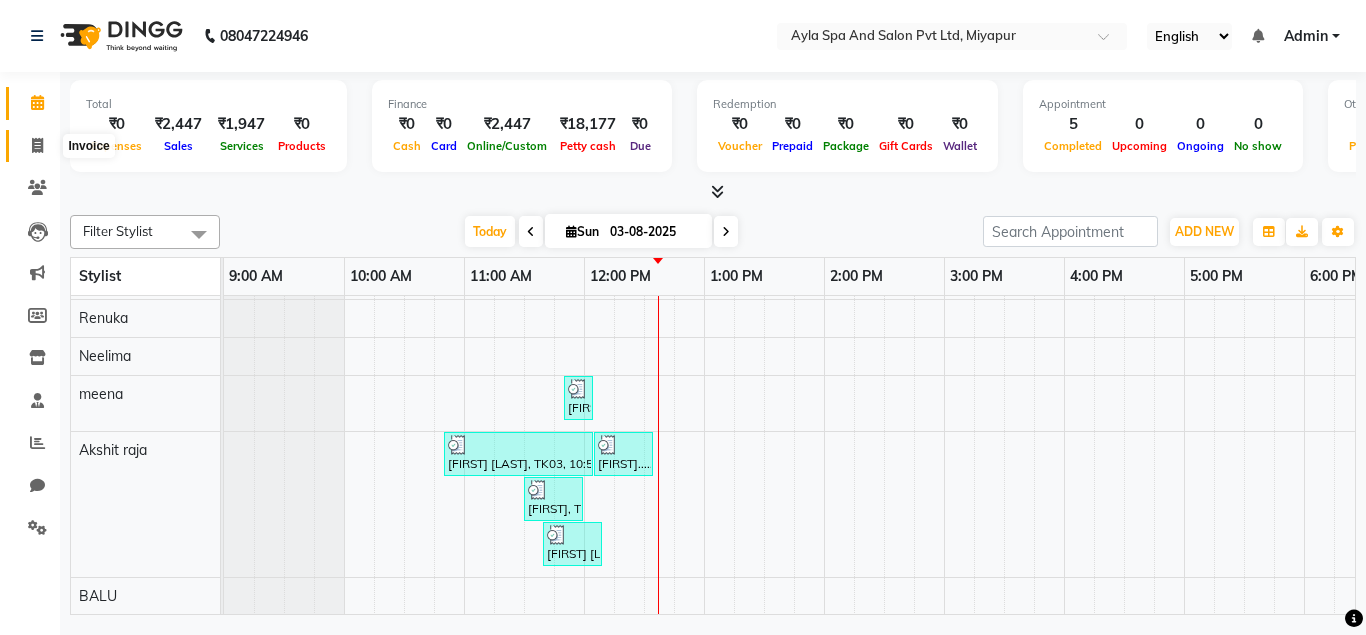 click 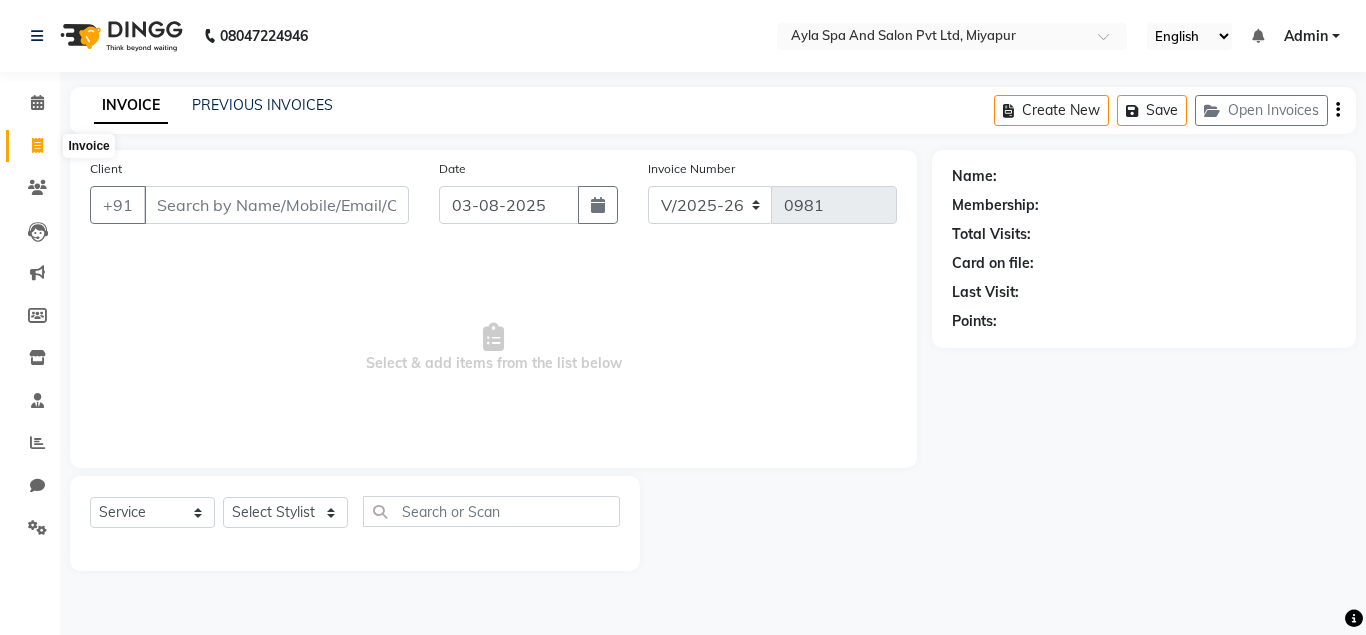 click 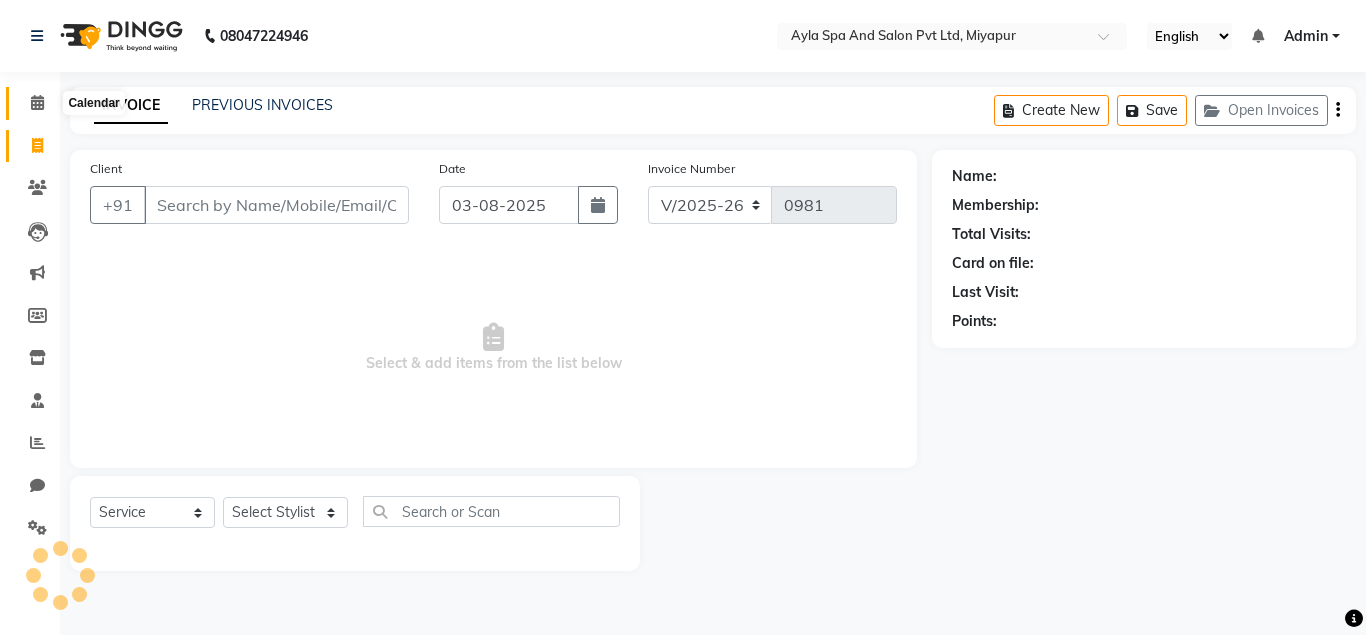 click 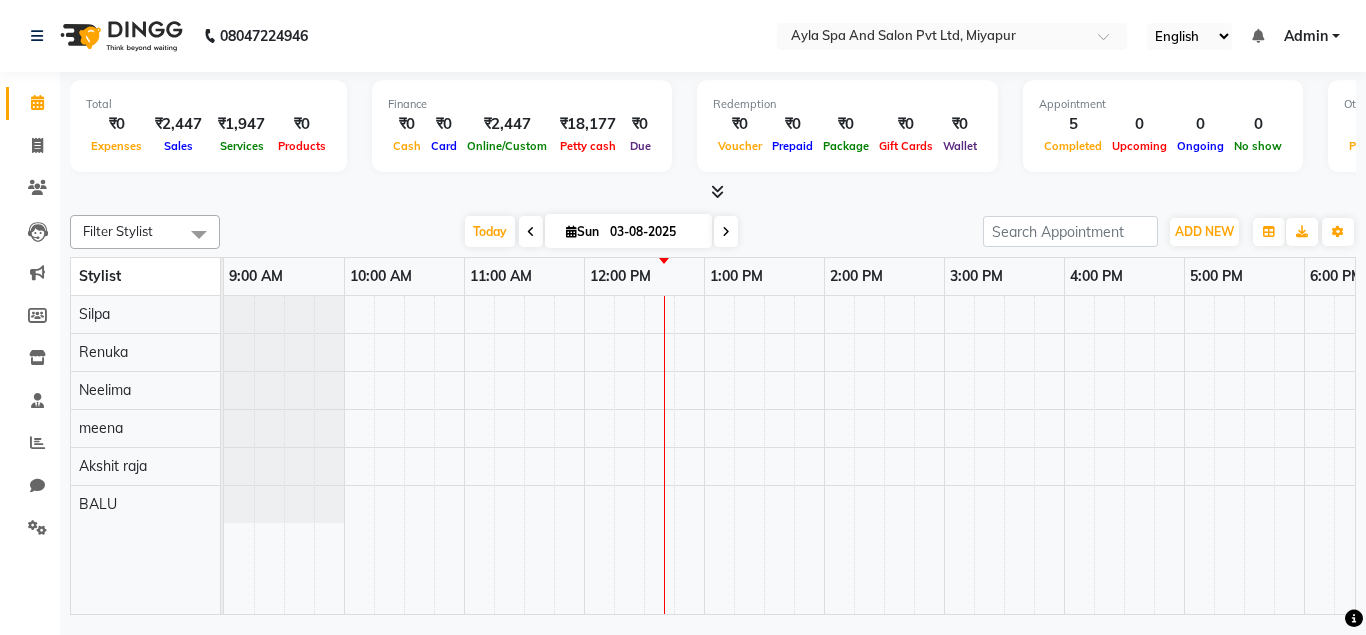 scroll, scrollTop: 0, scrollLeft: 0, axis: both 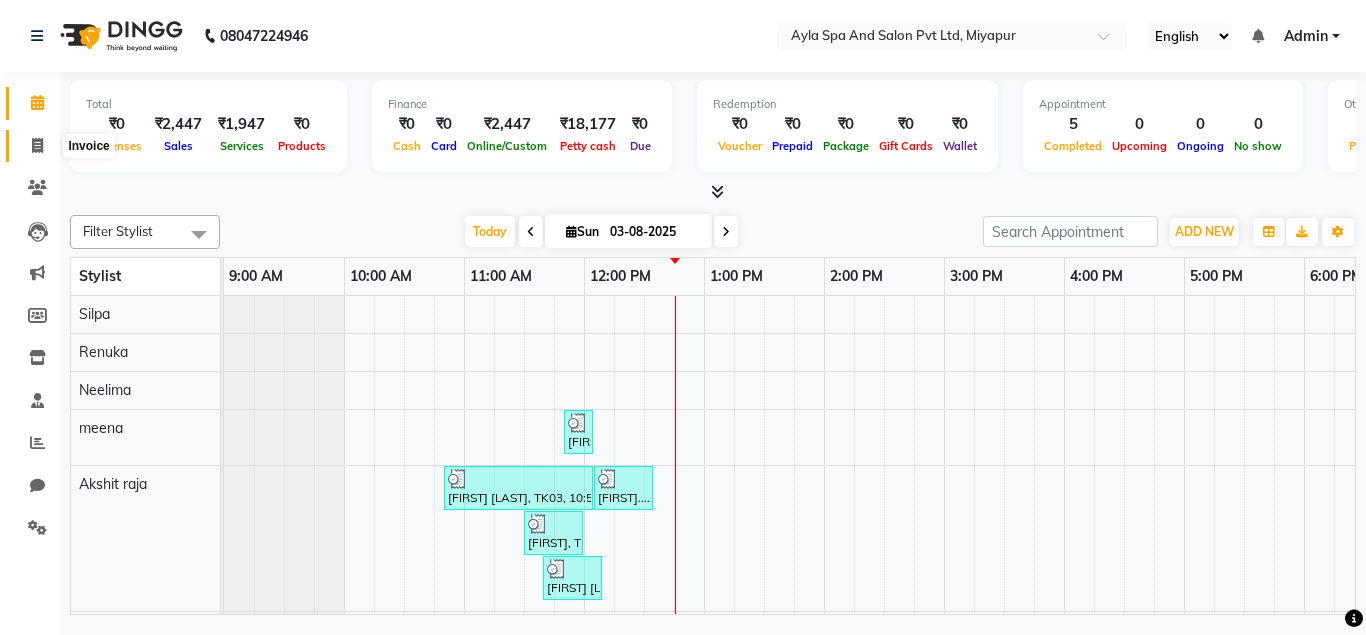 click 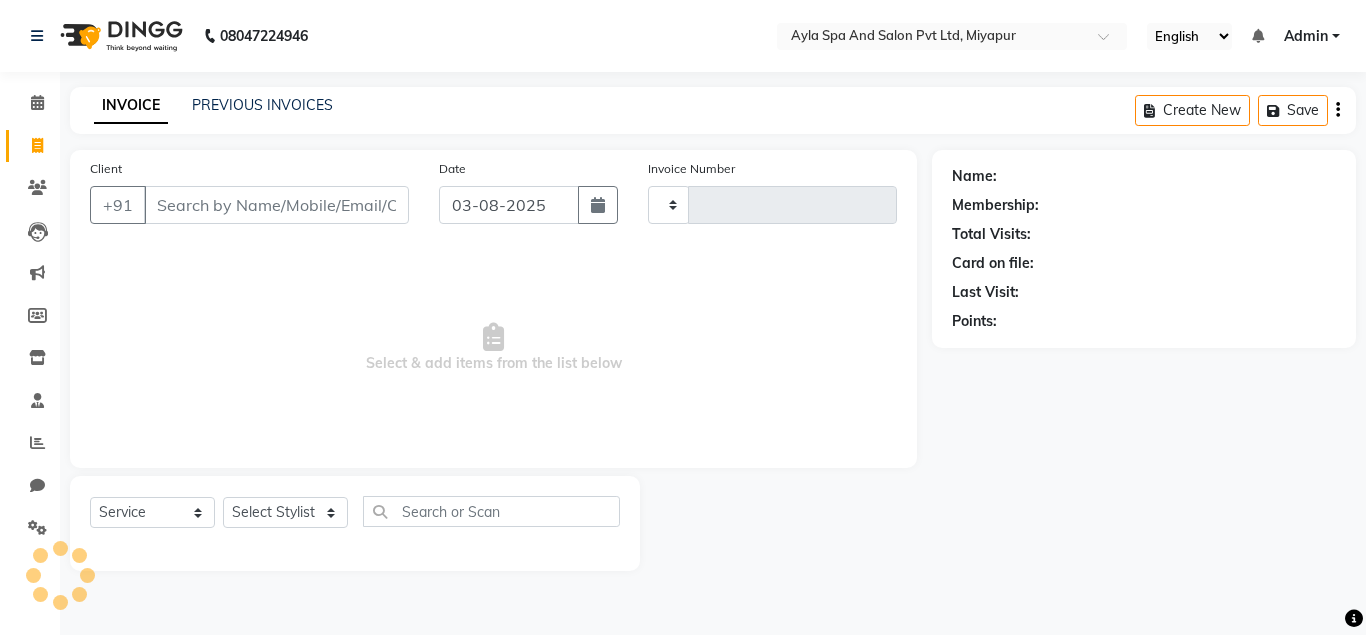 type on "0981" 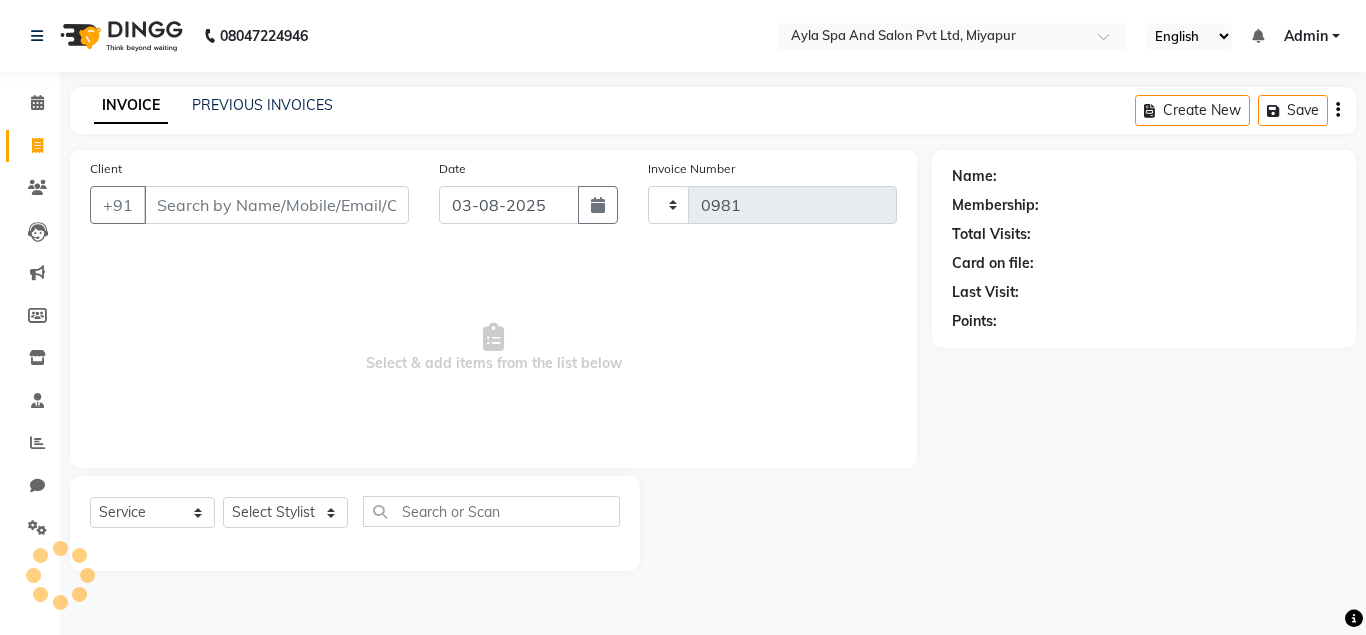 select on "7756" 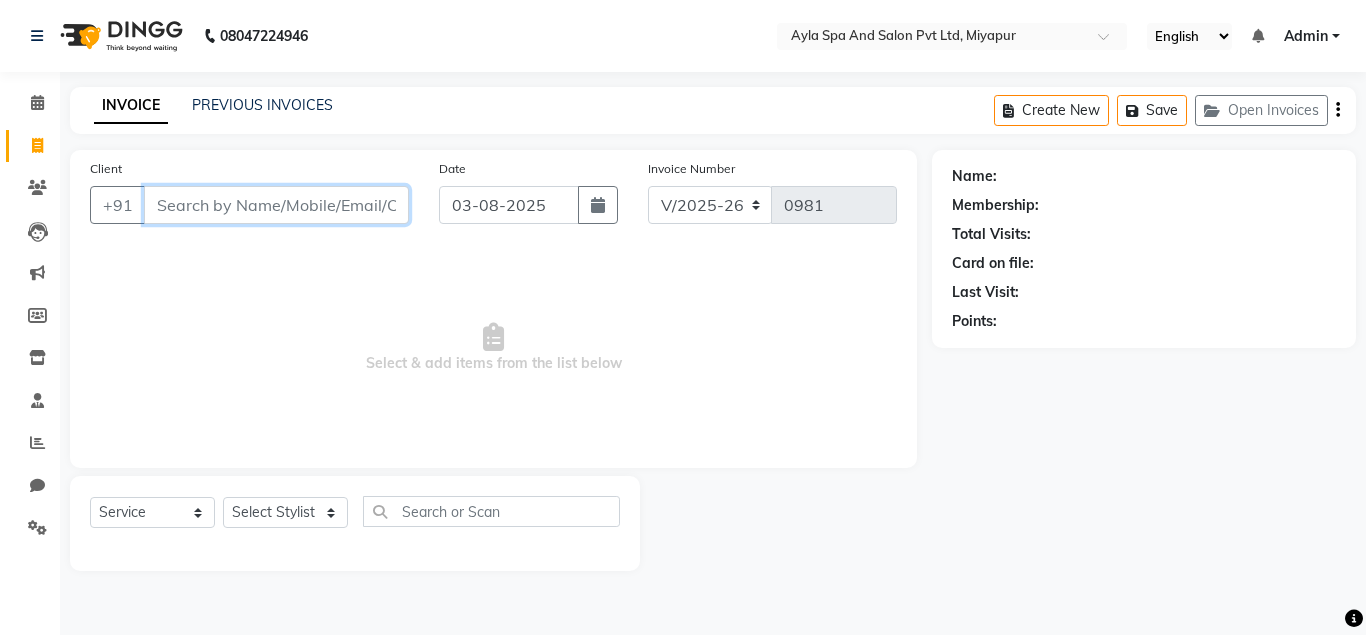 click on "Client" at bounding box center (276, 205) 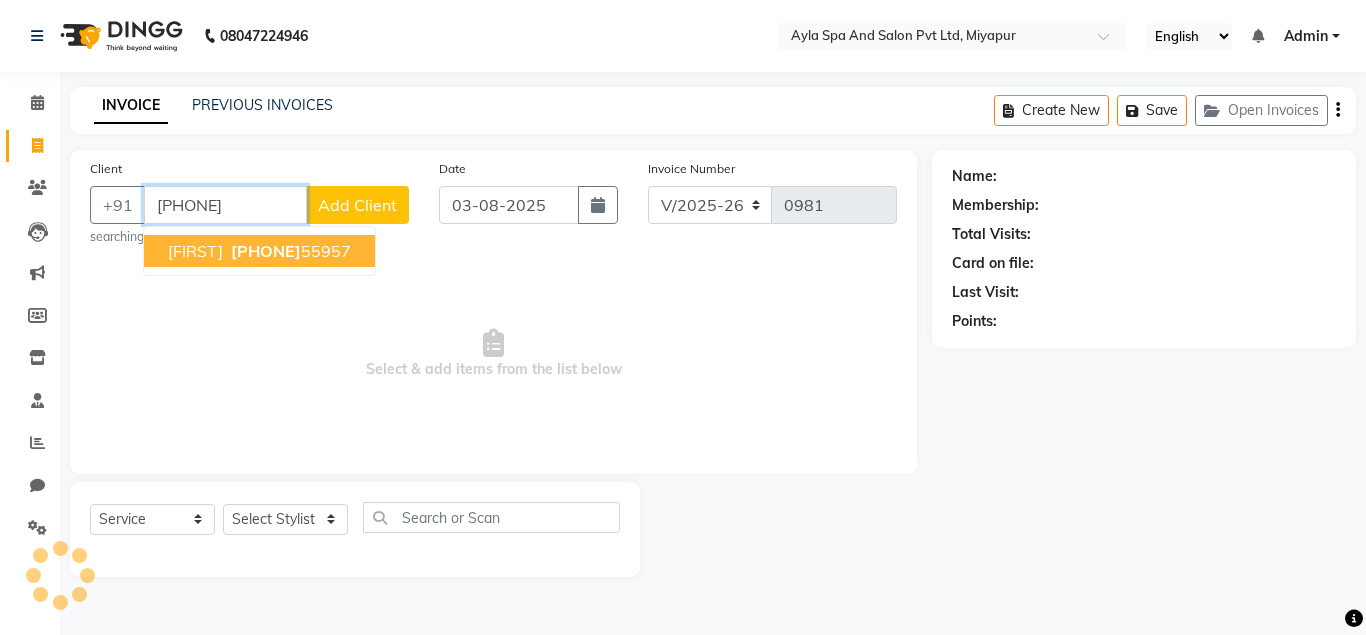 click on "[FIRST]" at bounding box center (195, 251) 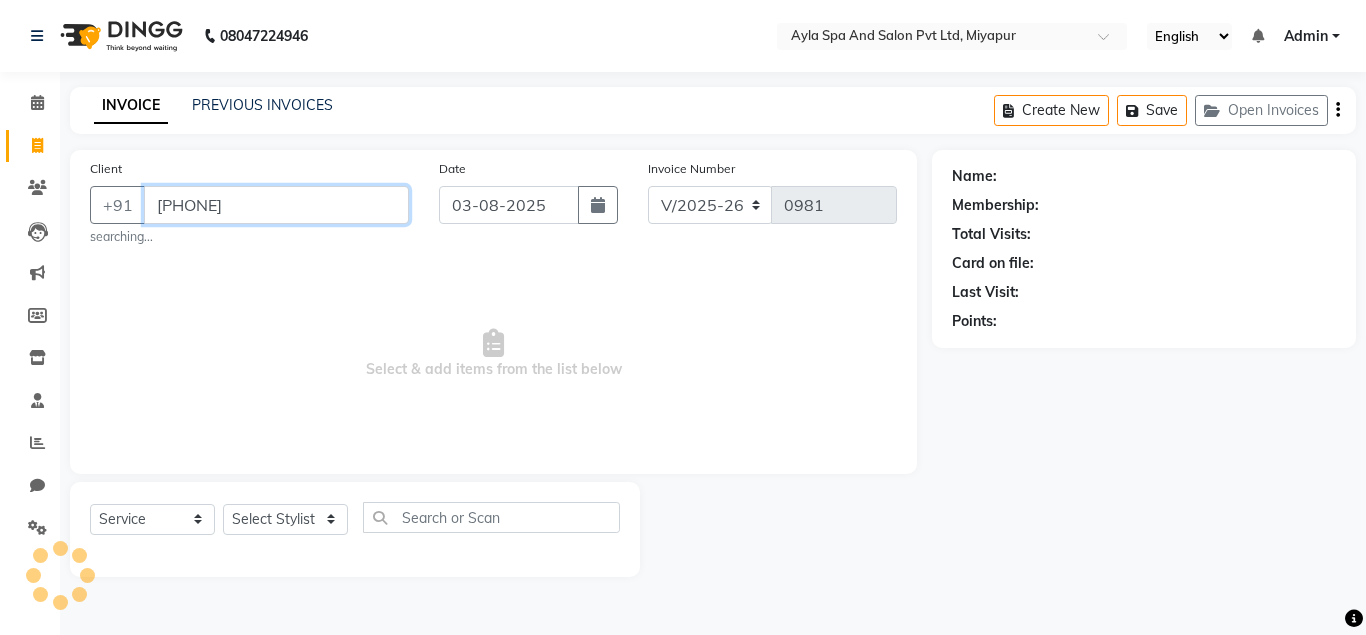 type on "[PHONE]" 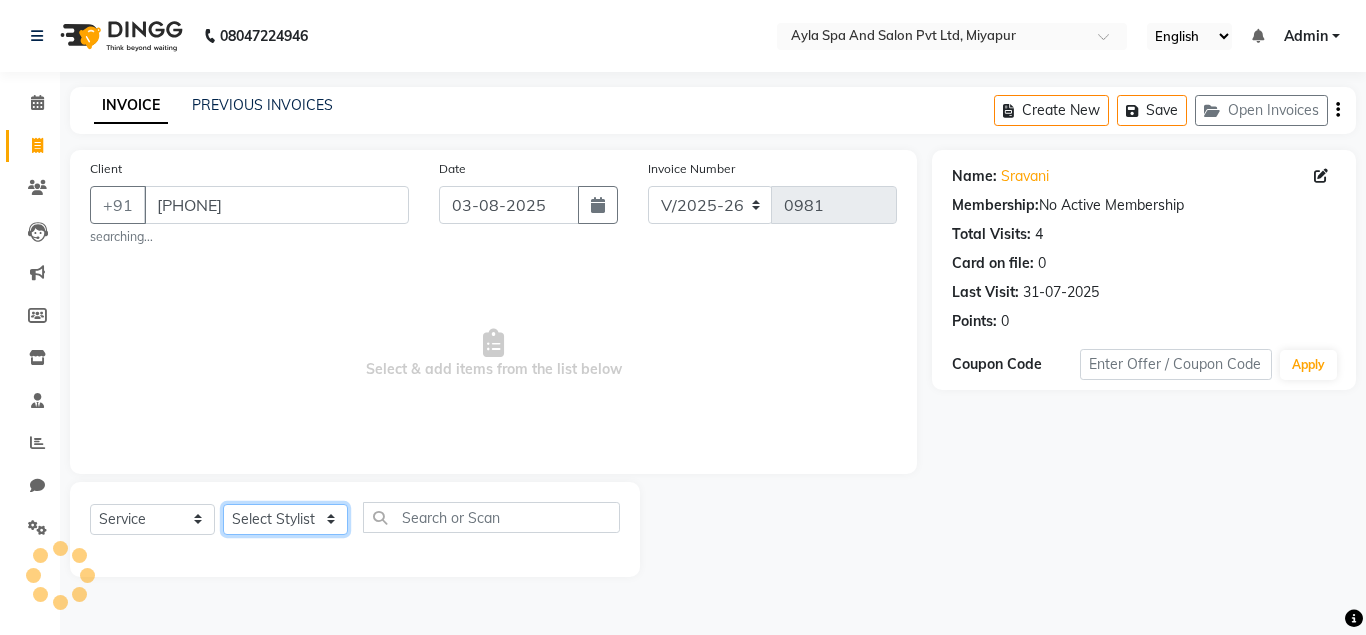 click on "Select Stylist Akshit raja BALU meena Neelima Renuka Silpa" 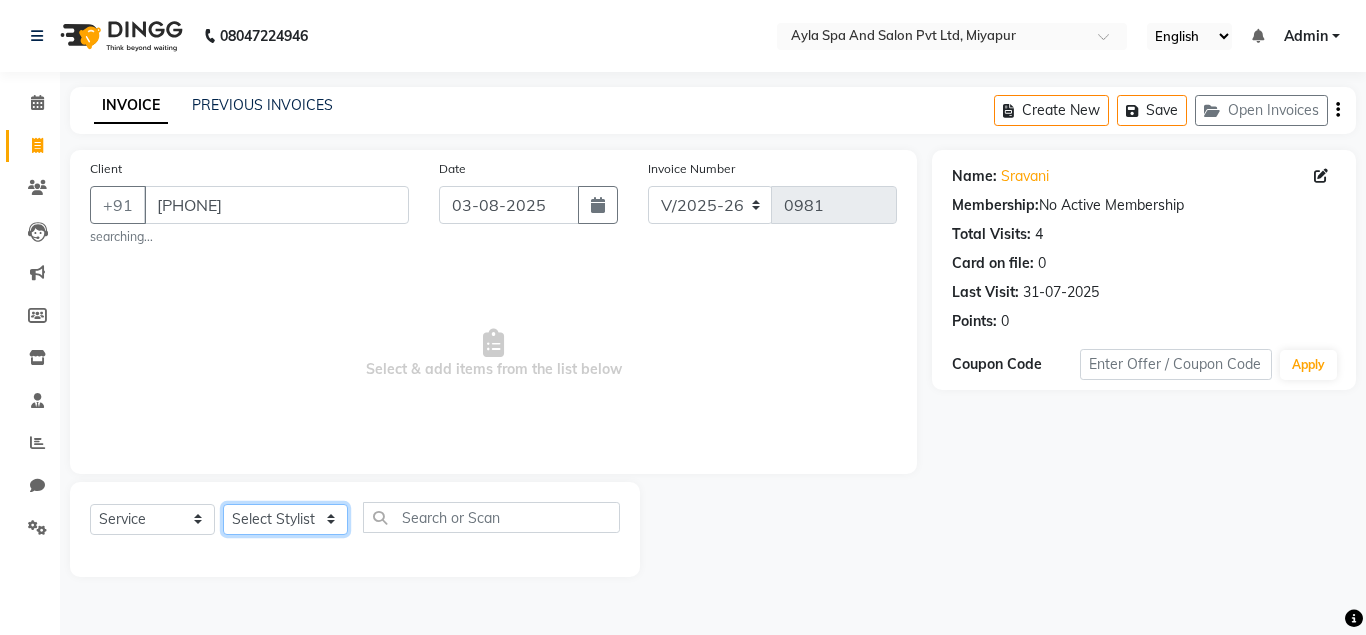 select on "85161" 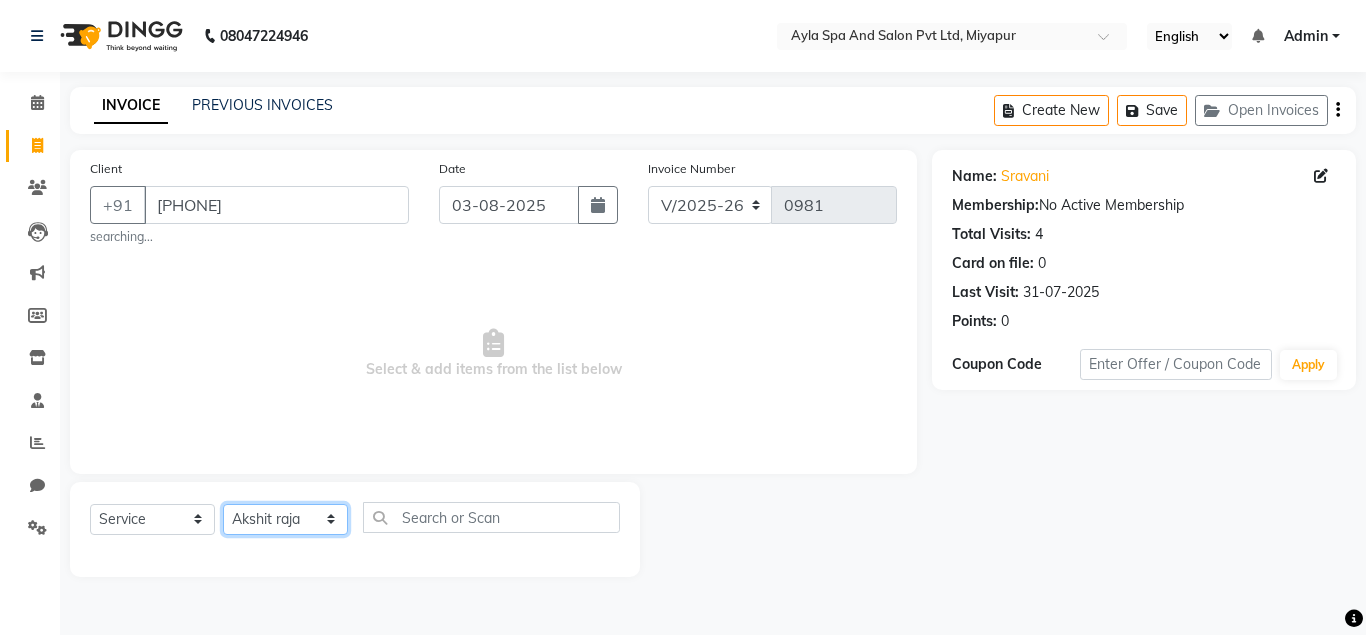 click on "Akshit raja" 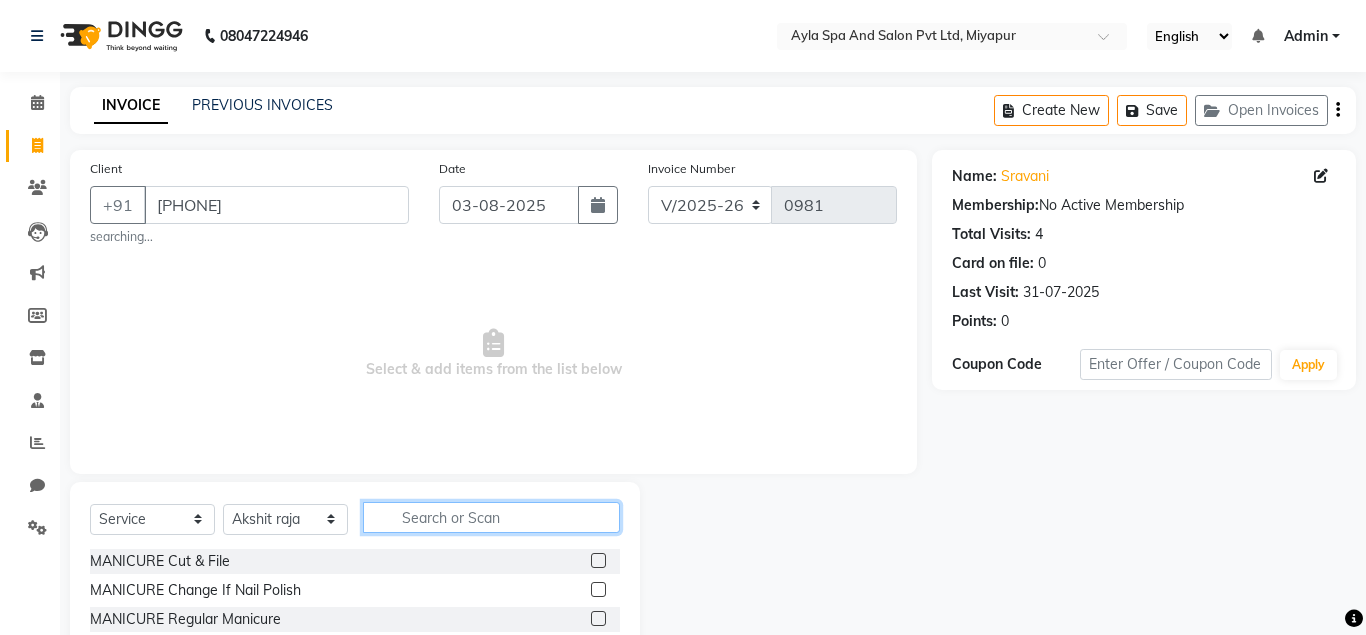 click 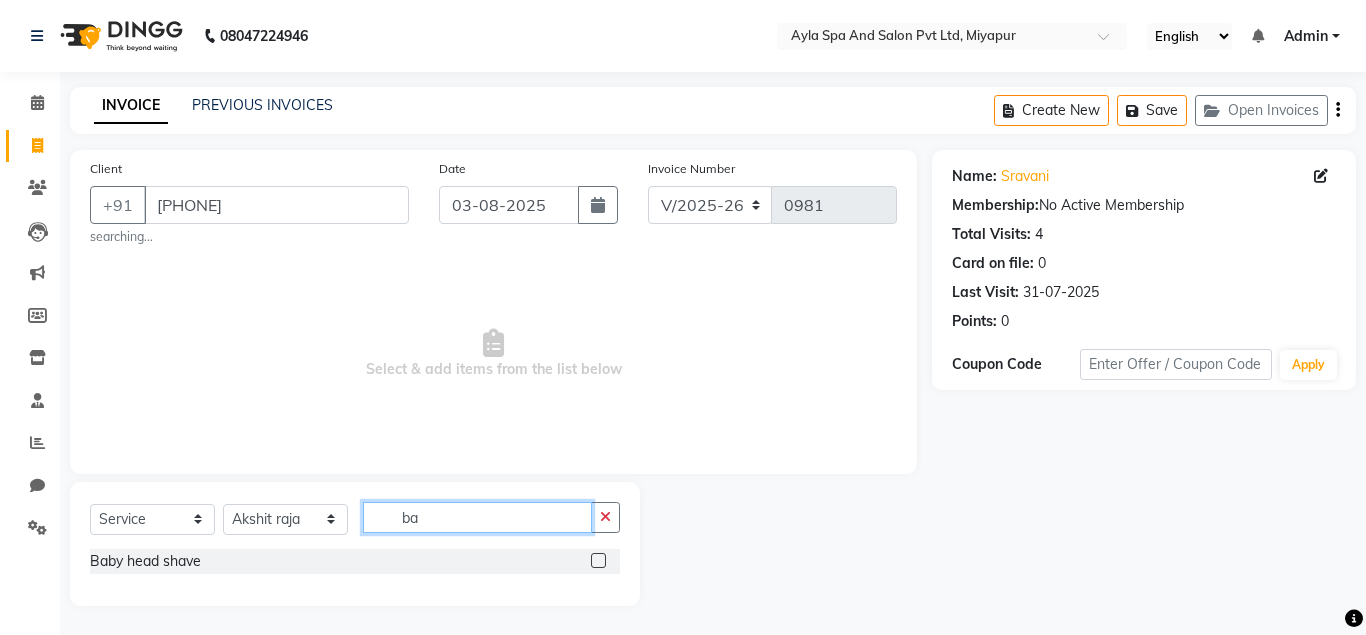 type on "b" 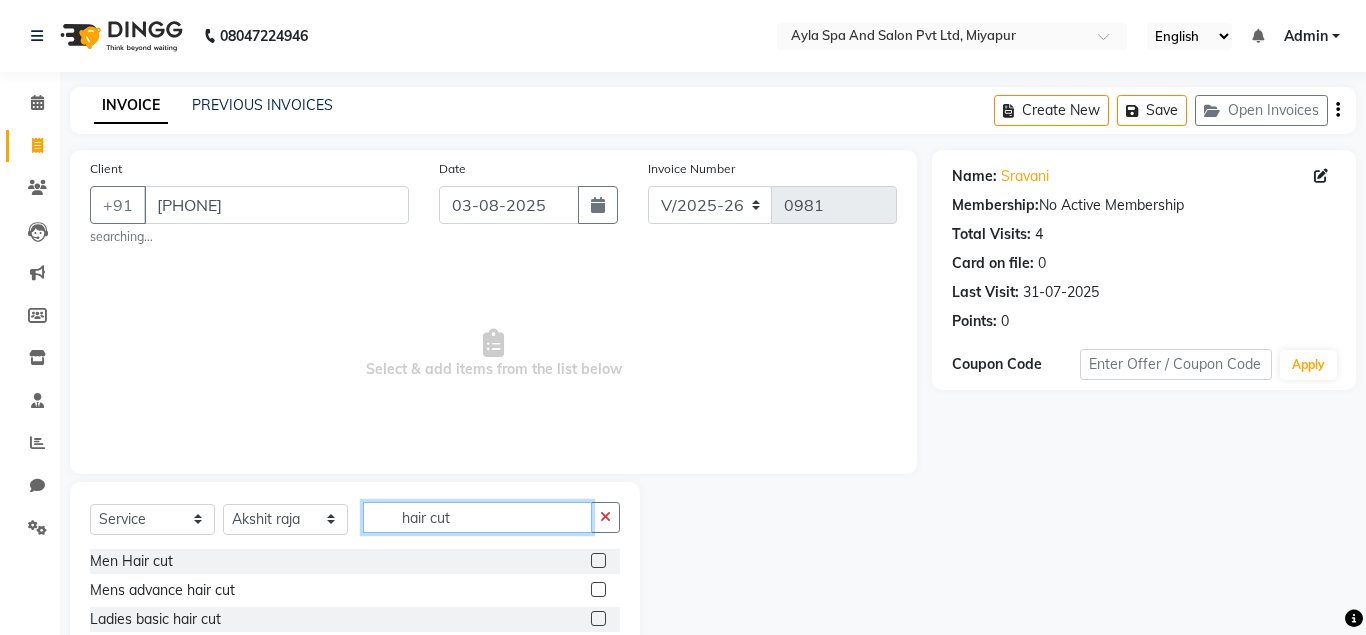 type on "hair cut" 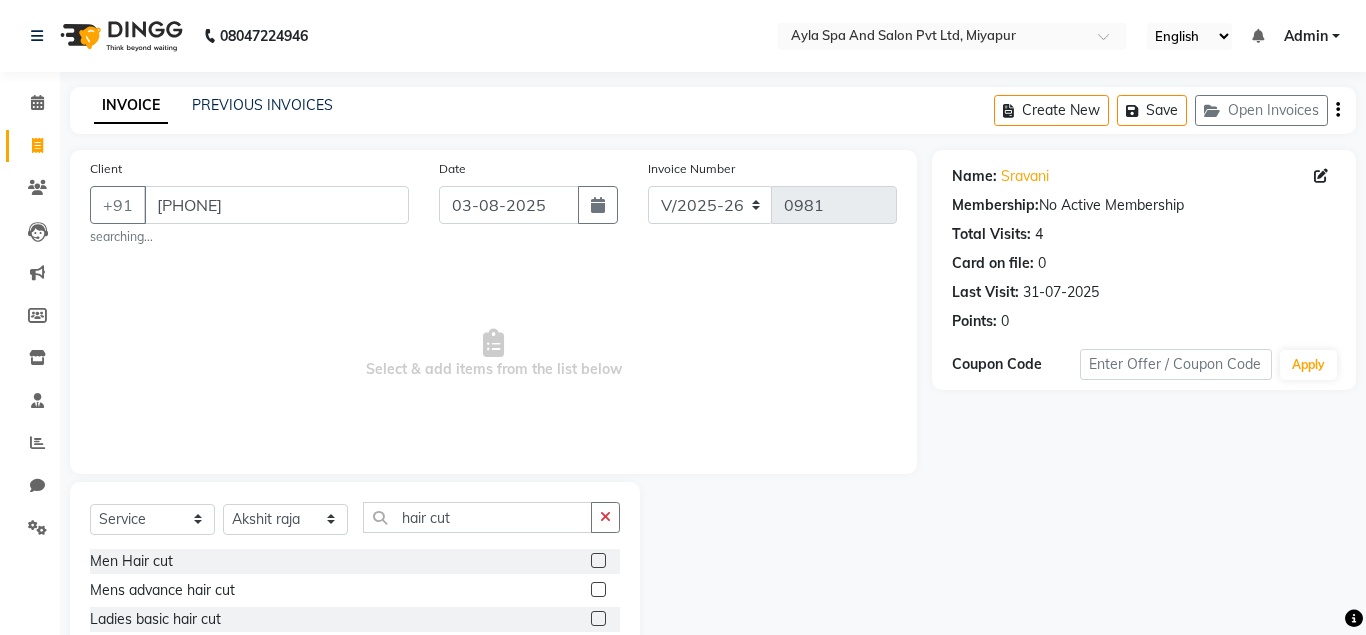 click 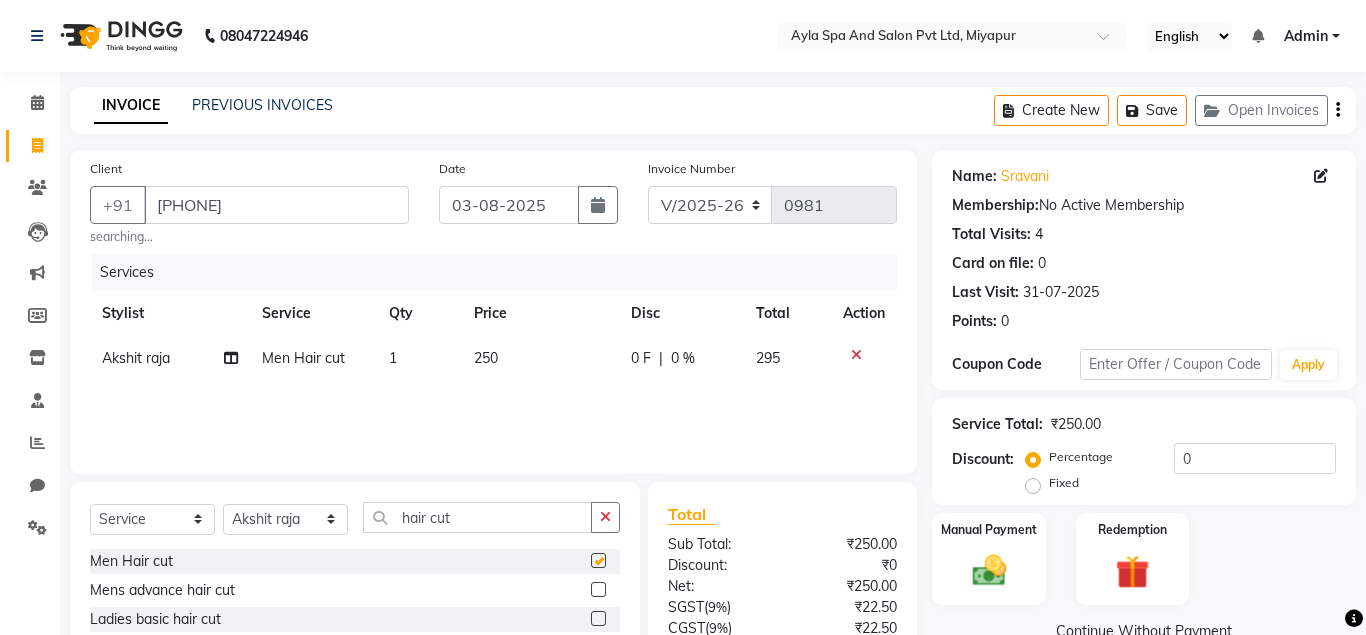 checkbox on "false" 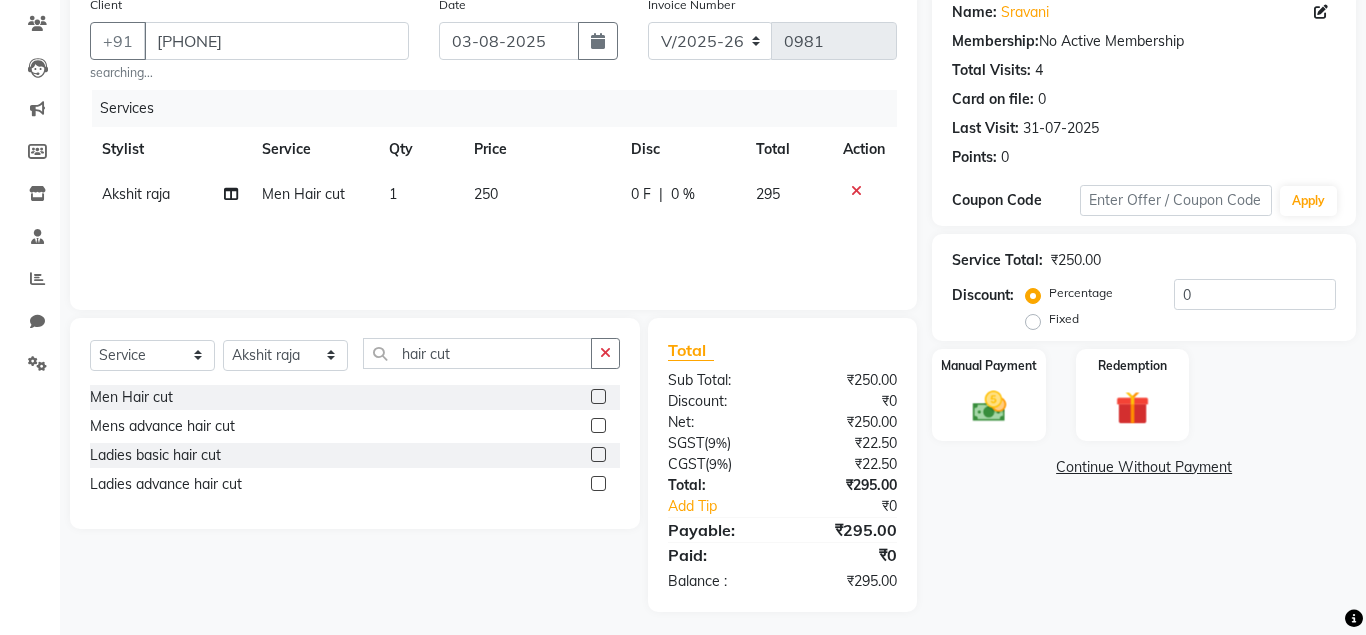 scroll, scrollTop: 171, scrollLeft: 0, axis: vertical 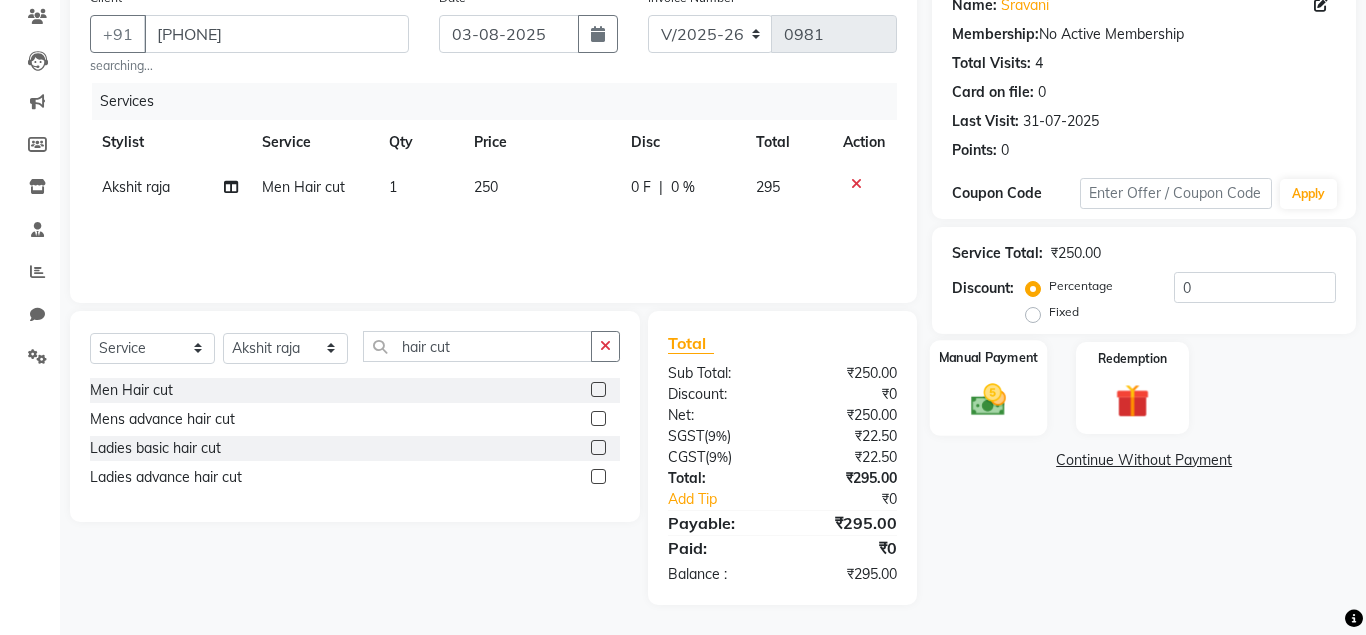 click 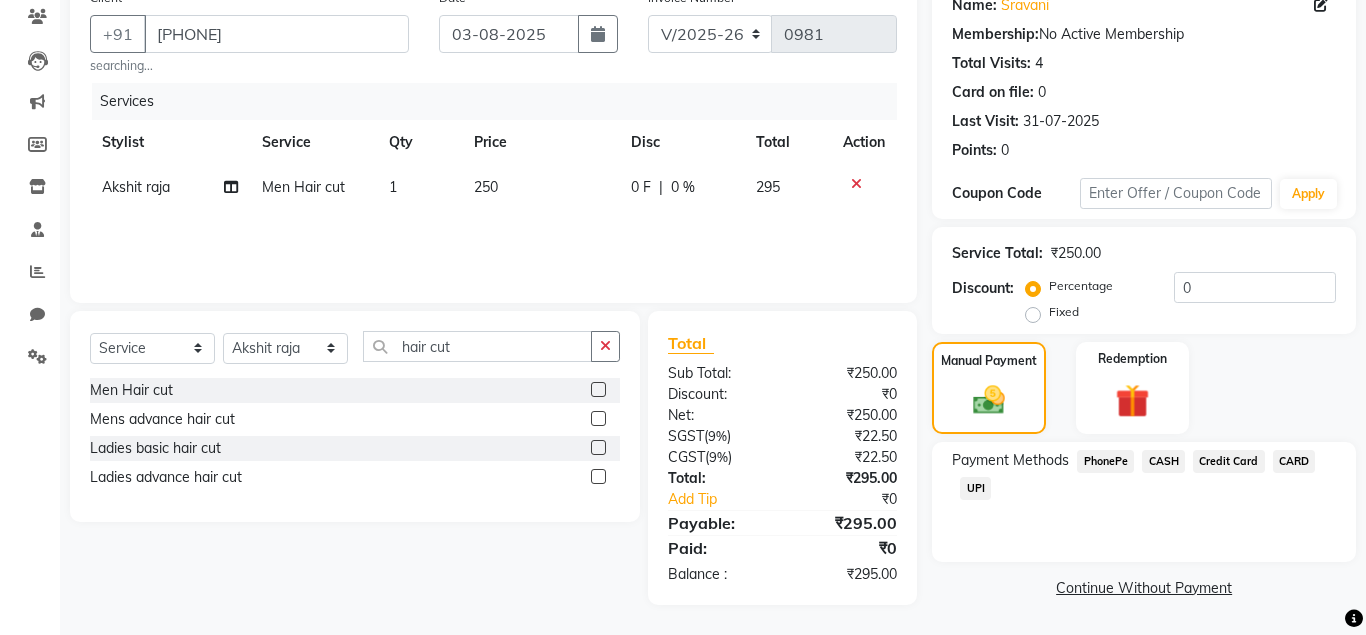 click on "UPI" 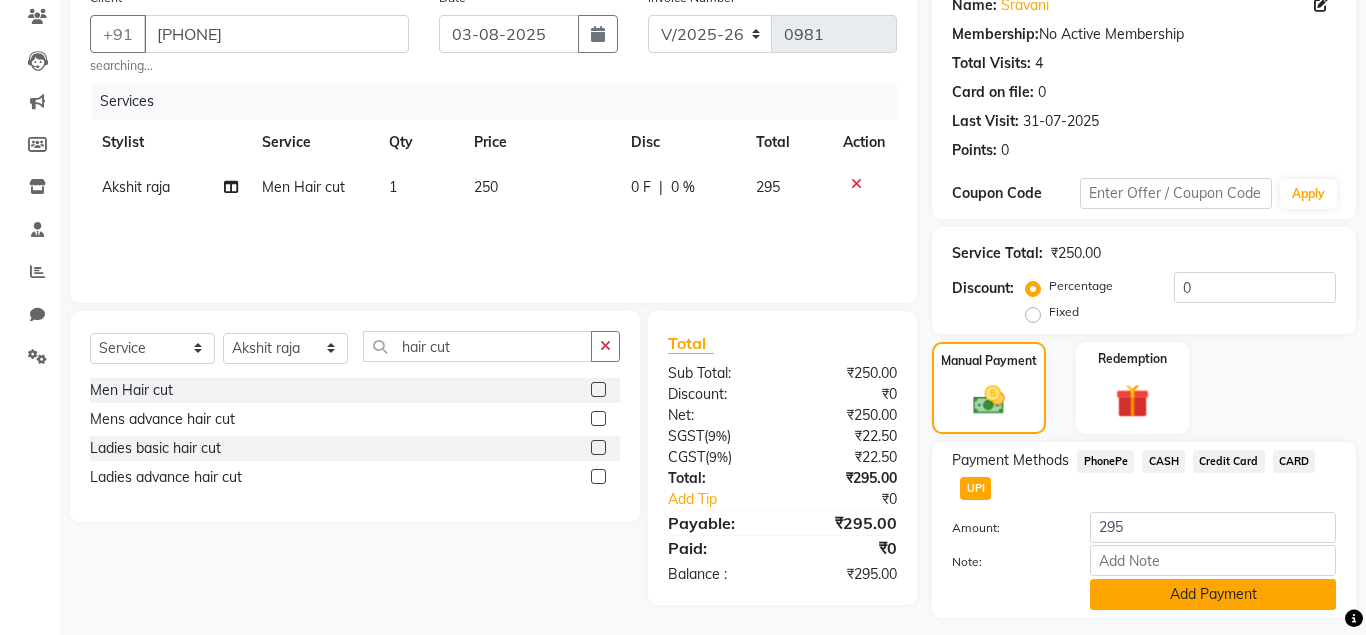 click on "Add Payment" 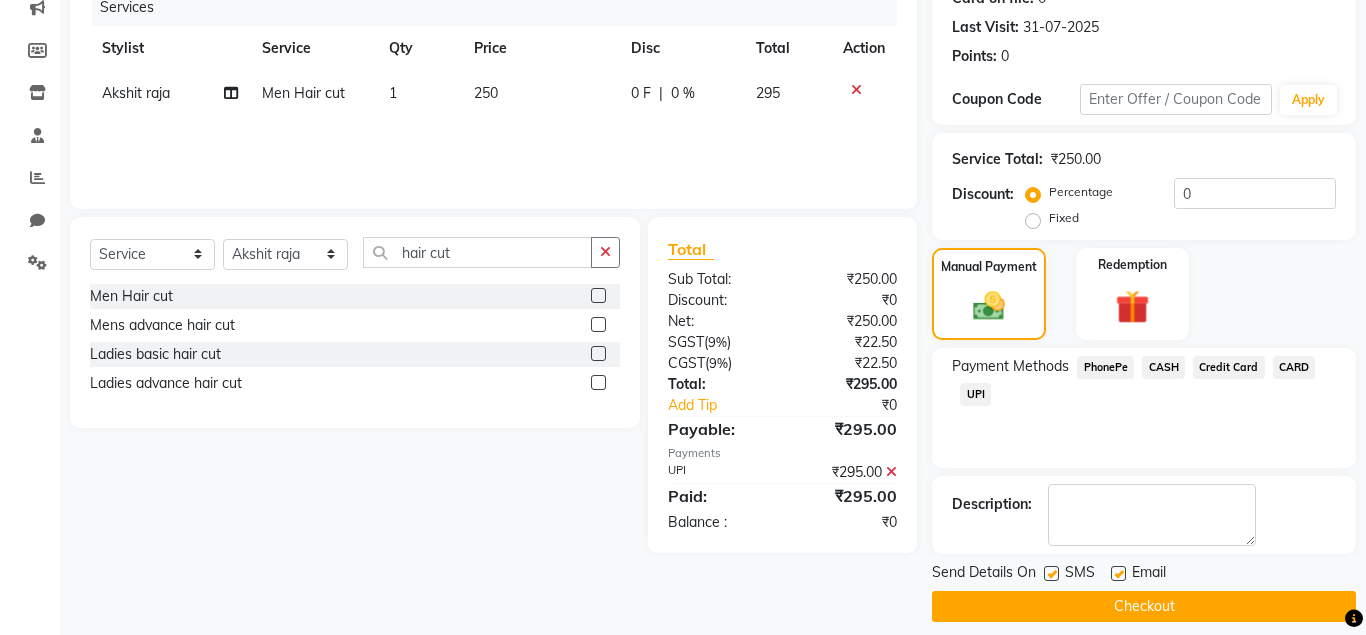 scroll, scrollTop: 282, scrollLeft: 0, axis: vertical 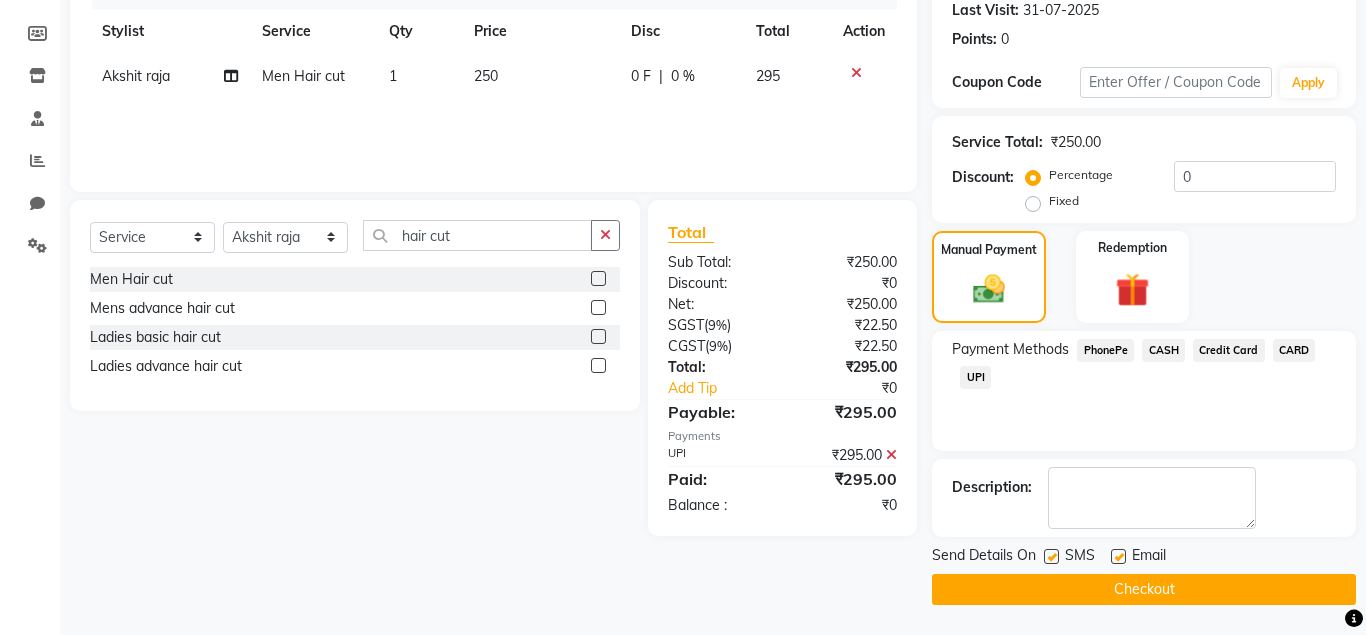 click 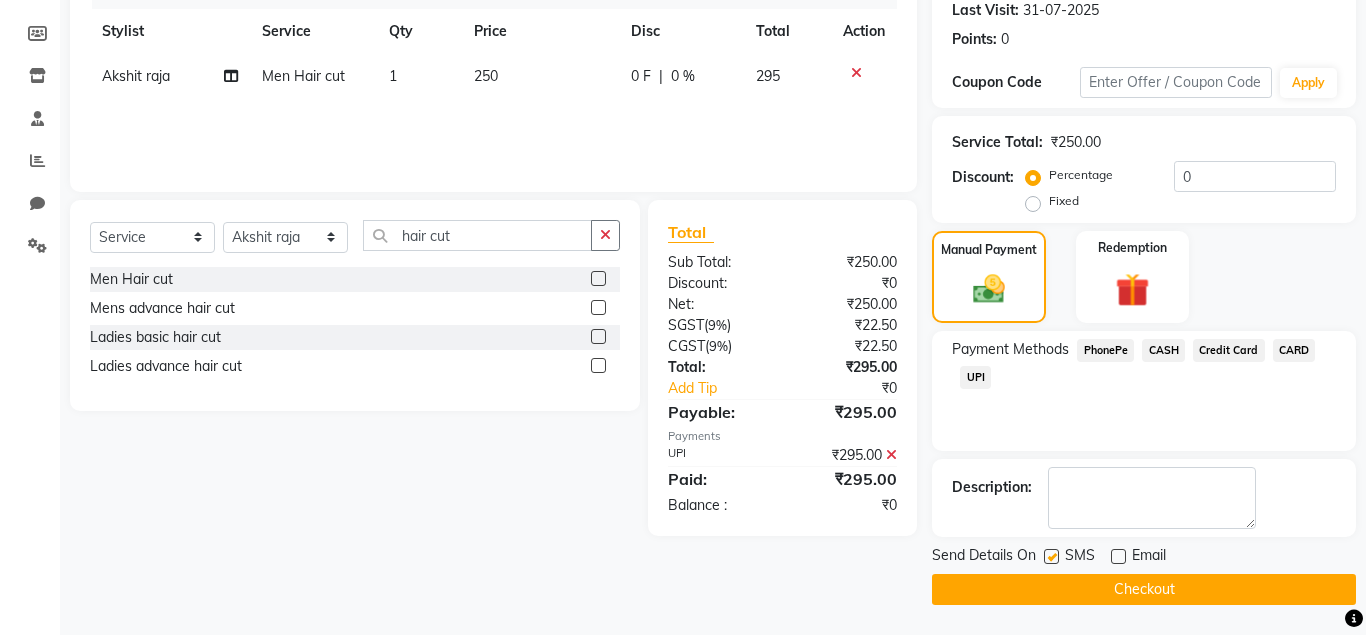 click on "Checkout" 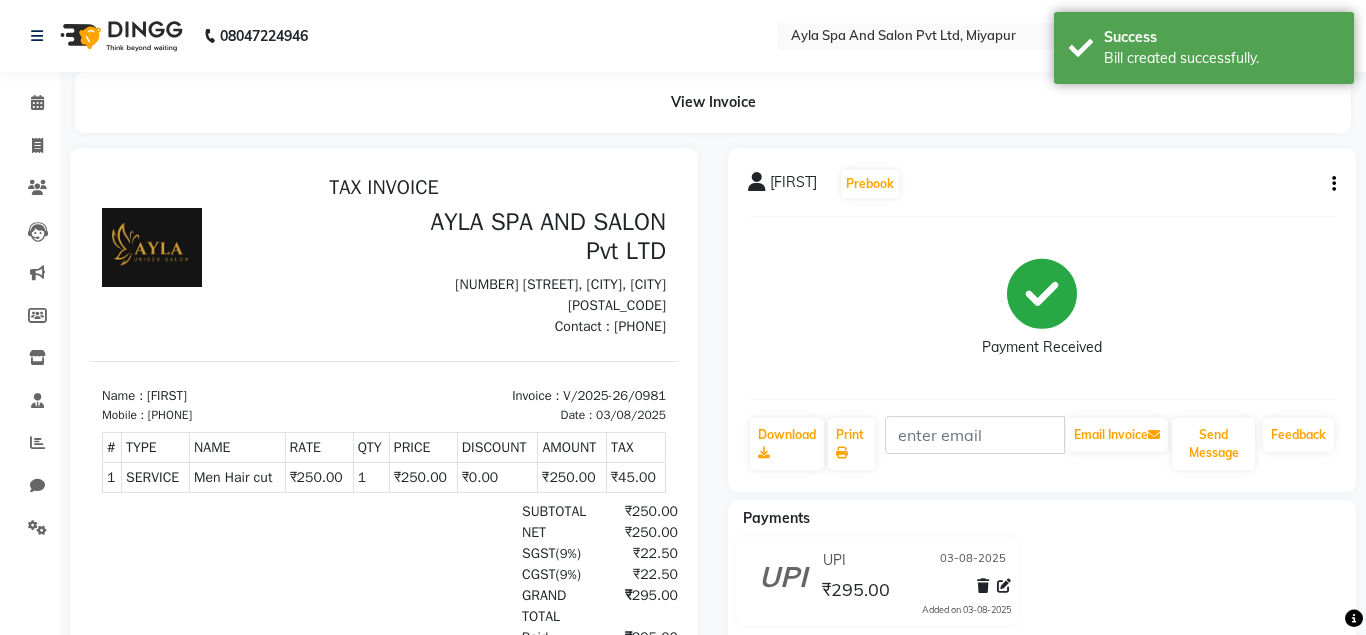 scroll, scrollTop: 0, scrollLeft: 0, axis: both 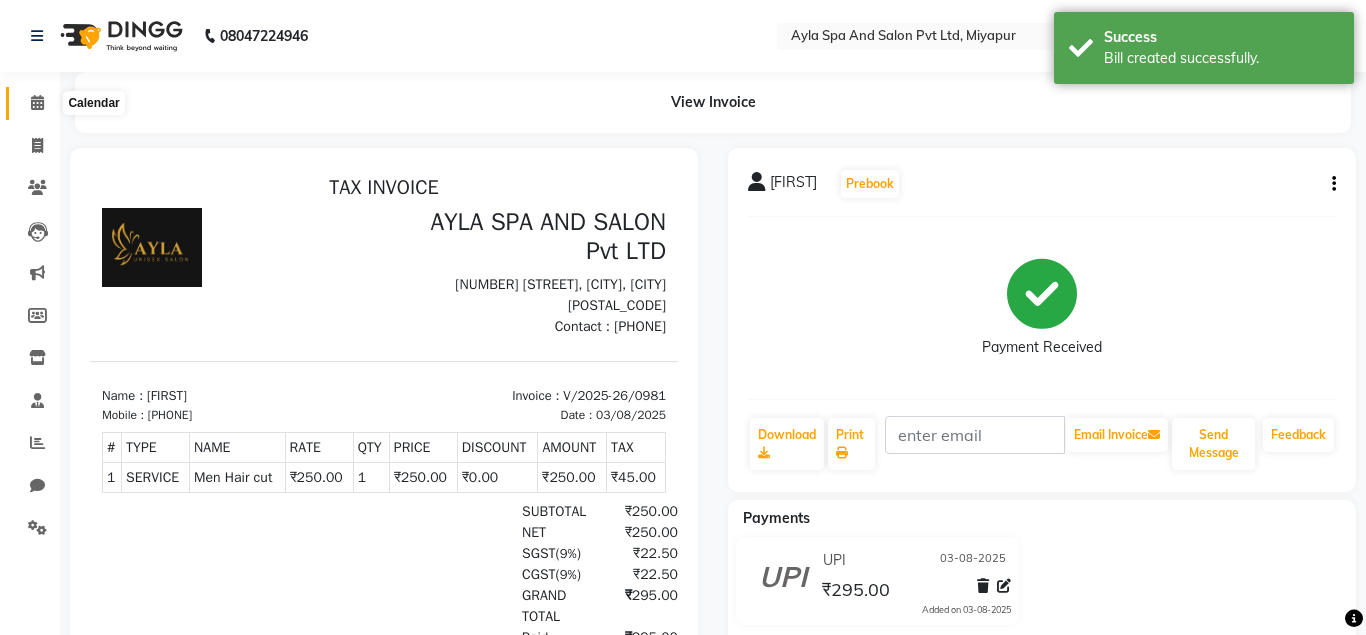 click 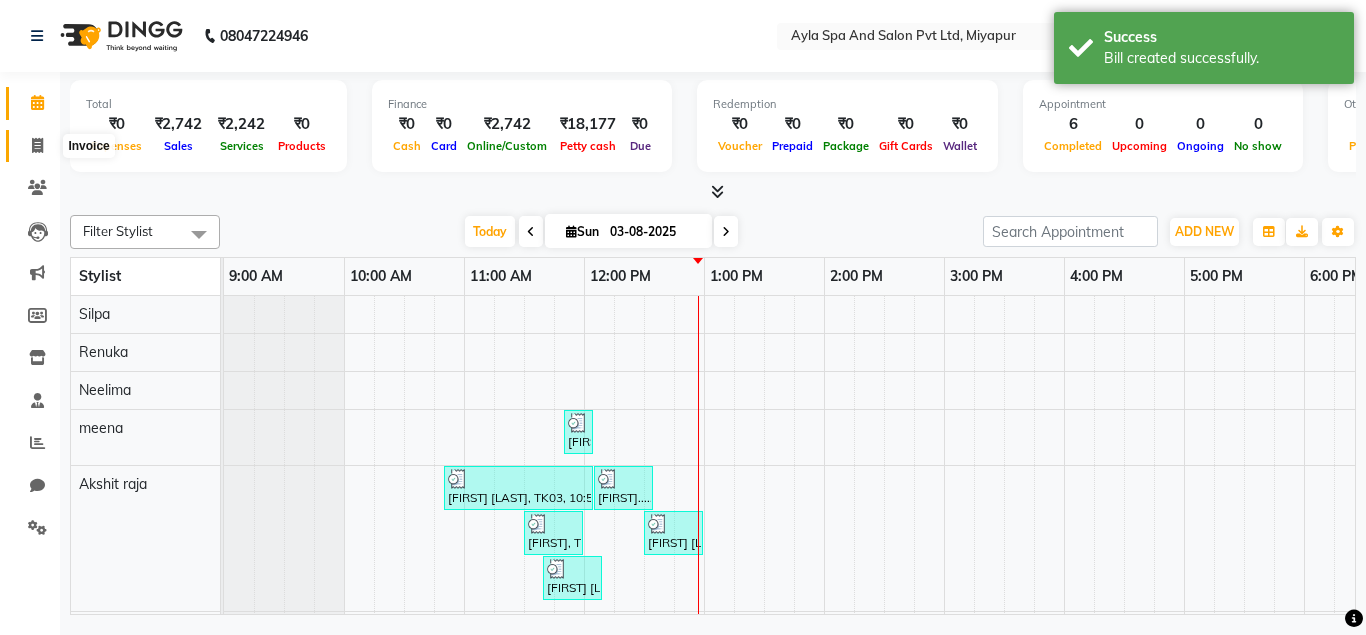 click 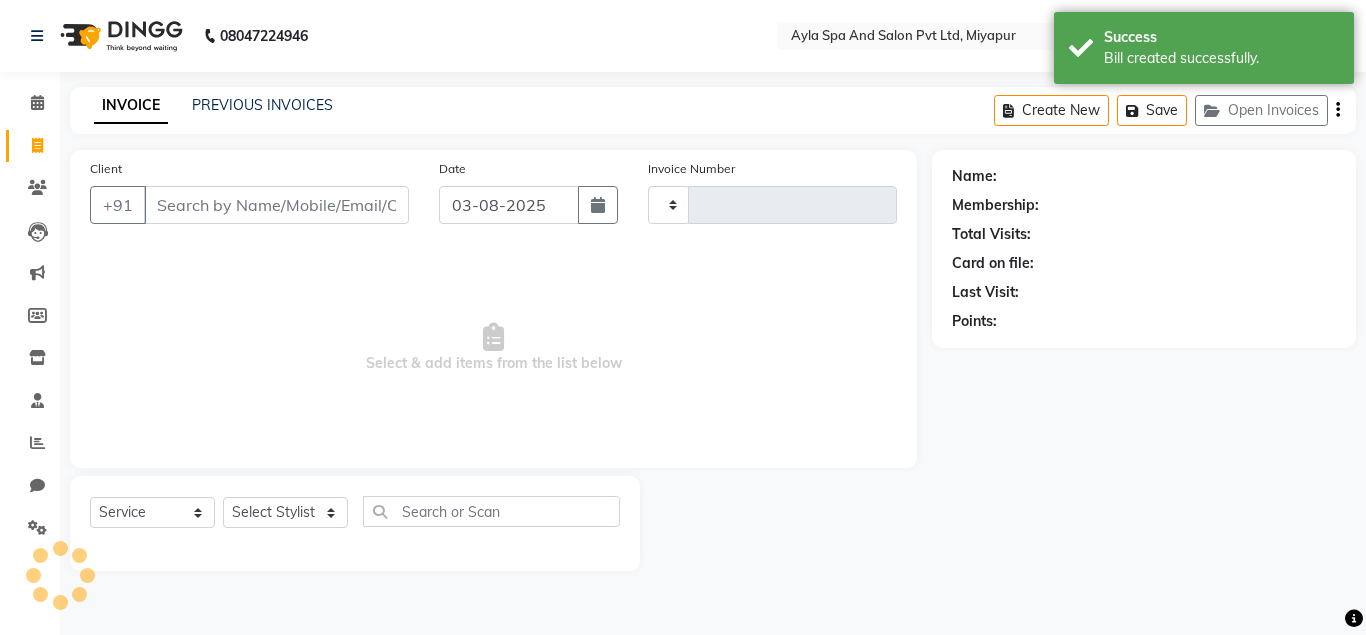 type on "0982" 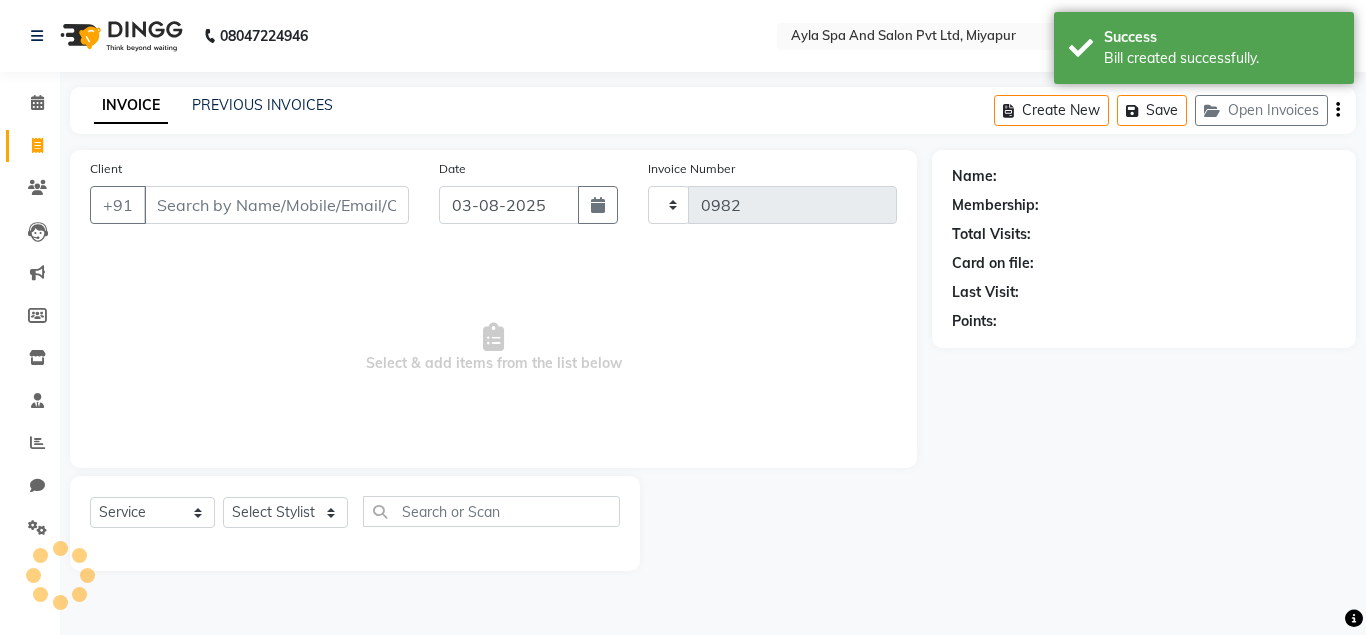 select on "7756" 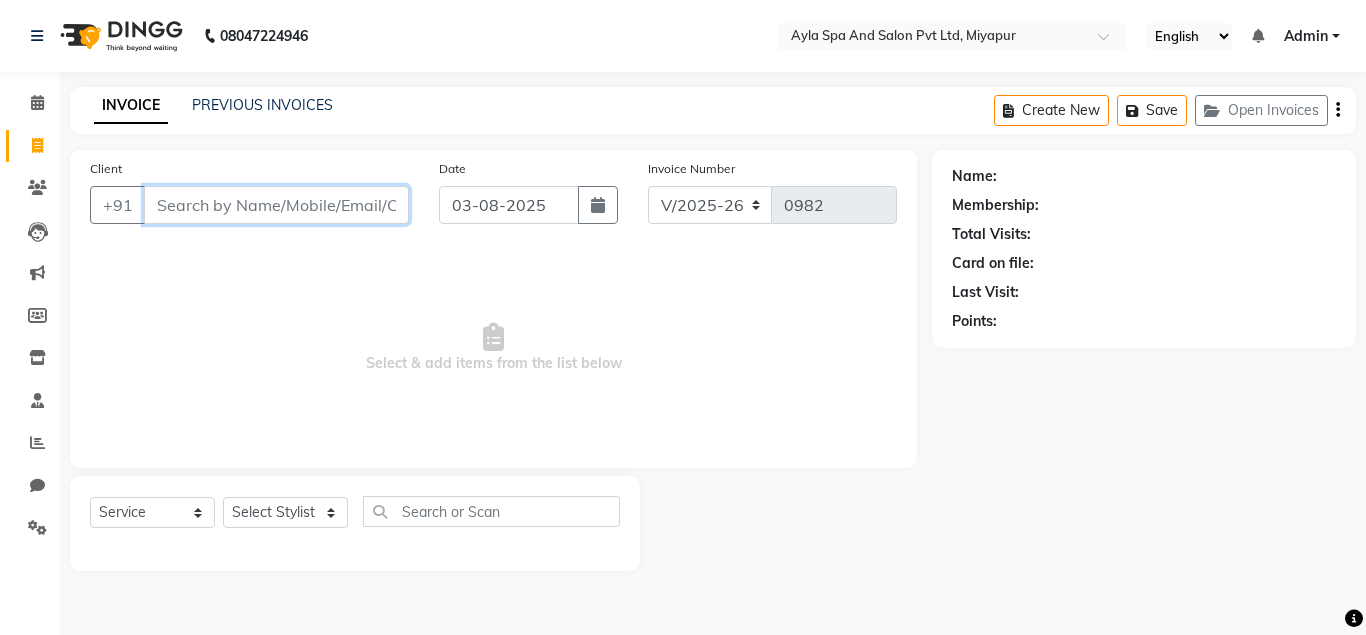 click on "Client" at bounding box center [276, 205] 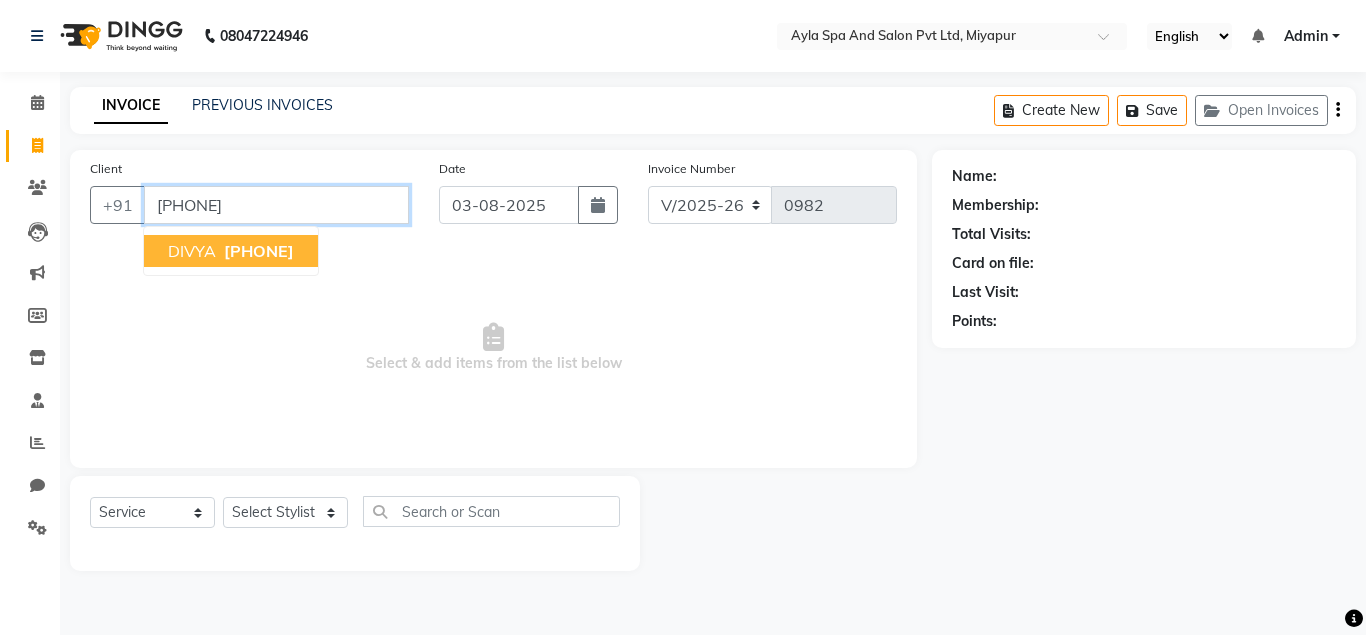 type on "[PHONE]" 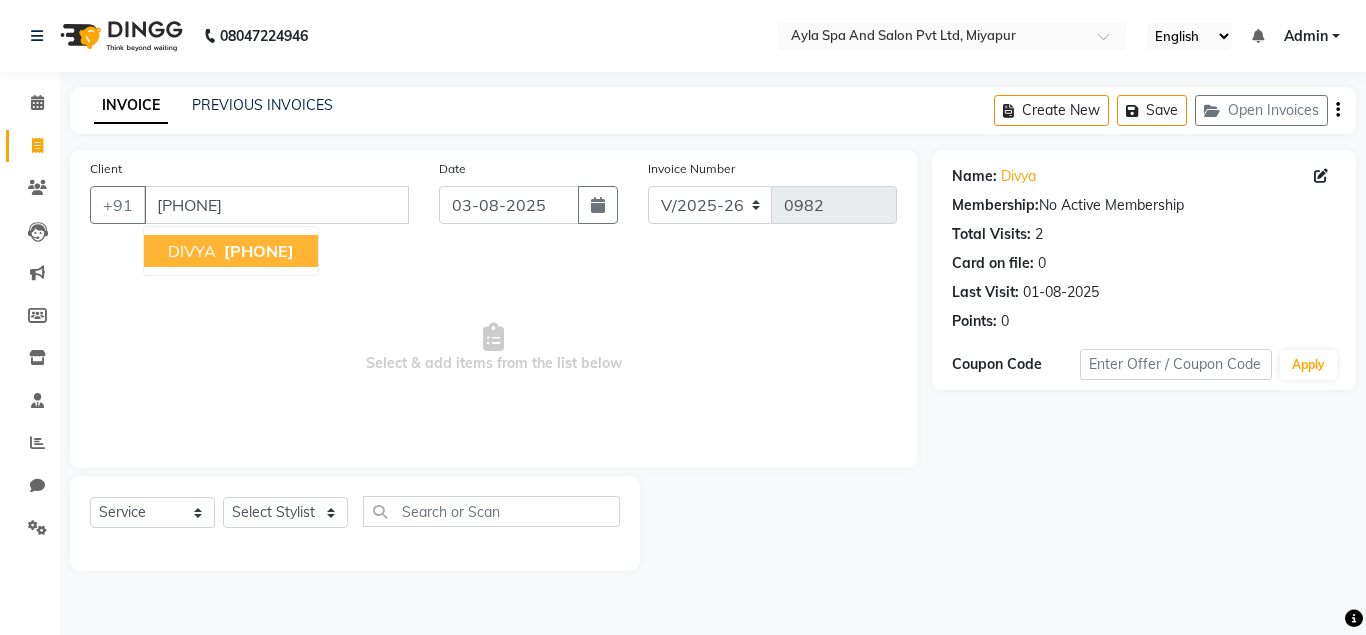 click on "[PHONE]" at bounding box center (259, 251) 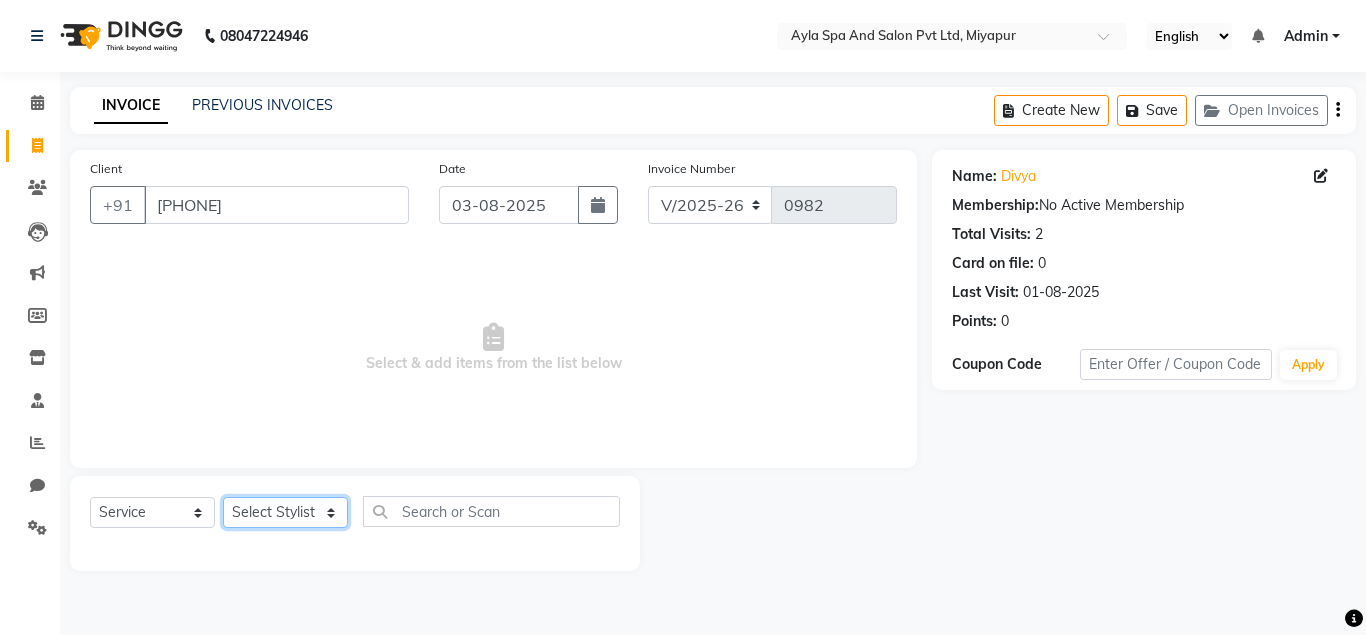 click on "Select Stylist Akshit raja BALU meena Neelima Renuka Silpa" 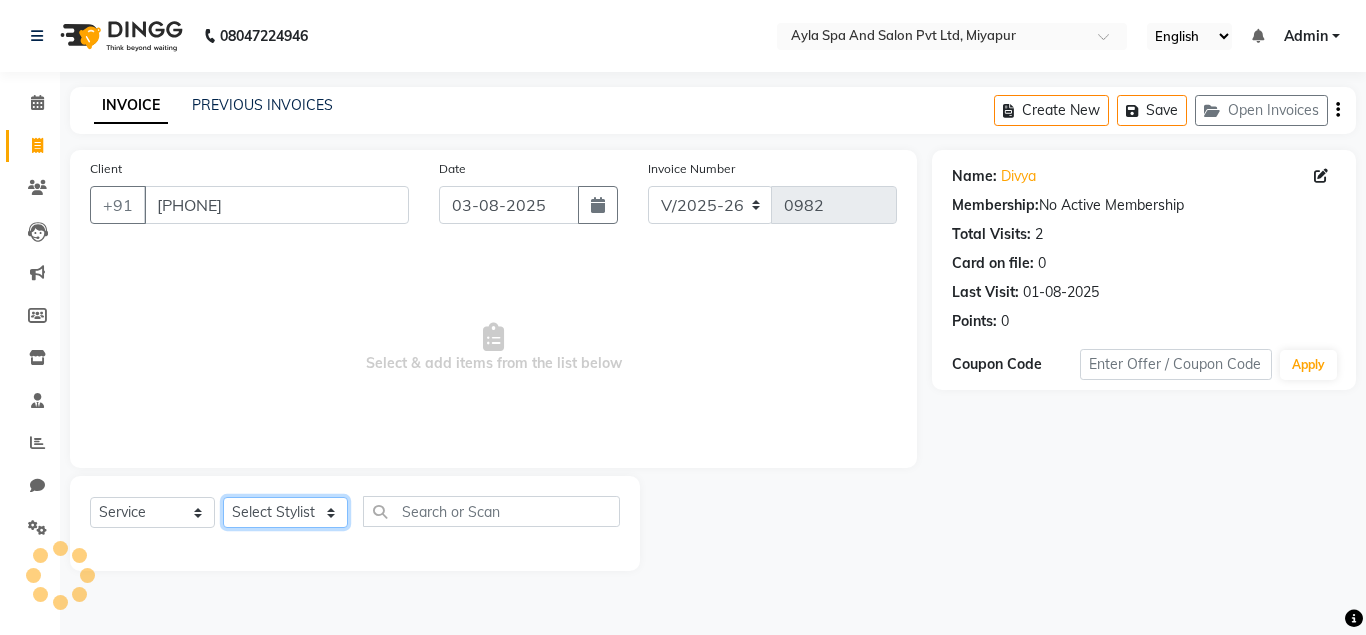 select on "86594" 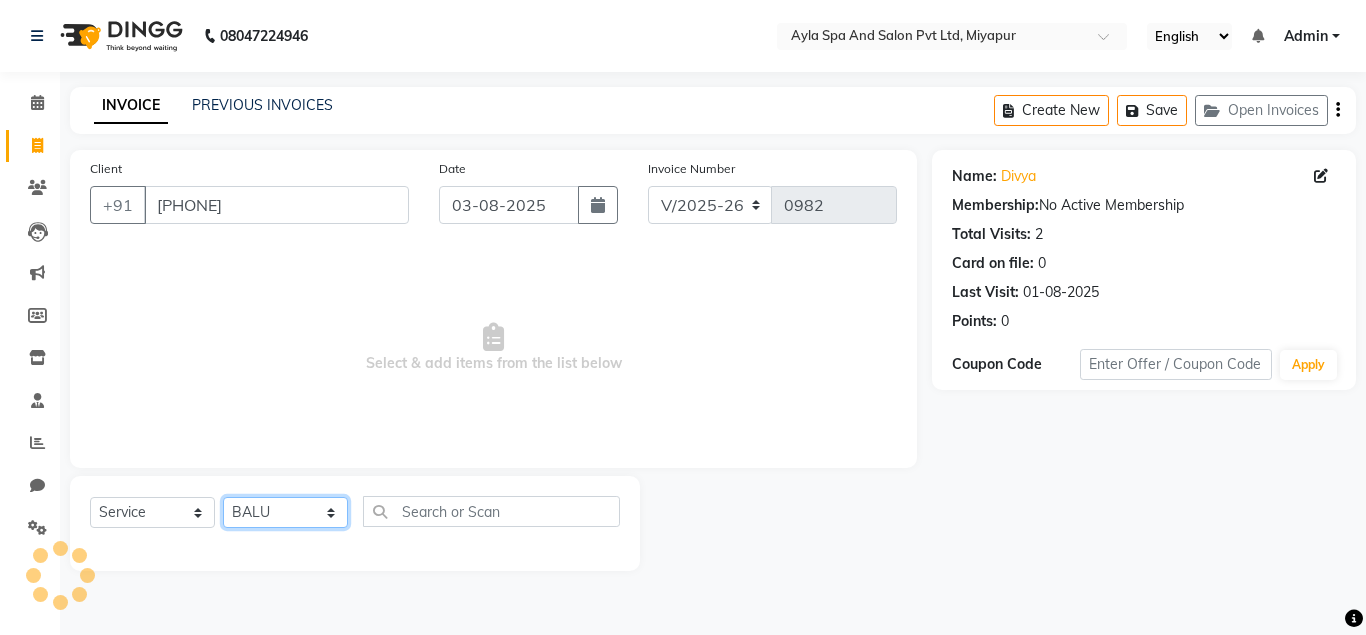 click on "BALU" 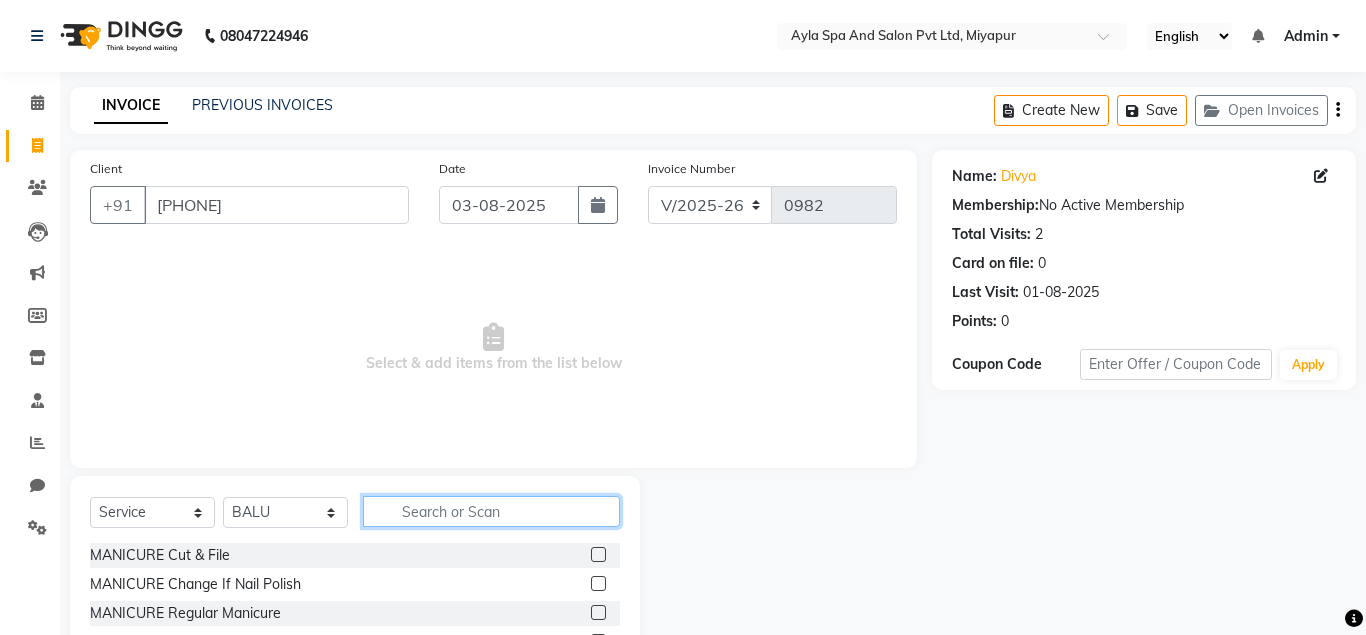 click 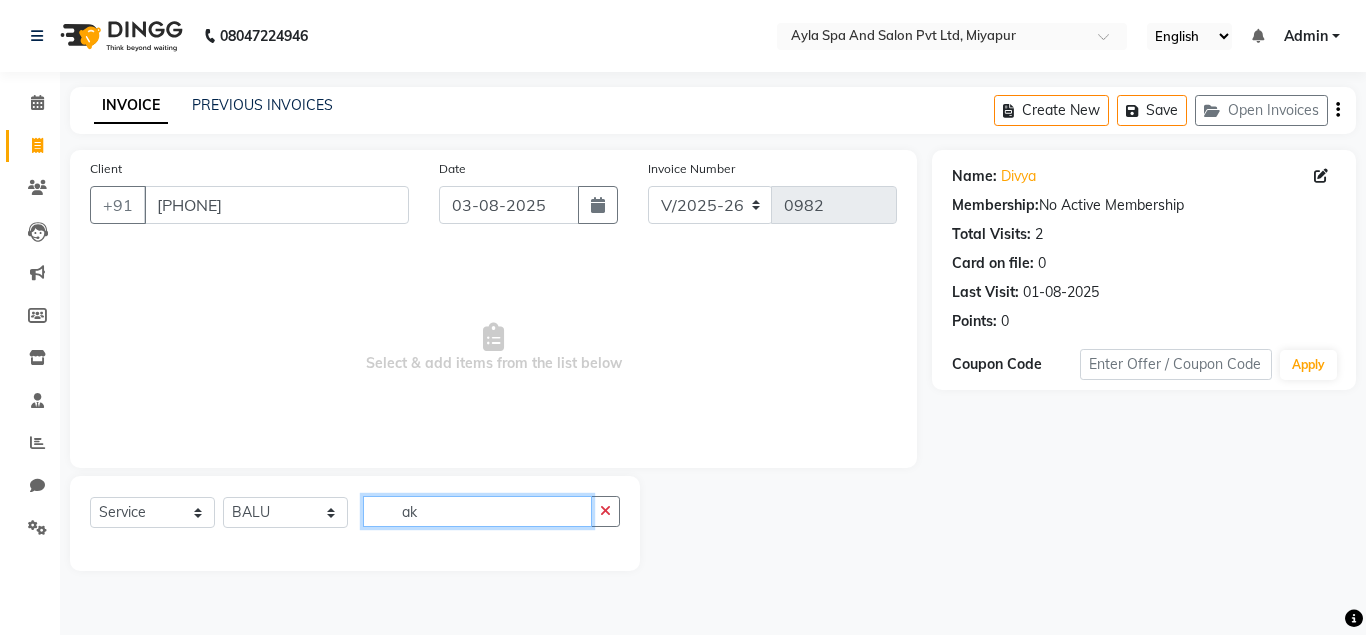type on "a" 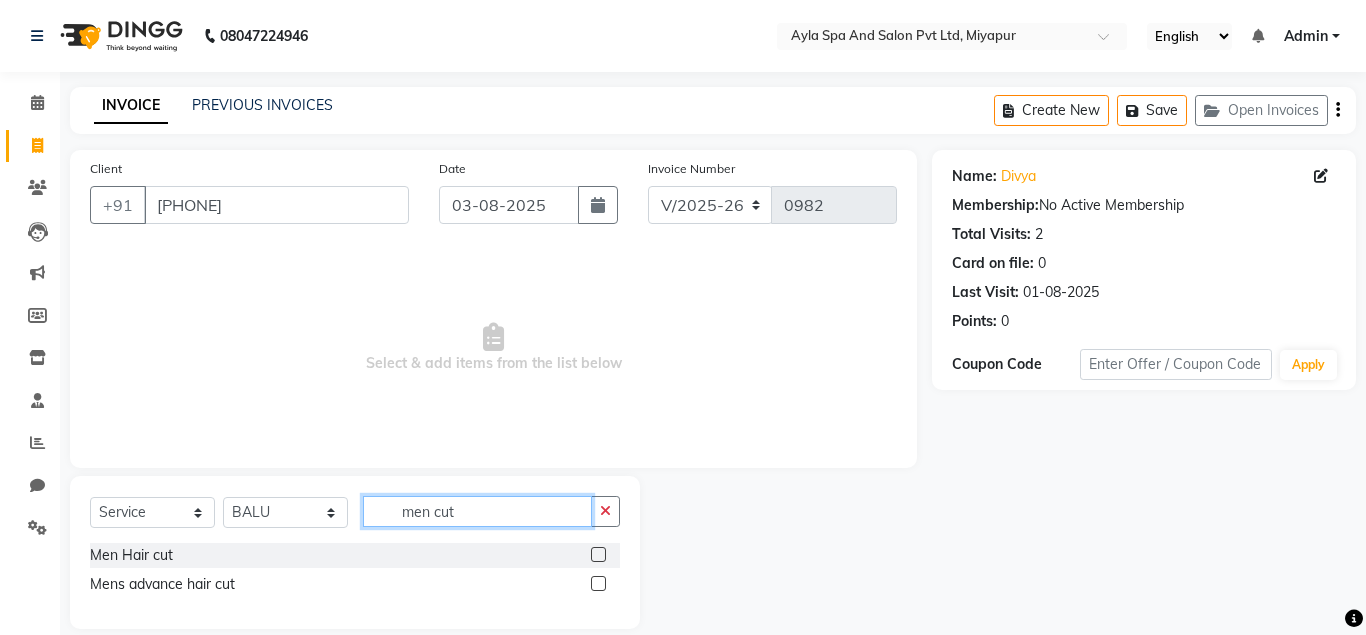 type on "men cut" 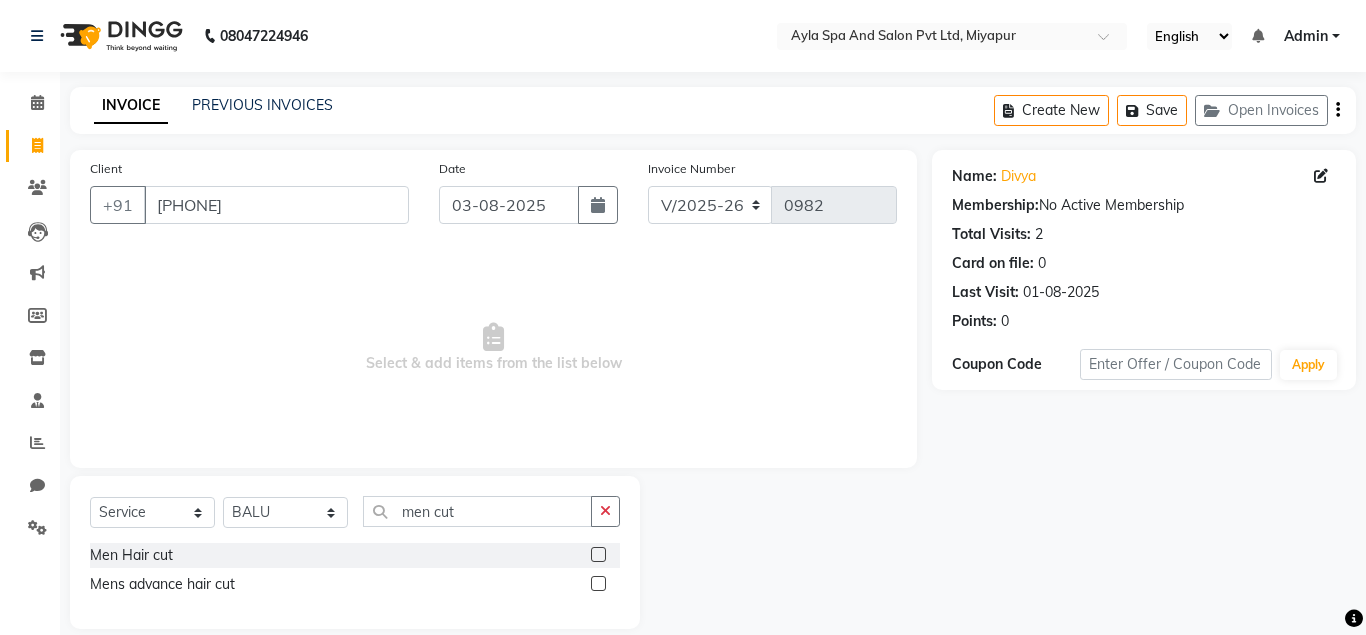 click 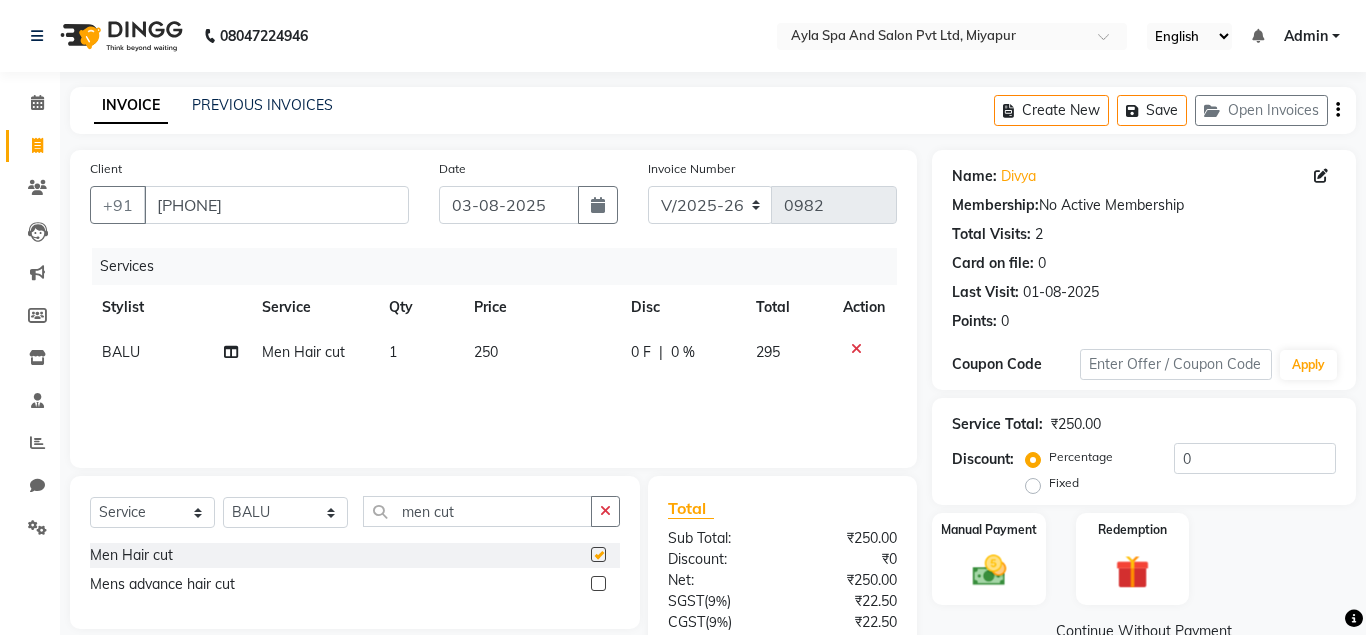 checkbox on "false" 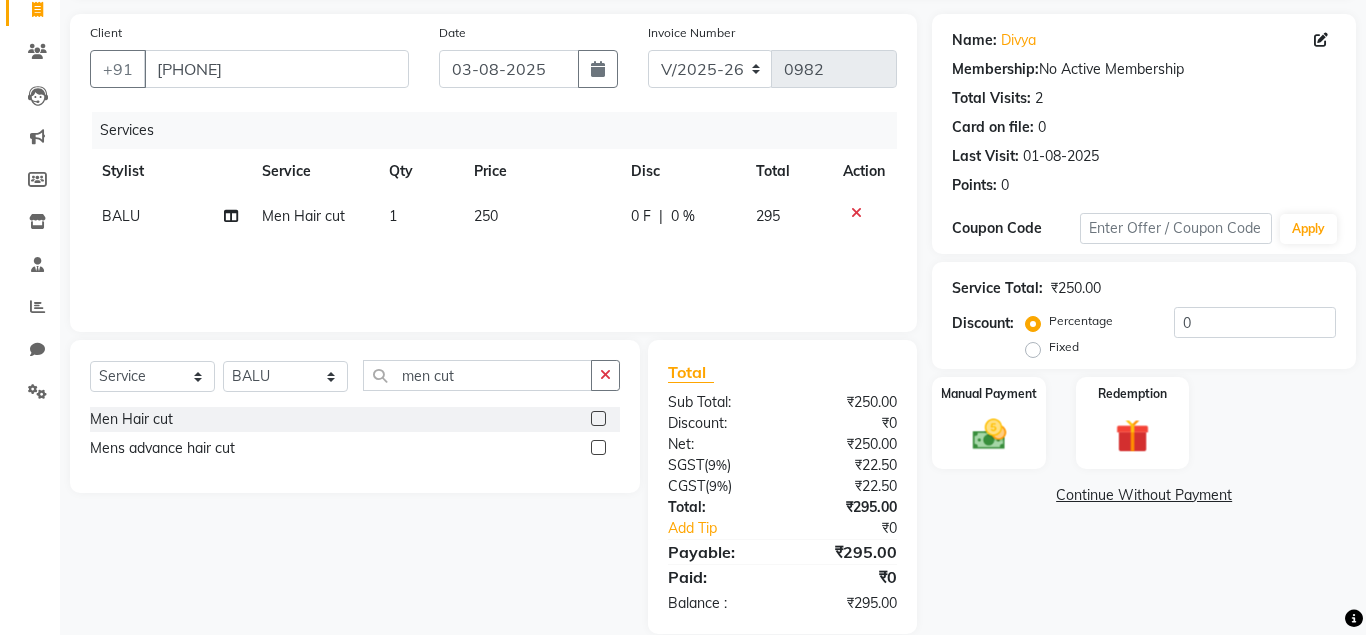 scroll, scrollTop: 165, scrollLeft: 0, axis: vertical 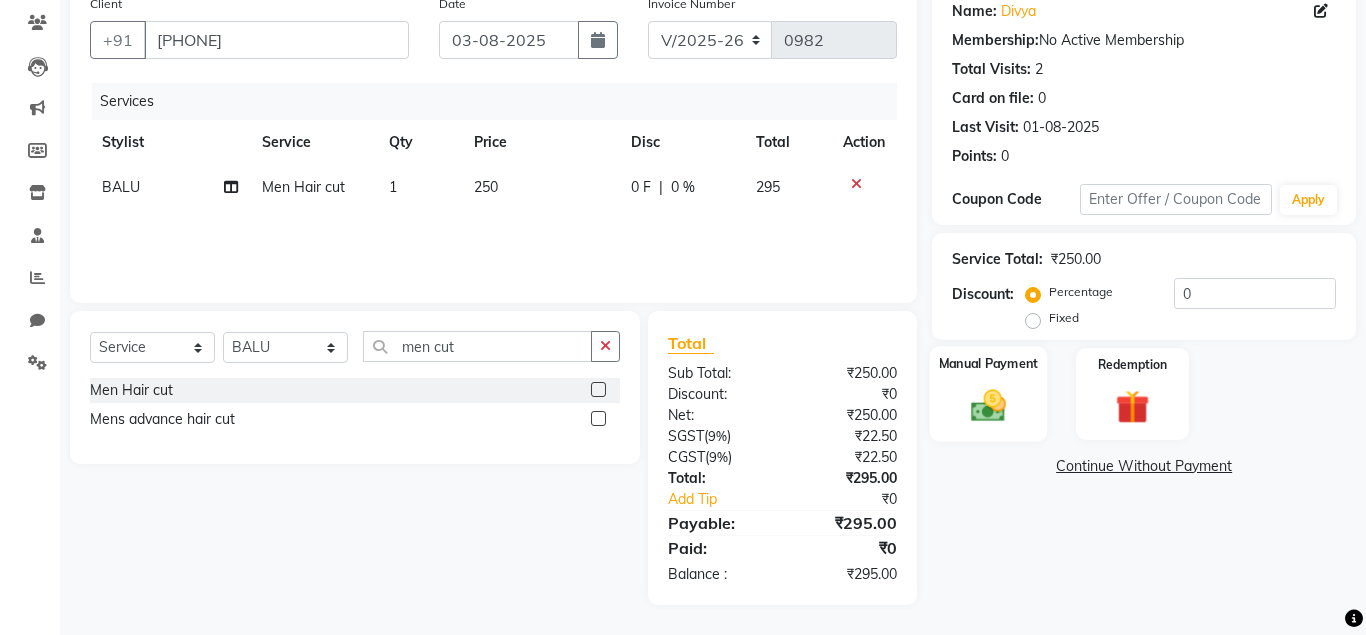 click 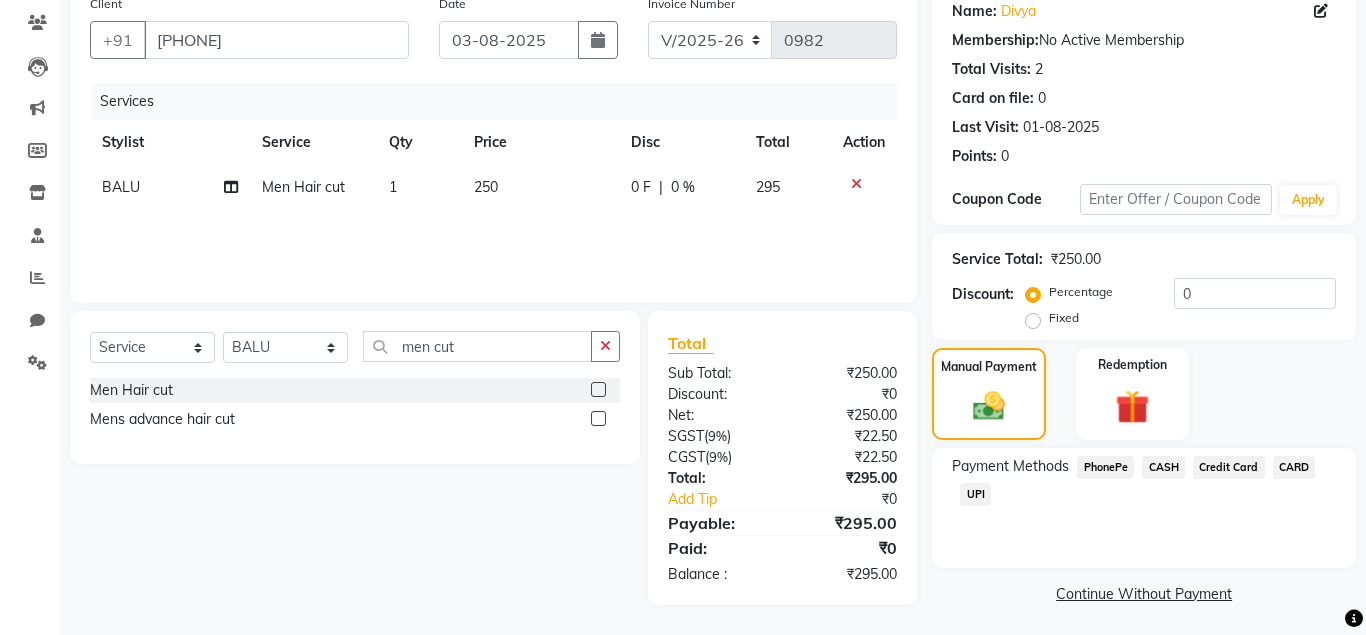 click on "UPI" 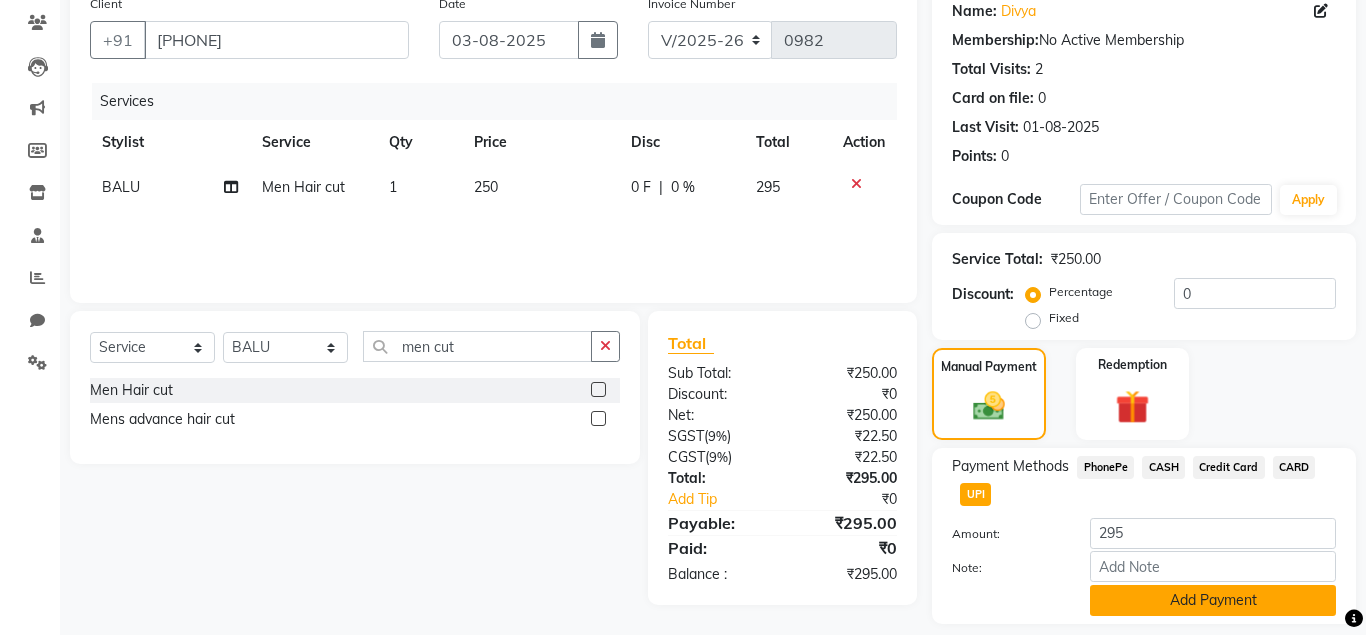 click on "Add Payment" 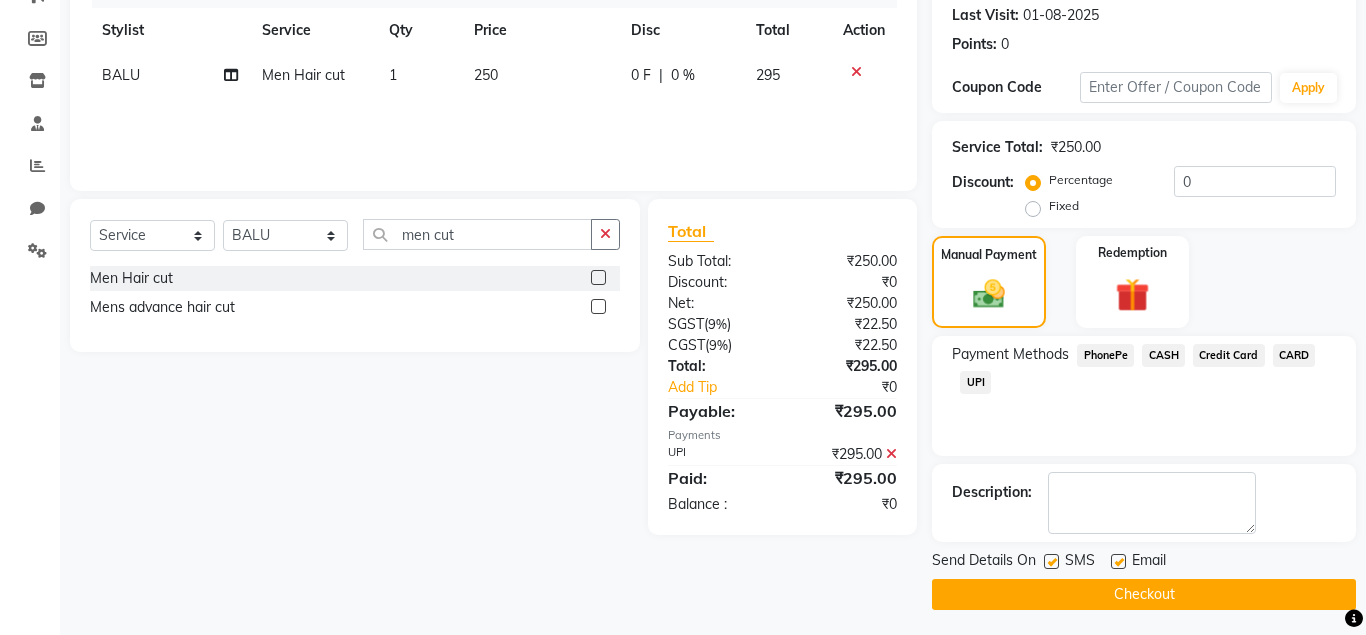 scroll, scrollTop: 282, scrollLeft: 0, axis: vertical 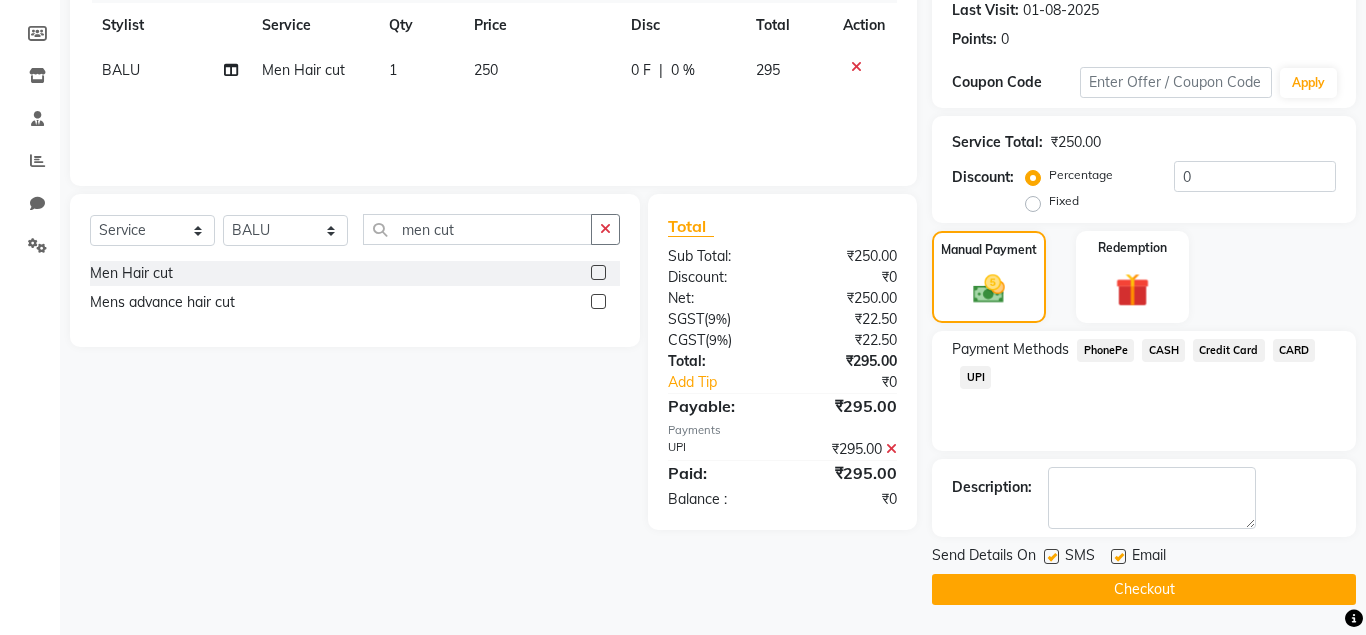 click on "Email" 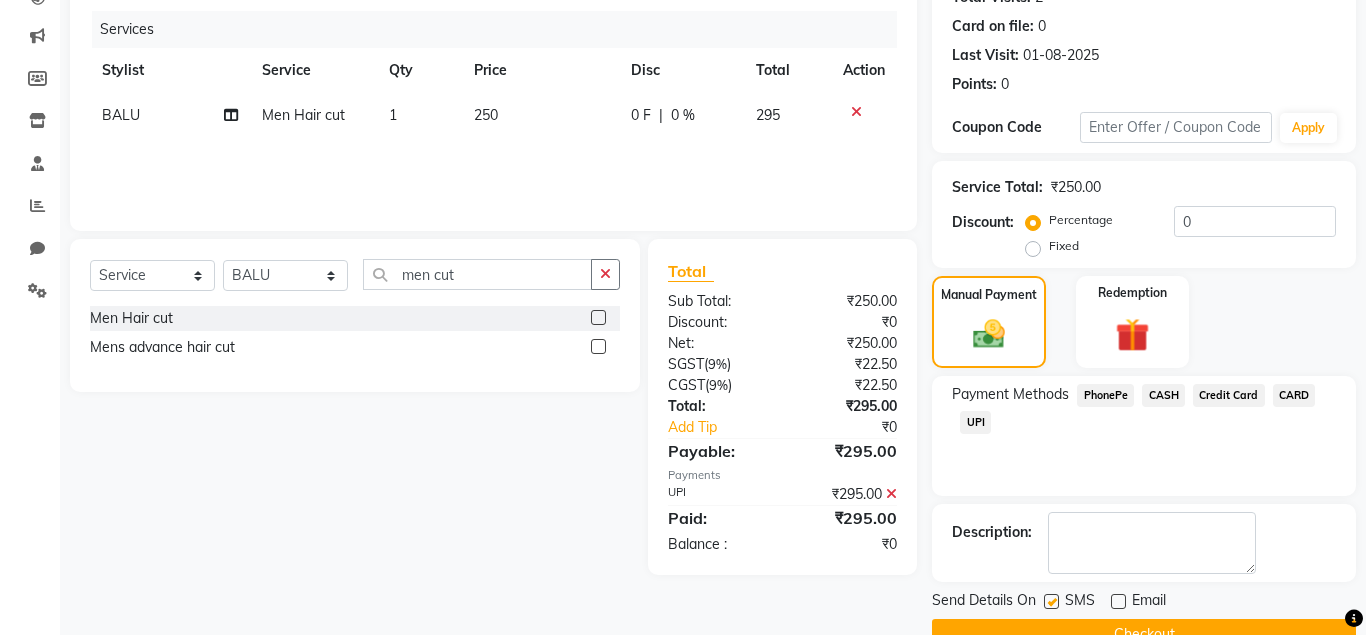 scroll, scrollTop: 282, scrollLeft: 0, axis: vertical 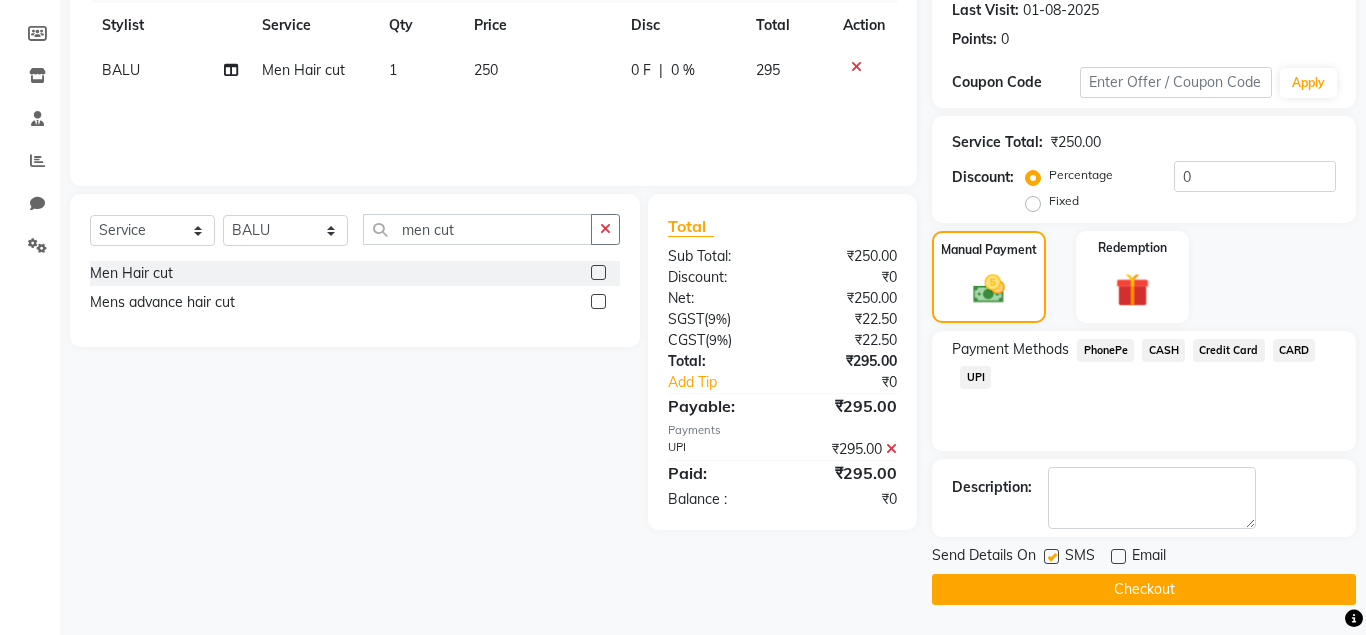click on "CASH" 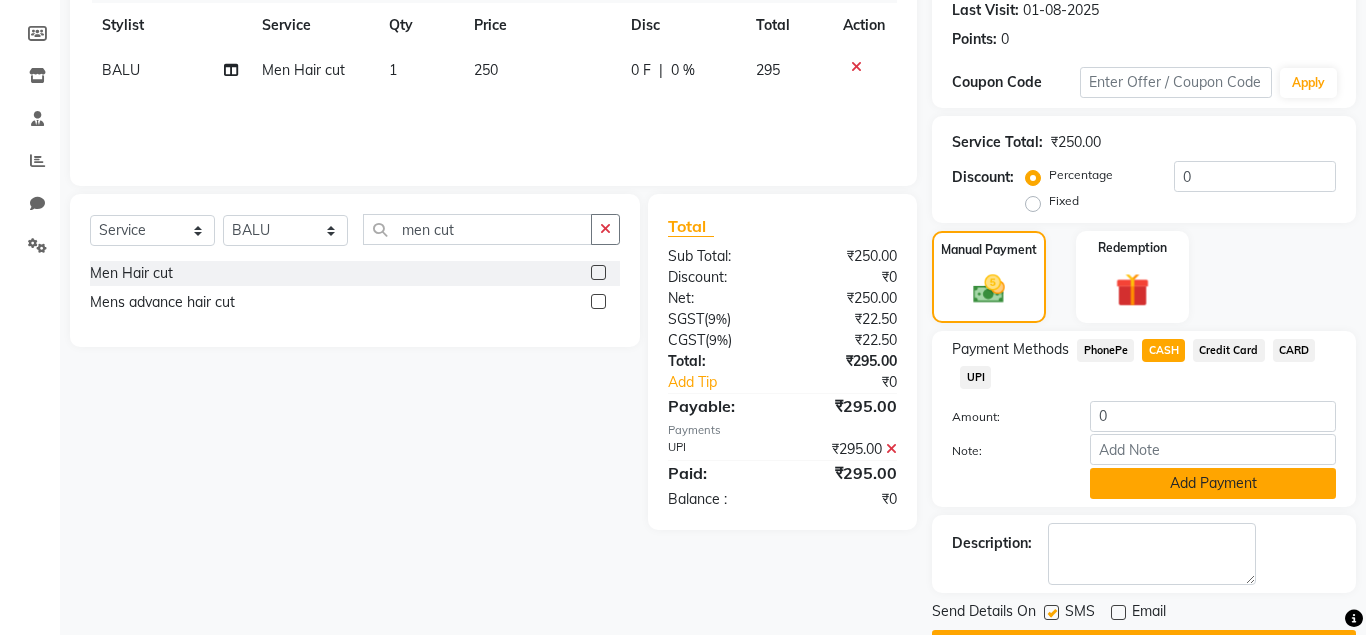 click on "Add Payment" 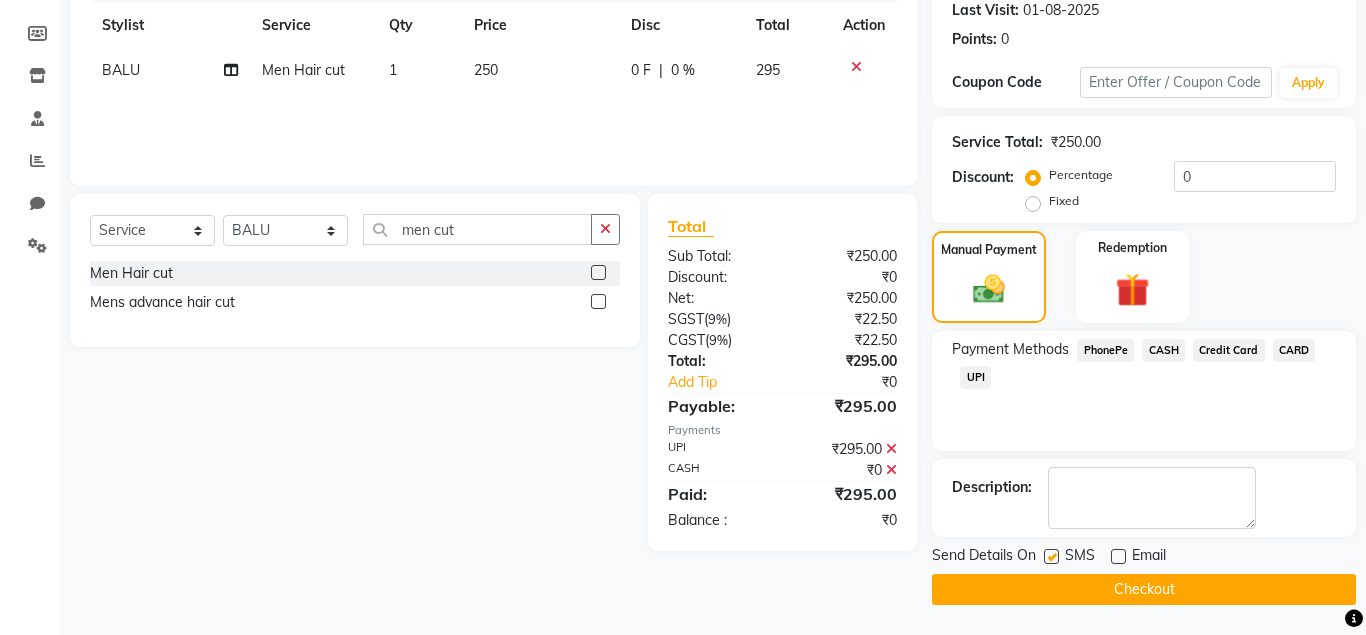 click on "Checkout" 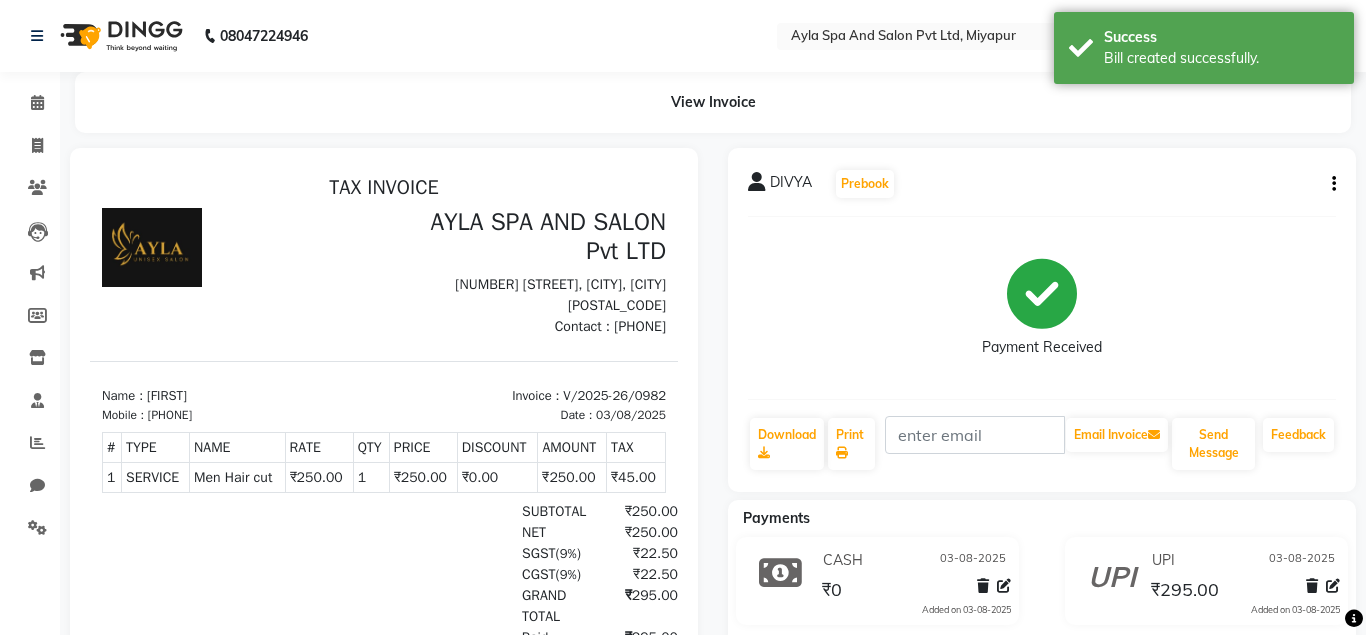 scroll, scrollTop: 0, scrollLeft: 0, axis: both 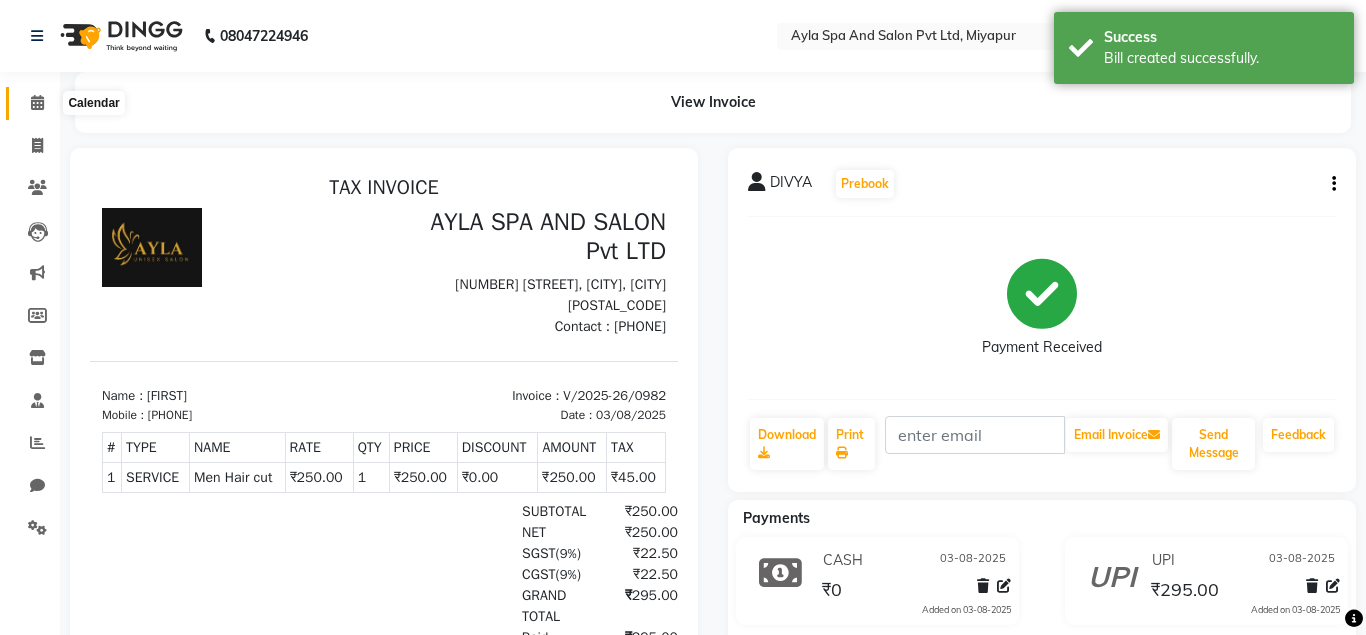 click 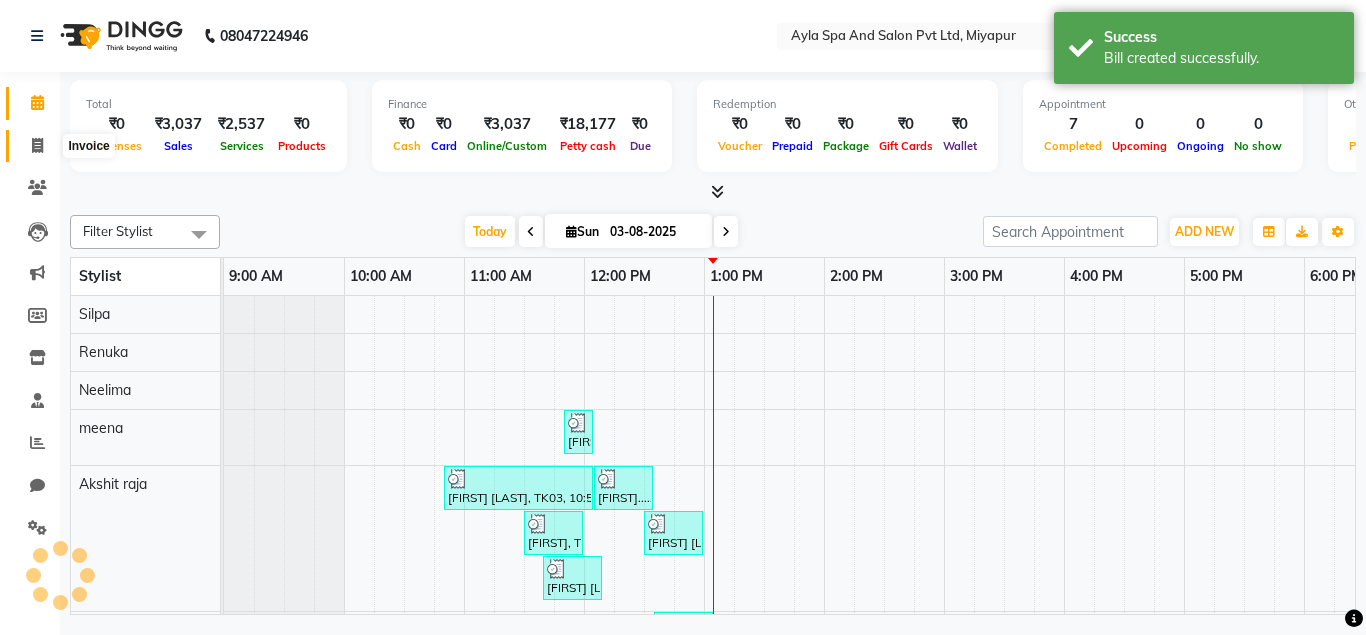 scroll, scrollTop: 0, scrollLeft: 0, axis: both 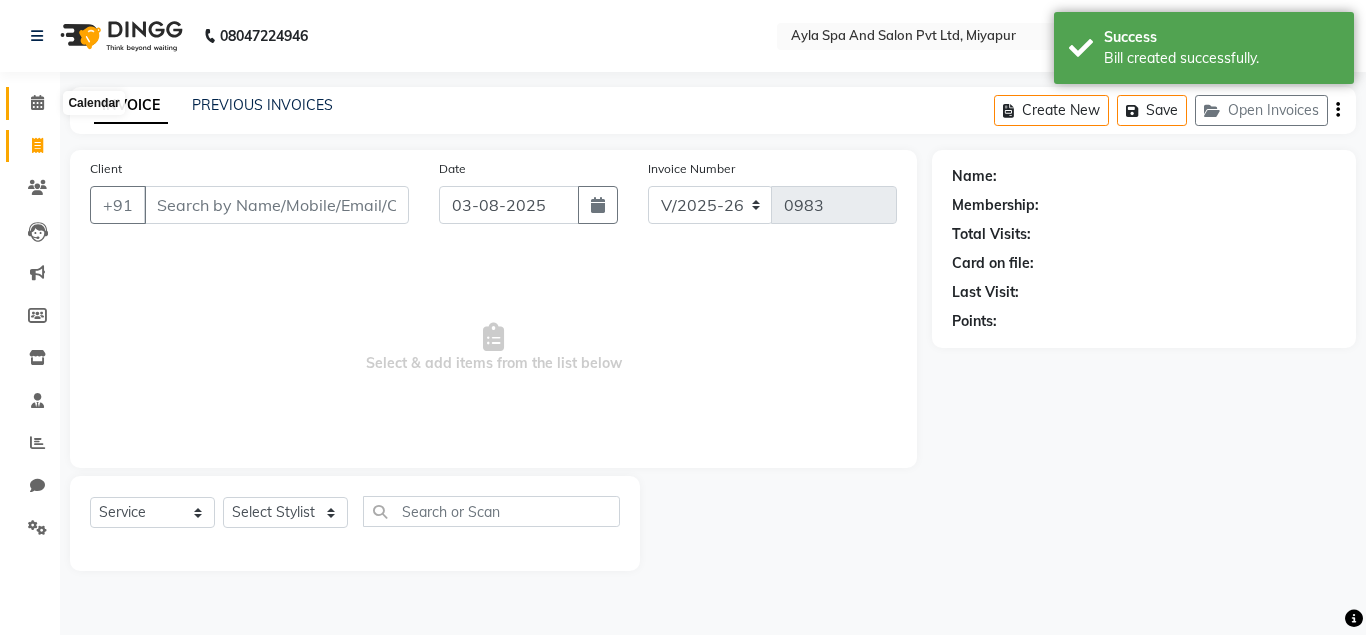 click 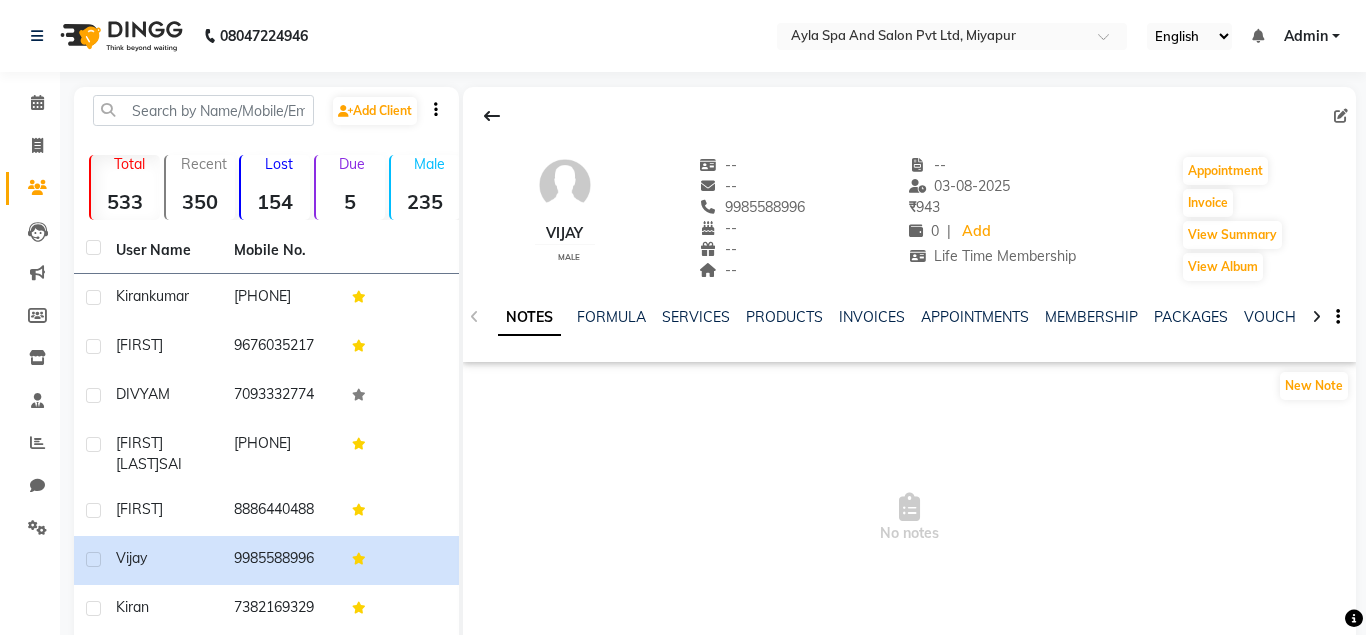 scroll, scrollTop: 0, scrollLeft: 0, axis: both 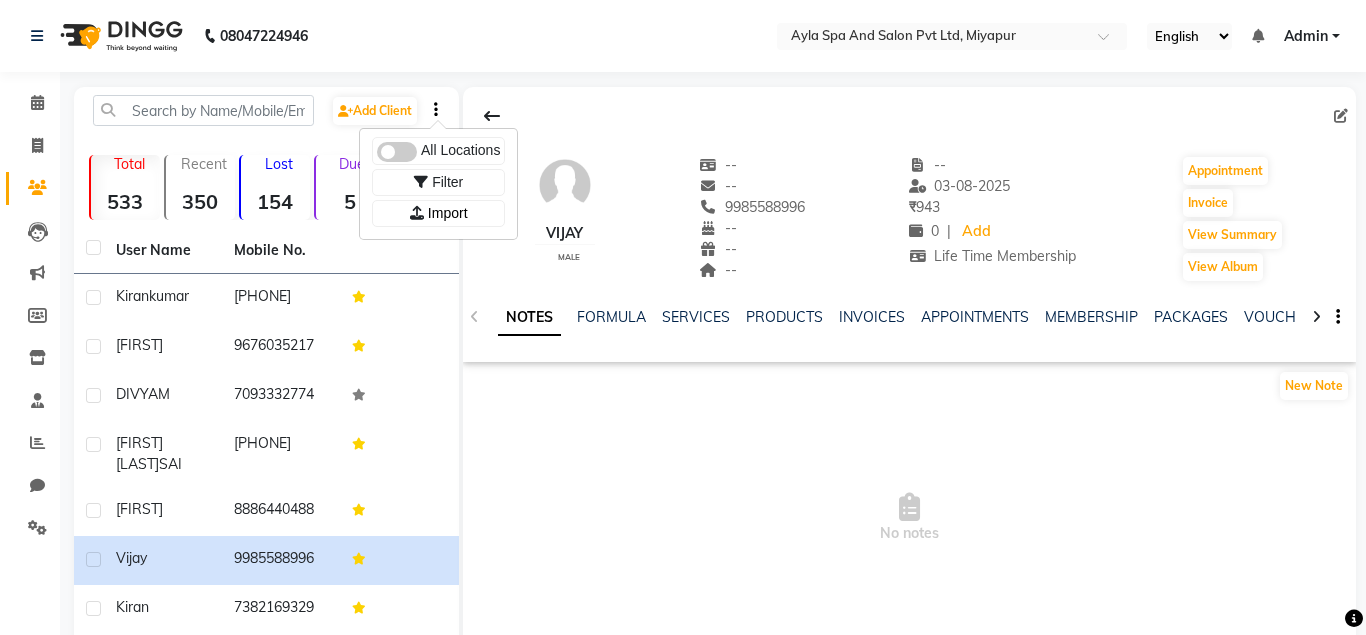 click 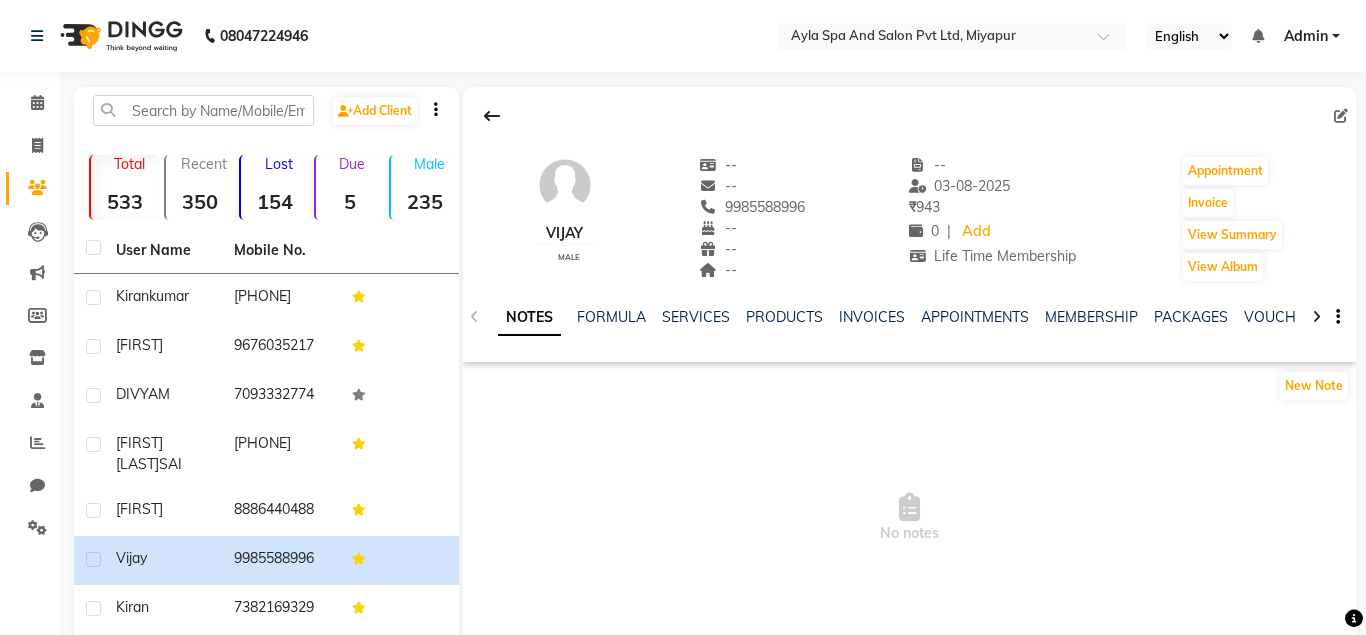 click 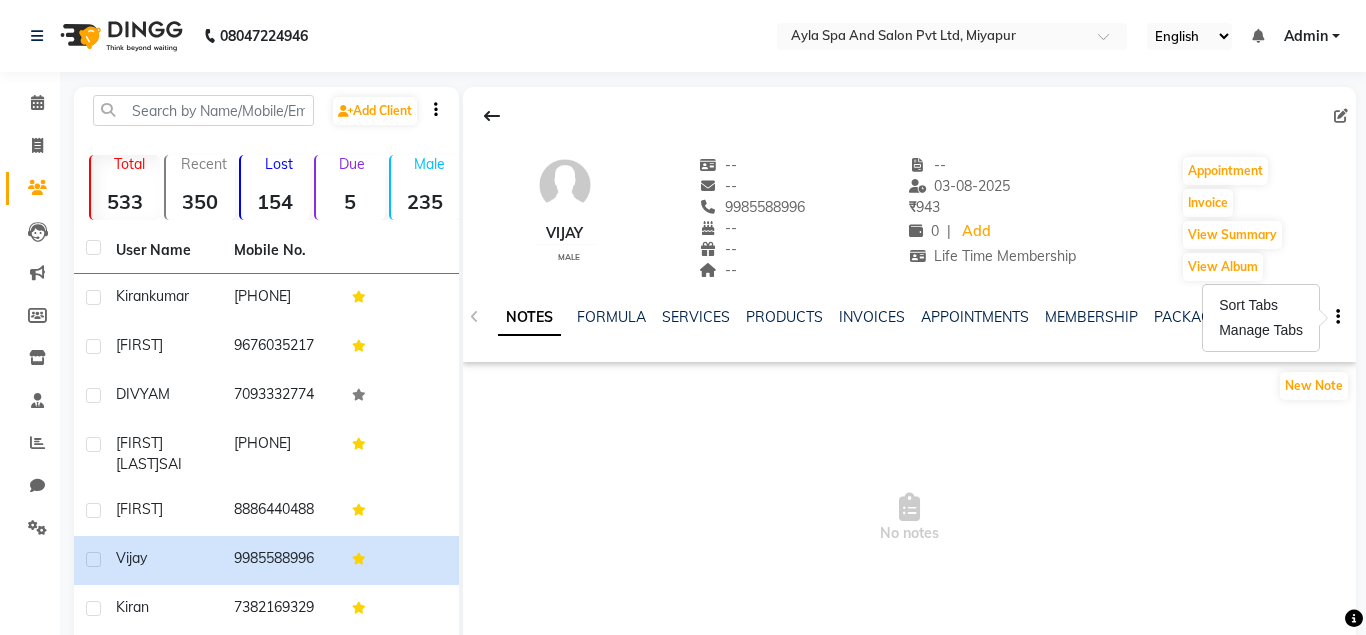 click on "Vijay    male  --   --   9985588996  --  --  --  -- 03-08-2025 ₹    943 0 |  Add  Life Time Membership  Appointment   Invoice  View Summary  View Album  NOTES FORMULA SERVICES PRODUCTS INVOICES APPOINTMENTS MEMBERSHIP PACKAGES VOUCHERS GIFTCARDS POINTS FORMS FAMILY CARDS WALLET" 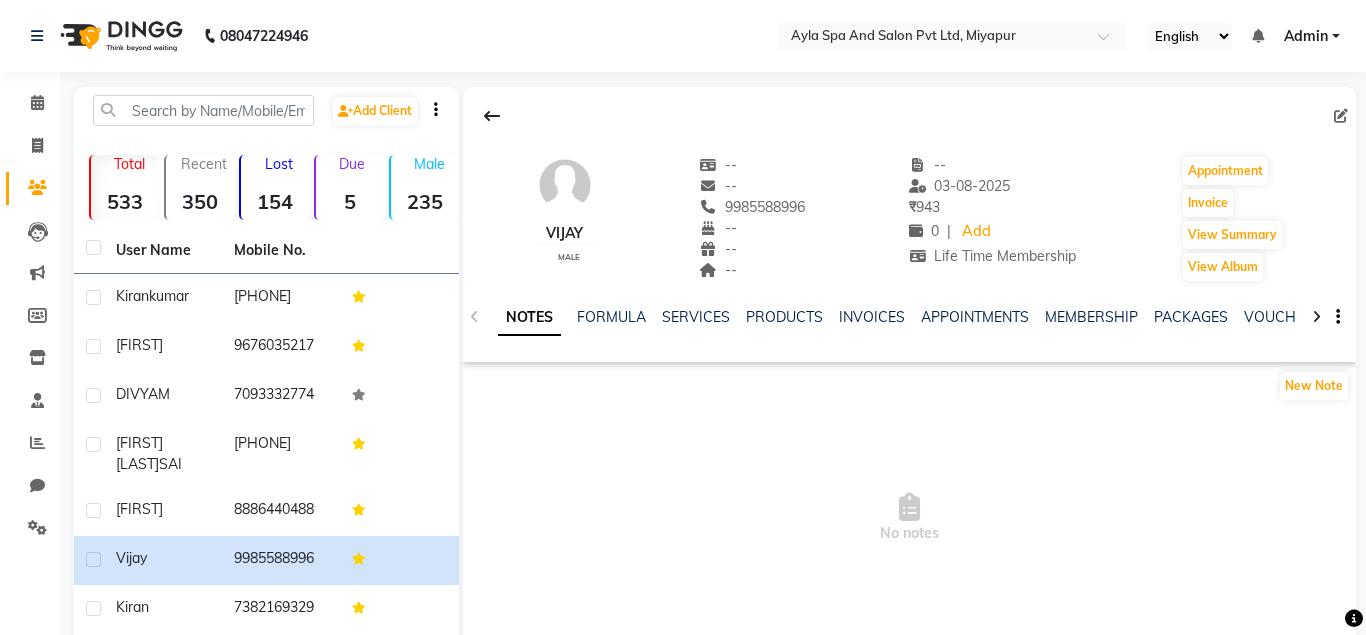 click on "NOTES" 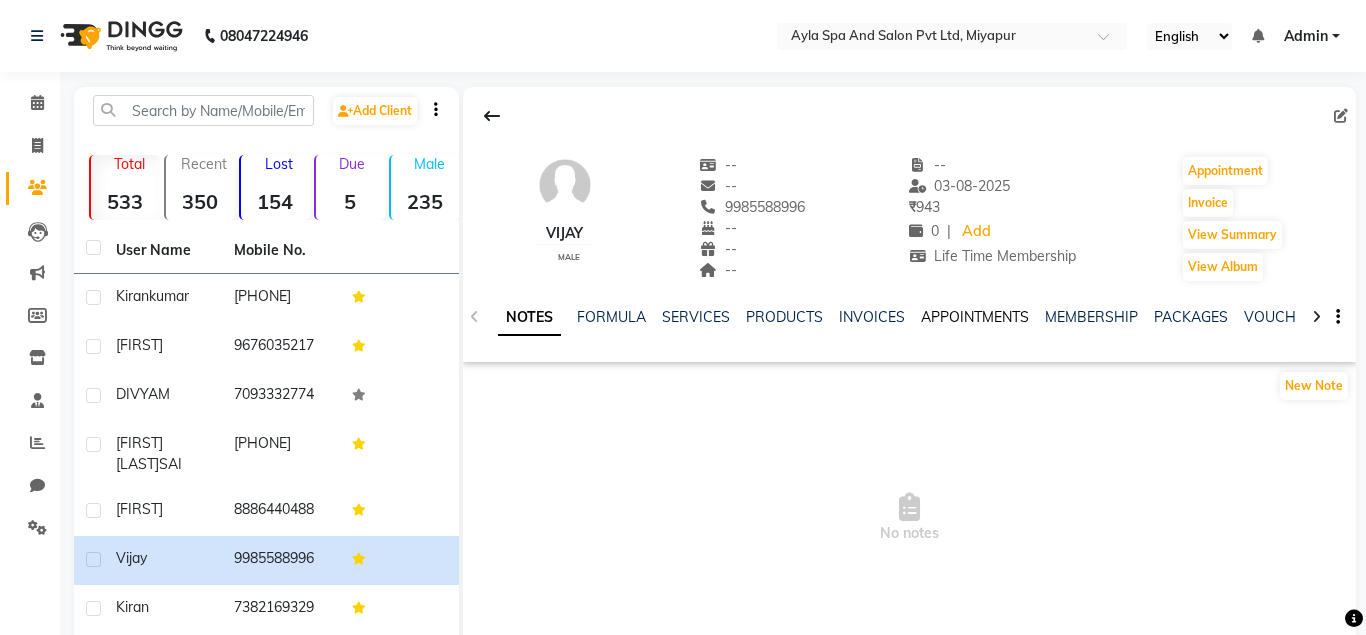 click on "APPOINTMENTS" 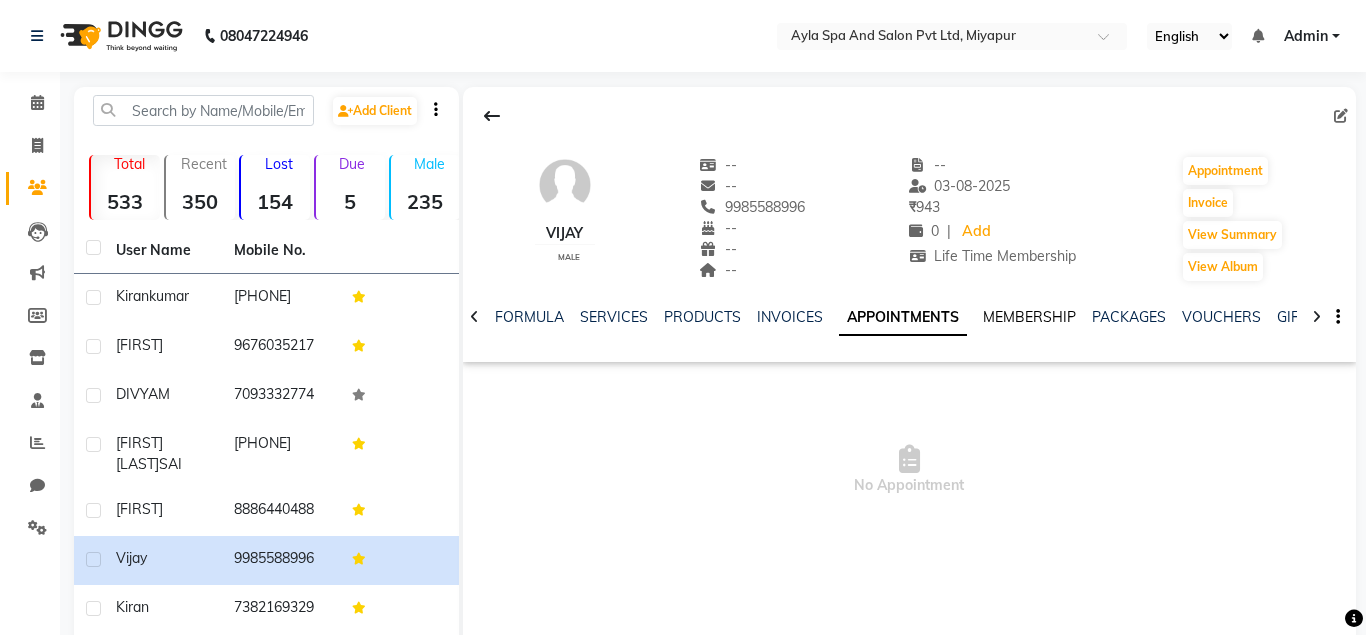 click on "MEMBERSHIP" 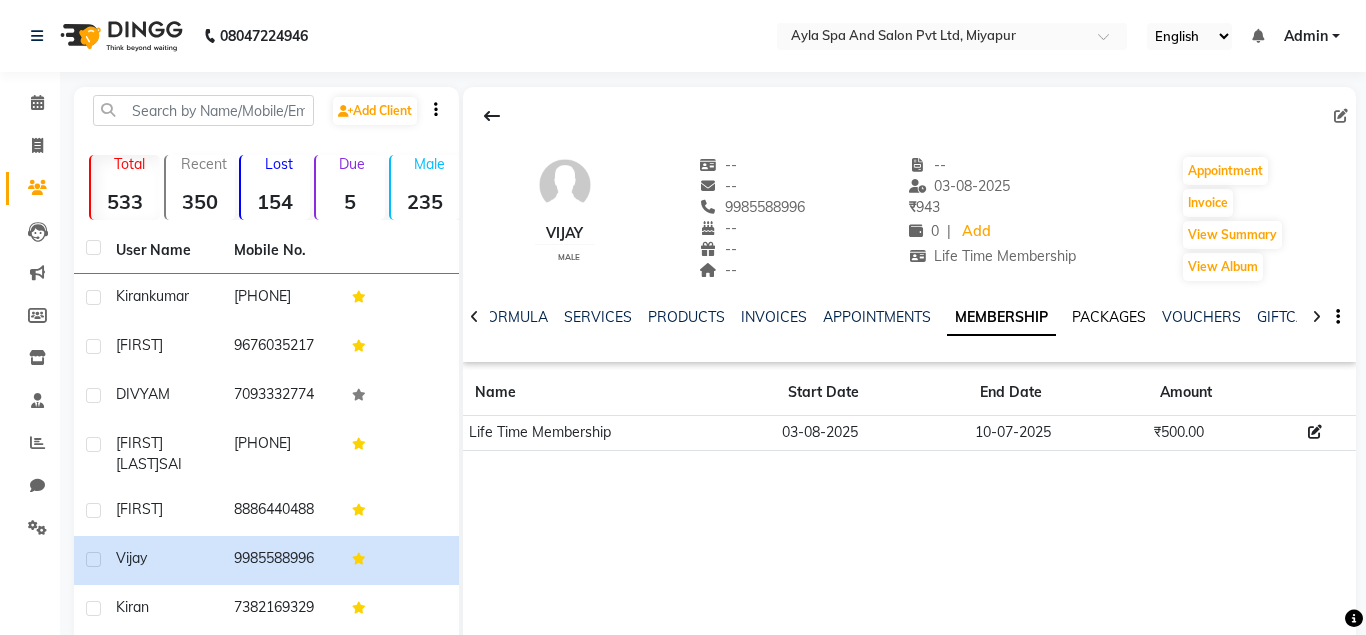 click on "PACKAGES" 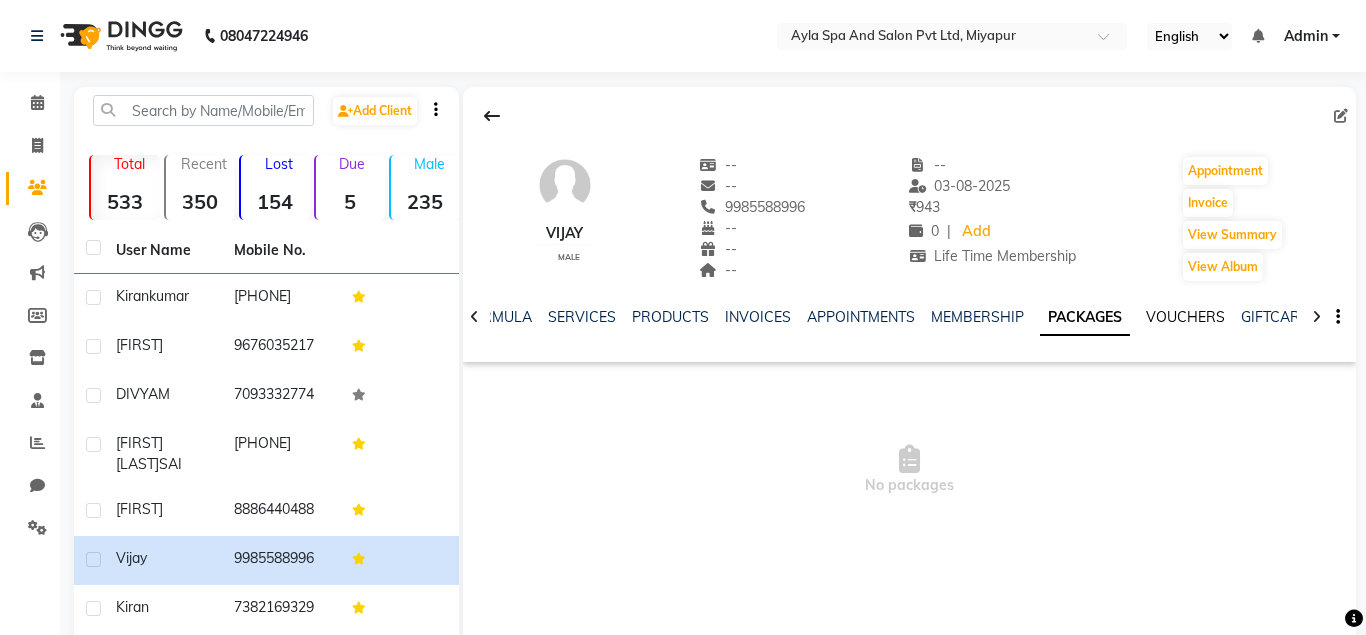 click on "VOUCHERS" 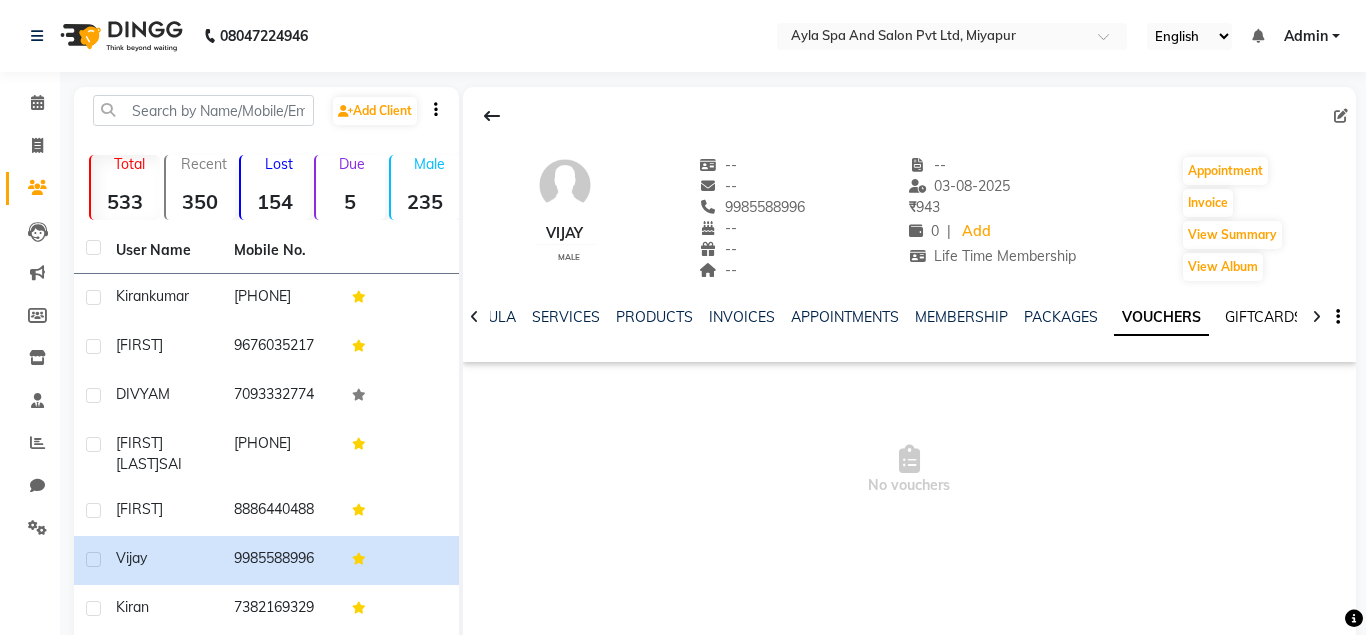 click on "GIFTCARDS" 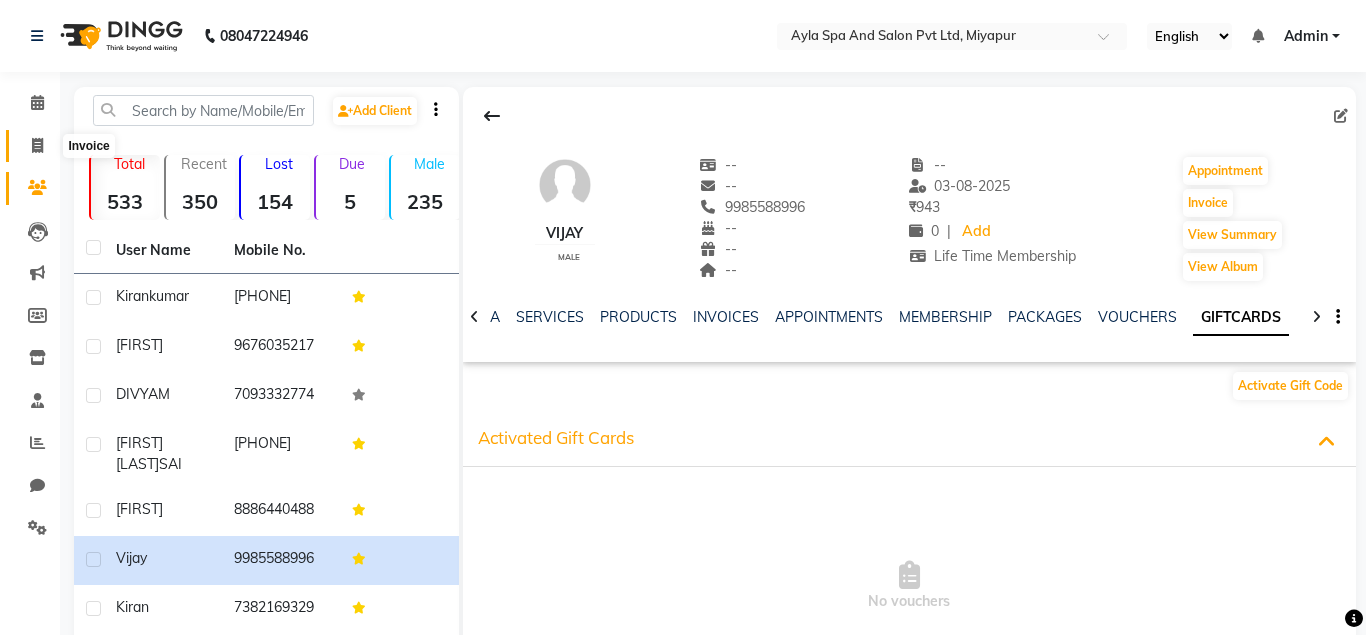 click 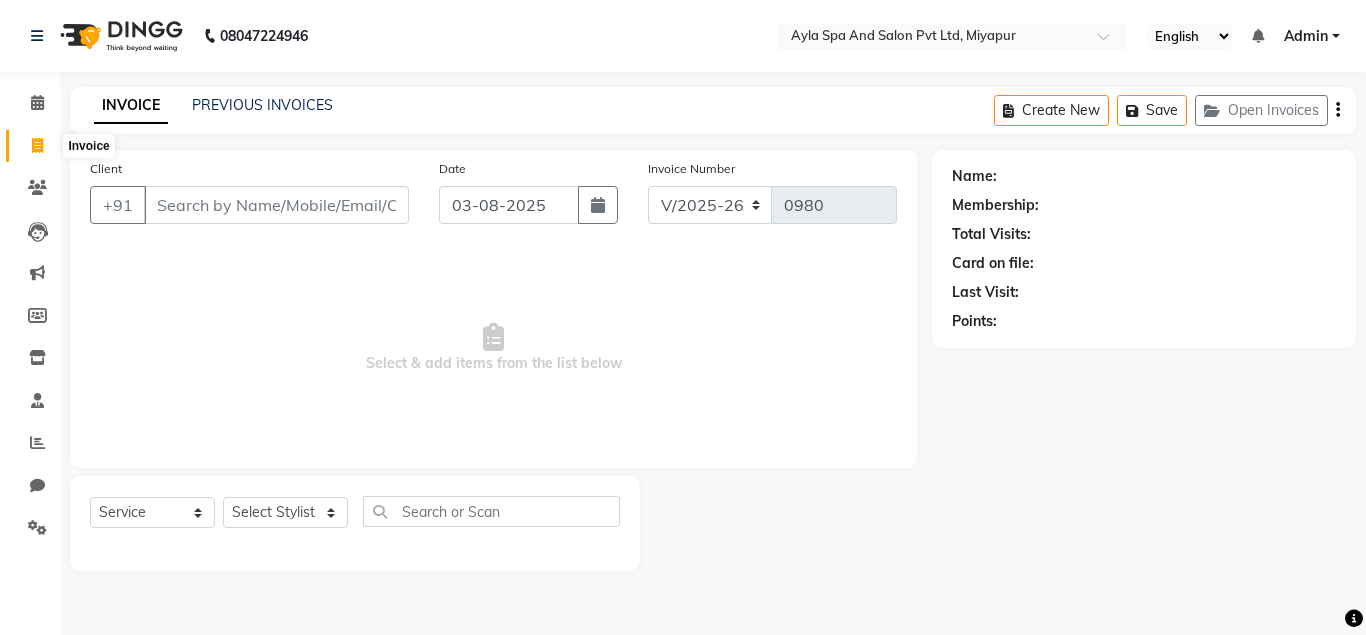 click 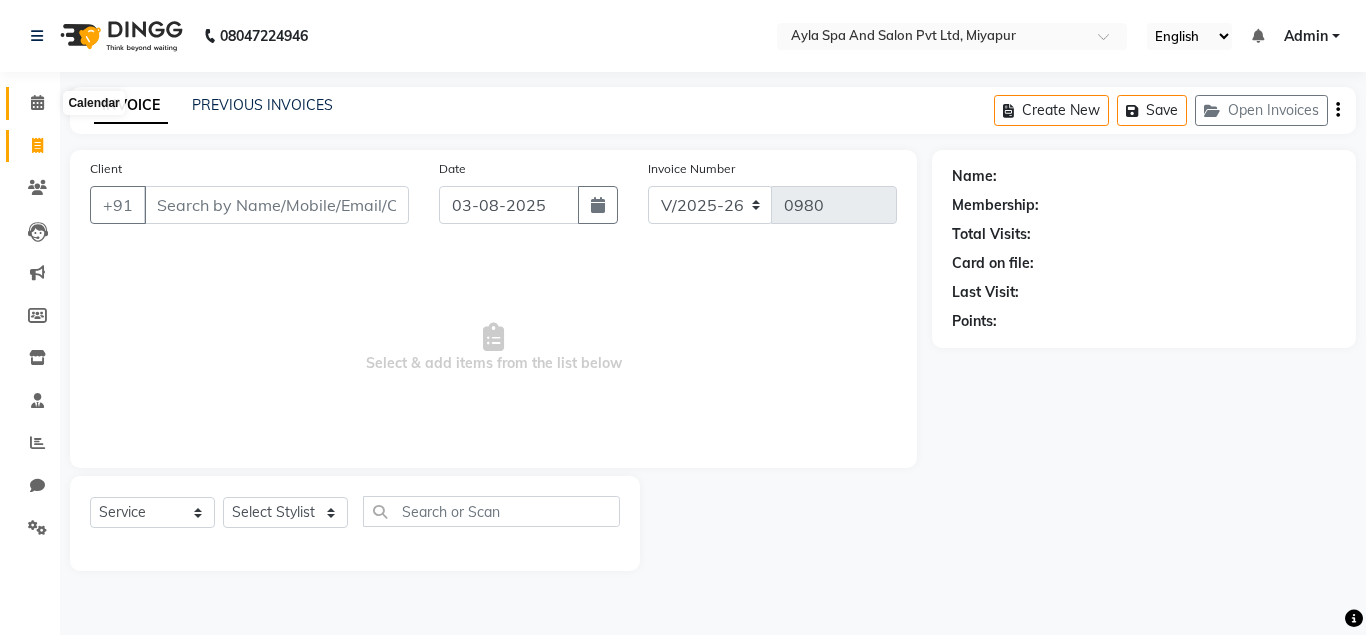 click 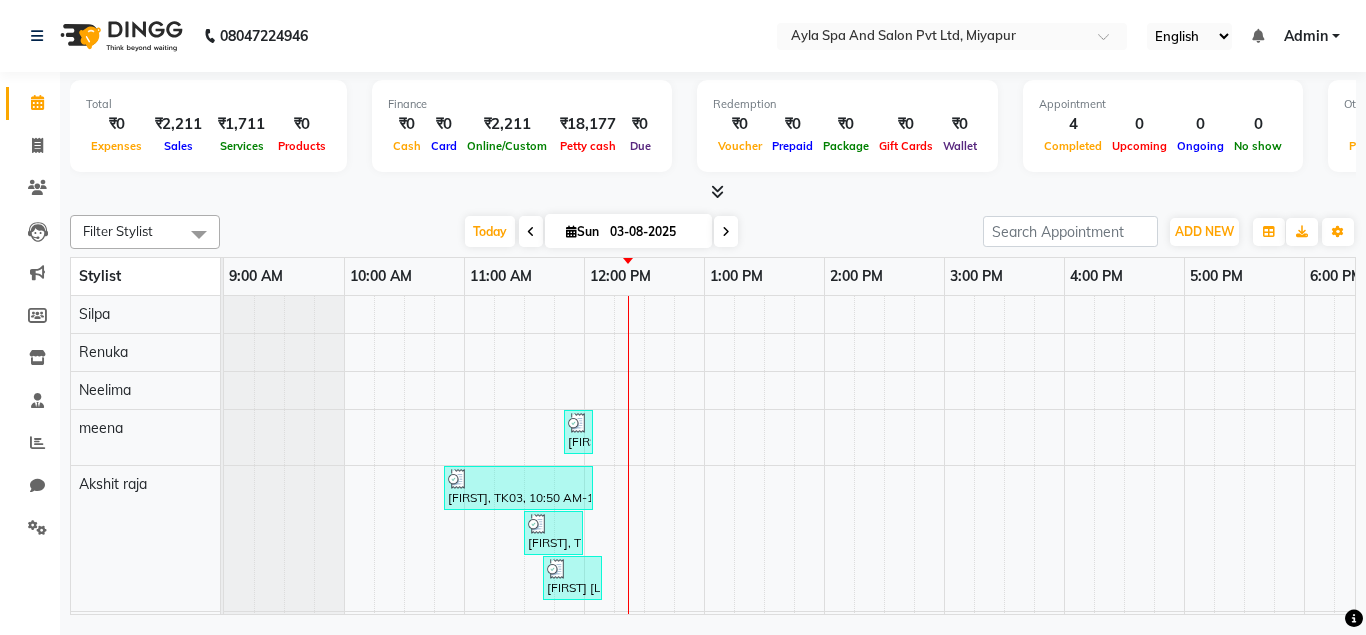 scroll, scrollTop: 34, scrollLeft: 0, axis: vertical 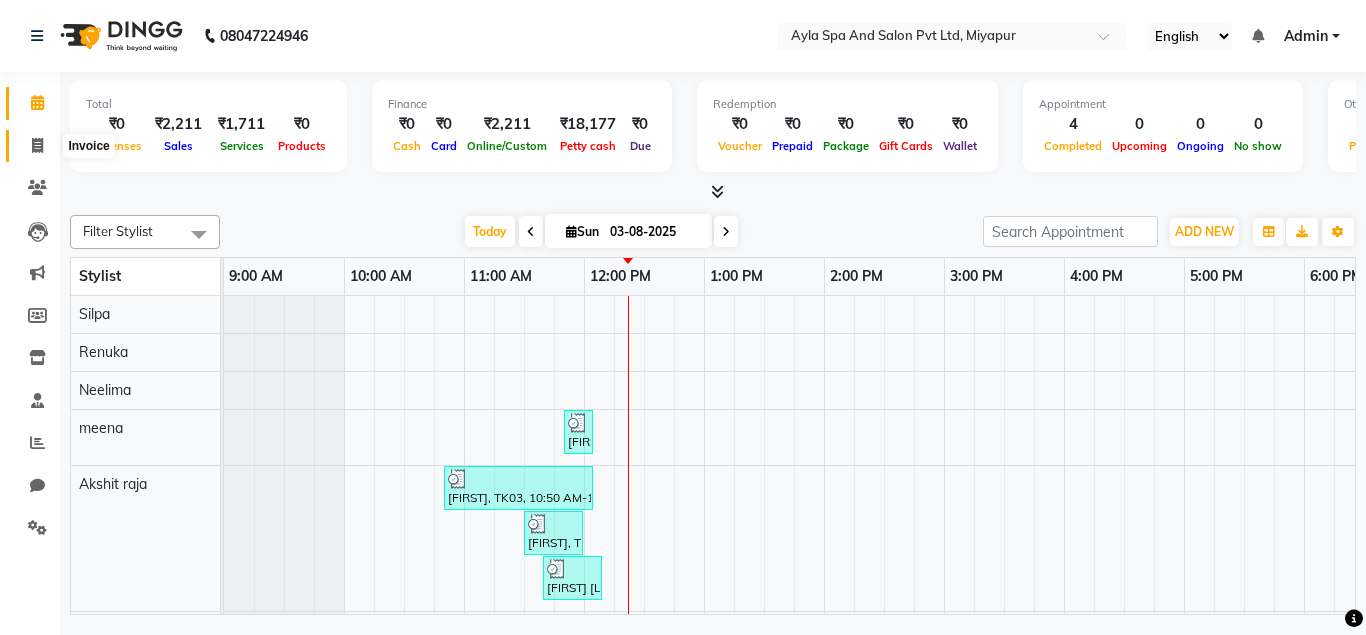 click 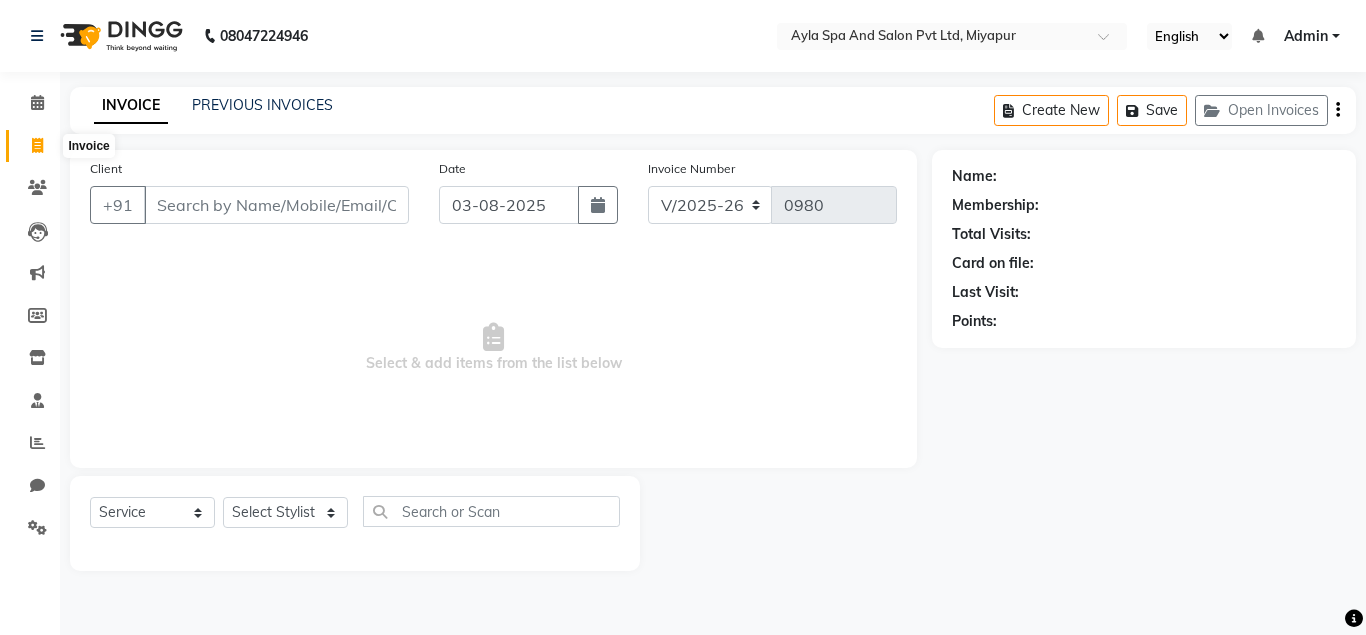 click 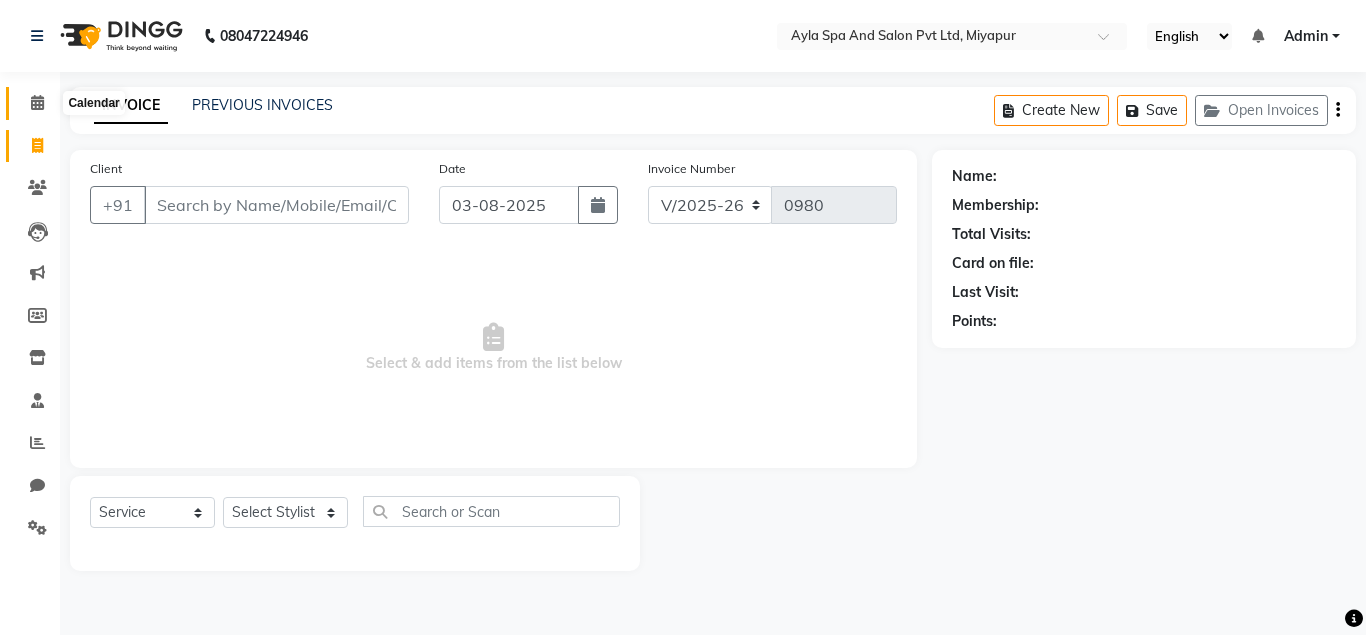 click 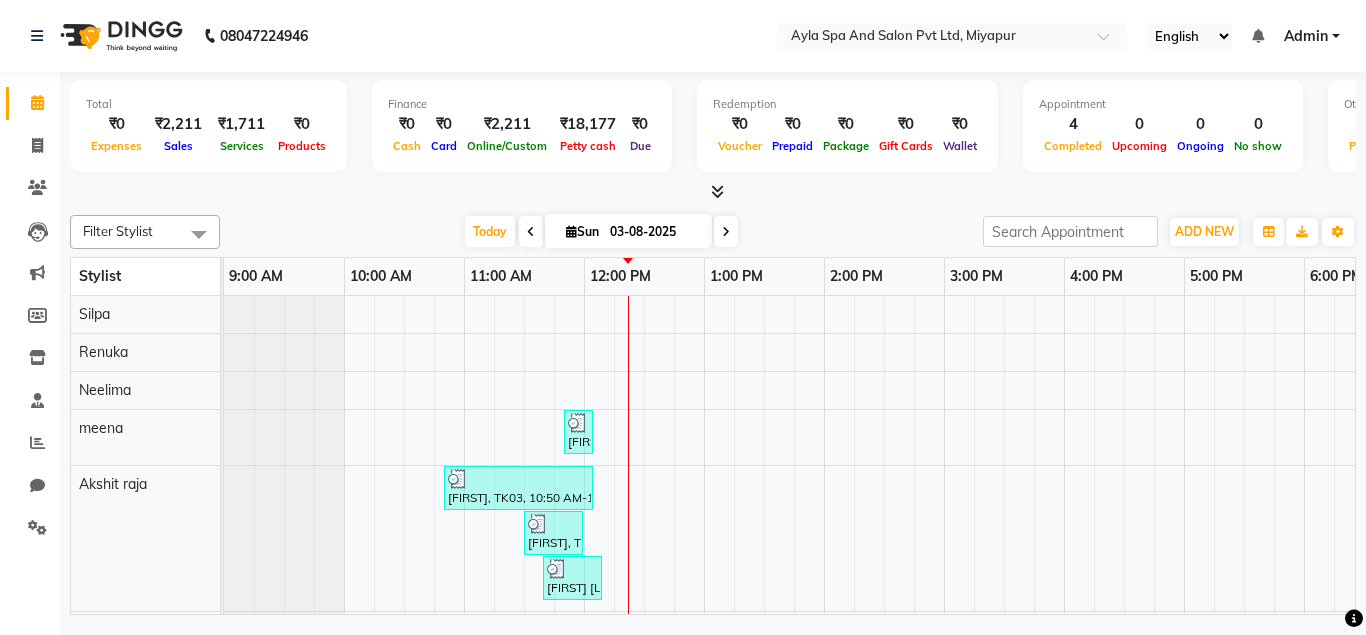 scroll, scrollTop: 34, scrollLeft: 0, axis: vertical 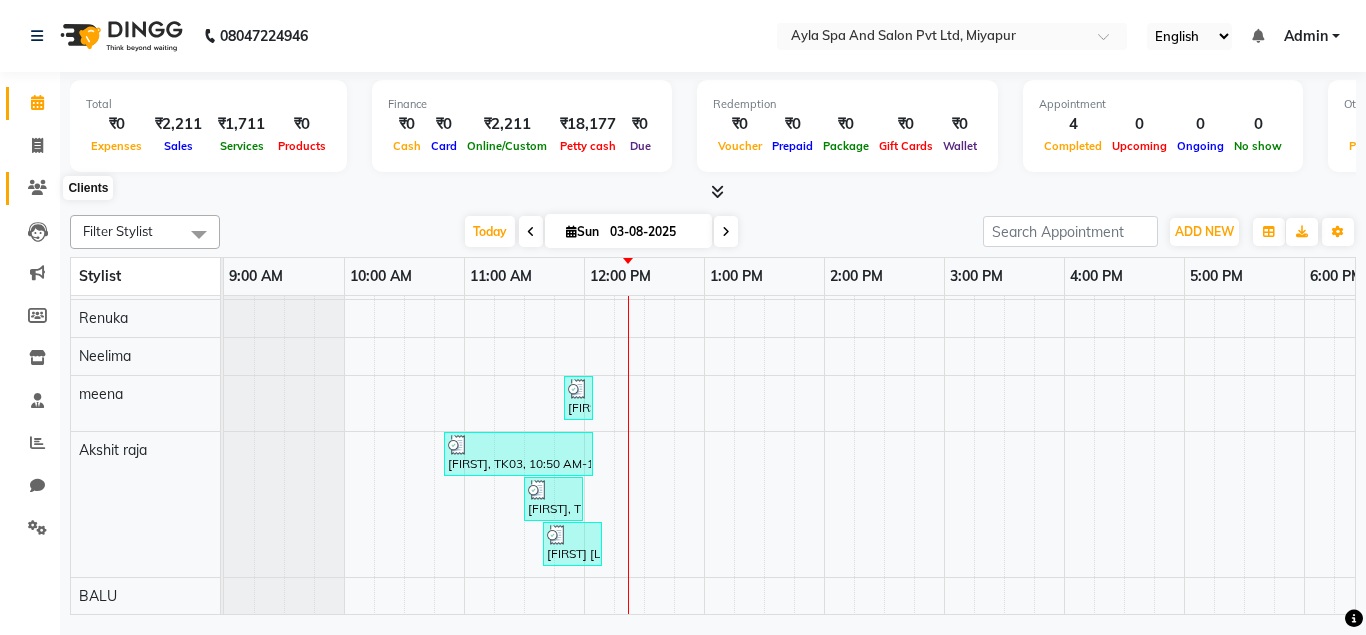 click 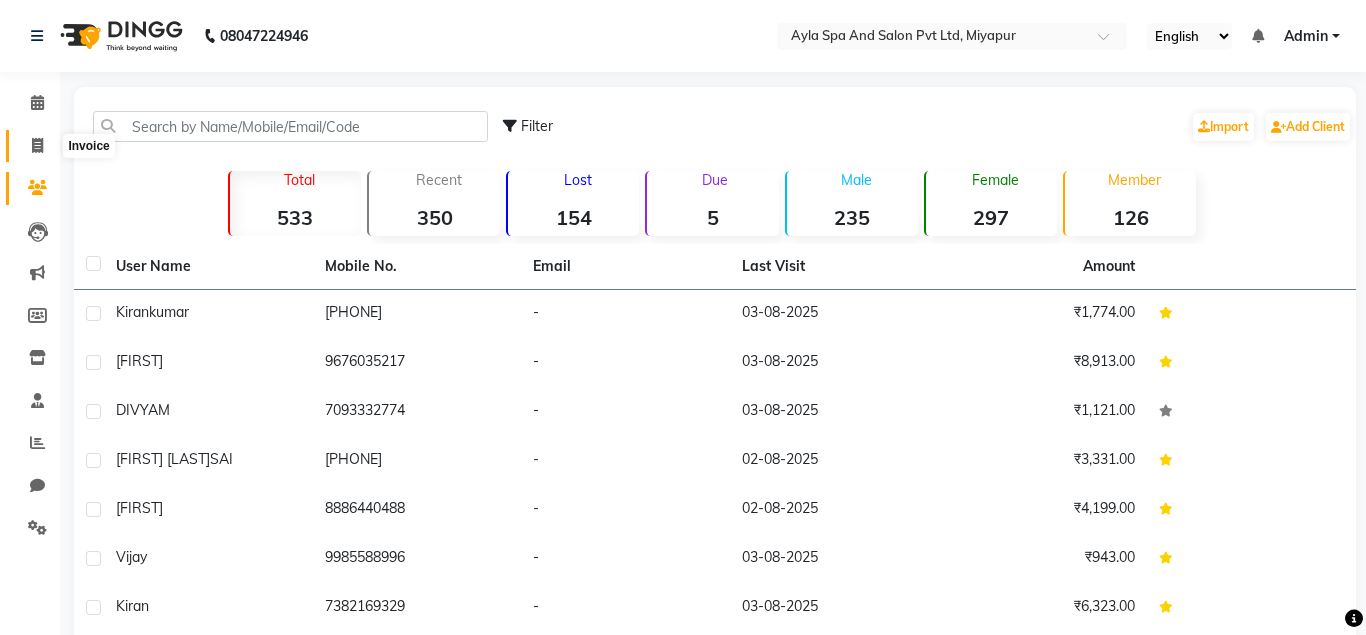 click 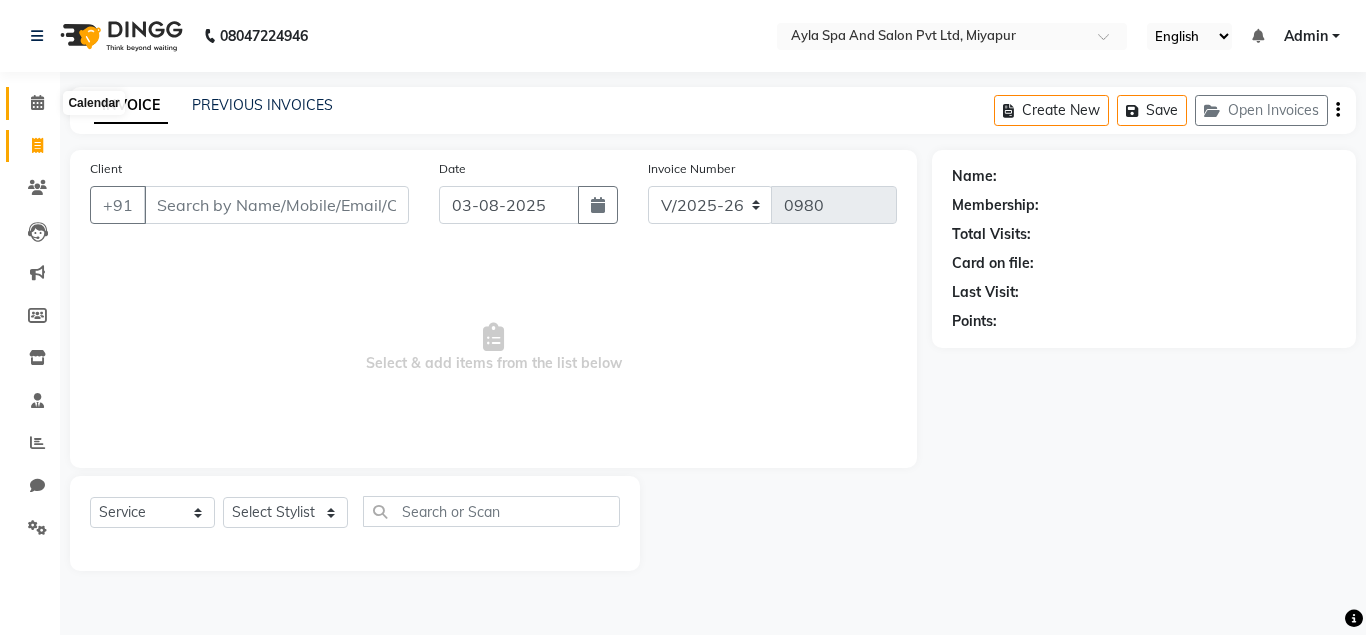 click 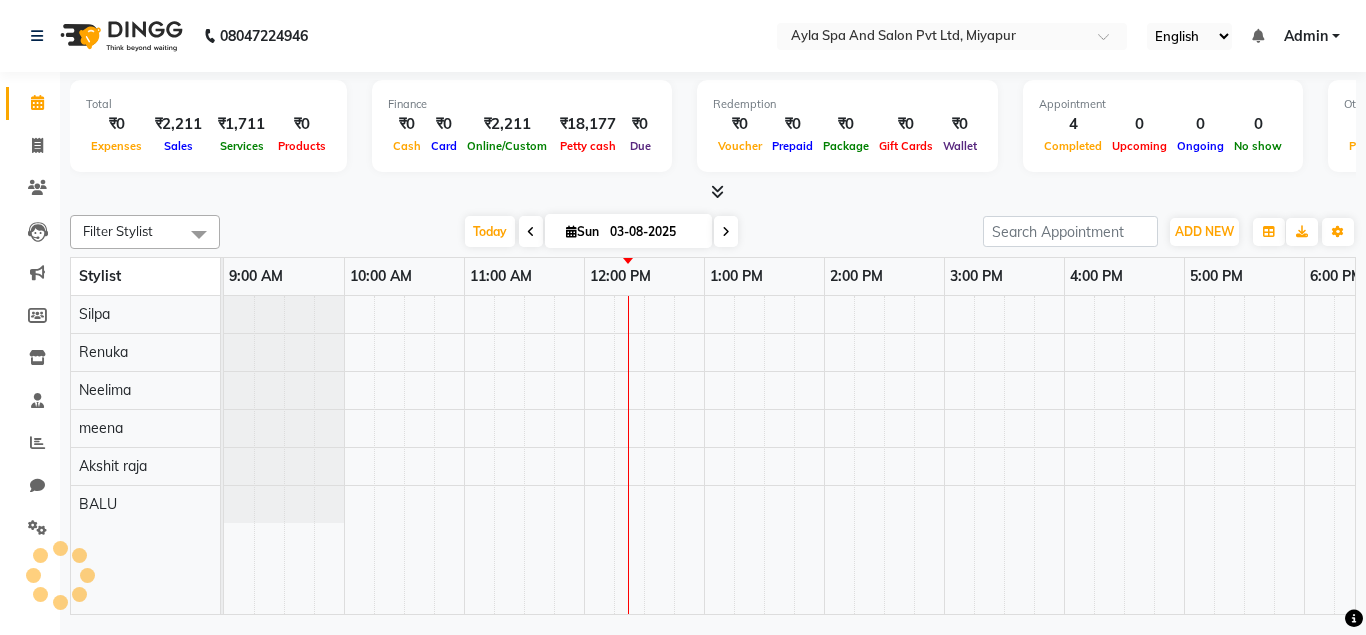 scroll, scrollTop: 0, scrollLeft: 0, axis: both 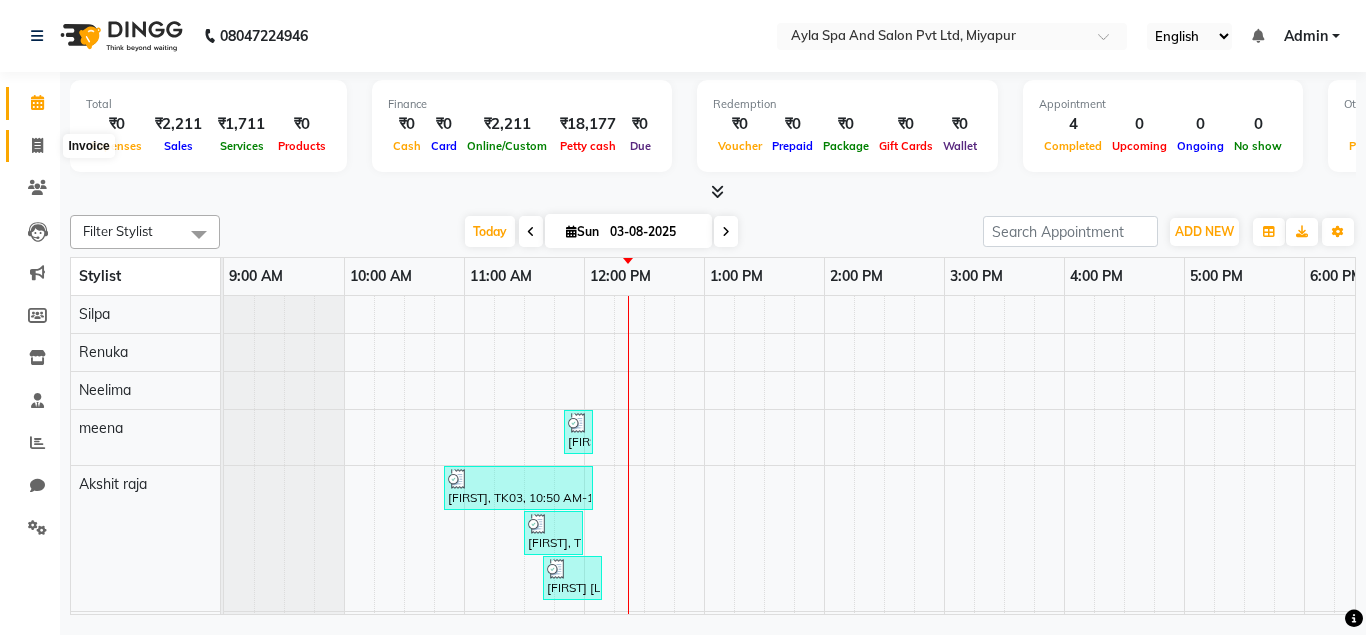 click 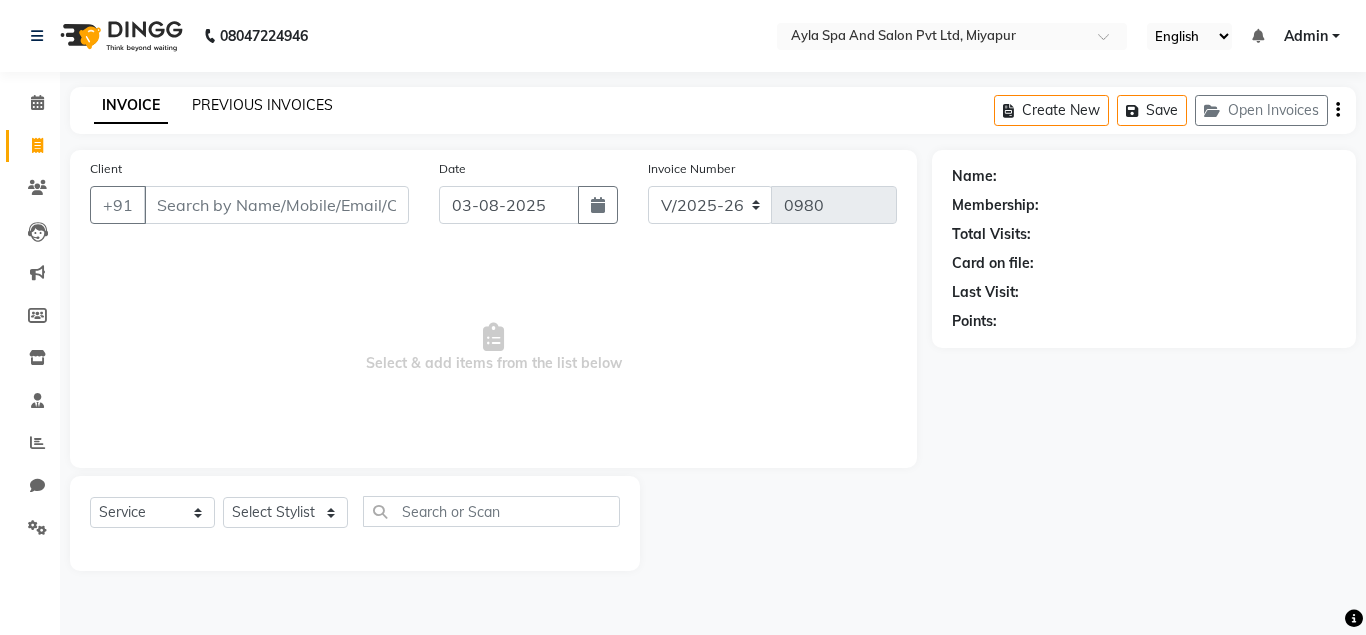 click on "PREVIOUS INVOICES" 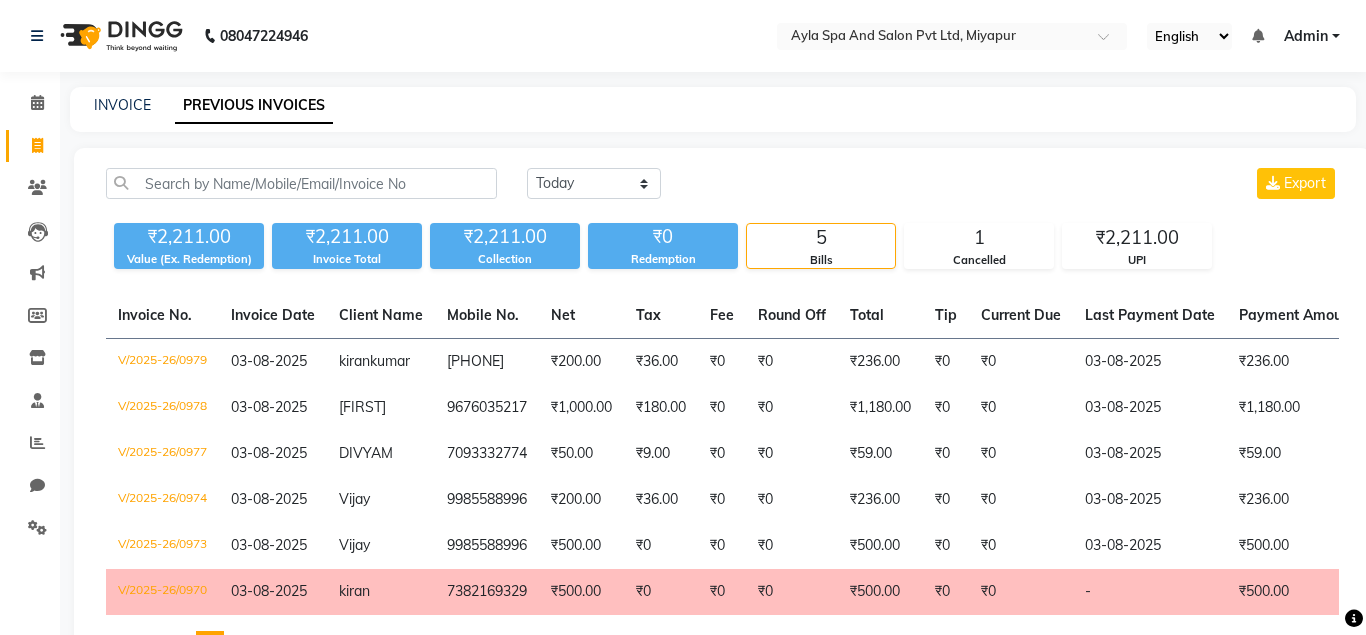 click on "7382169329" 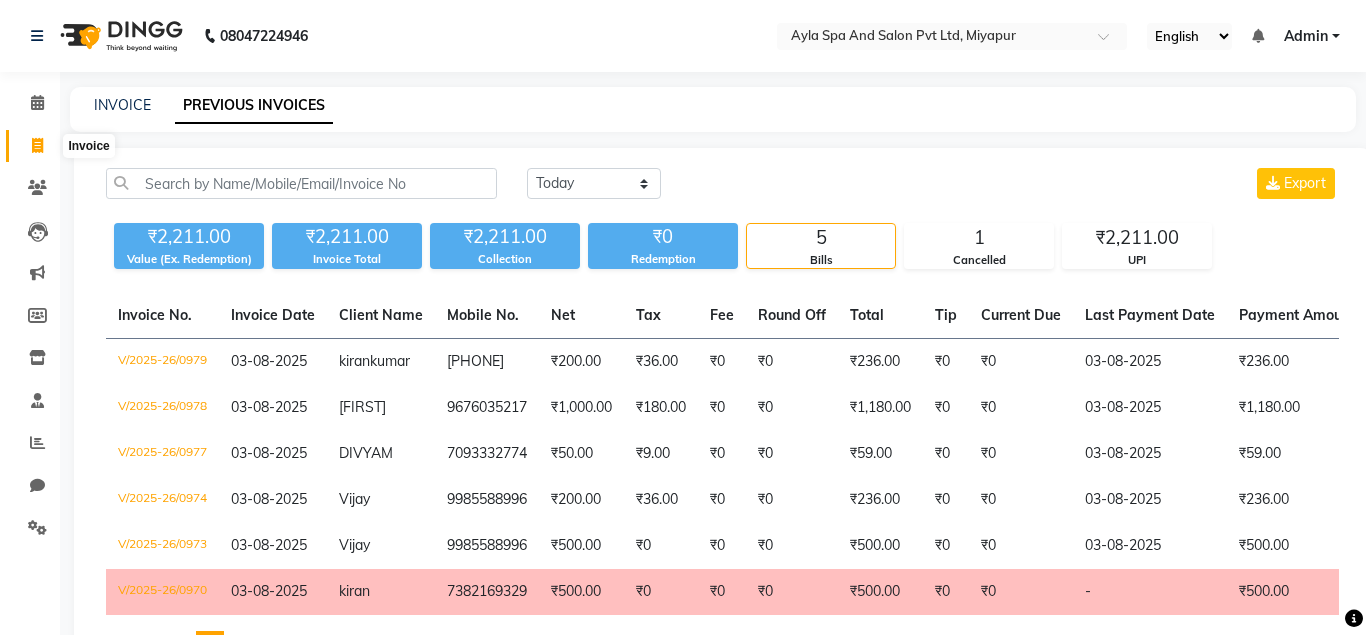 click 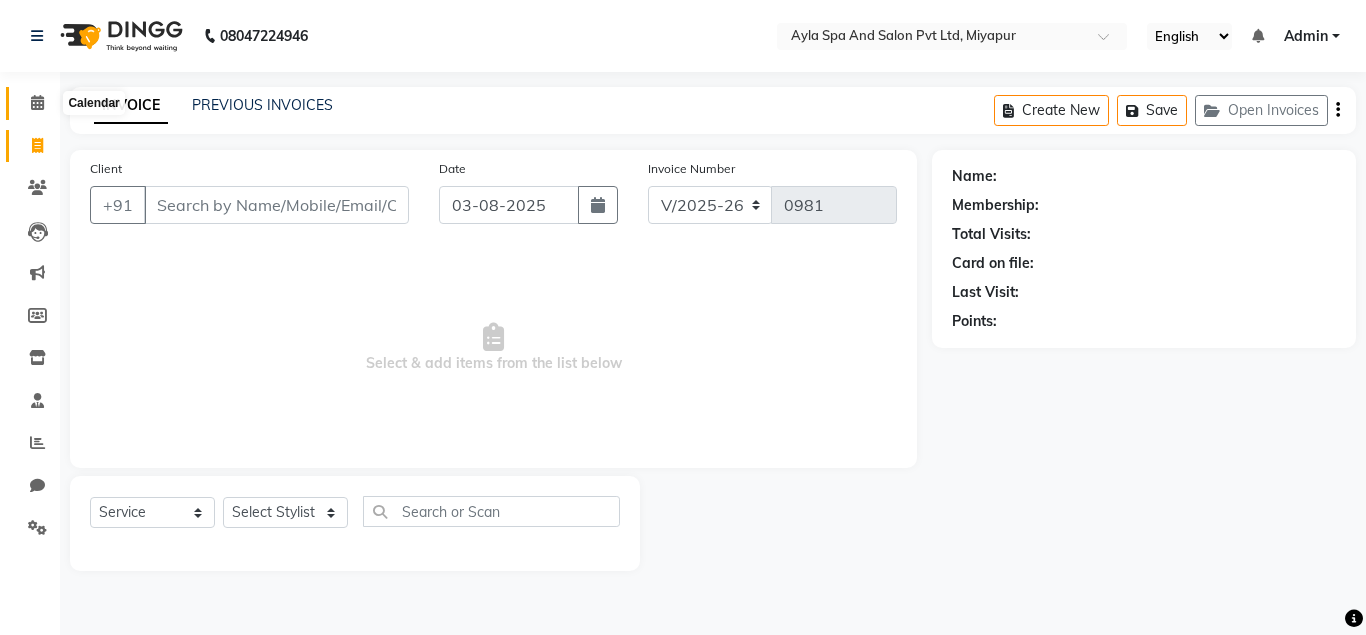 click 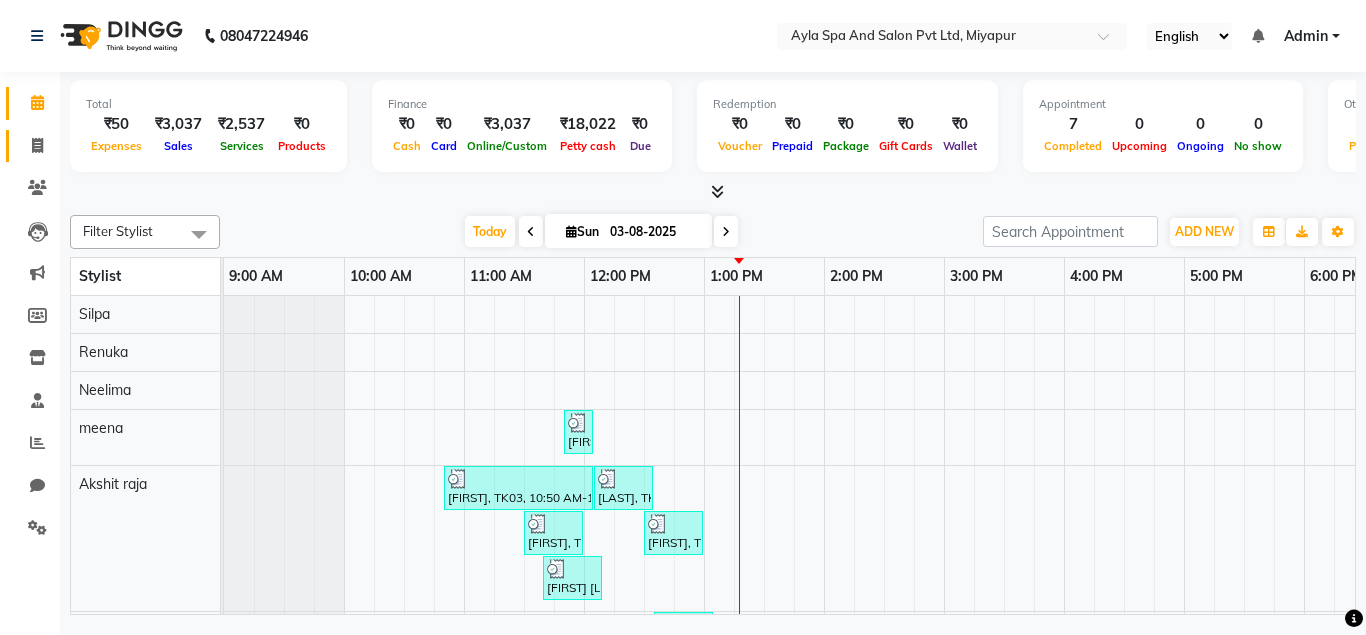 click 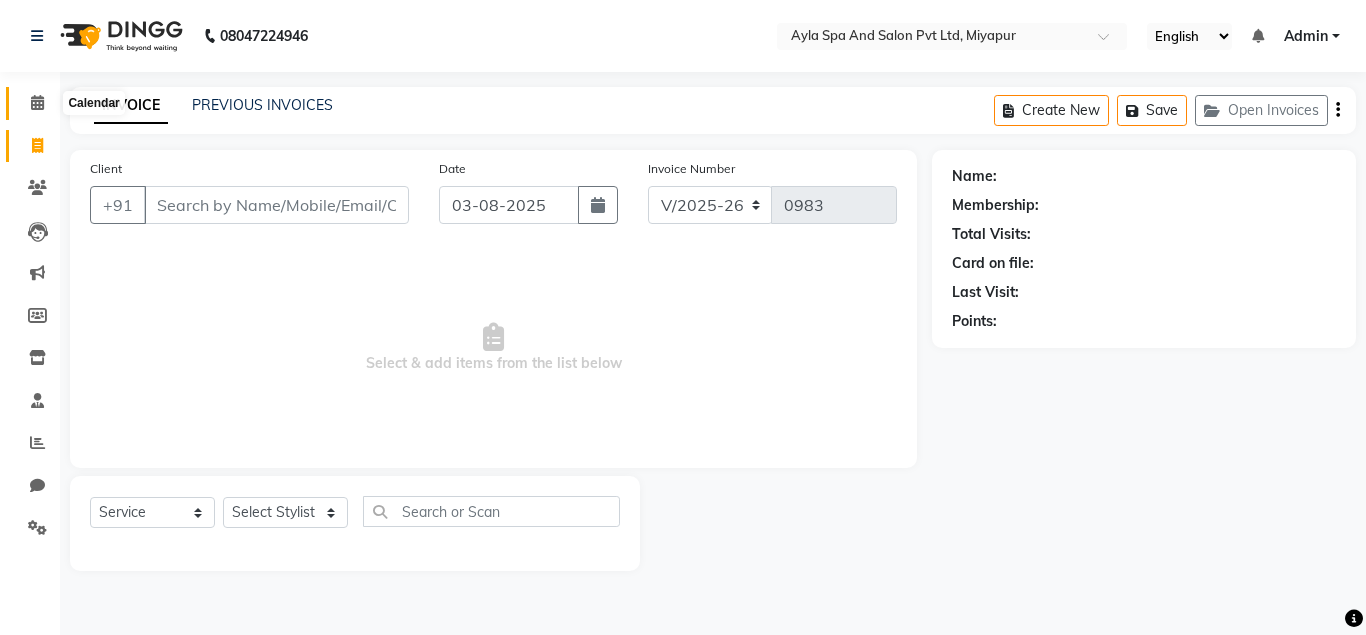 click 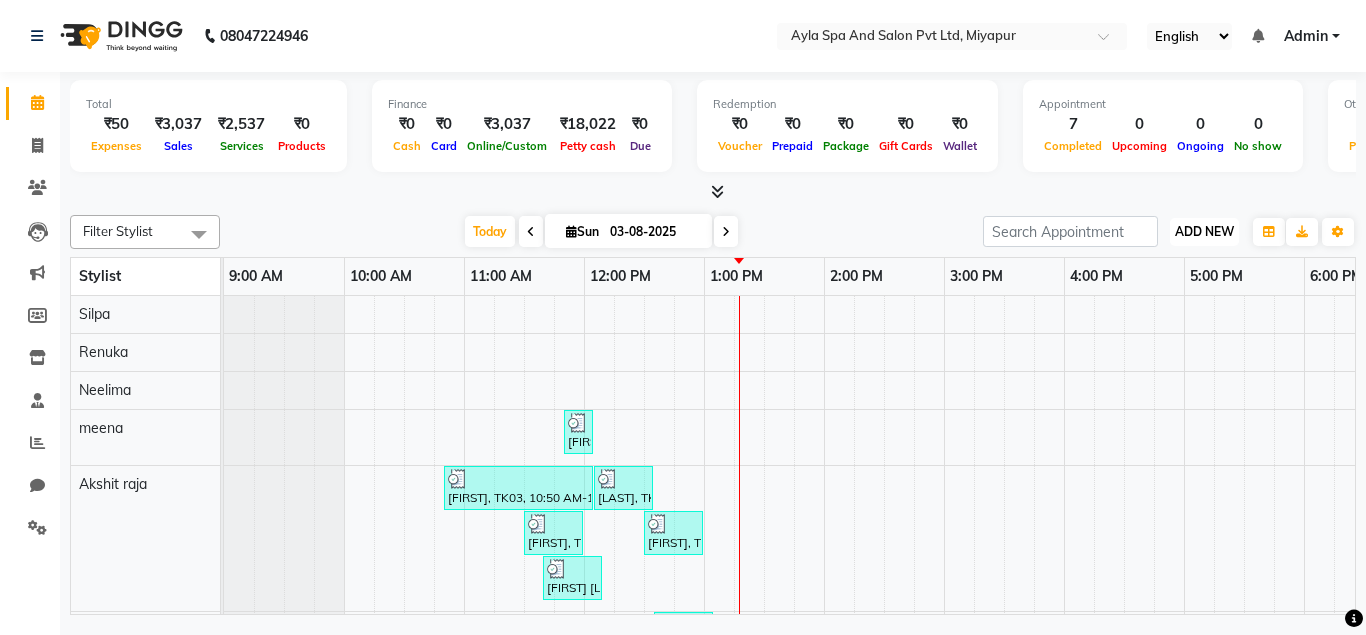 click on "ADD NEW Toggle Dropdown" at bounding box center (1204, 232) 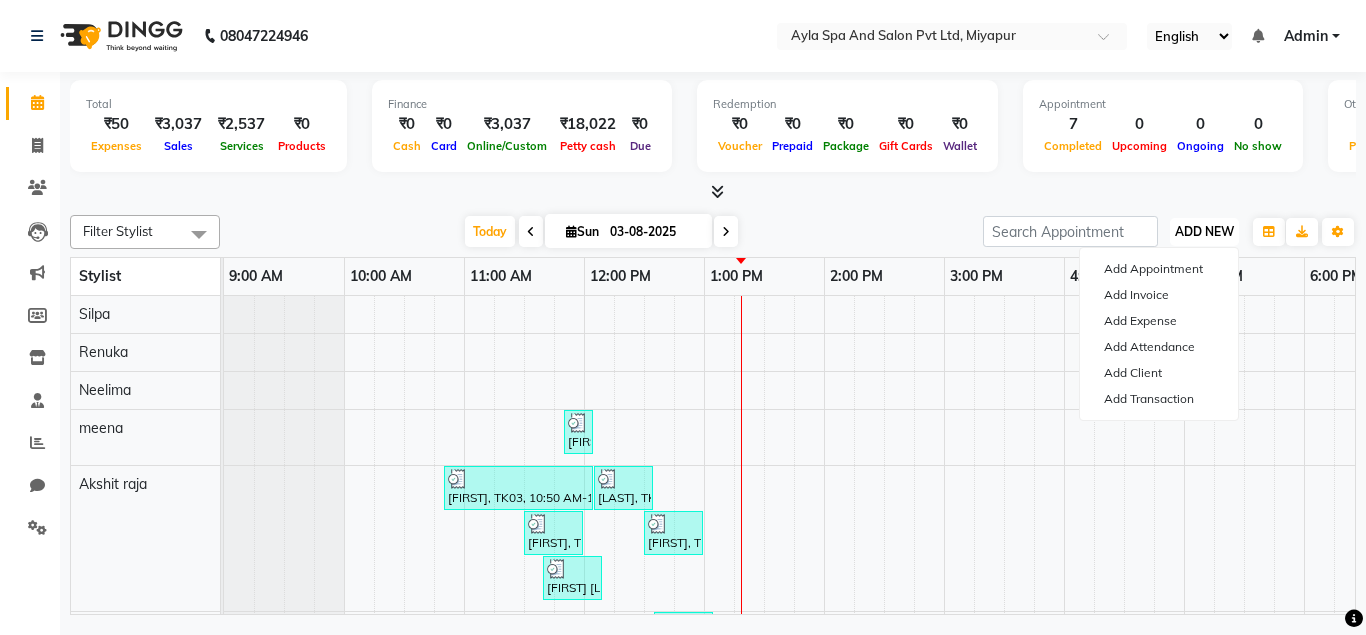 click on "ADD NEW" at bounding box center [1204, 231] 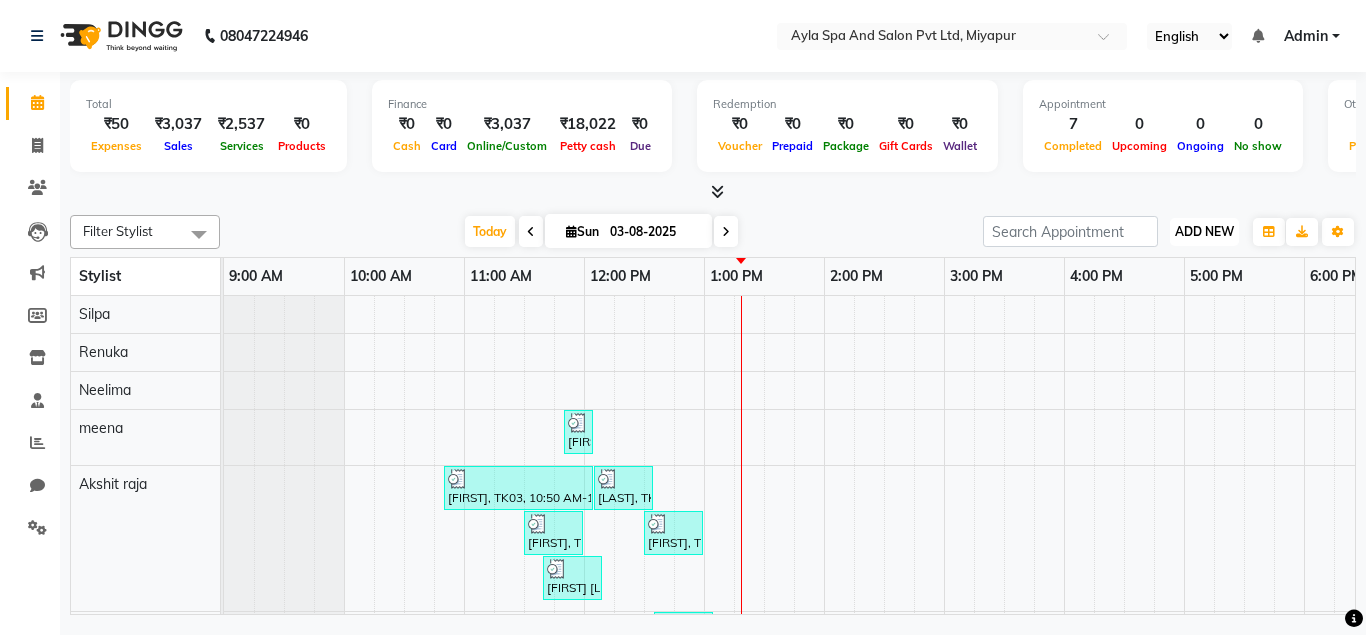 click on "ADD NEW" at bounding box center (1204, 231) 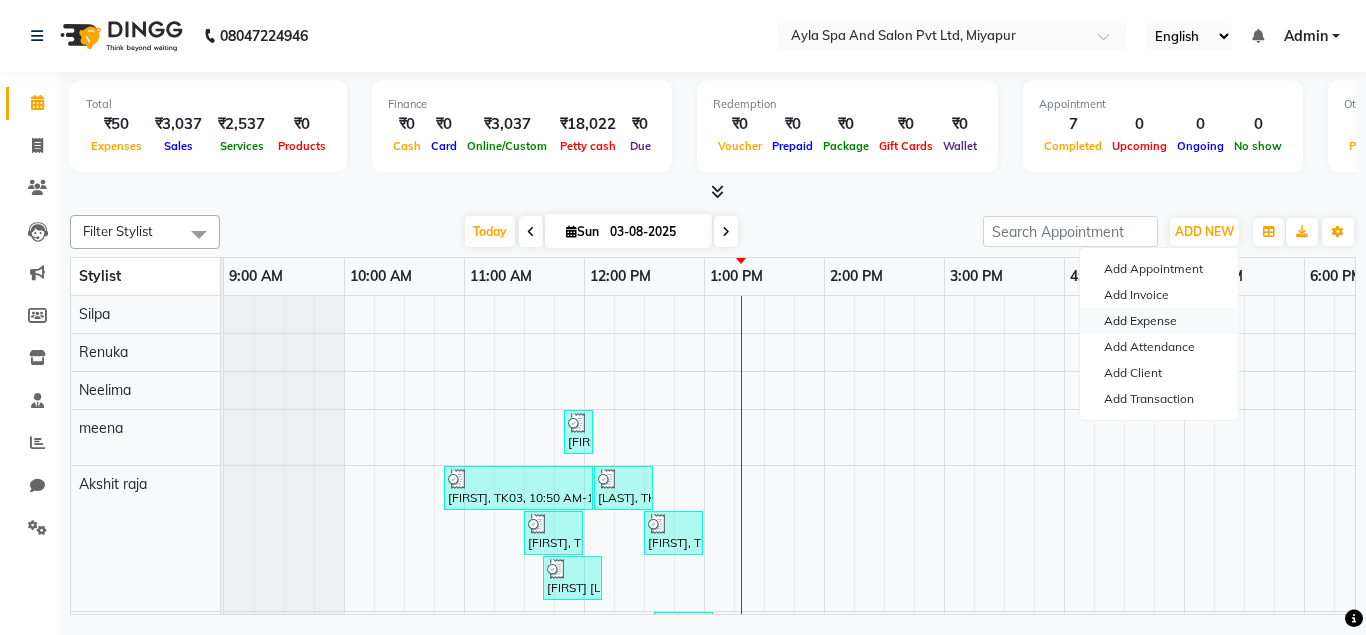click on "Add Expense" at bounding box center (1159, 321) 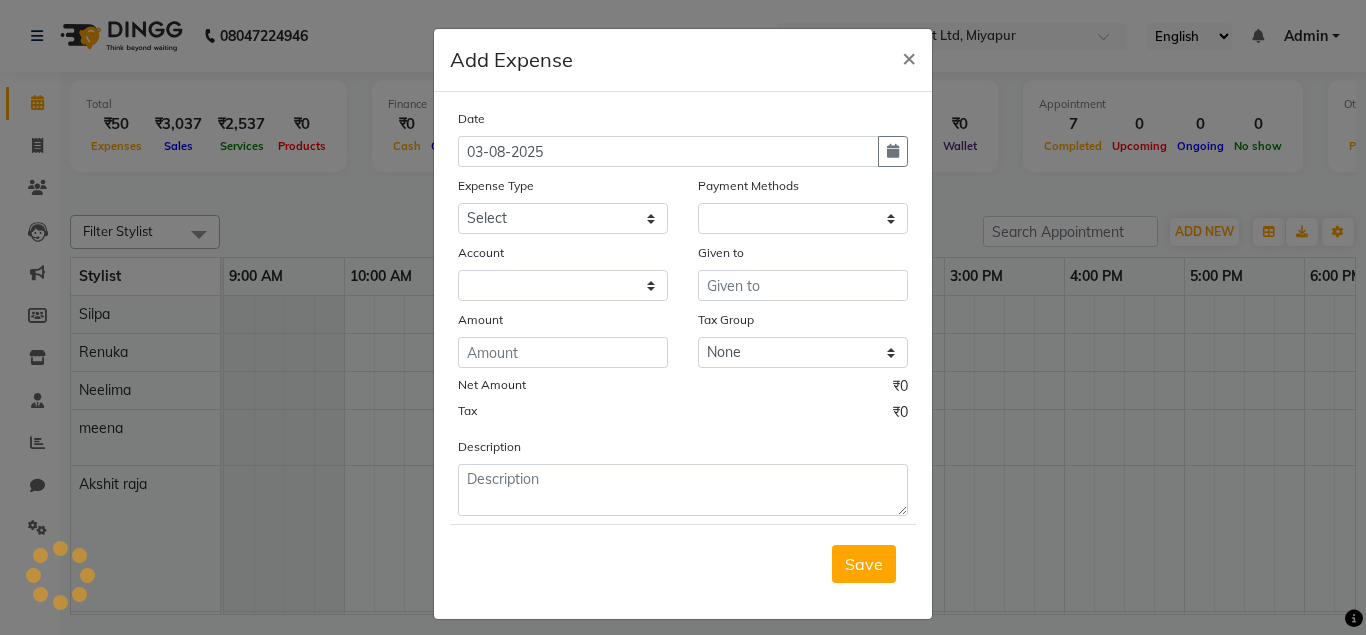 select on "1" 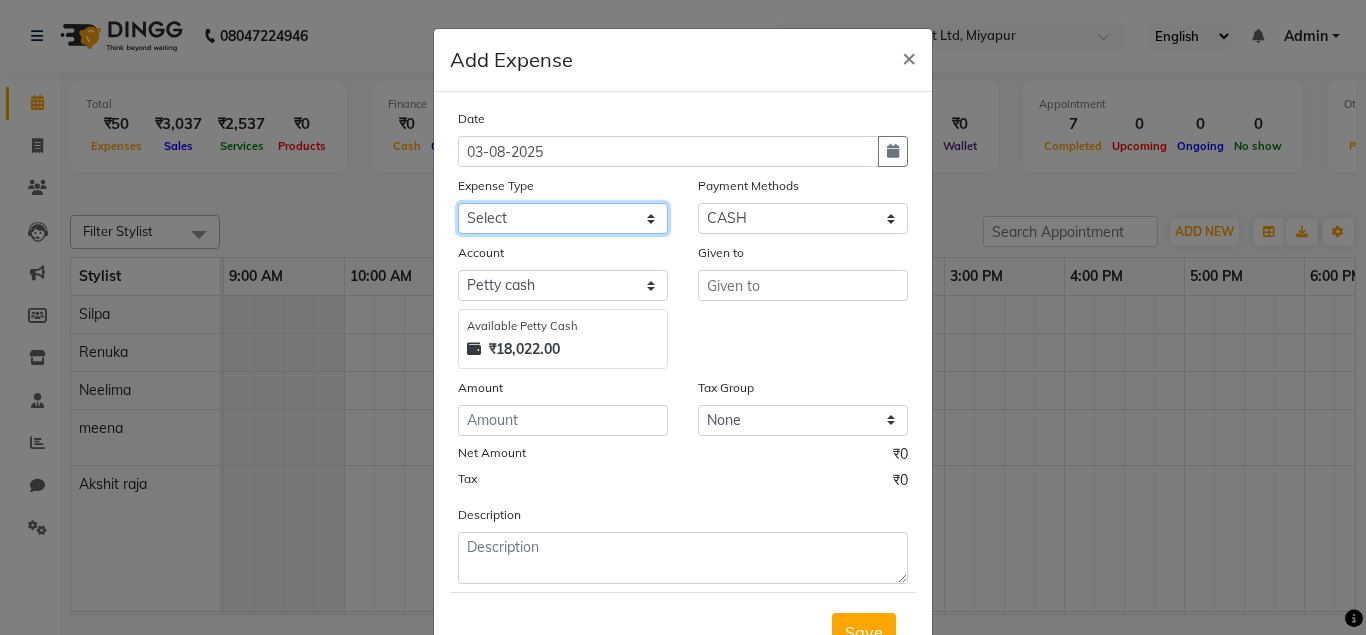click on "Select Advance Salary Bank charges Car maintenance  Cash transfer to bank Cash transfer to hub Client Snacks Clinical charges Equipment Fuel Govt fee Incentive Insurance International purchase Loan Repayment Maintenance Marketing Miscellaneous MRA Other Pantry Product Rent Salary Staff Snacks Tax Tea & Refreshment Utilities" 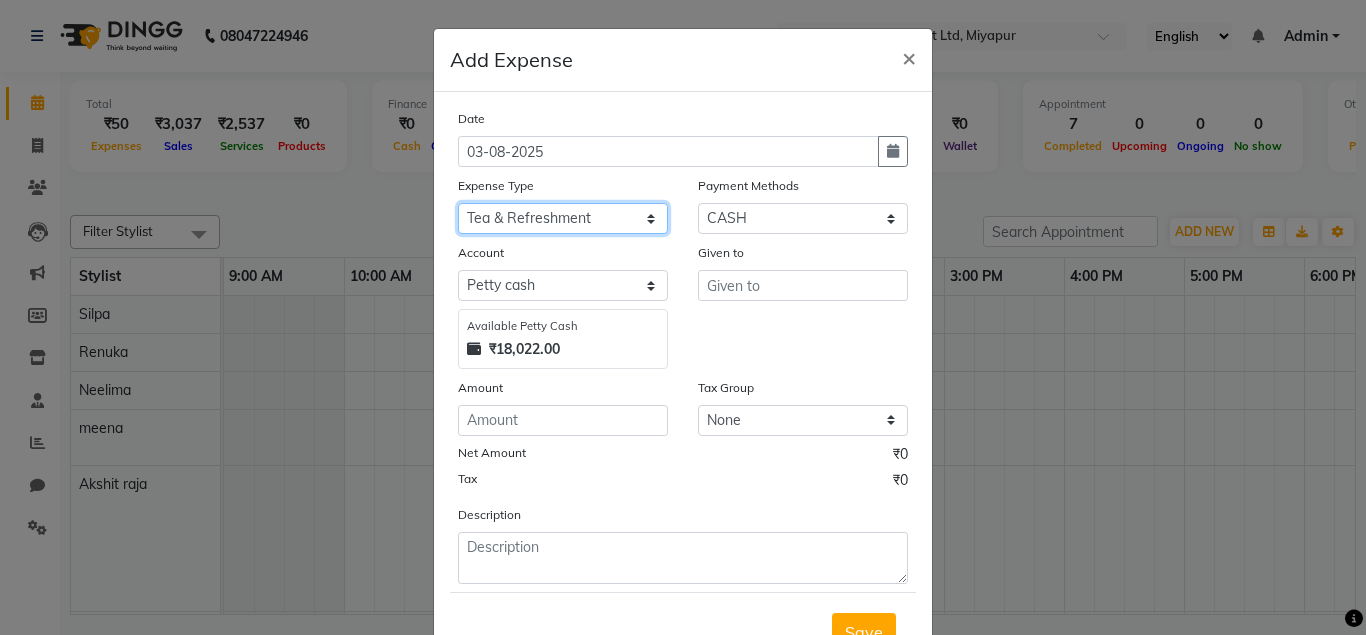 click on "Tea & Refreshment" 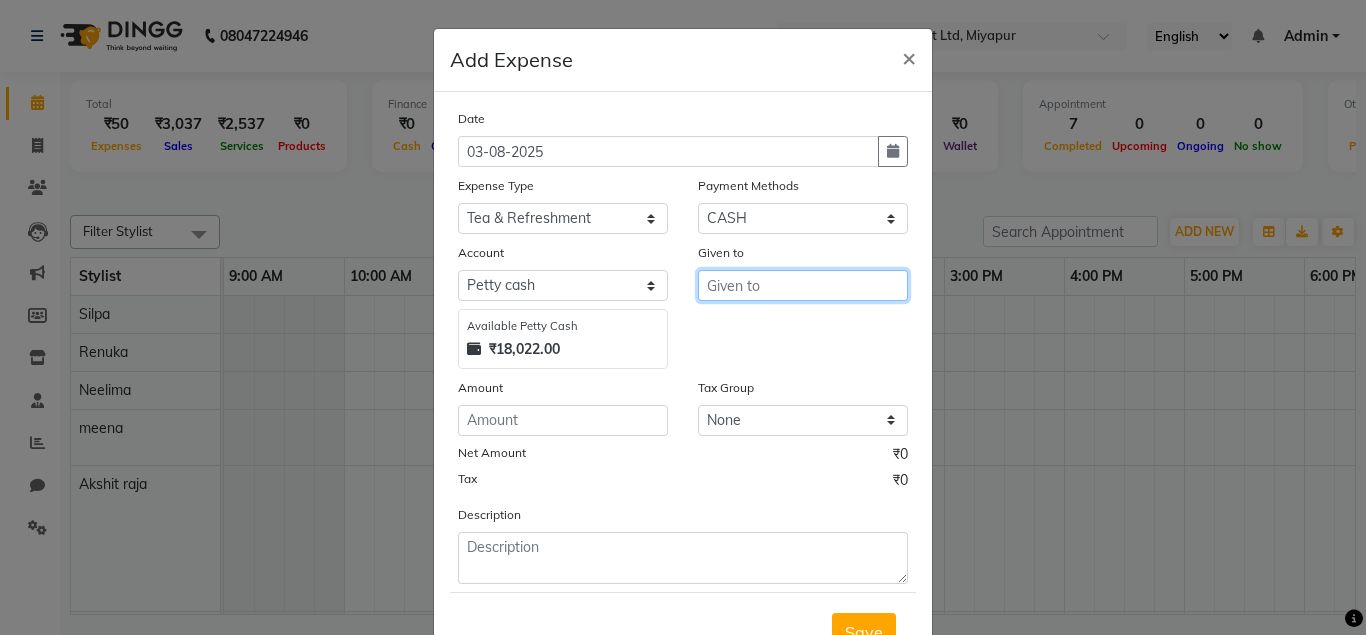 click at bounding box center (803, 285) 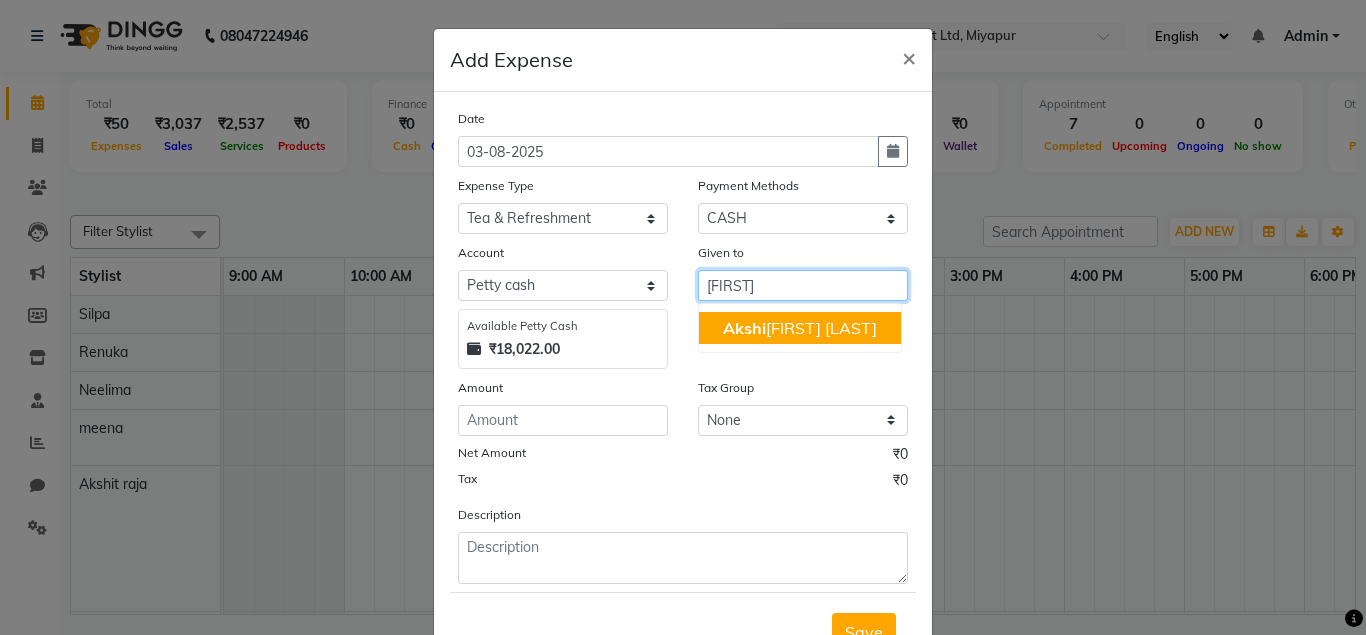 click on "Akshi" 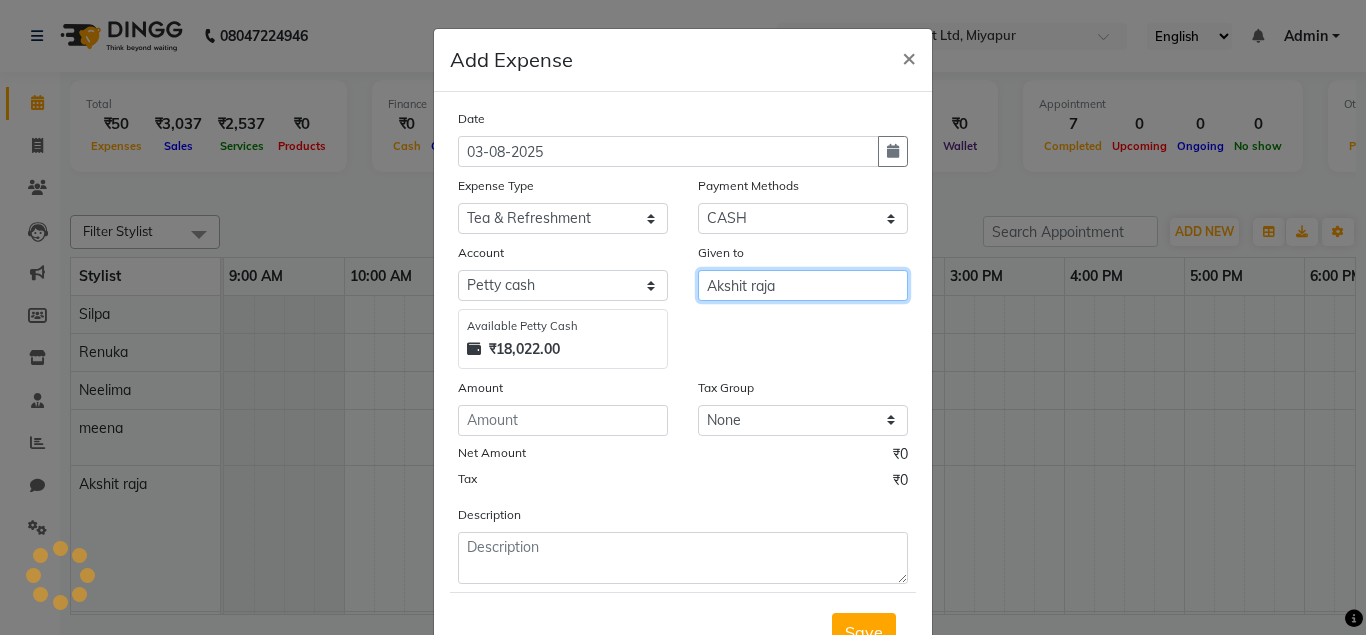 type on "Akshit raja" 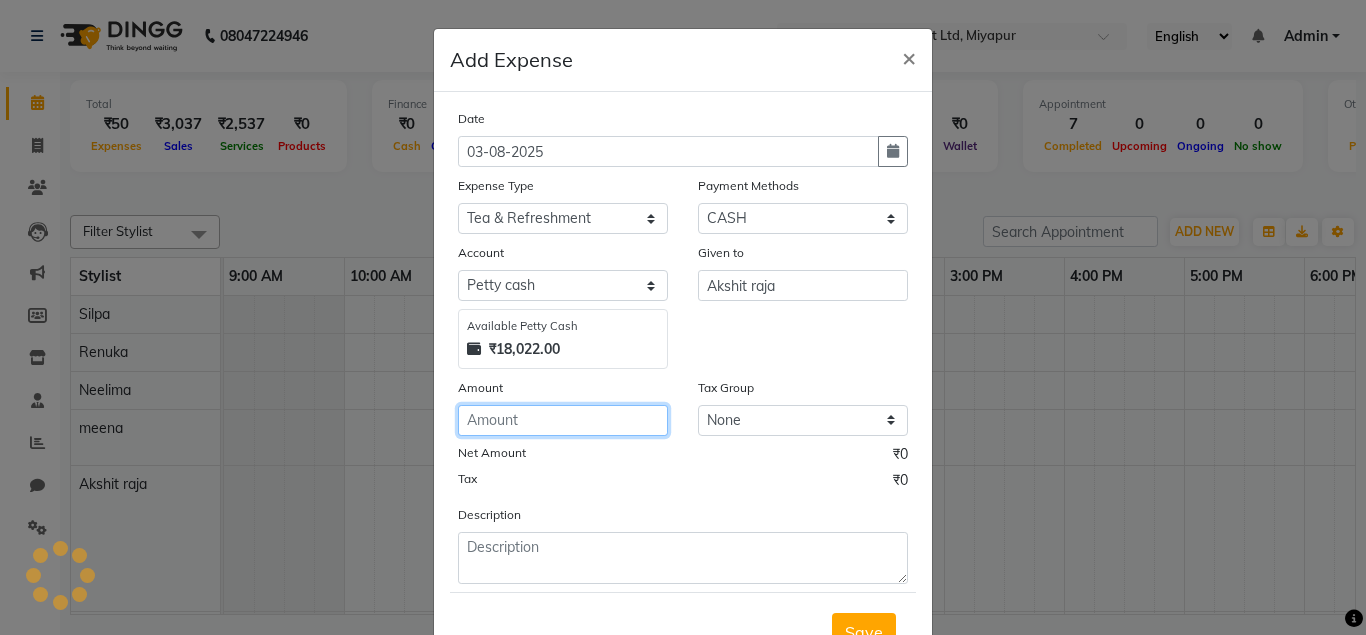 click 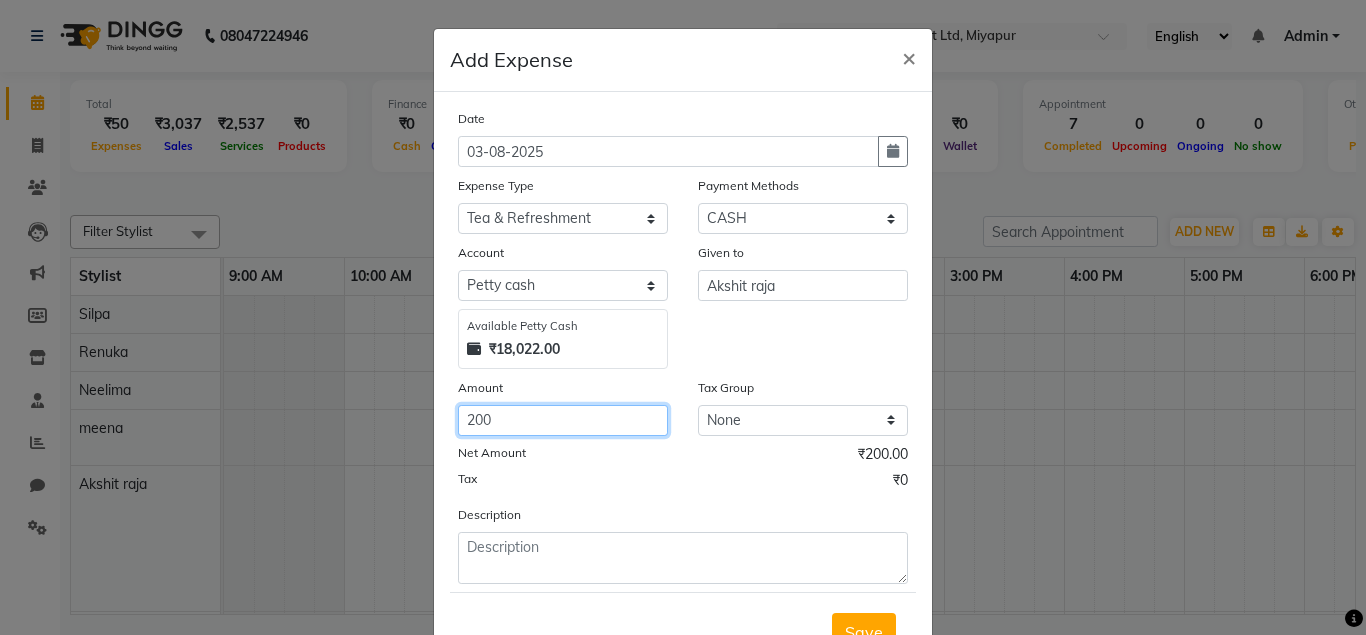 type on "200" 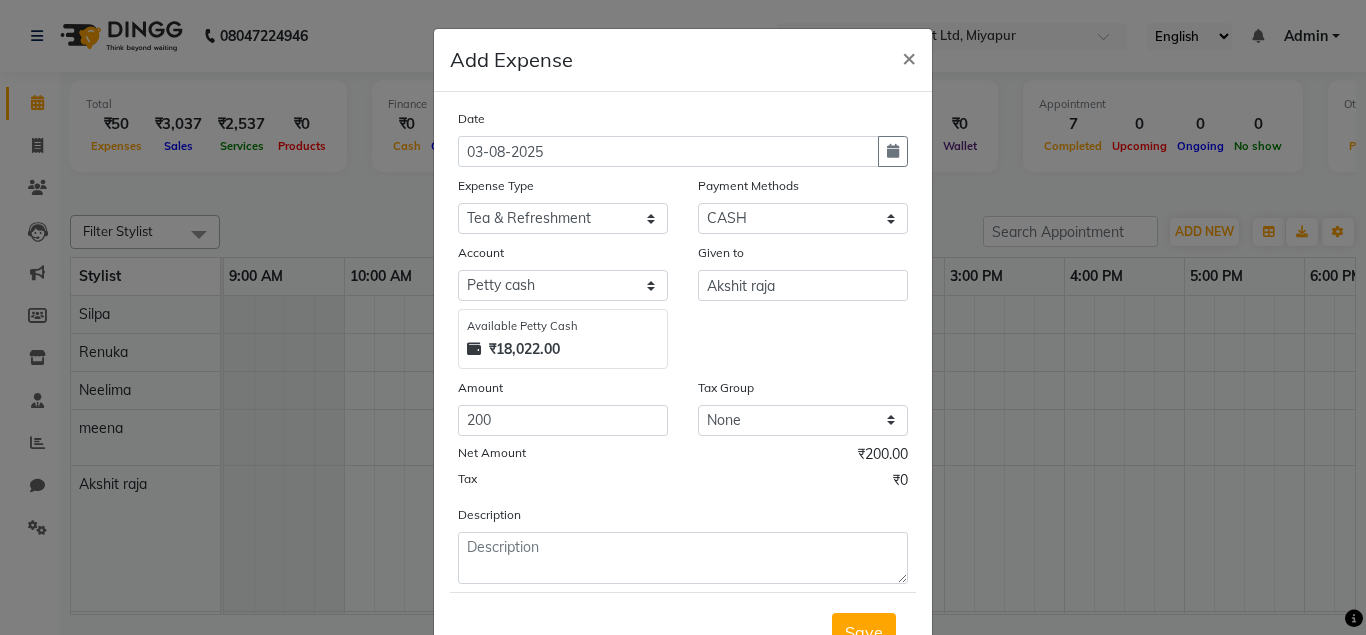 click on "Tax ₹0" 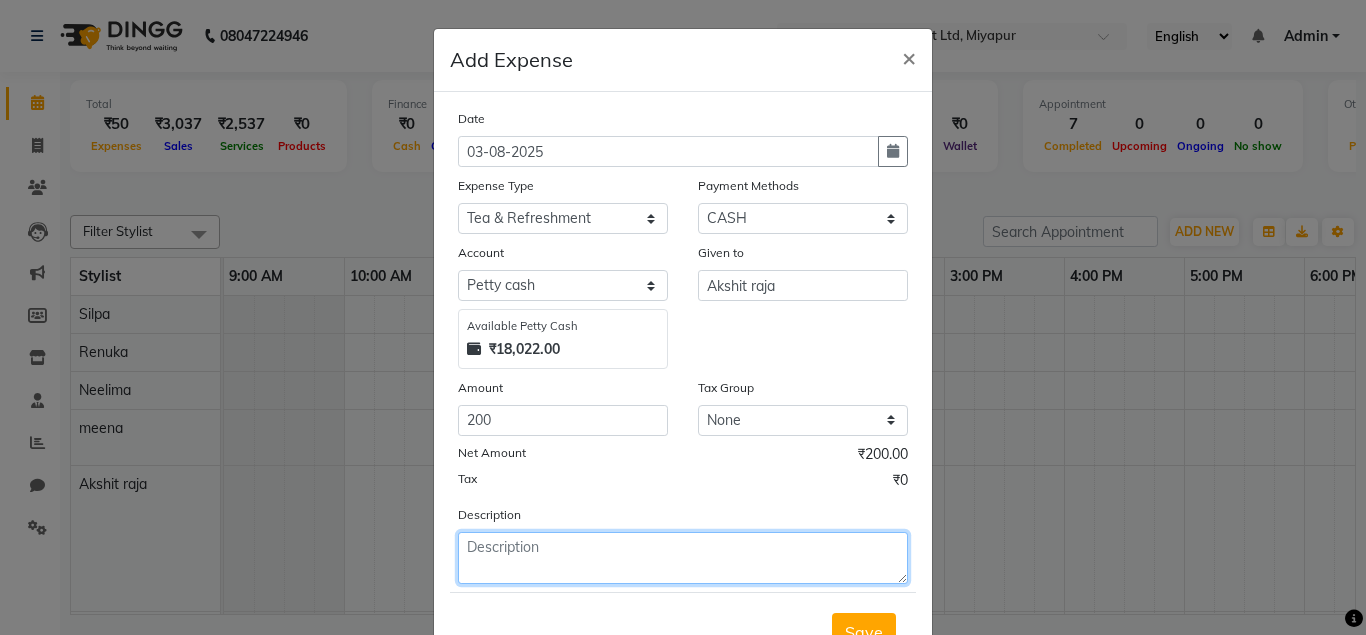 click 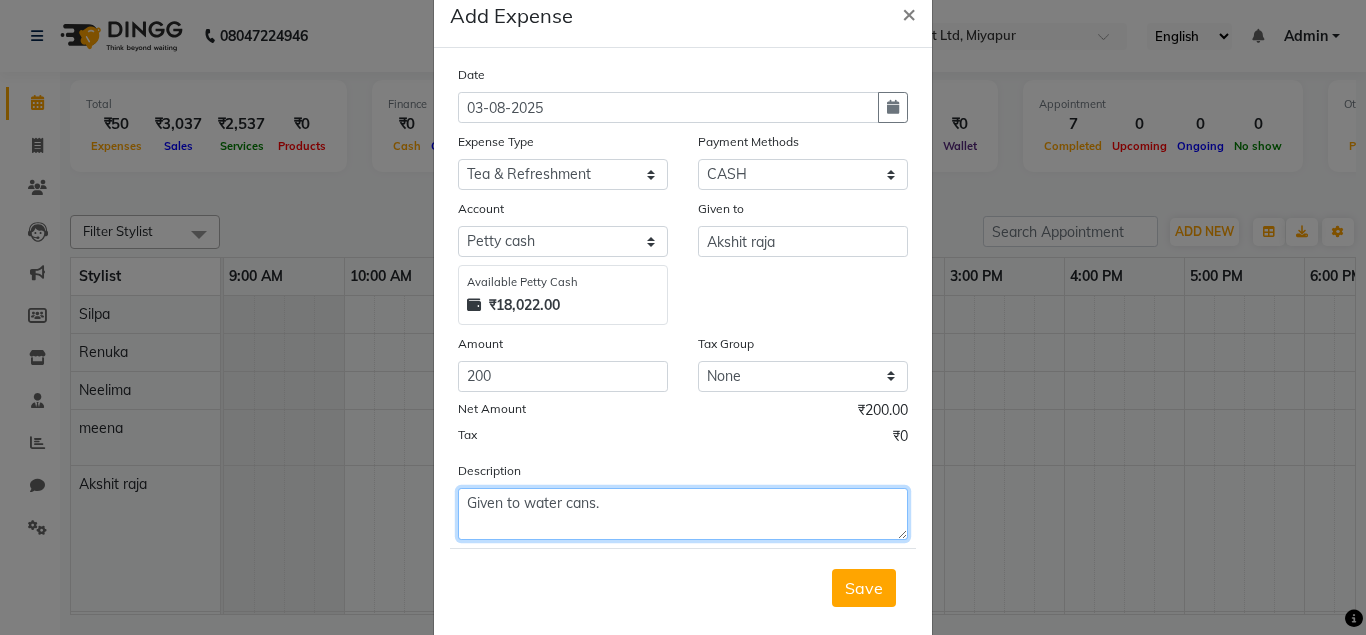 scroll, scrollTop: 81, scrollLeft: 0, axis: vertical 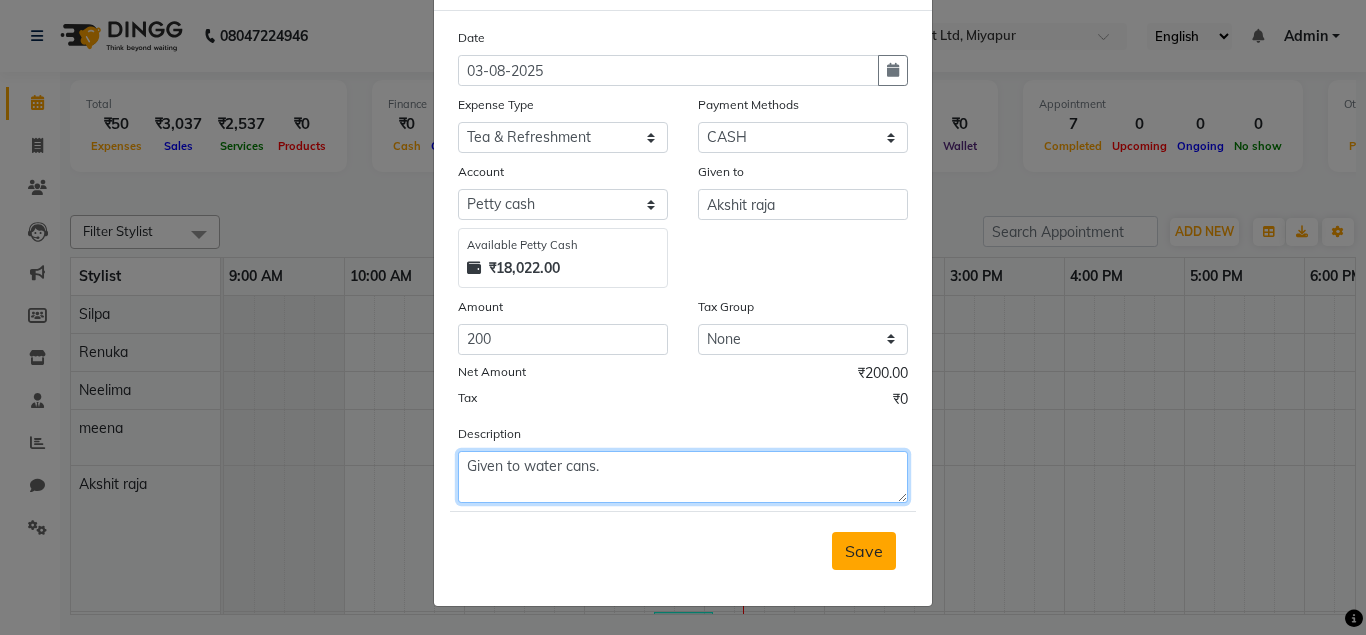 type on "Given to water cans." 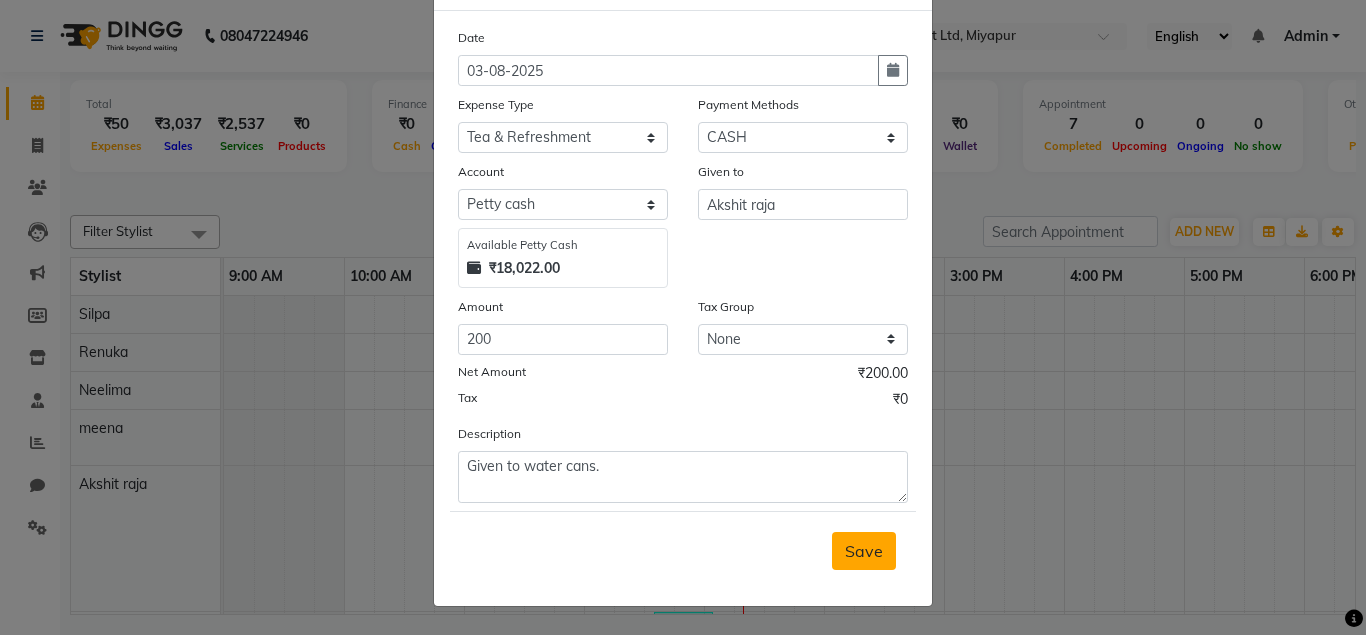 click on "Save" at bounding box center [864, 551] 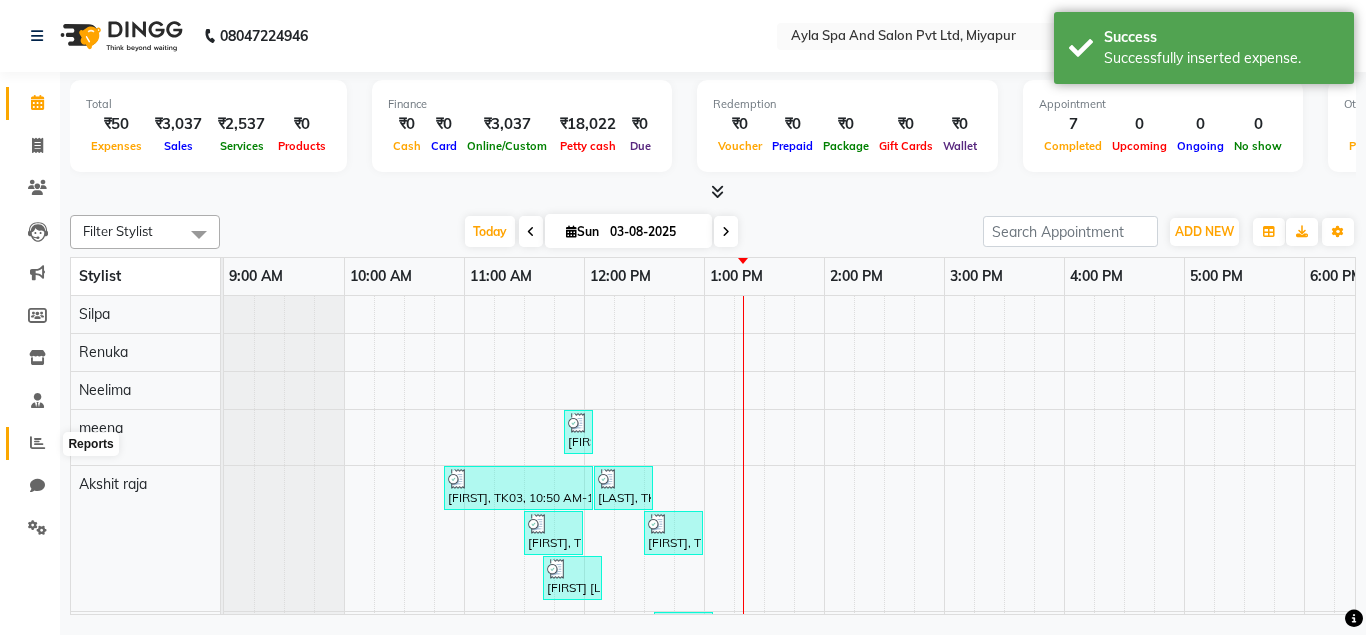click 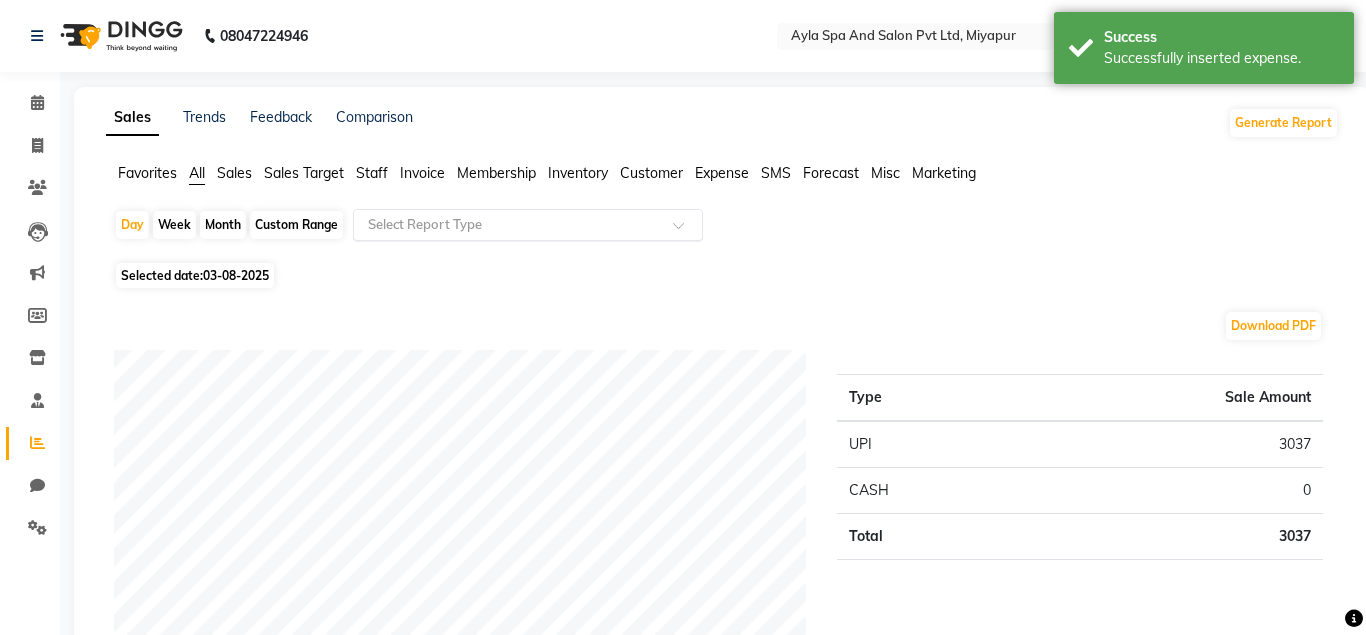 click 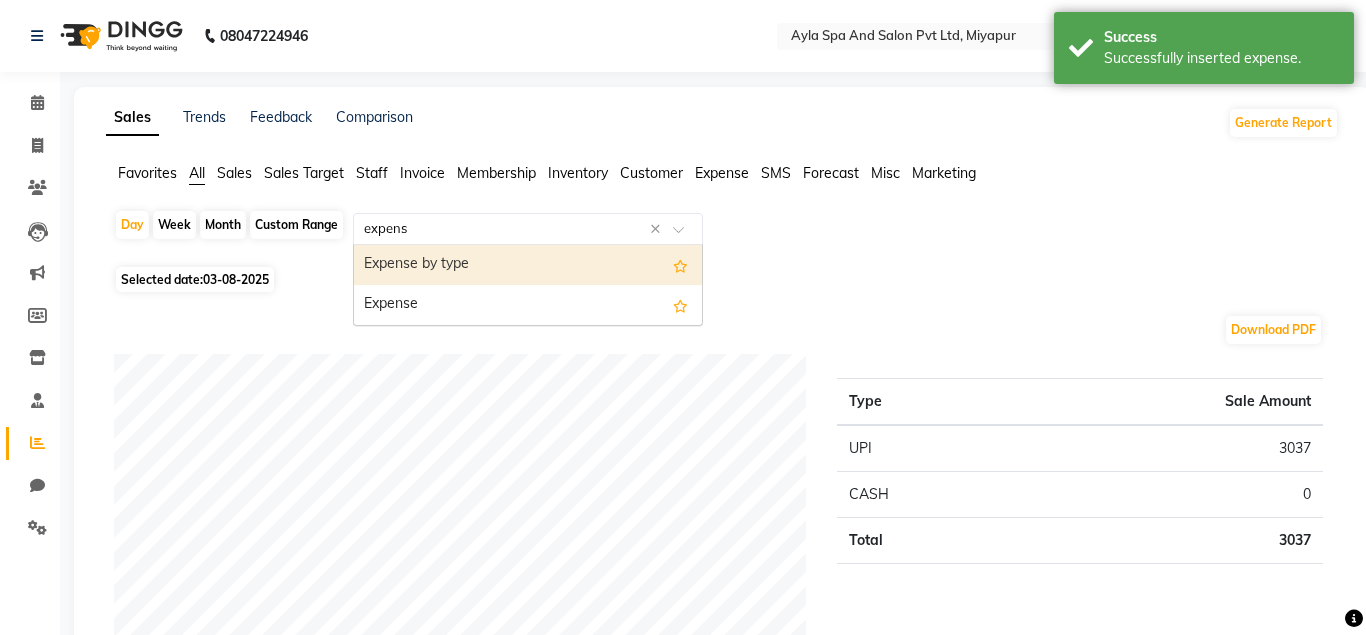 type on "expense" 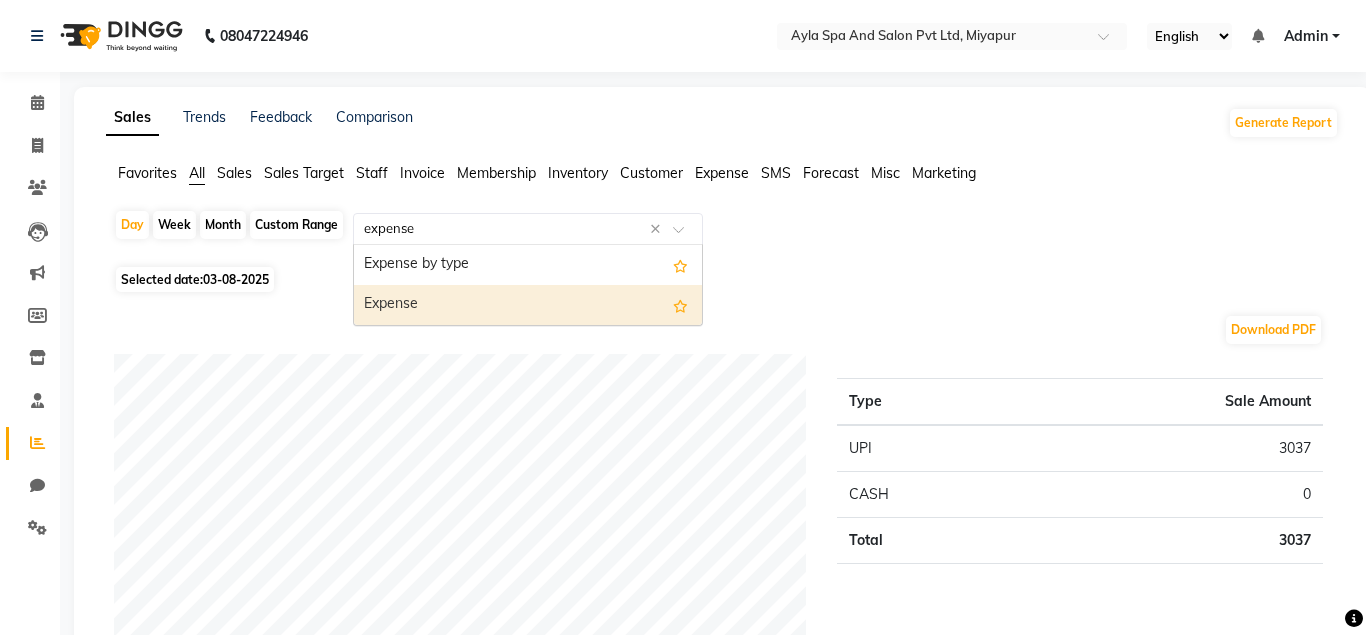 click on "Expense" at bounding box center (528, 305) 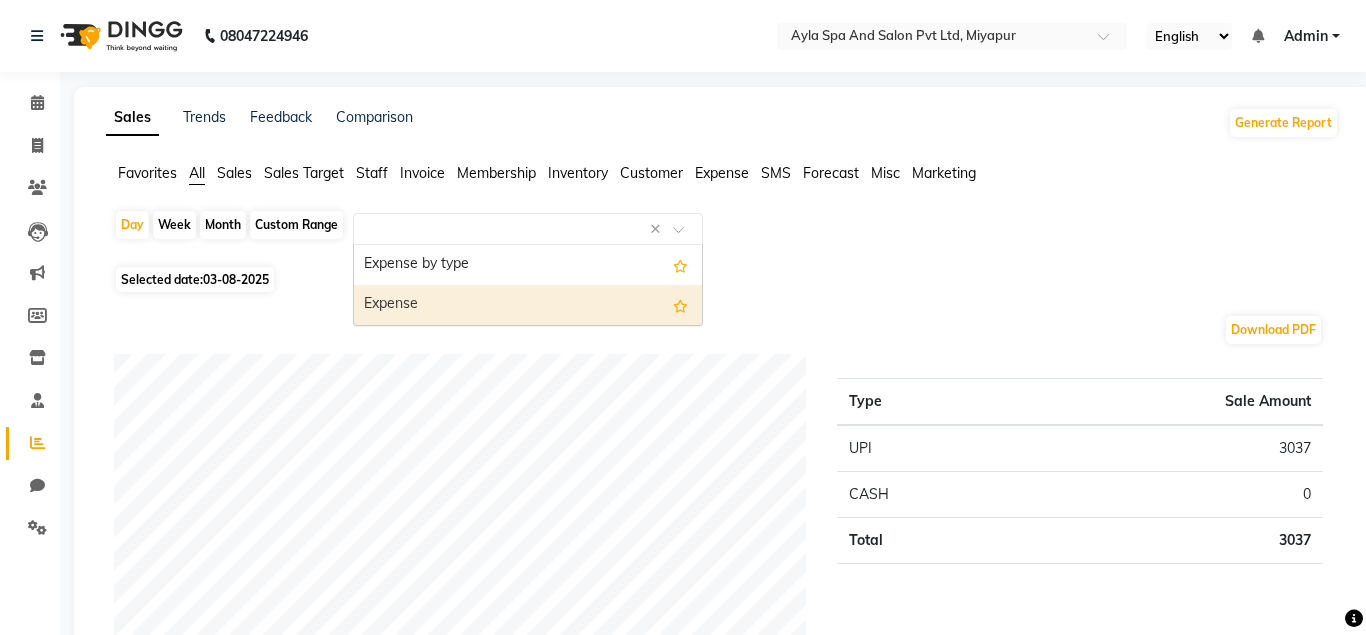 select on "full_report" 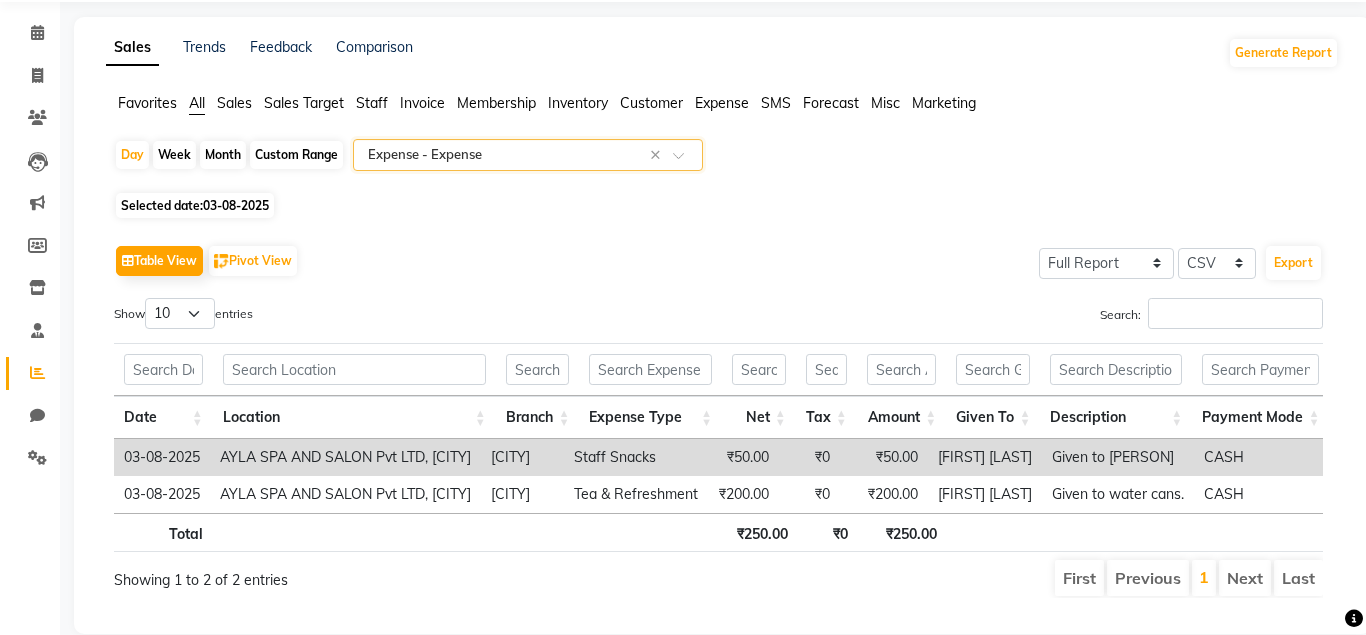 scroll, scrollTop: 99, scrollLeft: 0, axis: vertical 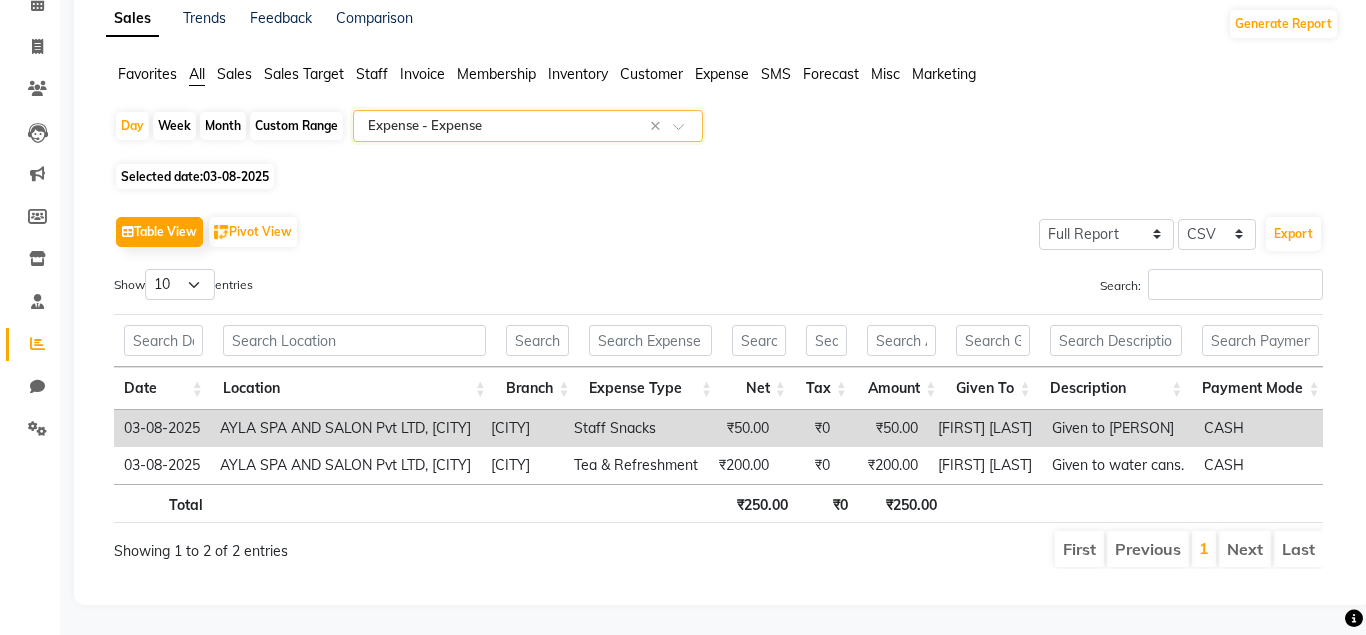click on "Custom Range" 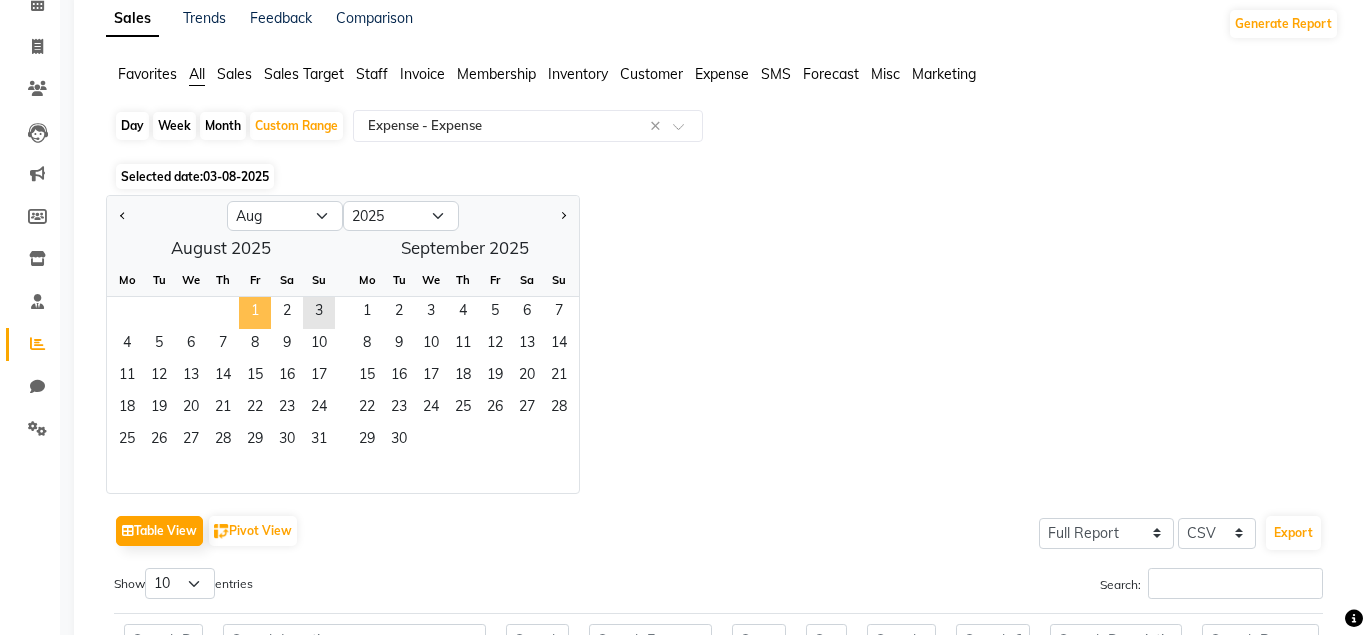 click on "1" 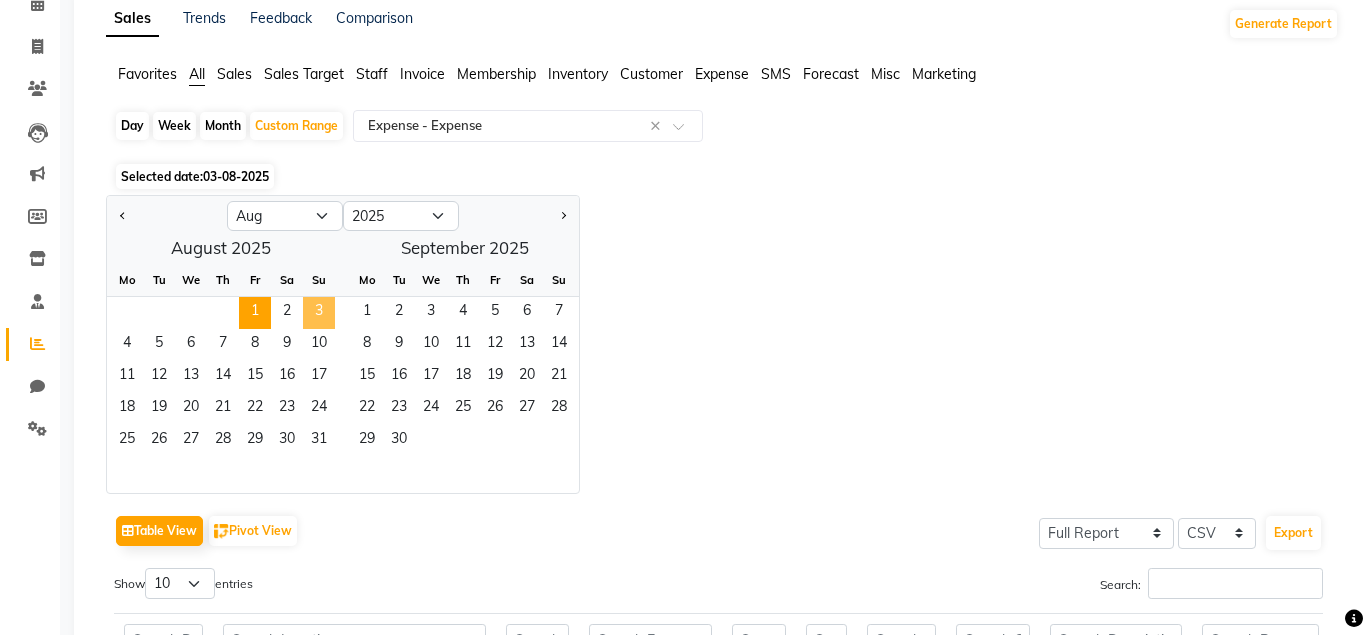 click on "3" 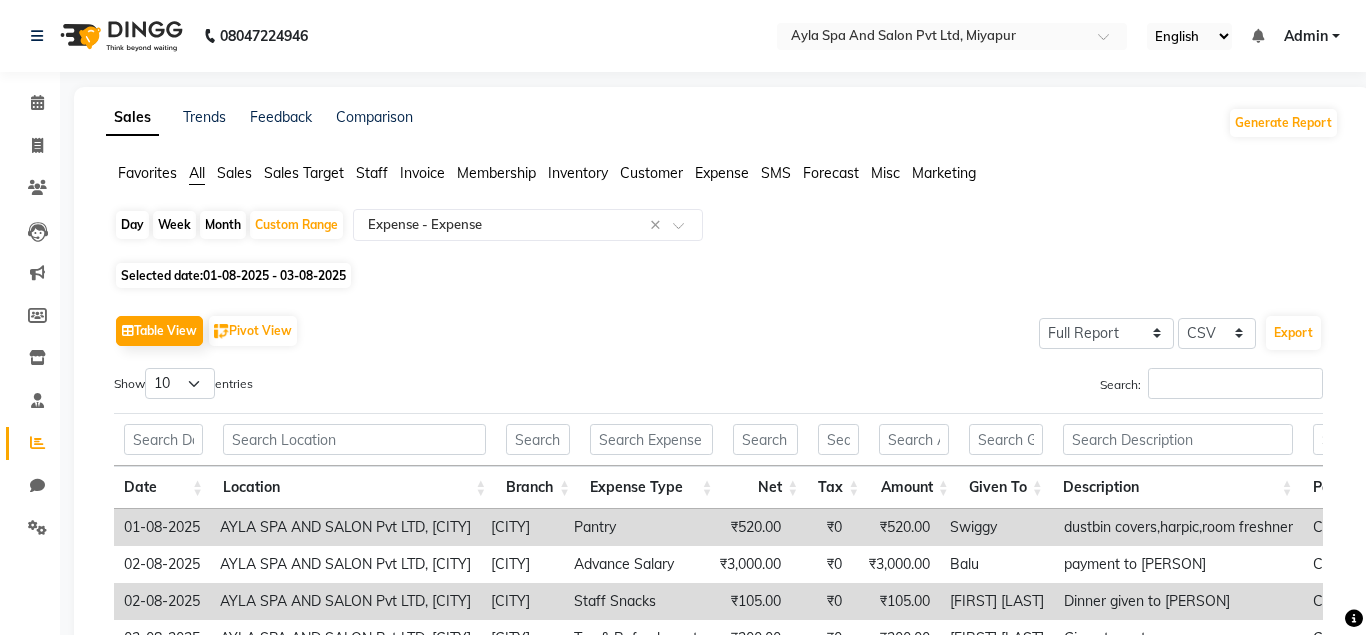 scroll, scrollTop: 210, scrollLeft: 0, axis: vertical 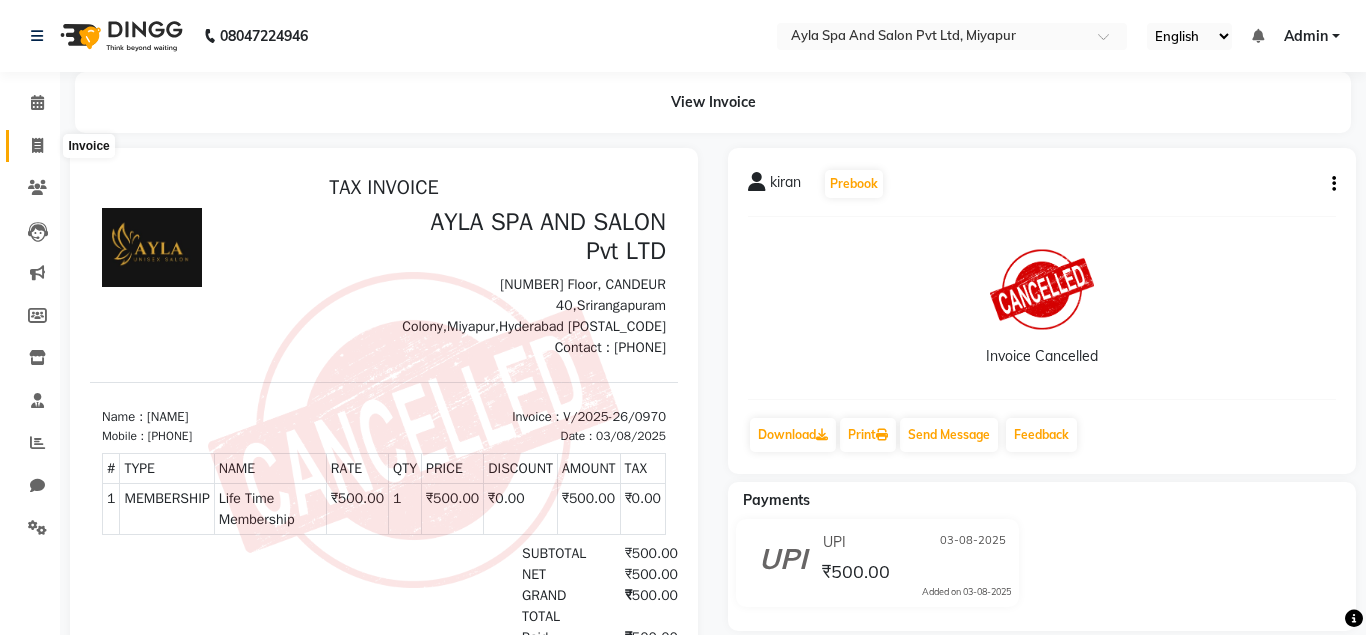 click 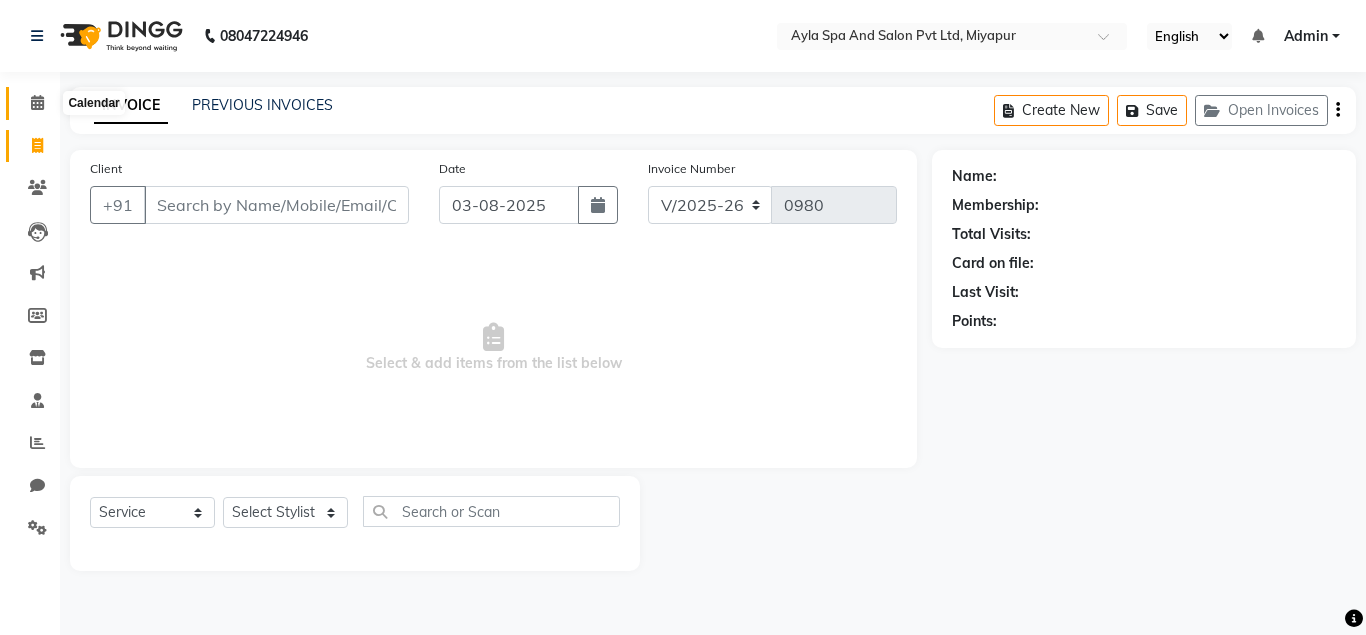 click 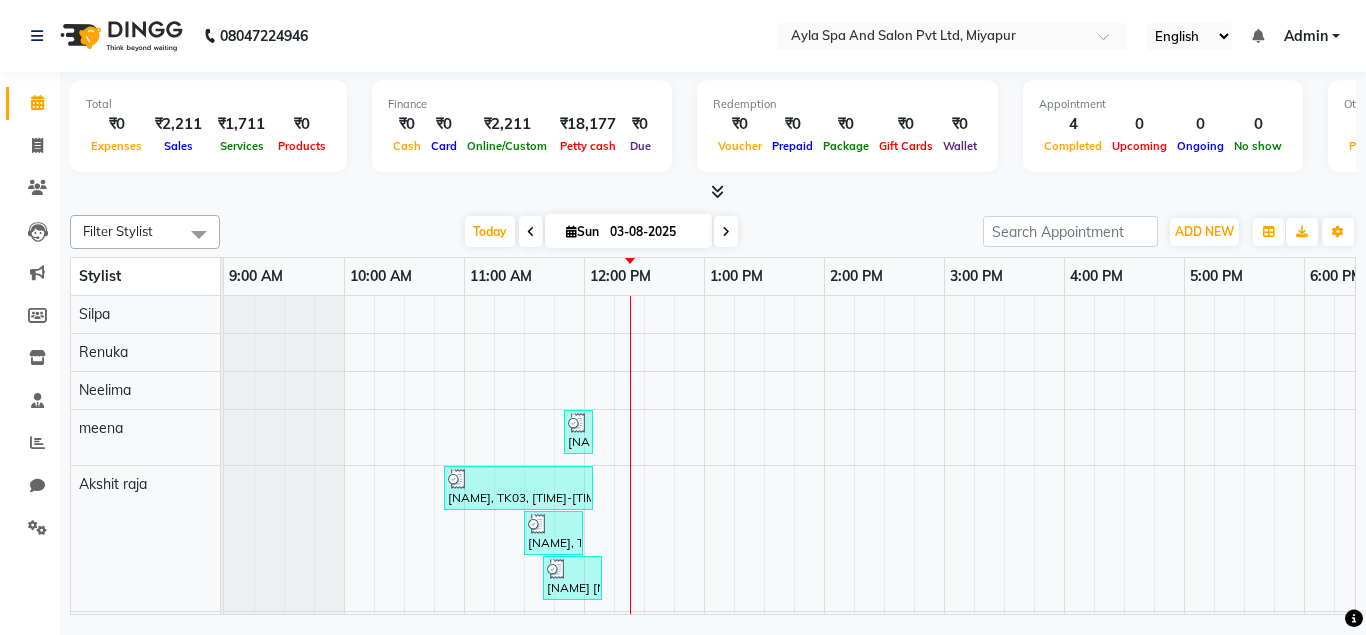 scroll, scrollTop: 0, scrollLeft: 0, axis: both 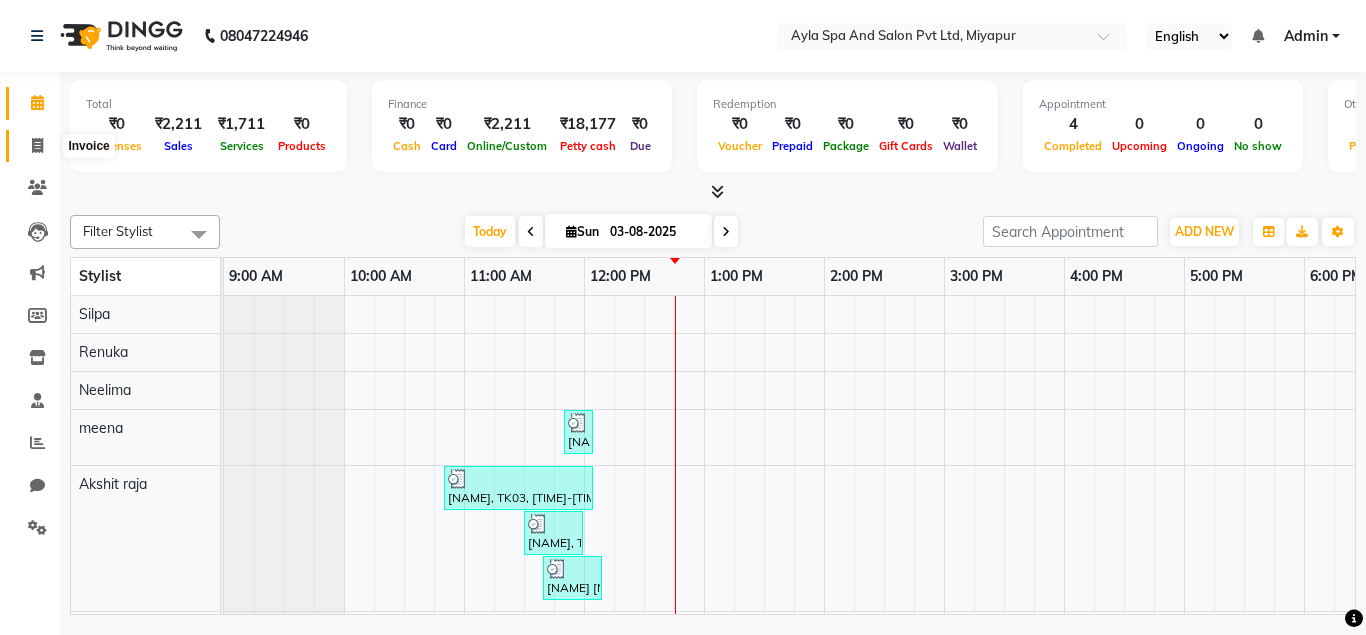 click 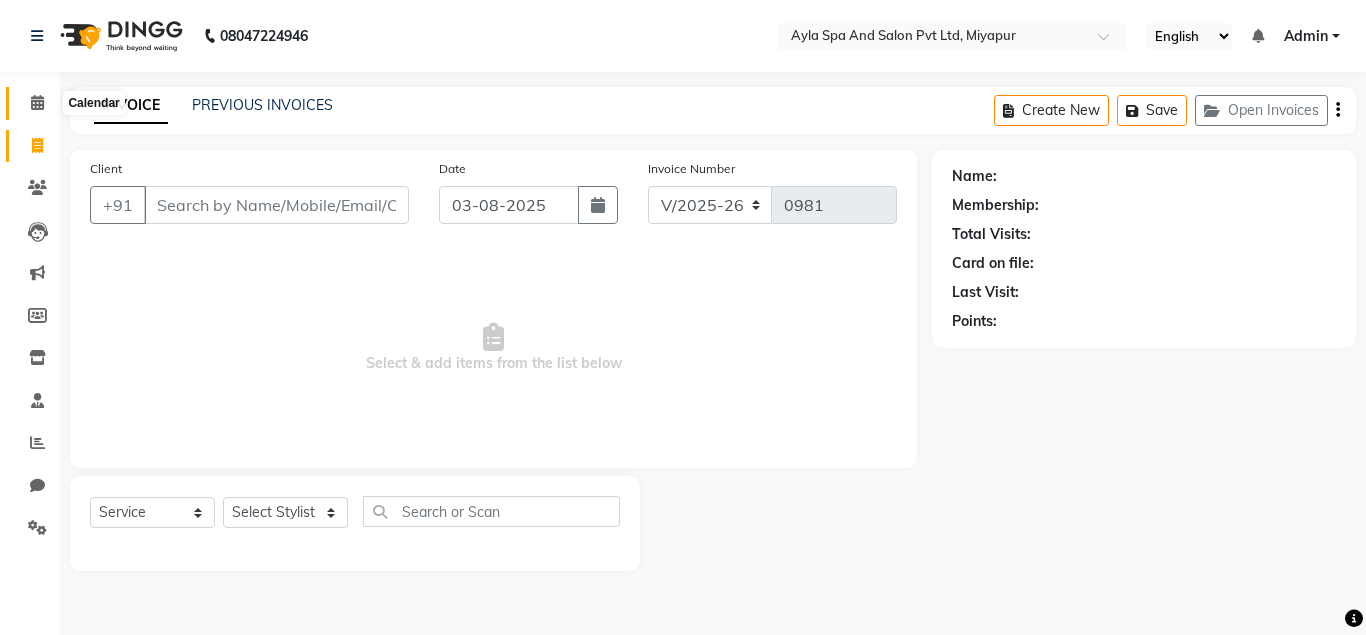 click 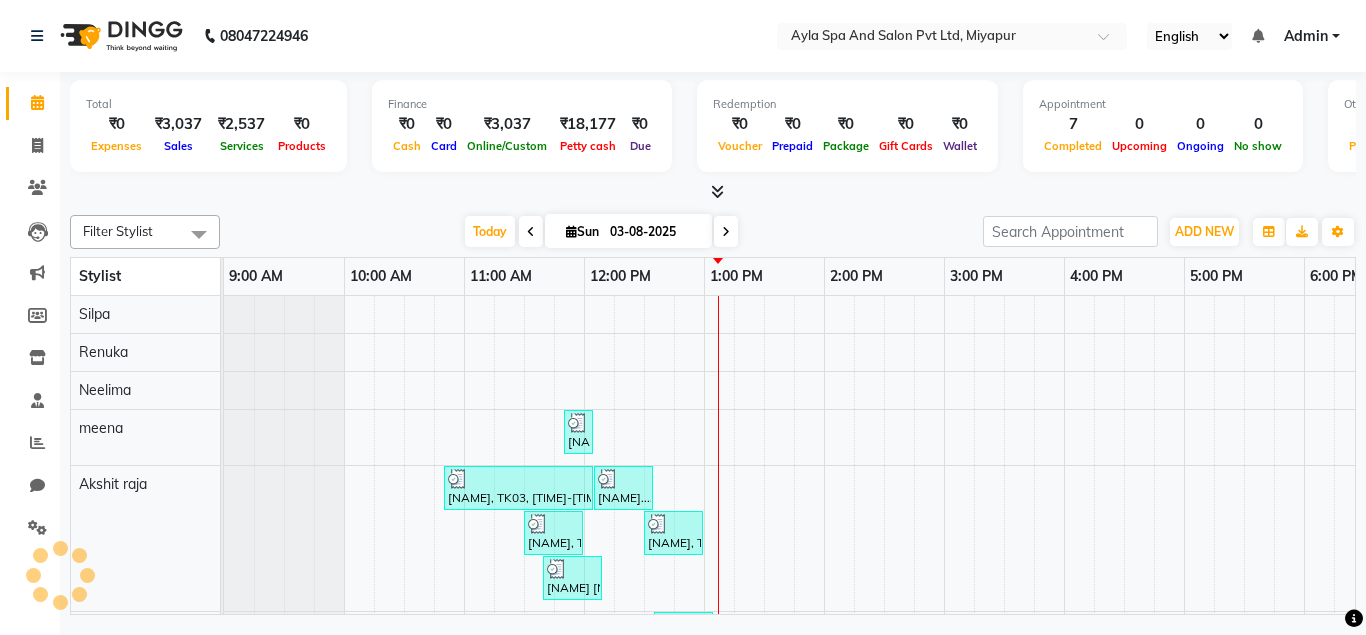 scroll, scrollTop: 0, scrollLeft: 429, axis: horizontal 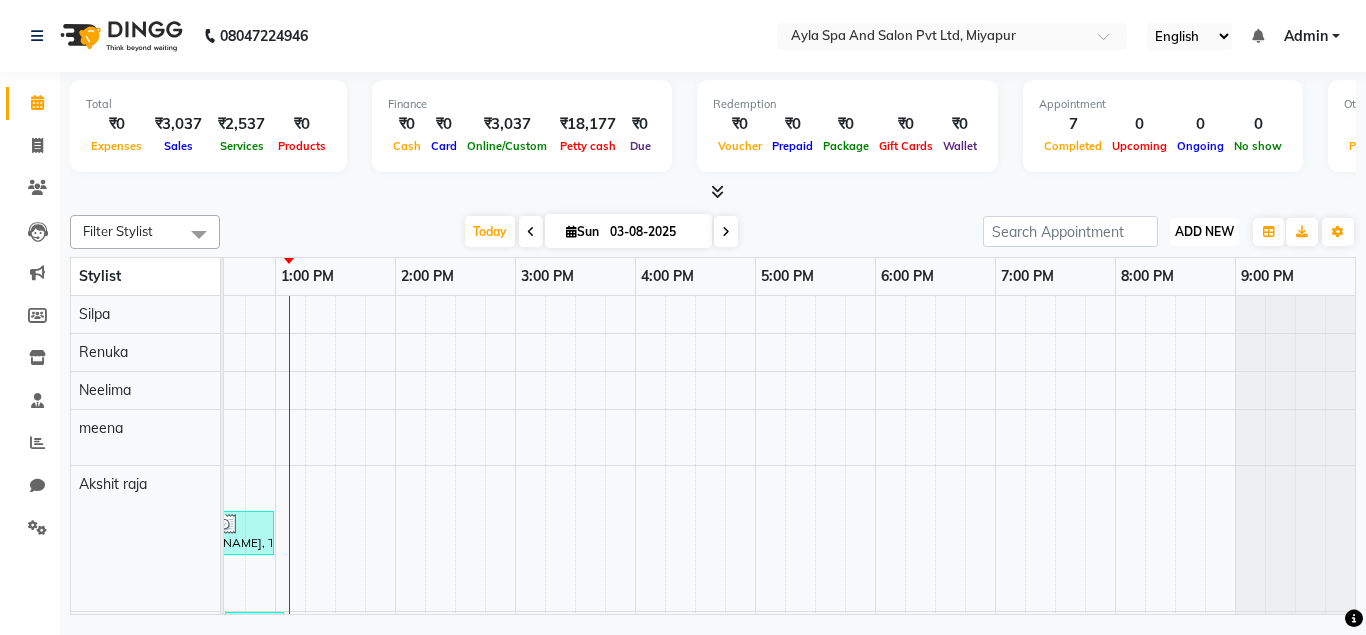 click on "ADD NEW Toggle Dropdown" at bounding box center [1204, 232] 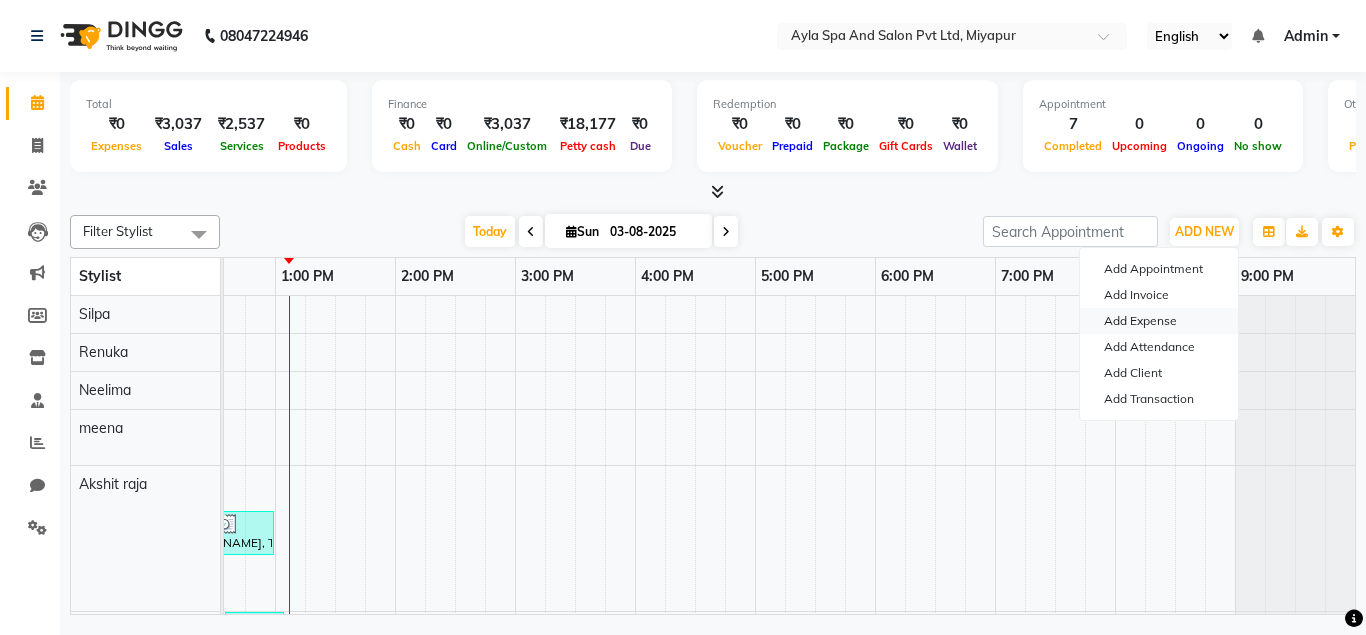 click on "Add Expense" at bounding box center (1159, 321) 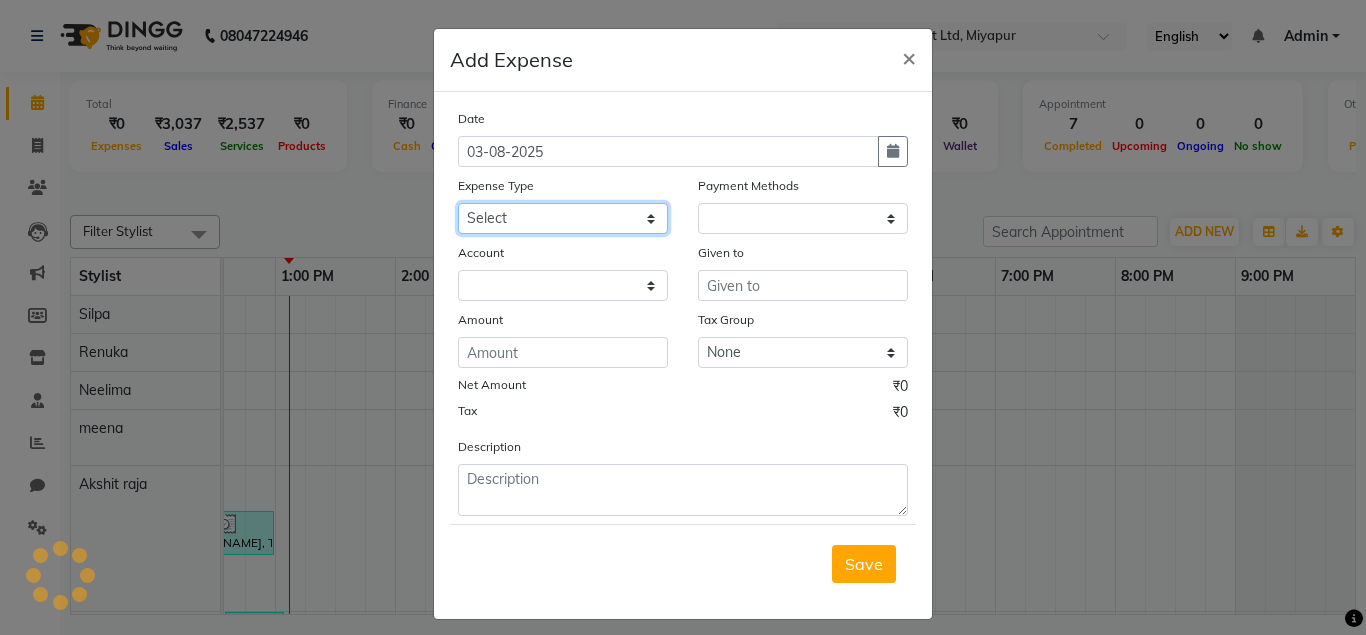 click on "Select Advance Salary Bank charges Car maintenance  Cash transfer to bank Cash transfer to hub Client Snacks Clinical charges Equipment Fuel Govt fee Incentive Insurance International purchase Loan Repayment Maintenance Marketing Miscellaneous MRA Other Pantry Product Rent Salary Staff Snacks Tax Tea & Refreshment Utilities" 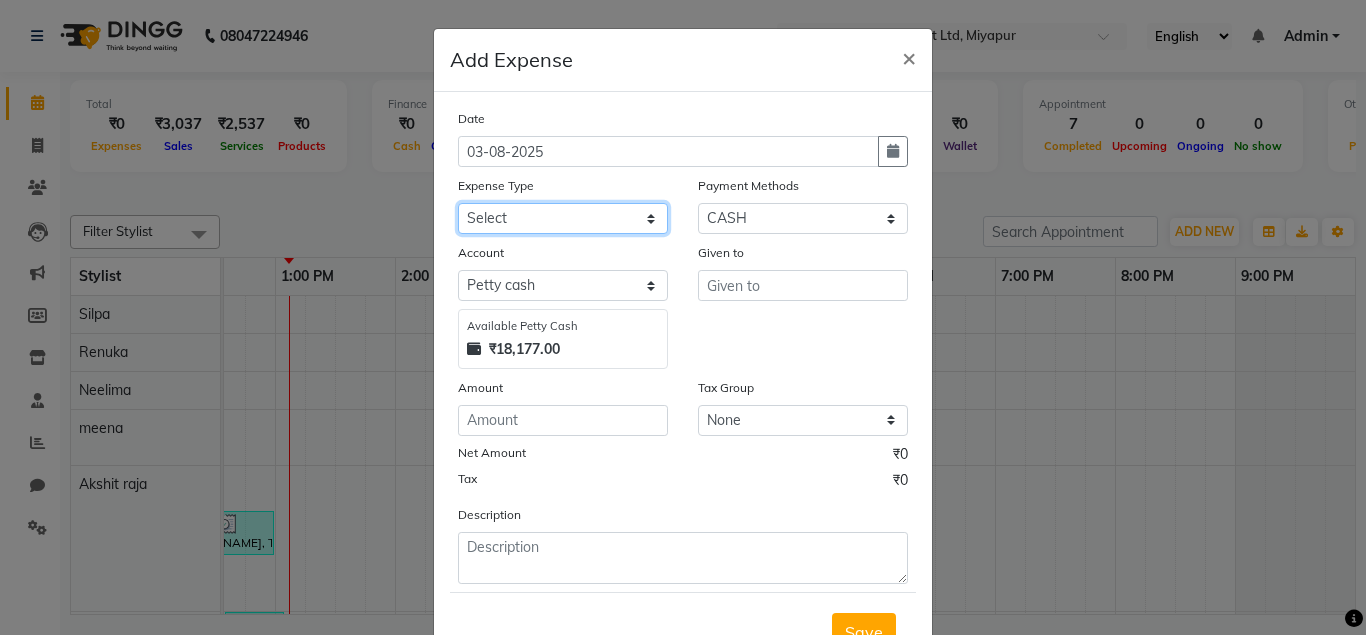 select on "11" 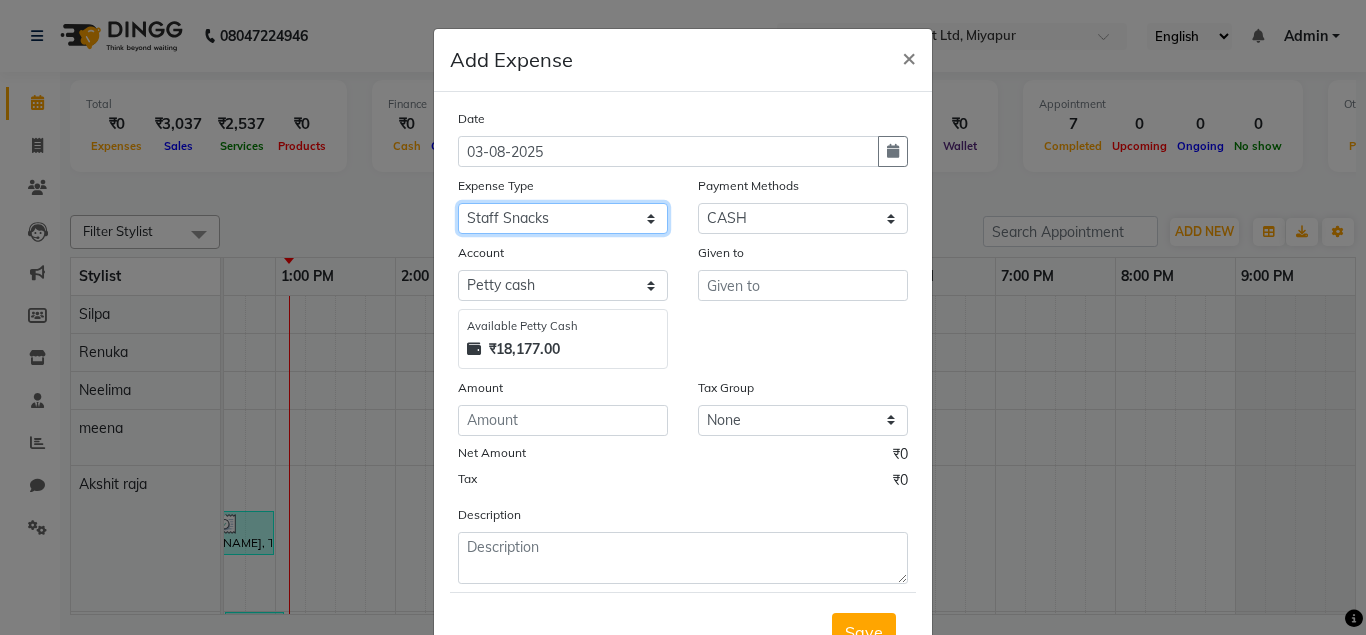 click on "Staff Snacks" 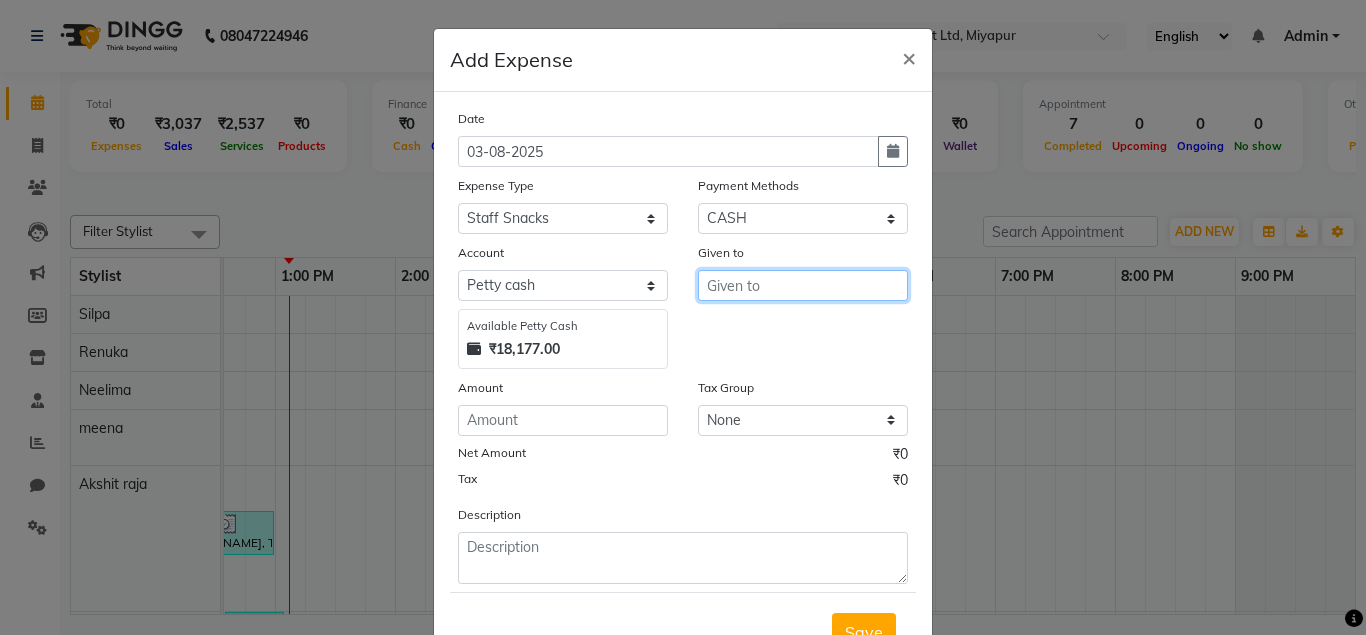 click at bounding box center [803, 285] 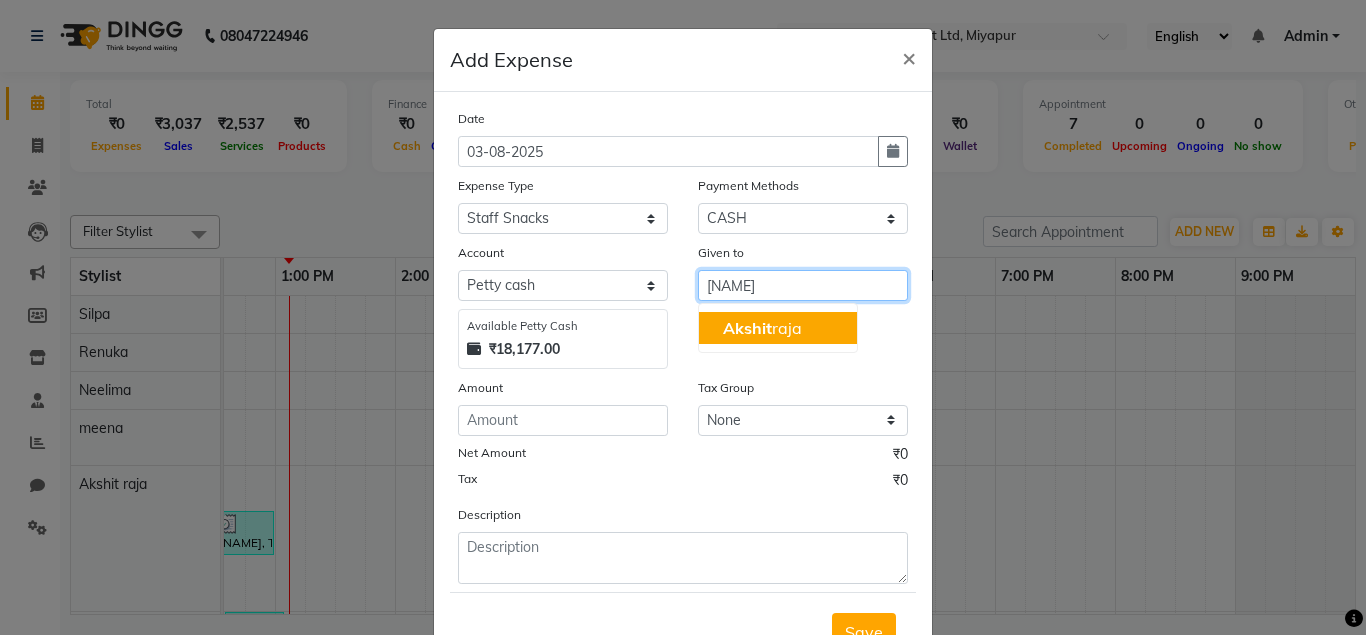 click on "Akshit" 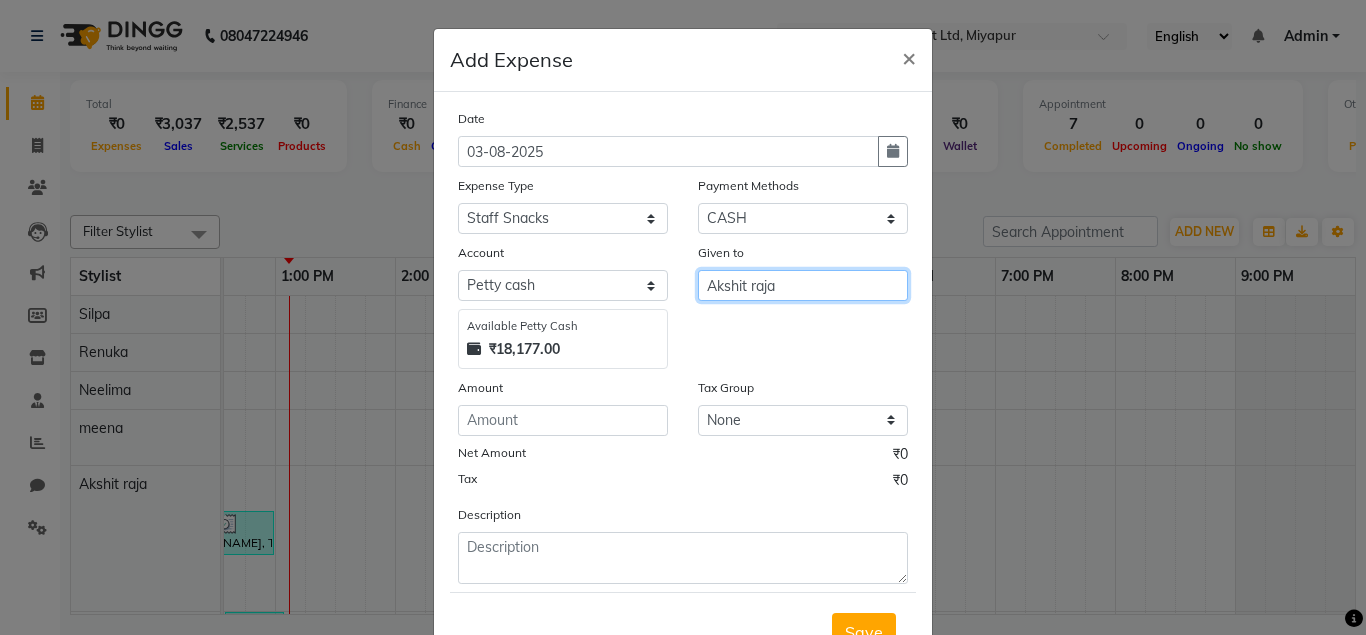 type on "Akshit raja" 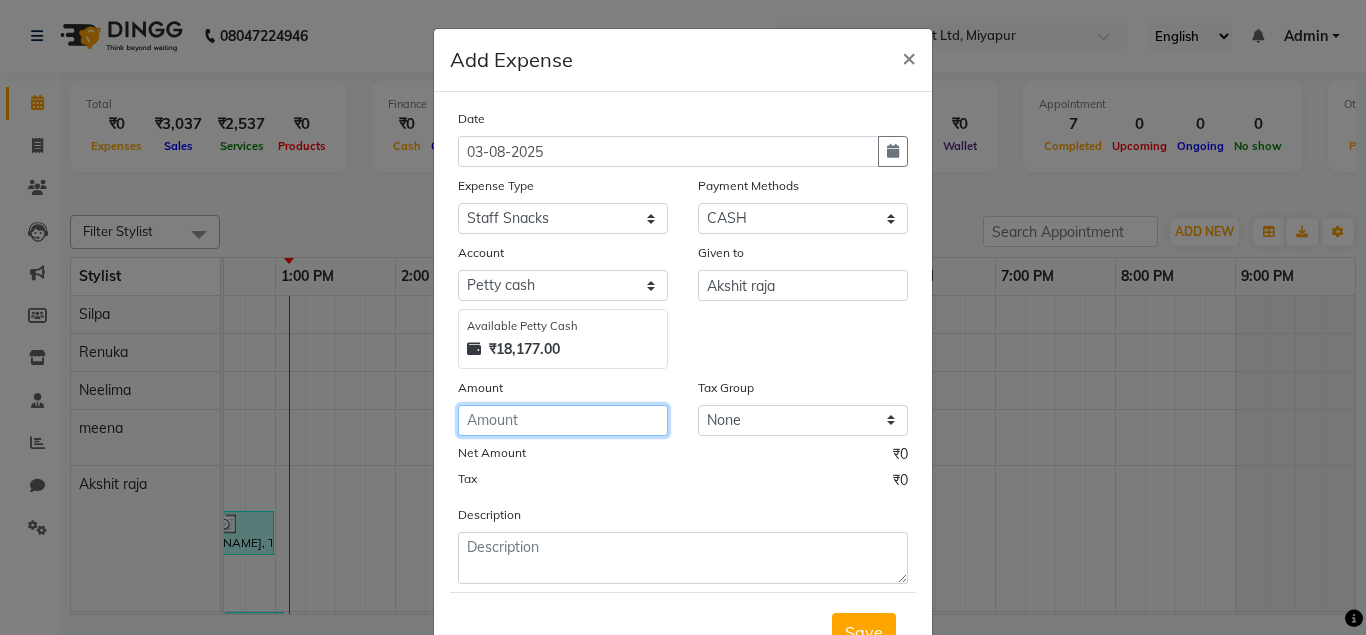 click 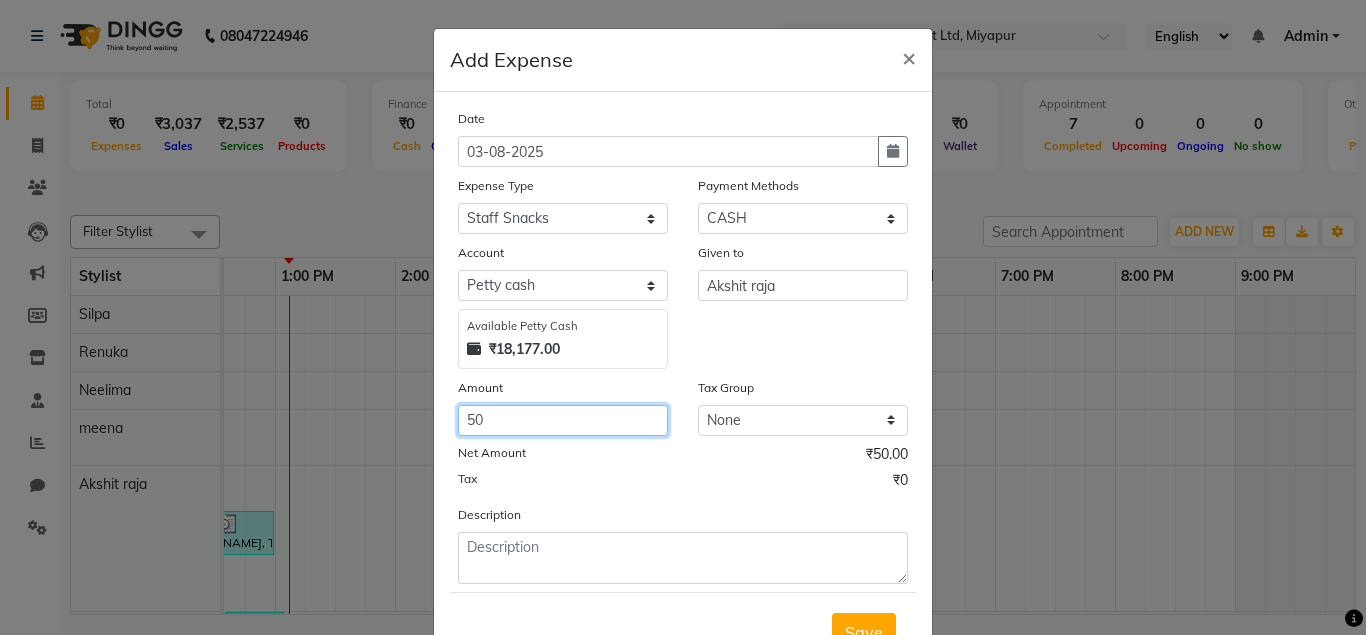 type on "50" 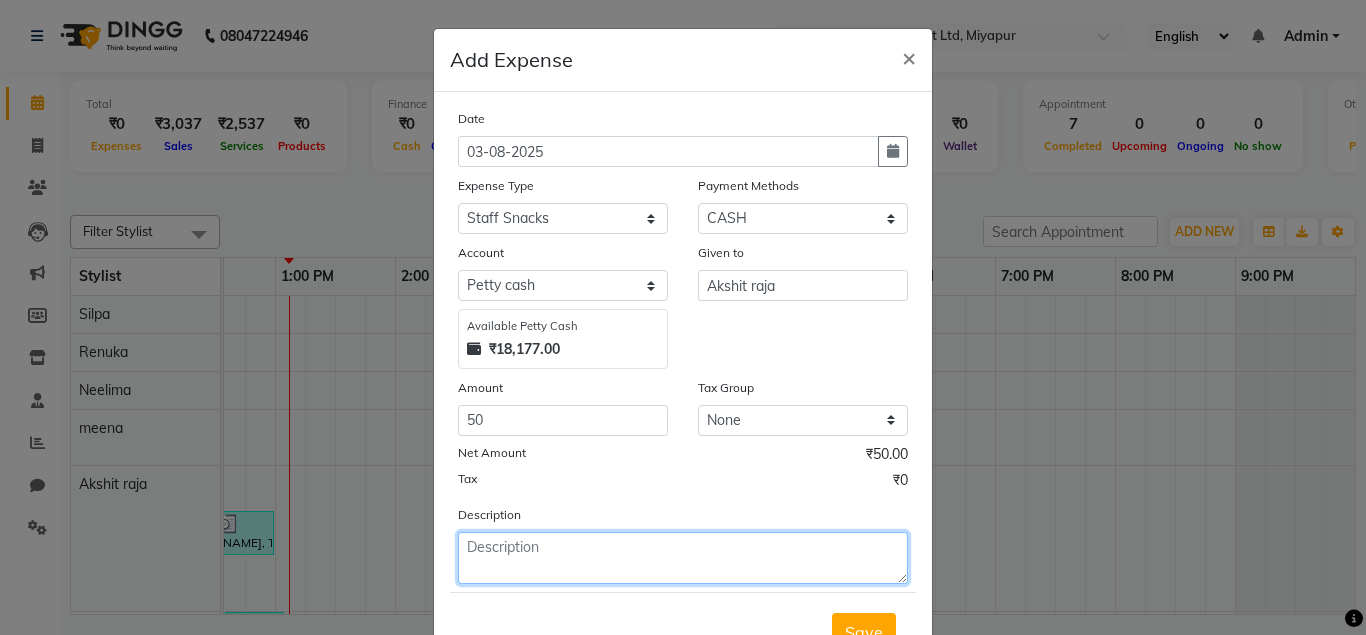 click 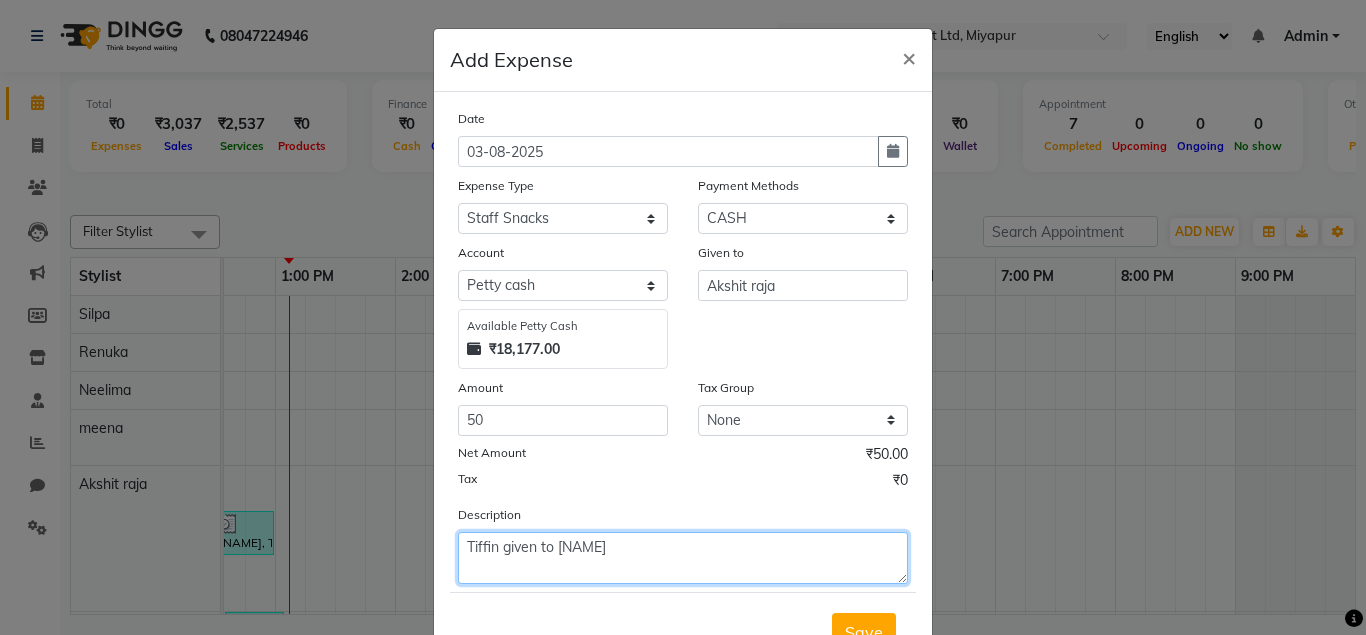 scroll, scrollTop: 81, scrollLeft: 0, axis: vertical 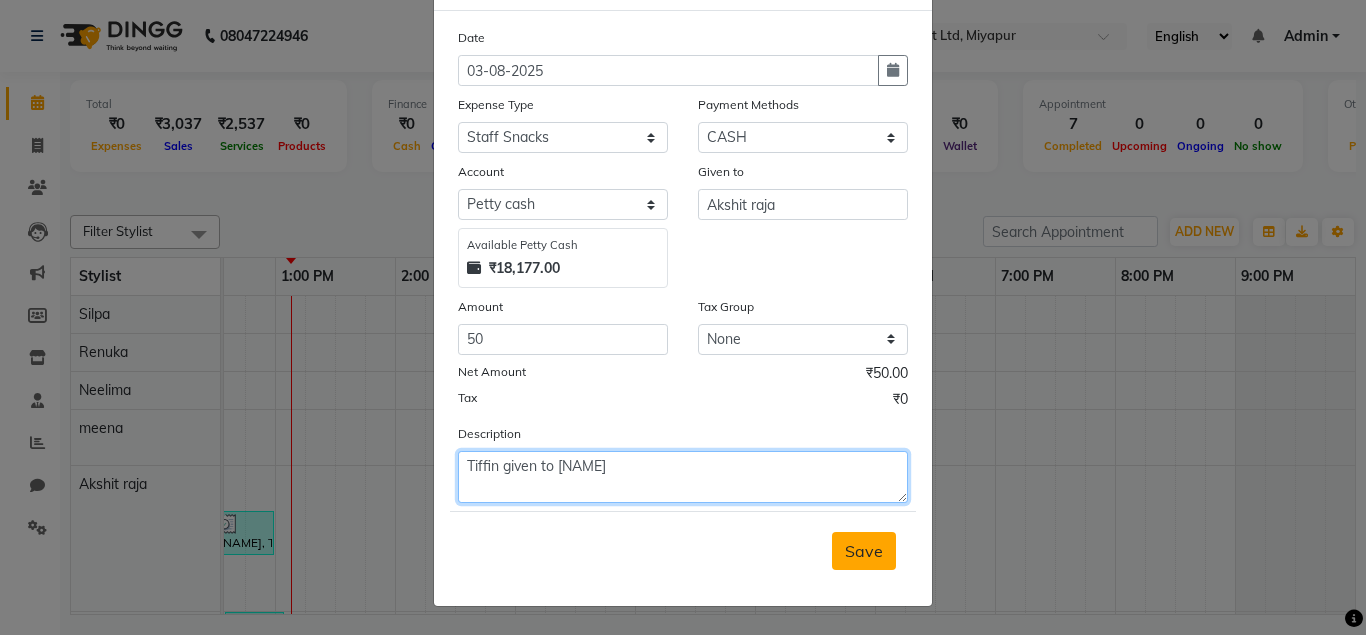 type on "Tiffin given to akshit" 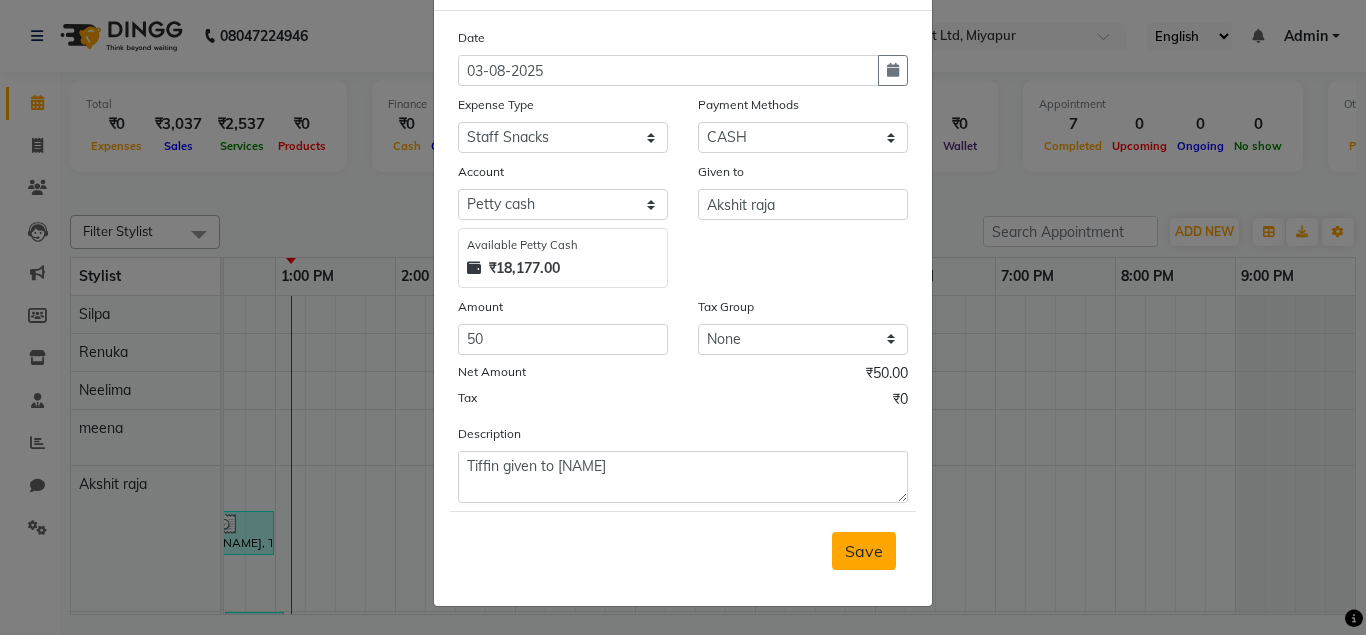 click on "Save" at bounding box center [864, 551] 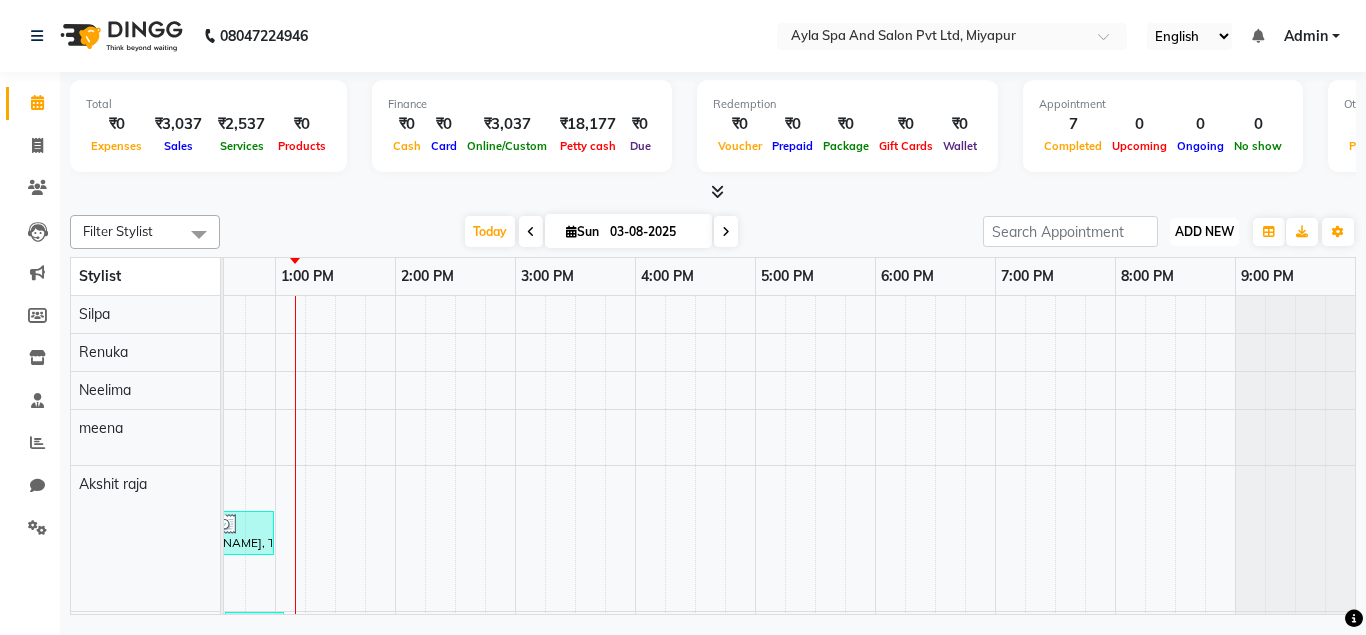 click on "ADD NEW" at bounding box center (1204, 231) 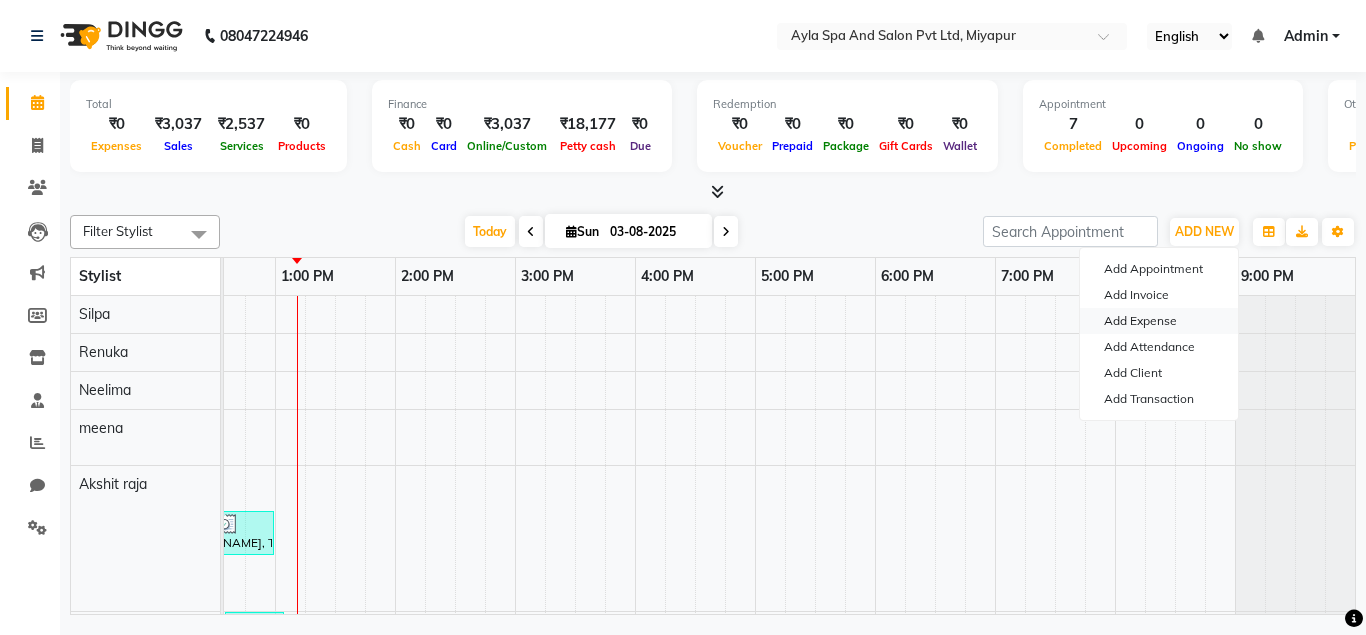 click on "Add Expense" at bounding box center (1159, 321) 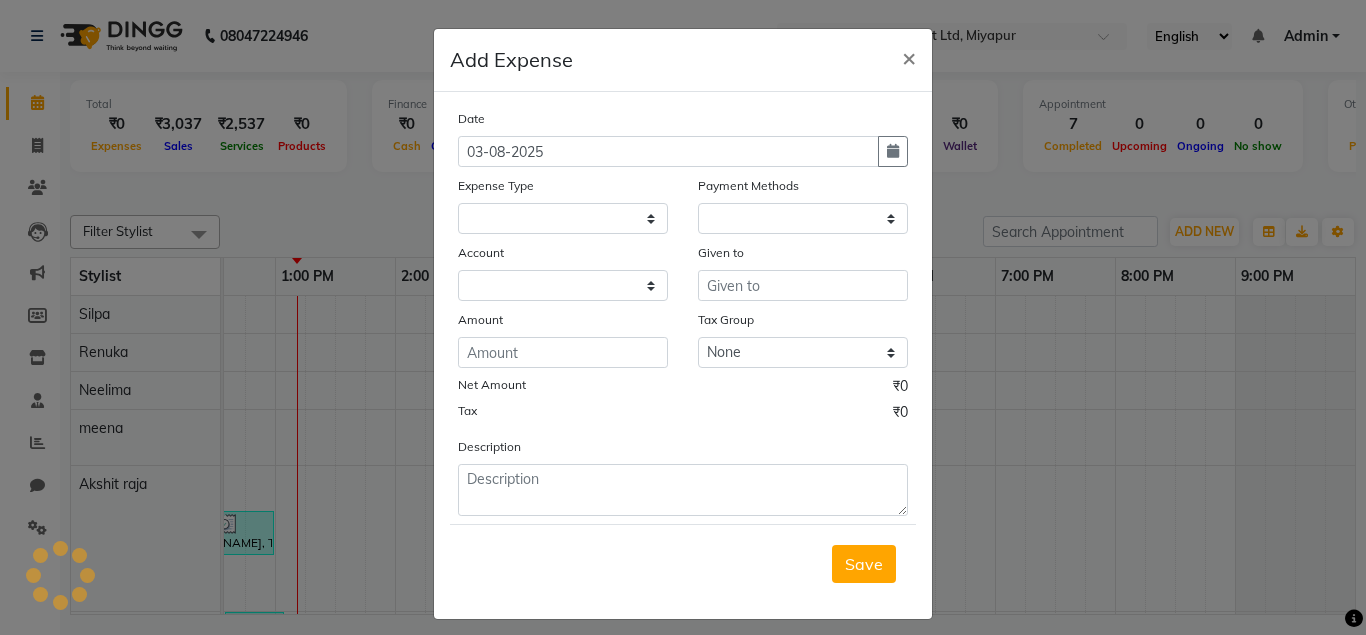 select on "1" 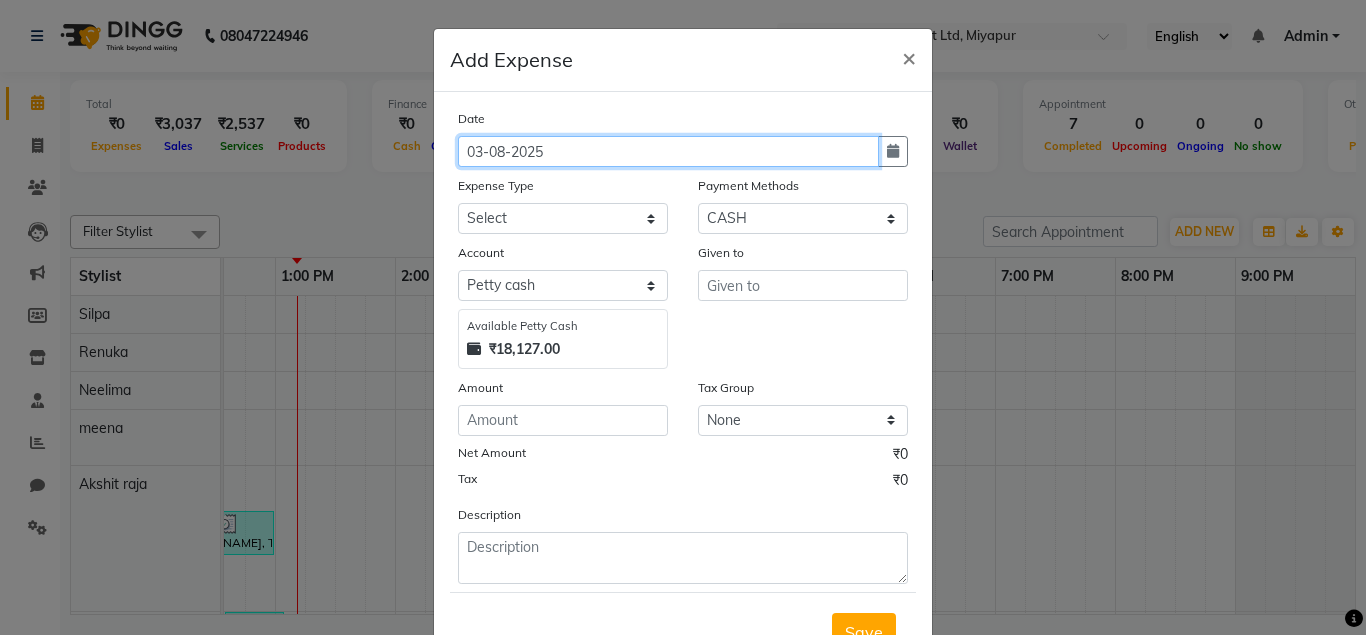 click on "03-08-2025" 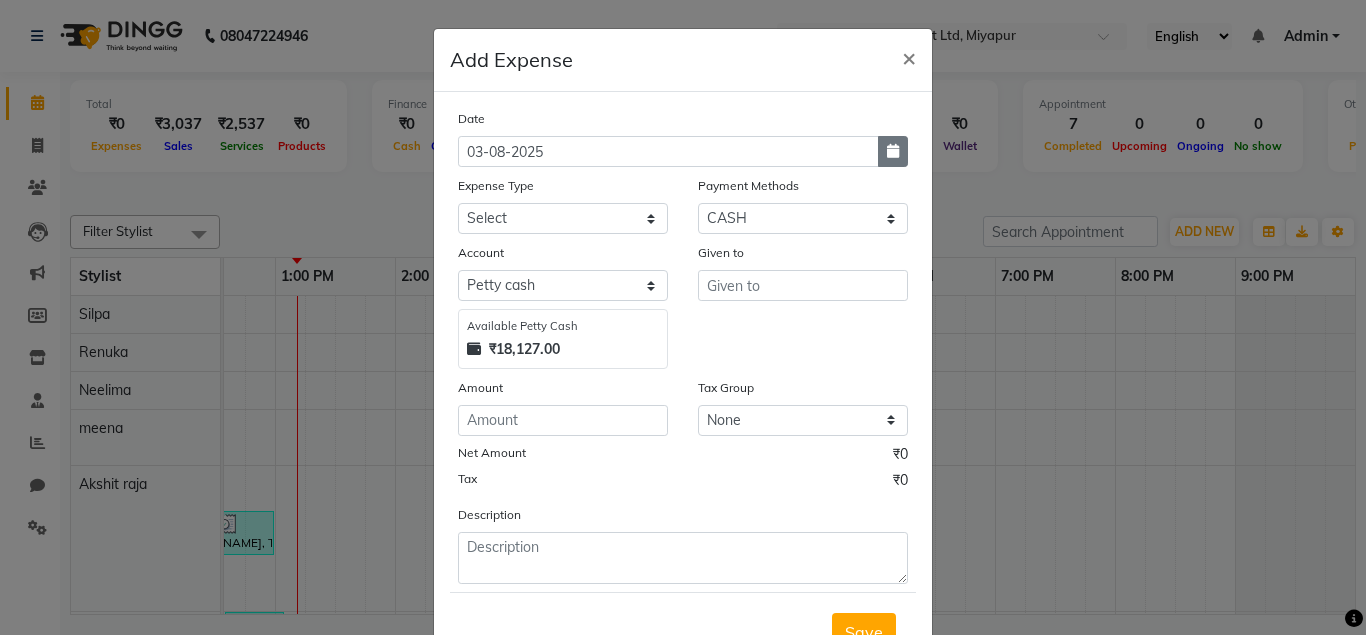 click 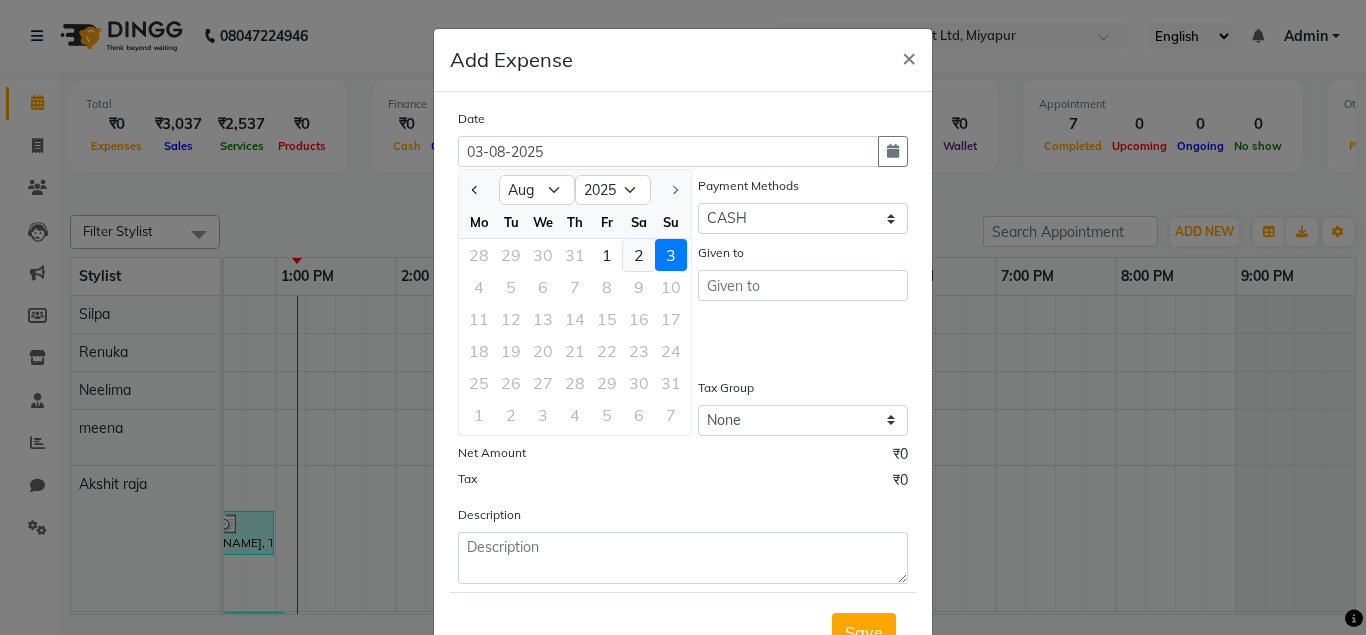 click on "2" 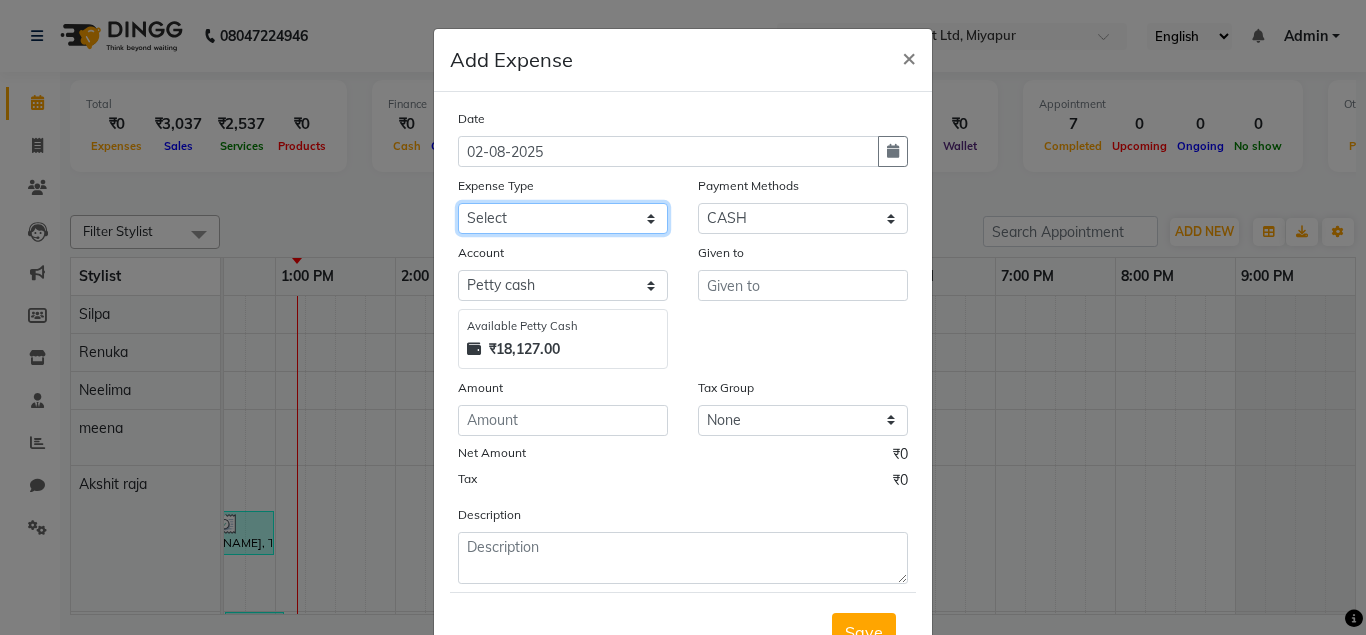 click on "Select Advance Salary Bank charges Car maintenance  Cash transfer to bank Cash transfer to hub Client Snacks Clinical charges Equipment Fuel Govt fee Incentive Insurance International purchase Loan Repayment Maintenance Marketing Miscellaneous MRA Other Pantry Product Rent Salary Staff Snacks Tax Tea & Refreshment Utilities" 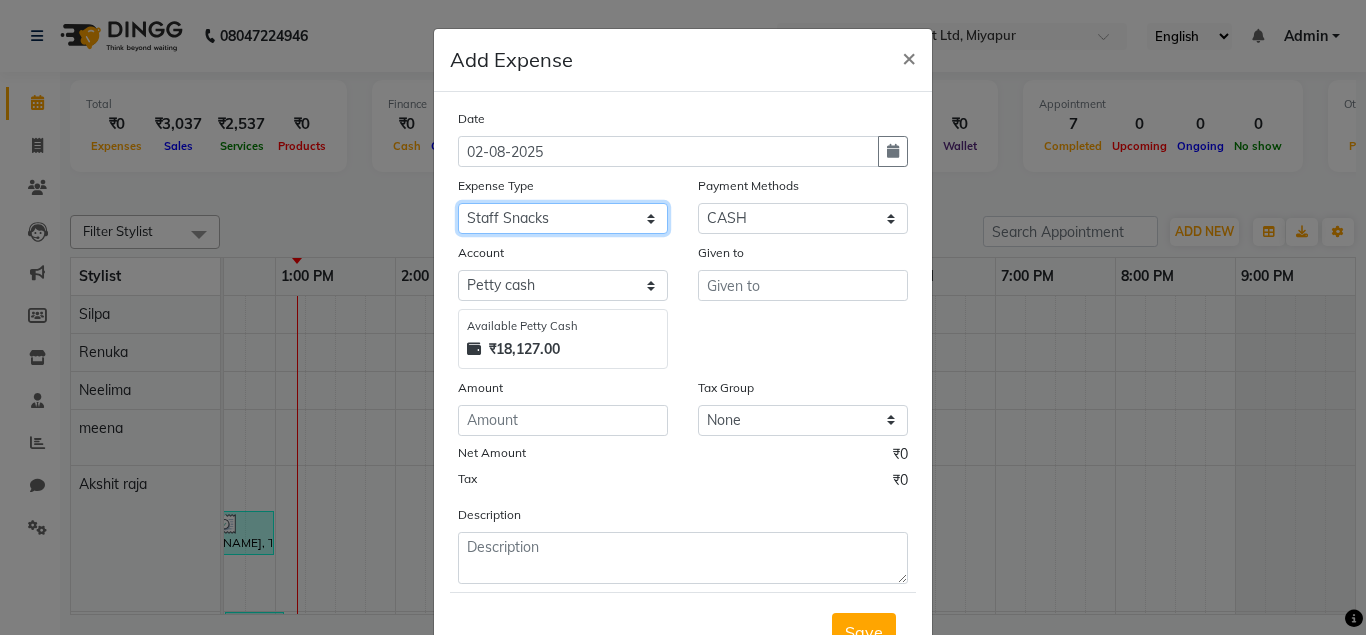 click on "Staff Snacks" 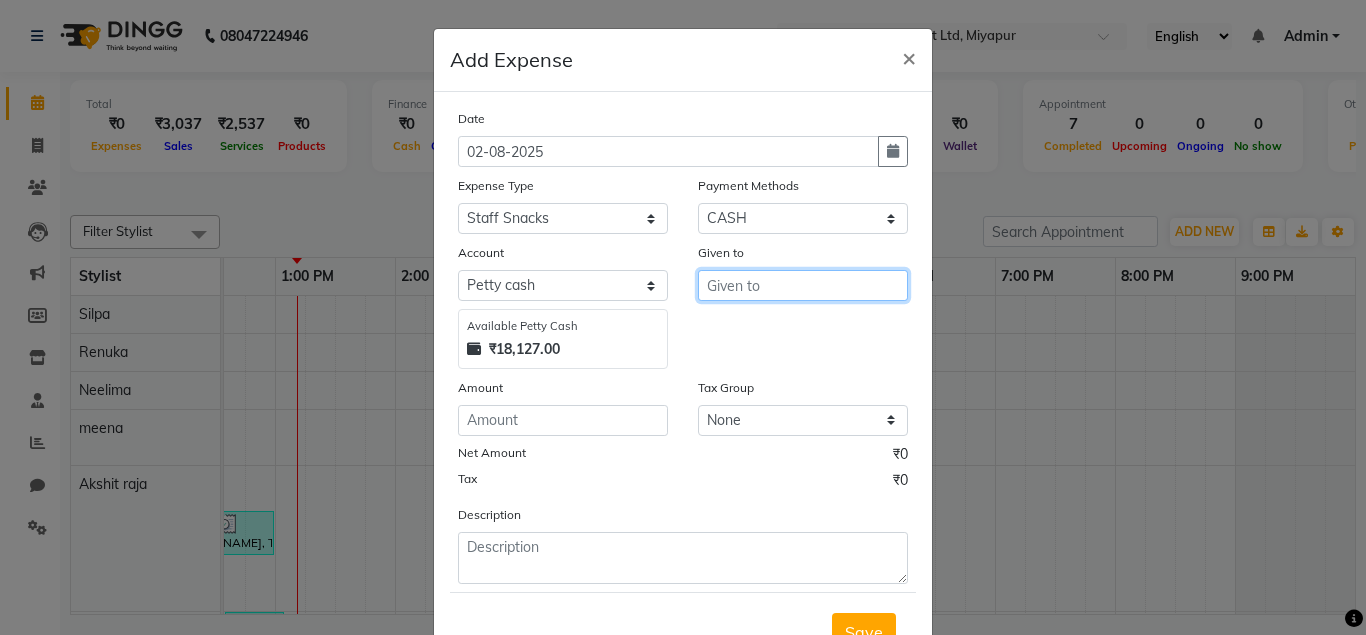 click at bounding box center [803, 285] 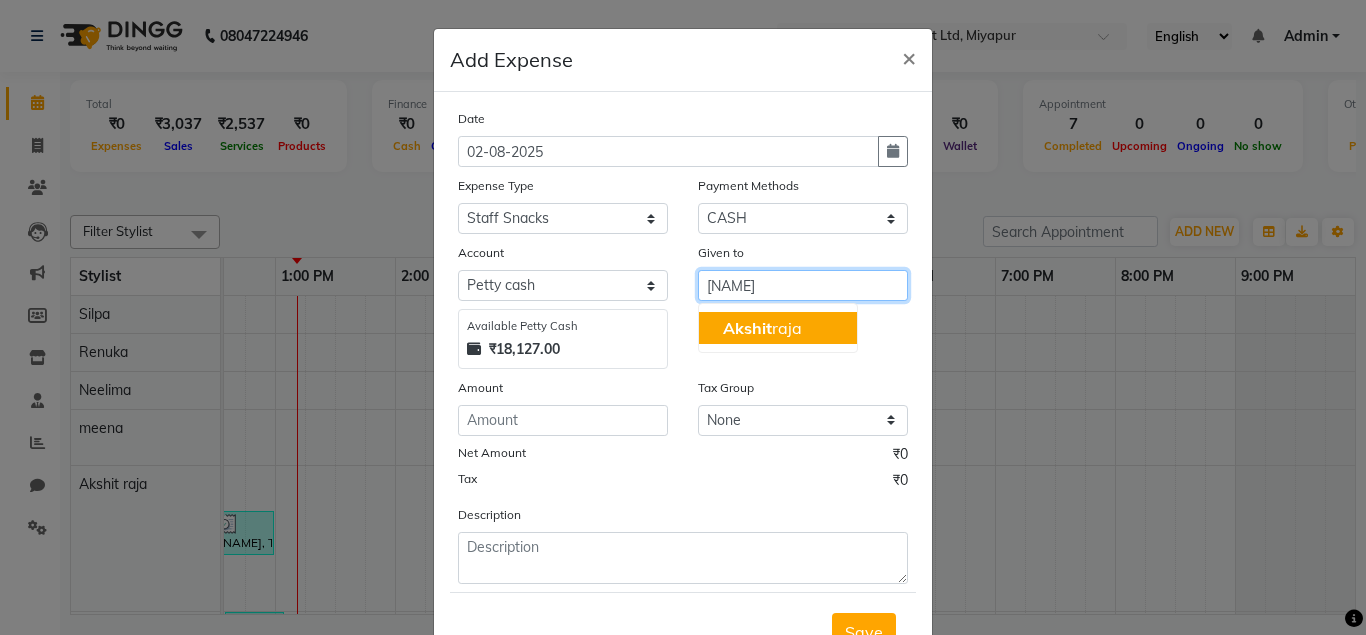 click on "Akshit  raja" at bounding box center (762, 328) 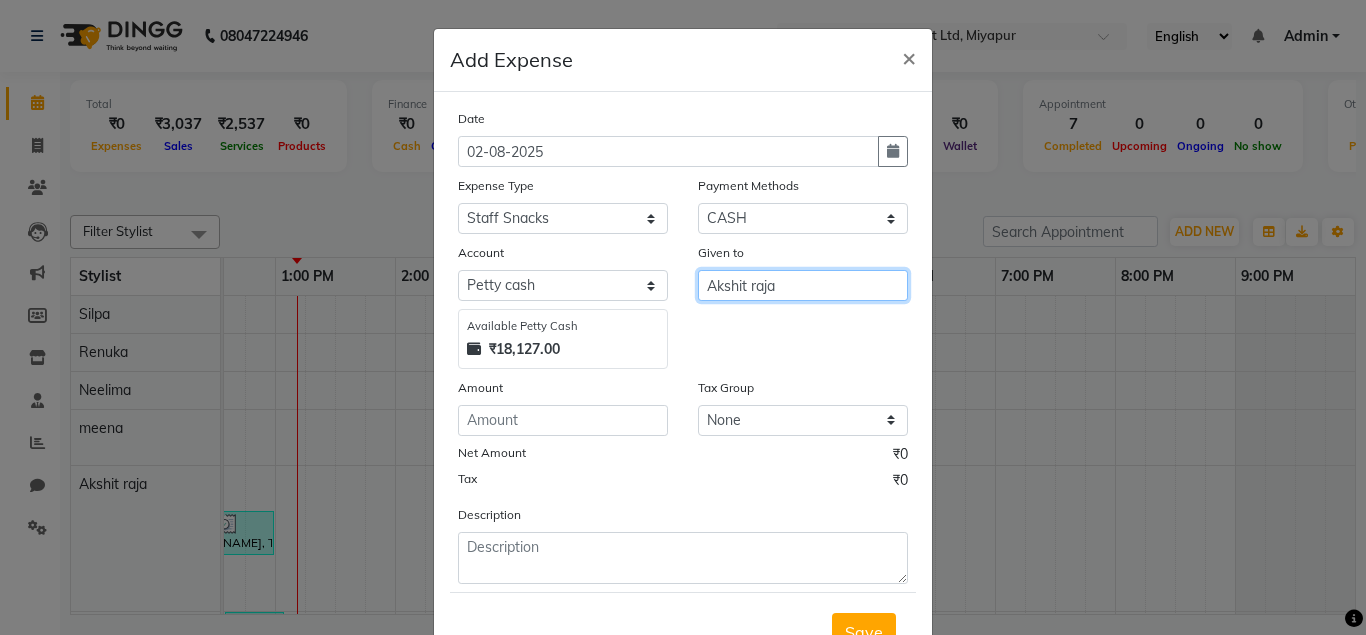 type on "Akshit raja" 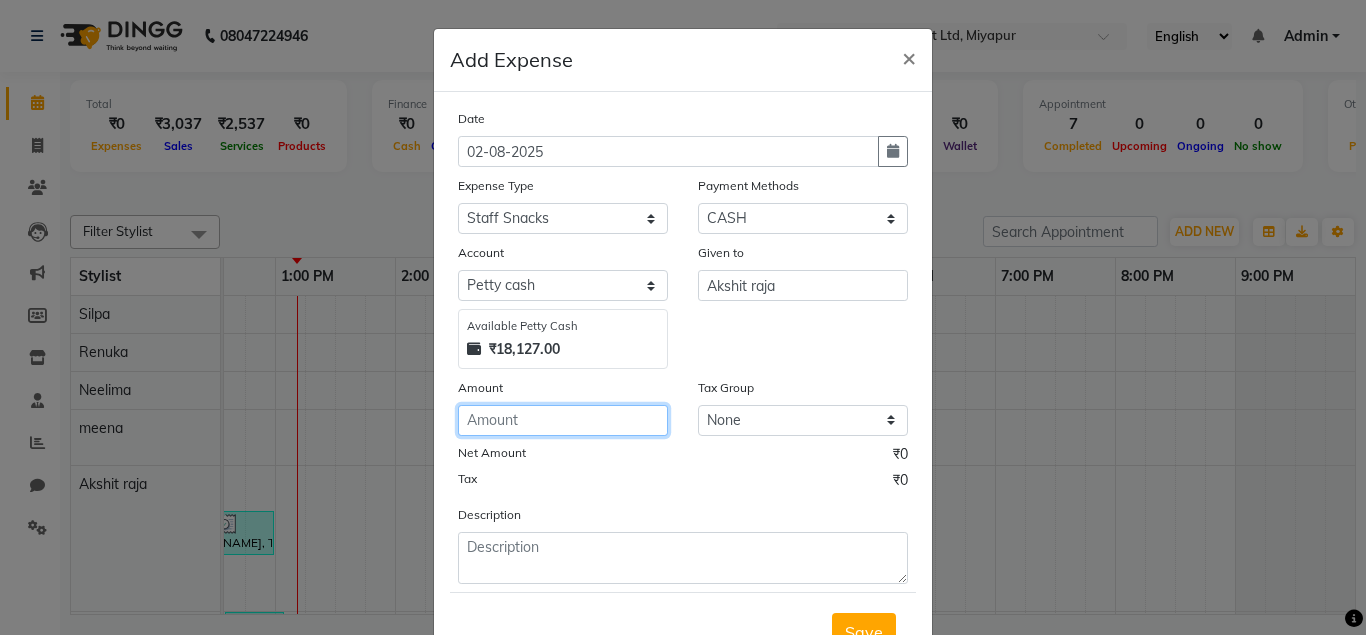 click 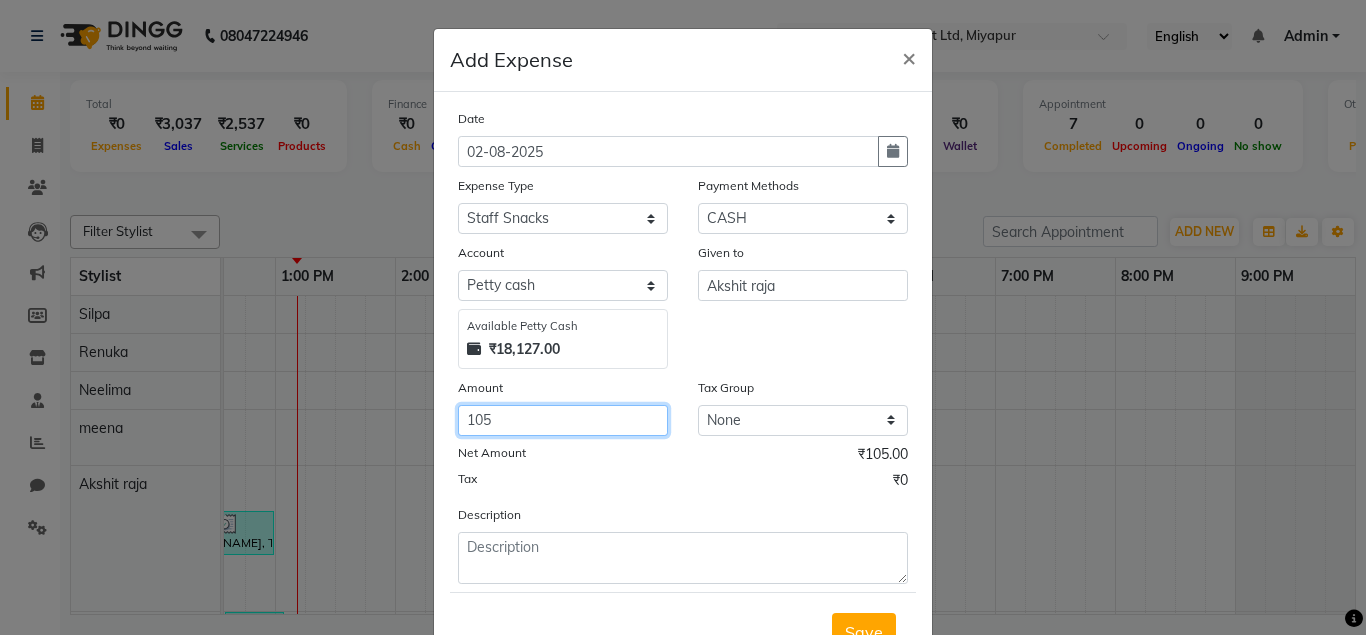 type on "105" 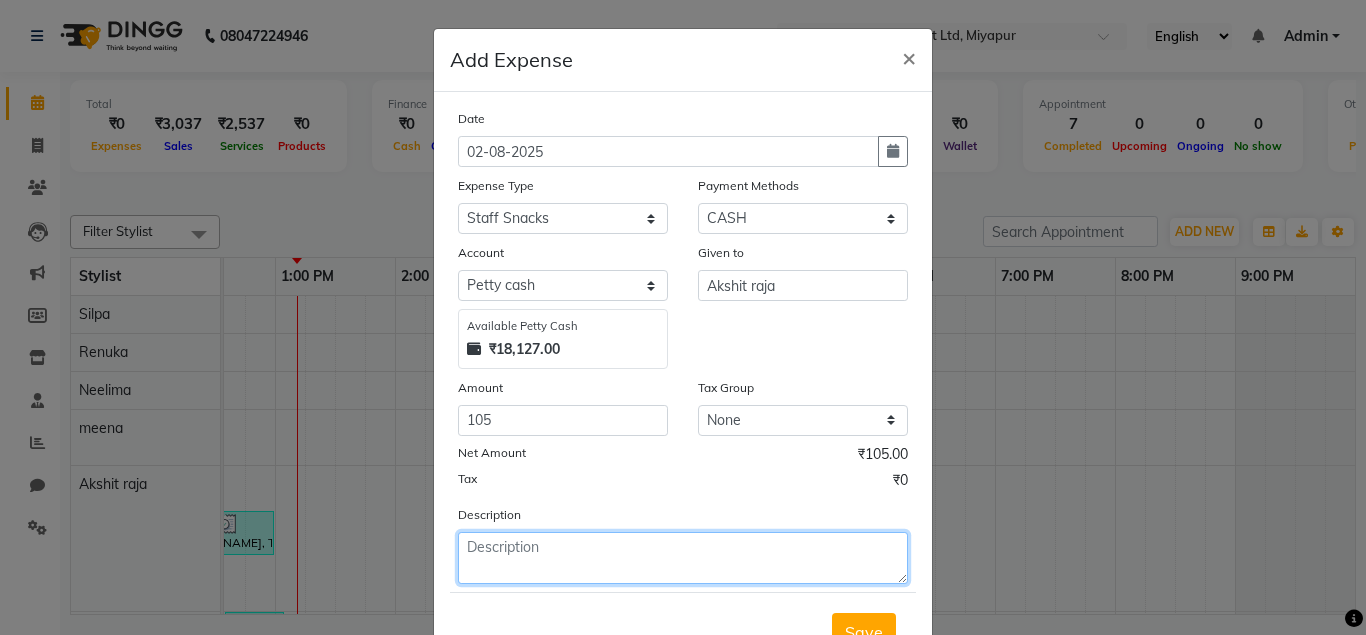 click 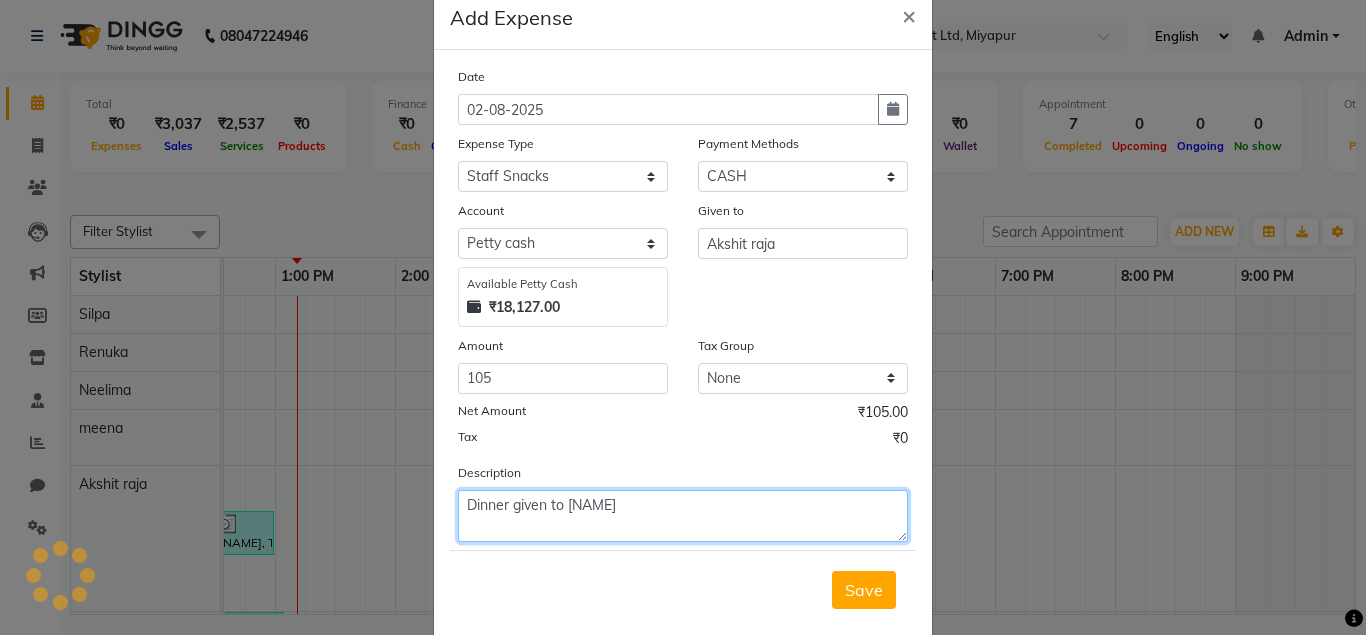 scroll, scrollTop: 81, scrollLeft: 0, axis: vertical 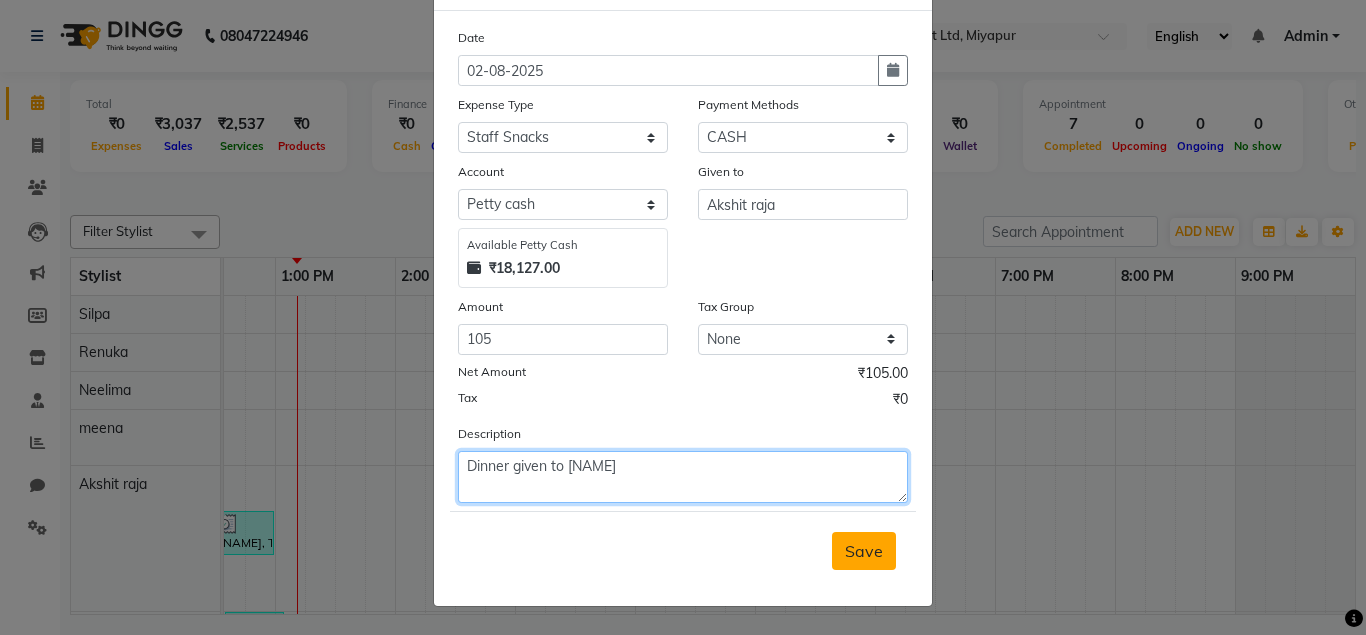 type on "Dinner given to akshit" 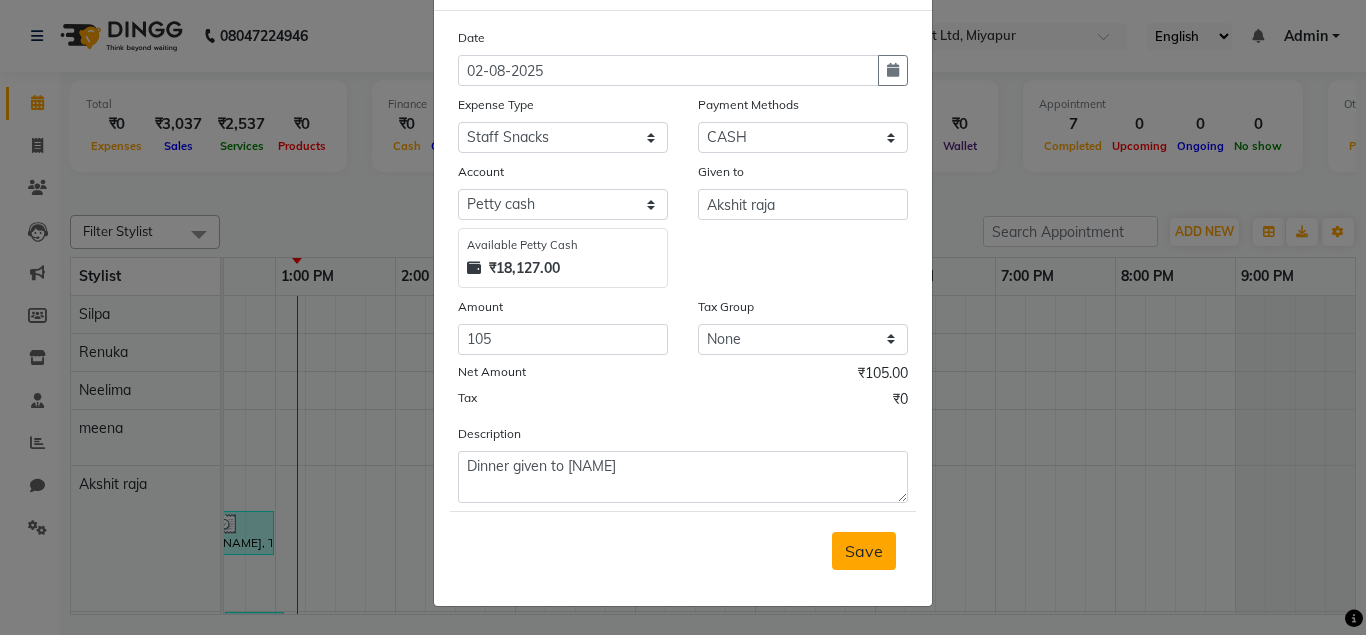 click on "Save" at bounding box center [864, 551] 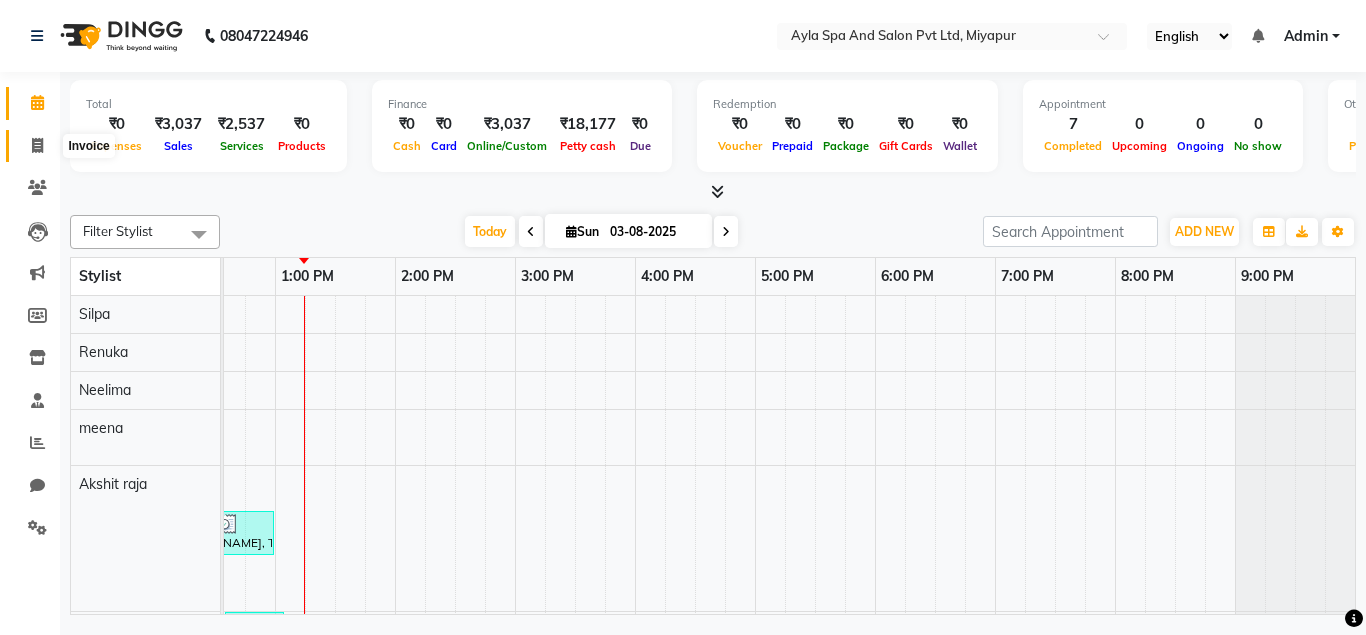 click 